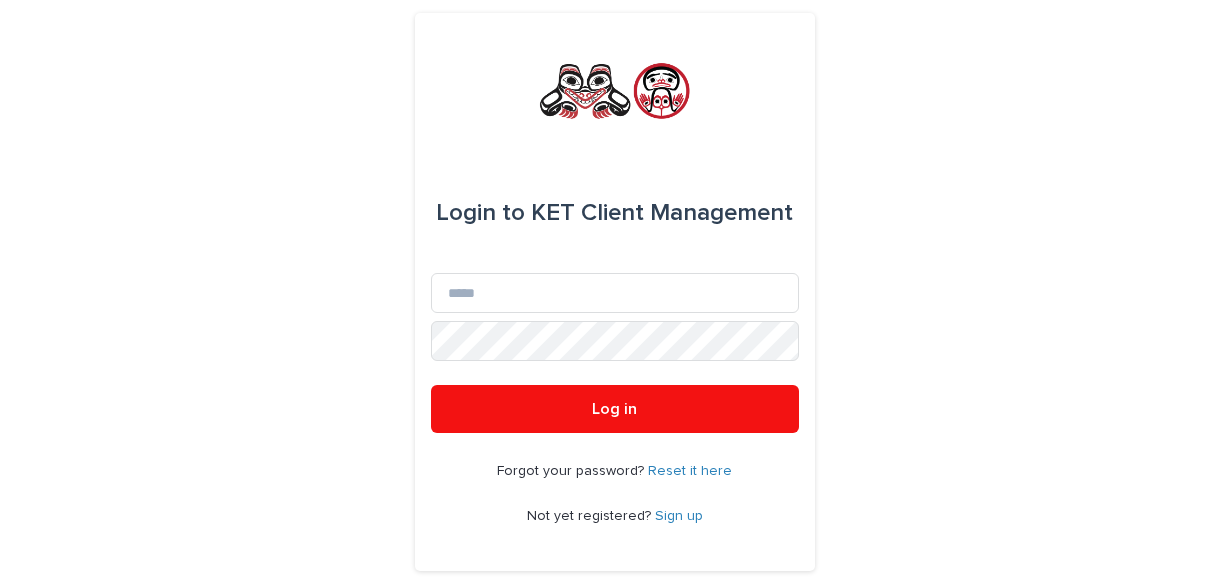 scroll, scrollTop: 0, scrollLeft: 0, axis: both 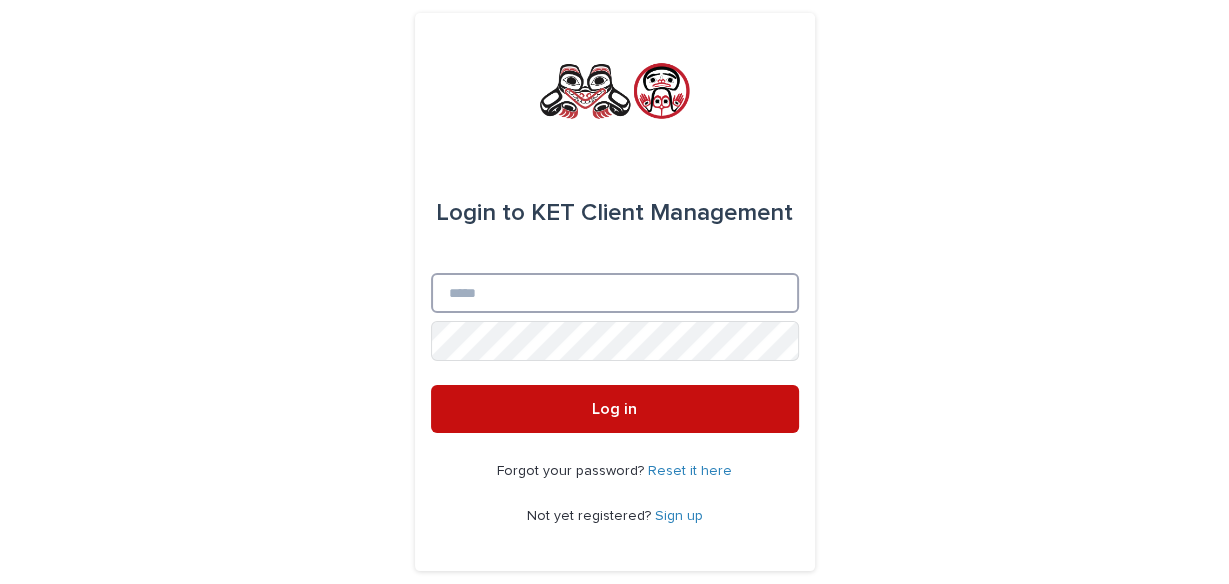 type on "**********" 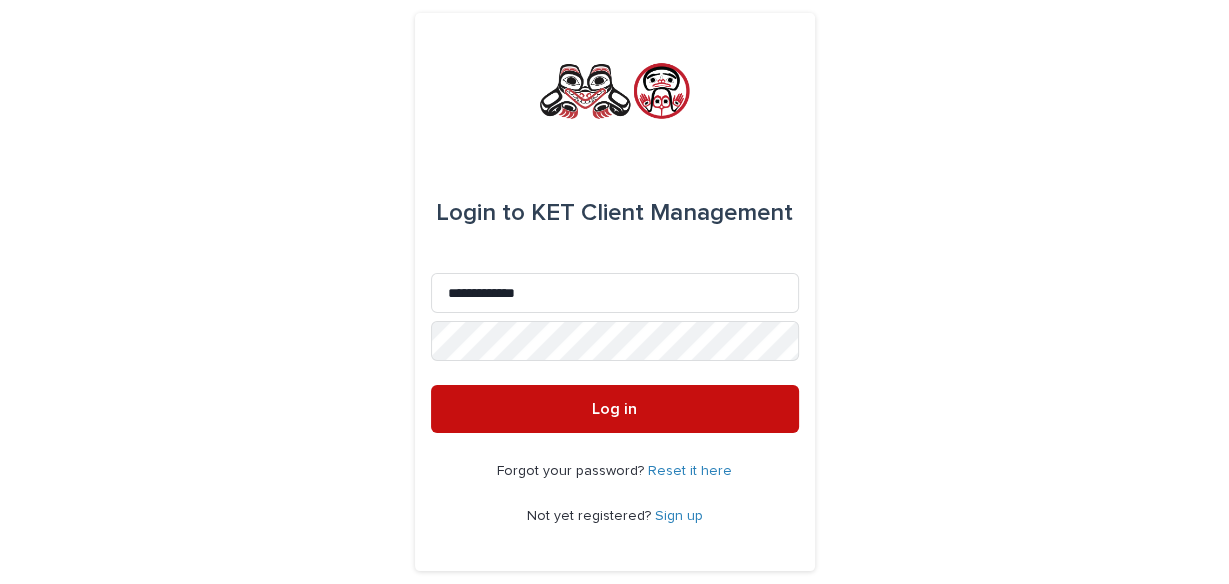 click on "Log in" at bounding box center (615, 409) 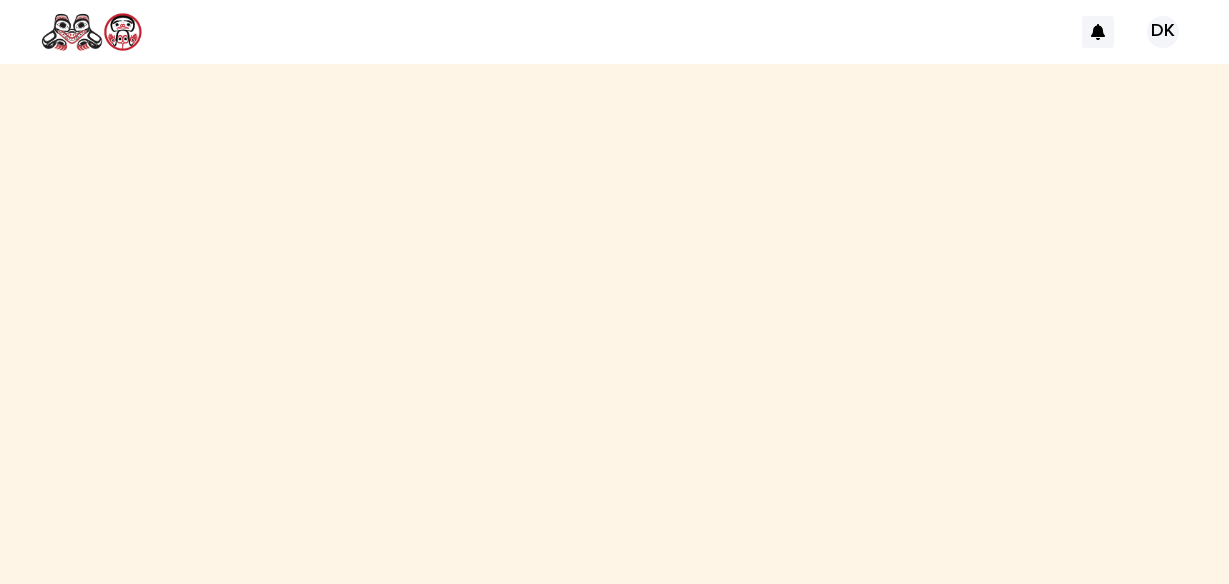 scroll, scrollTop: 0, scrollLeft: 0, axis: both 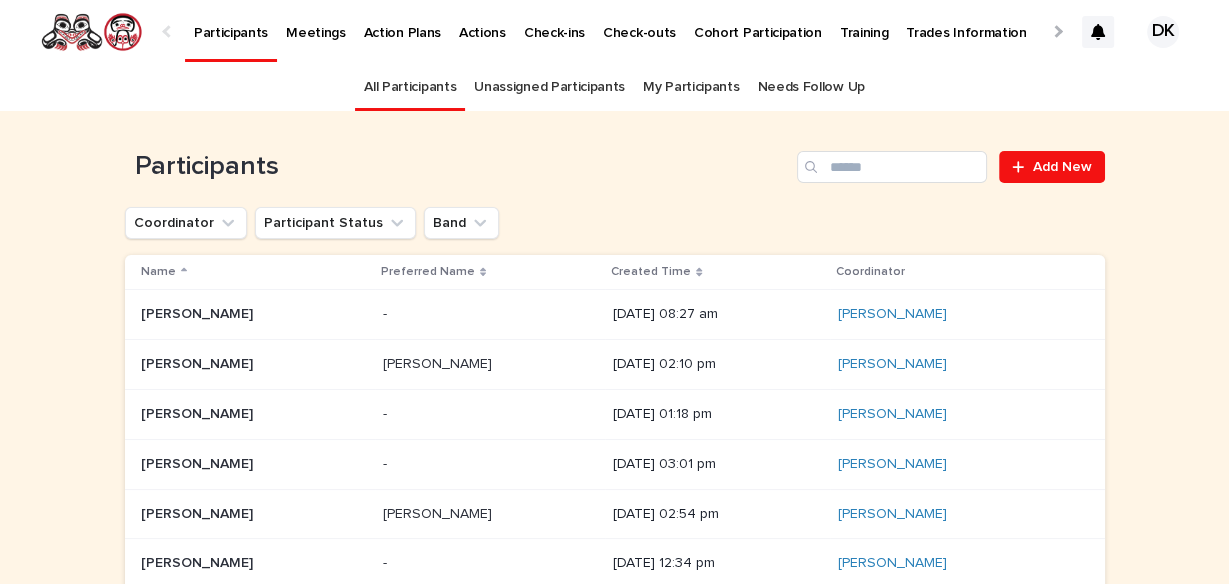click on "4/4/2023 01:18 pm" at bounding box center (717, 414) 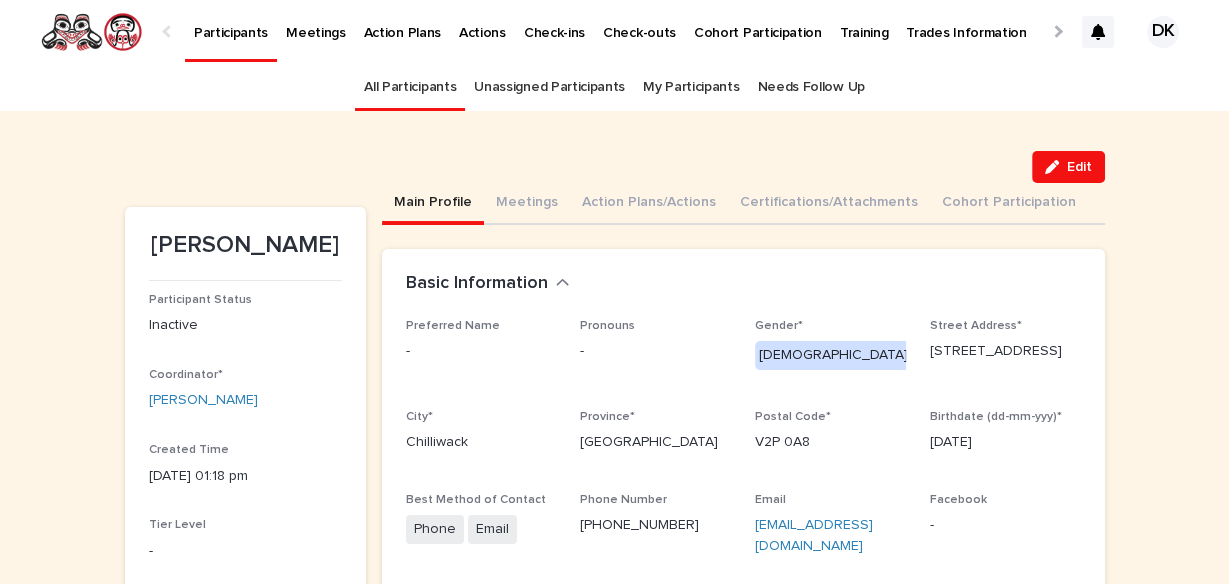 click on "Participants" at bounding box center [231, 21] 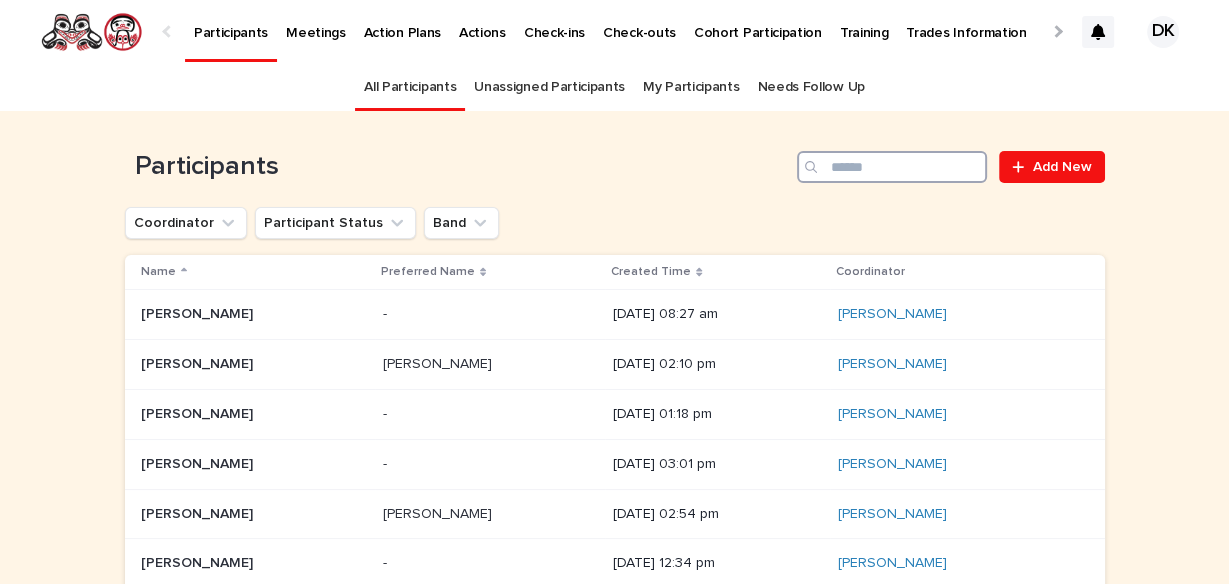 click at bounding box center [892, 167] 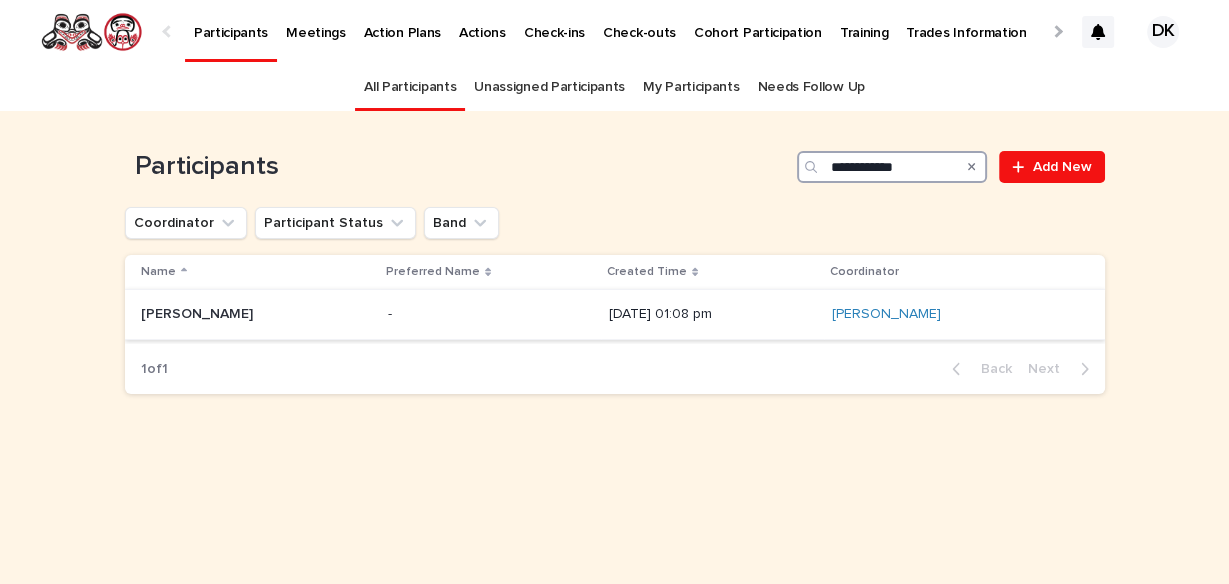 type on "**********" 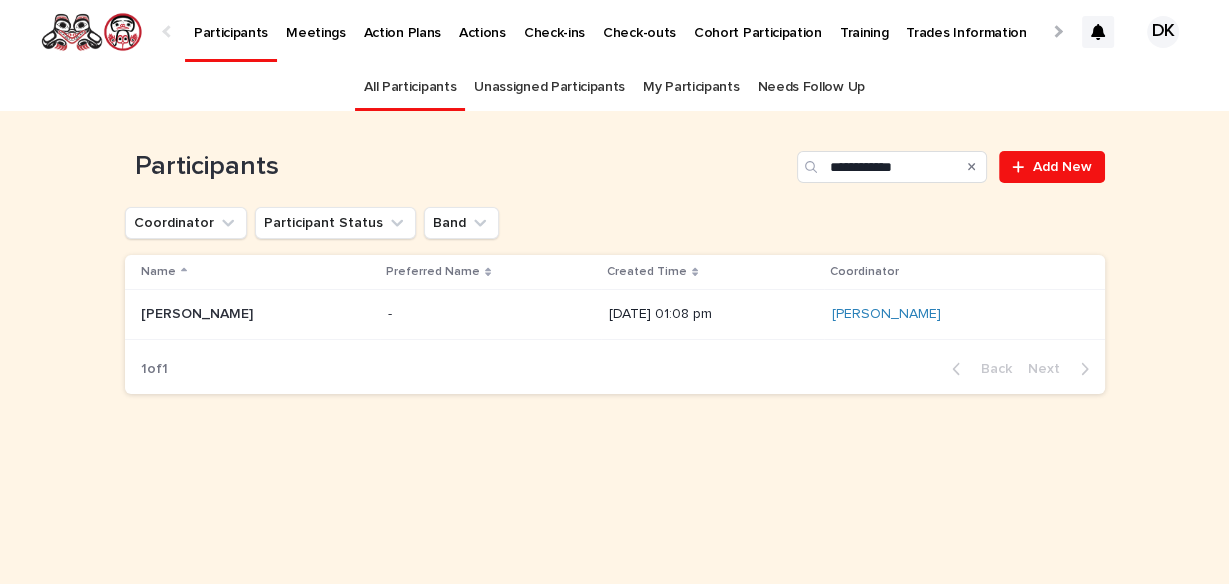 click on "[PERSON_NAME]" at bounding box center [199, 312] 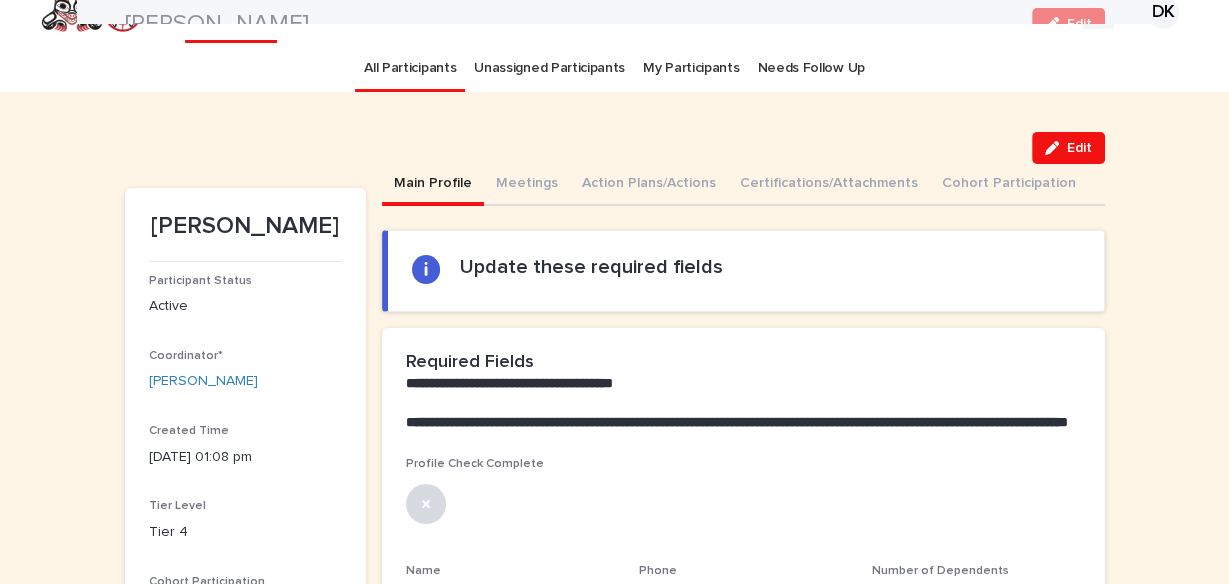 scroll, scrollTop: 0, scrollLeft: 0, axis: both 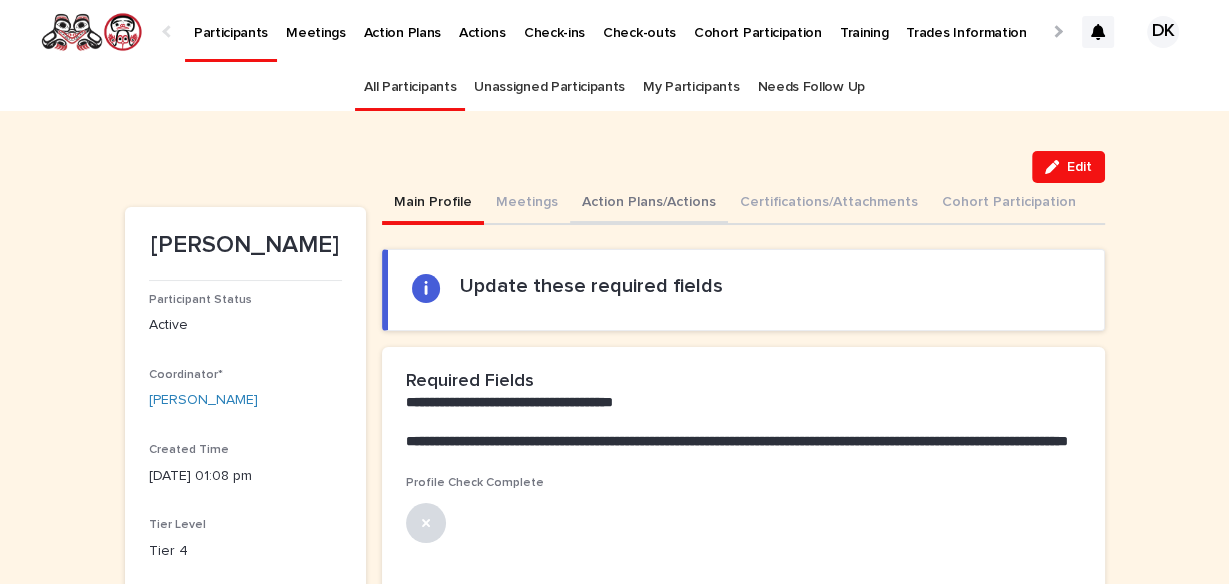 click on "Action Plans/Actions" at bounding box center [649, 204] 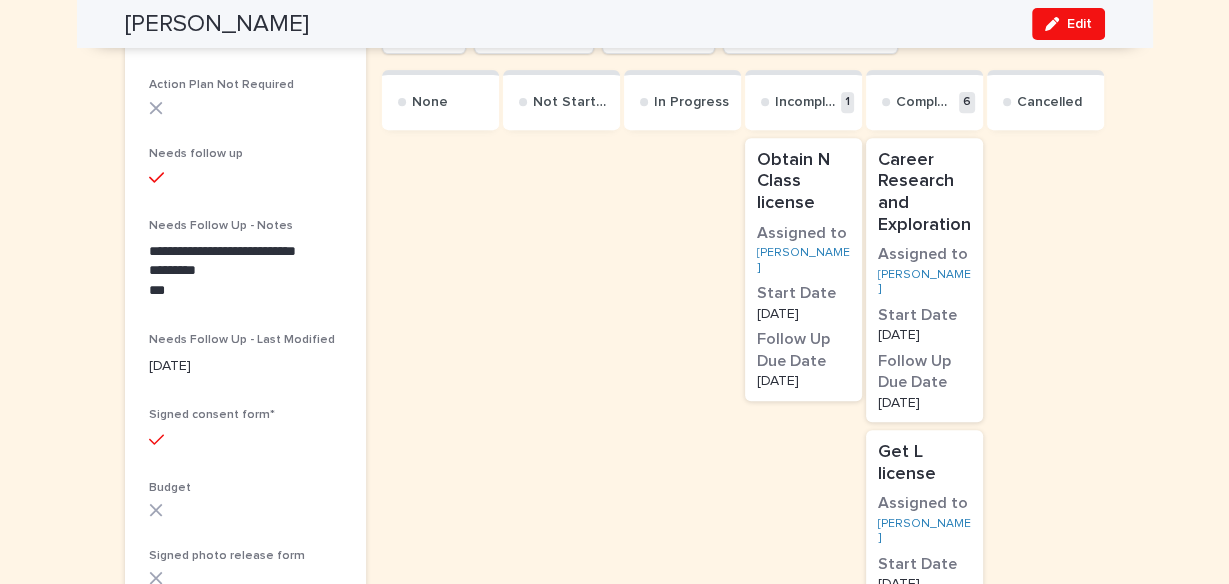 scroll, scrollTop: 0, scrollLeft: 0, axis: both 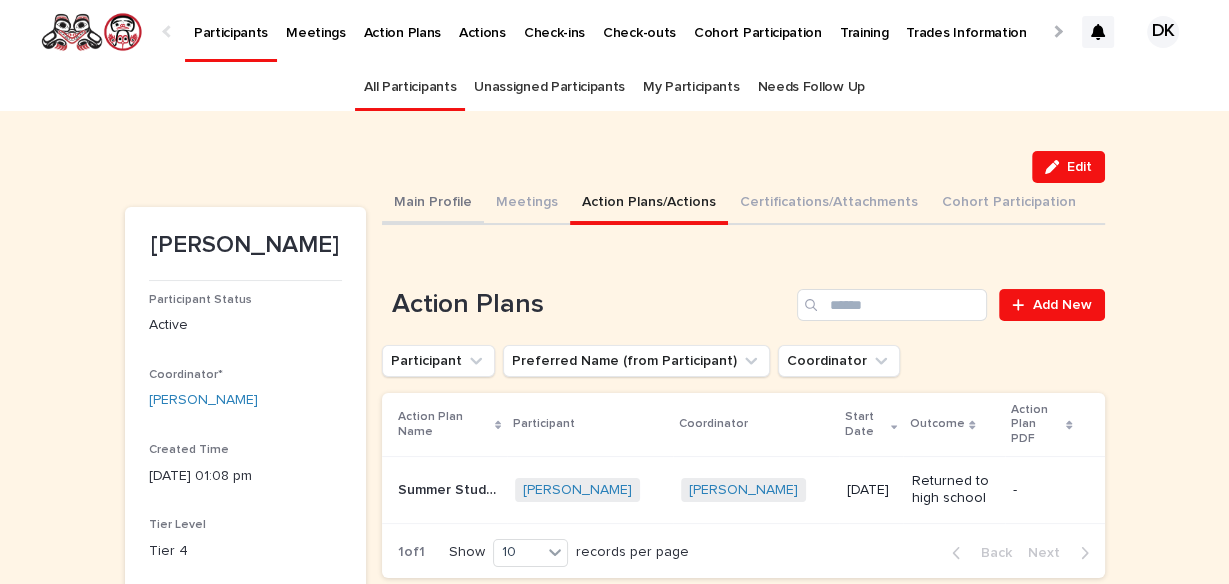 click on "Main Profile" at bounding box center (433, 204) 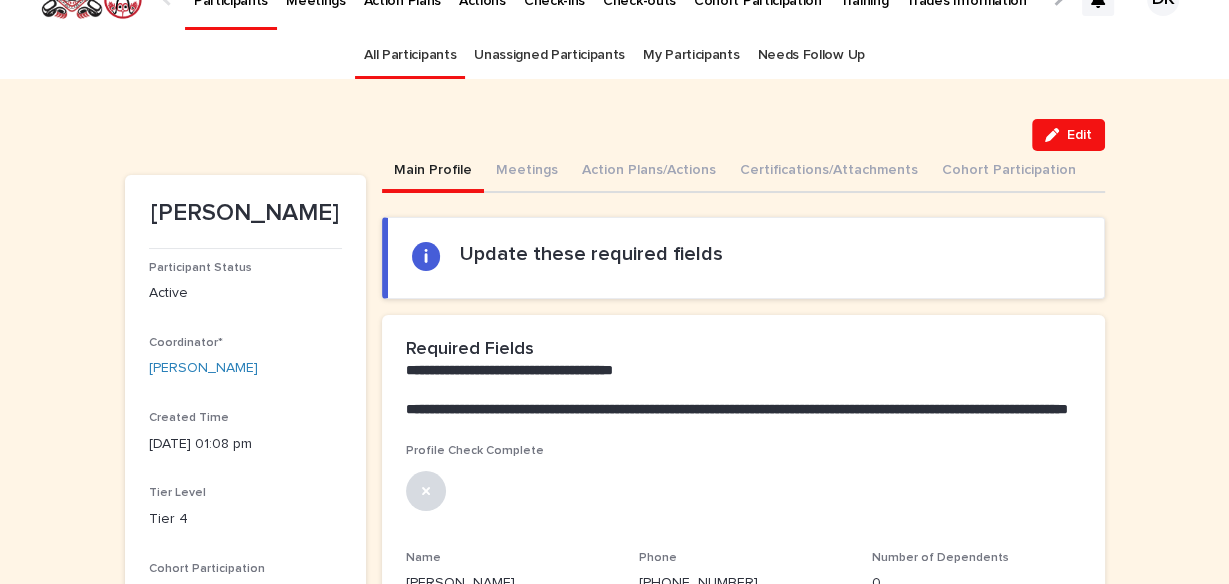 scroll, scrollTop: 32, scrollLeft: 0, axis: vertical 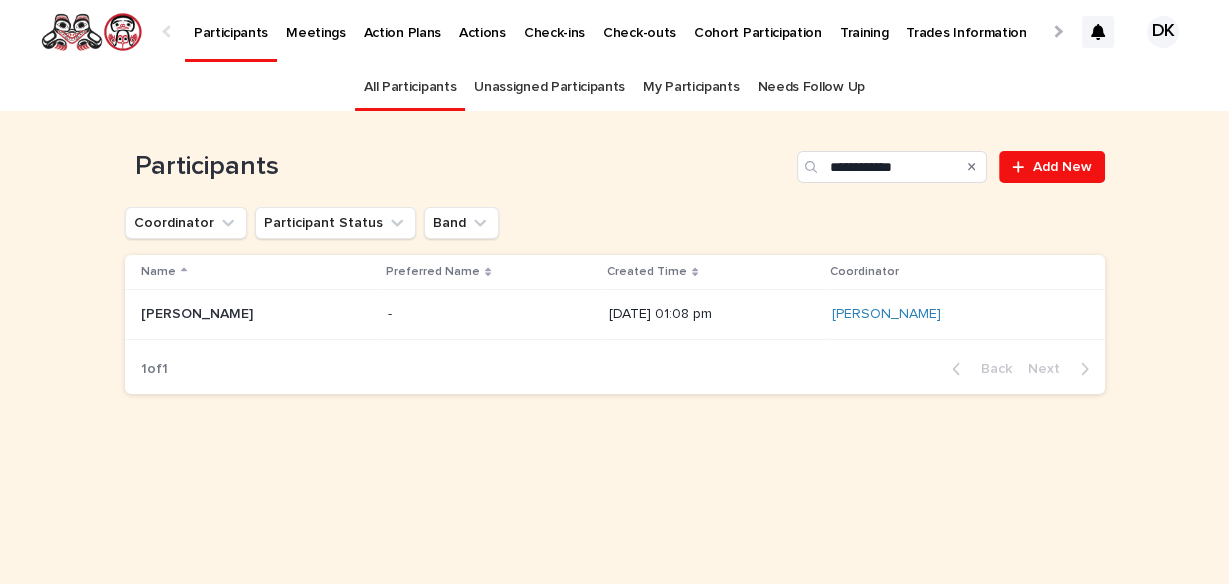 click on "Needs Follow Up" at bounding box center [810, 87] 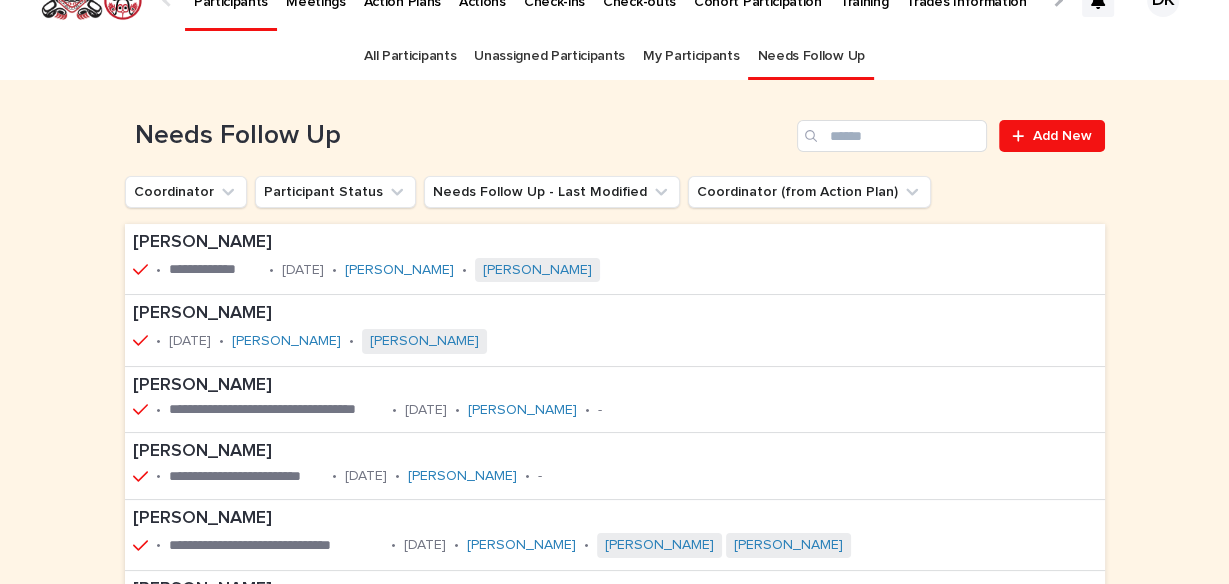 scroll, scrollTop: 35, scrollLeft: 0, axis: vertical 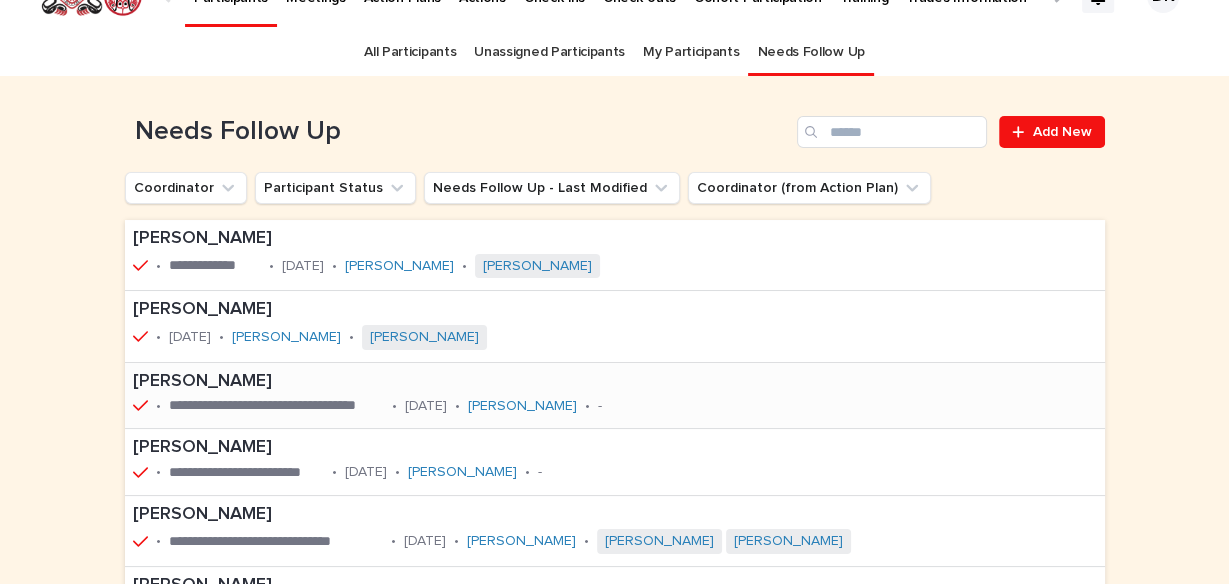 click on "Amber Henyu" at bounding box center (437, 382) 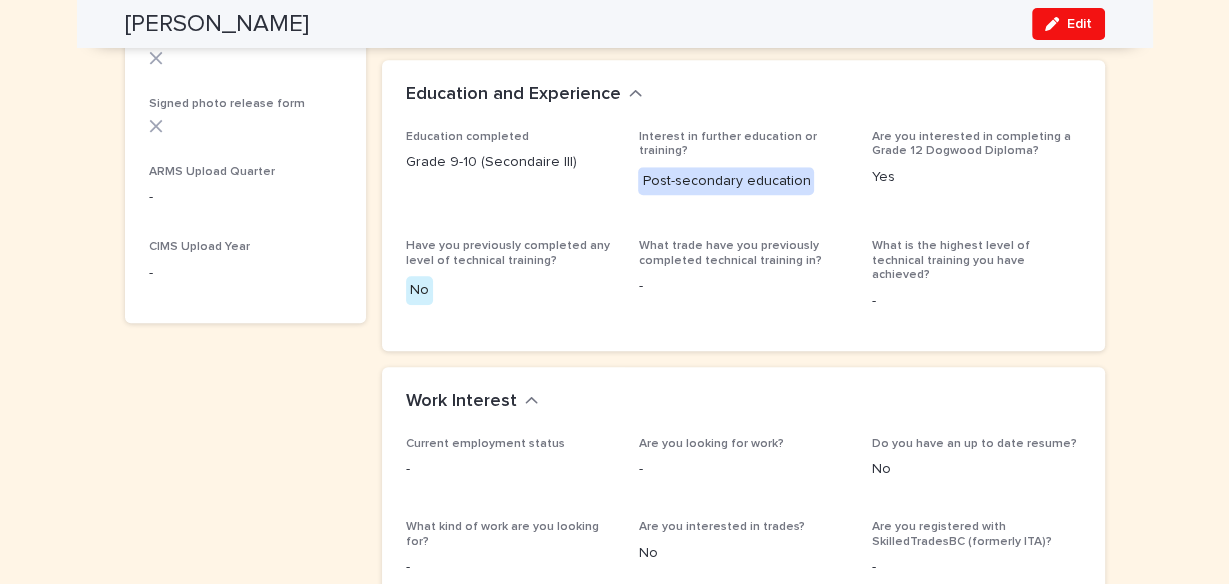 scroll, scrollTop: 1029, scrollLeft: 0, axis: vertical 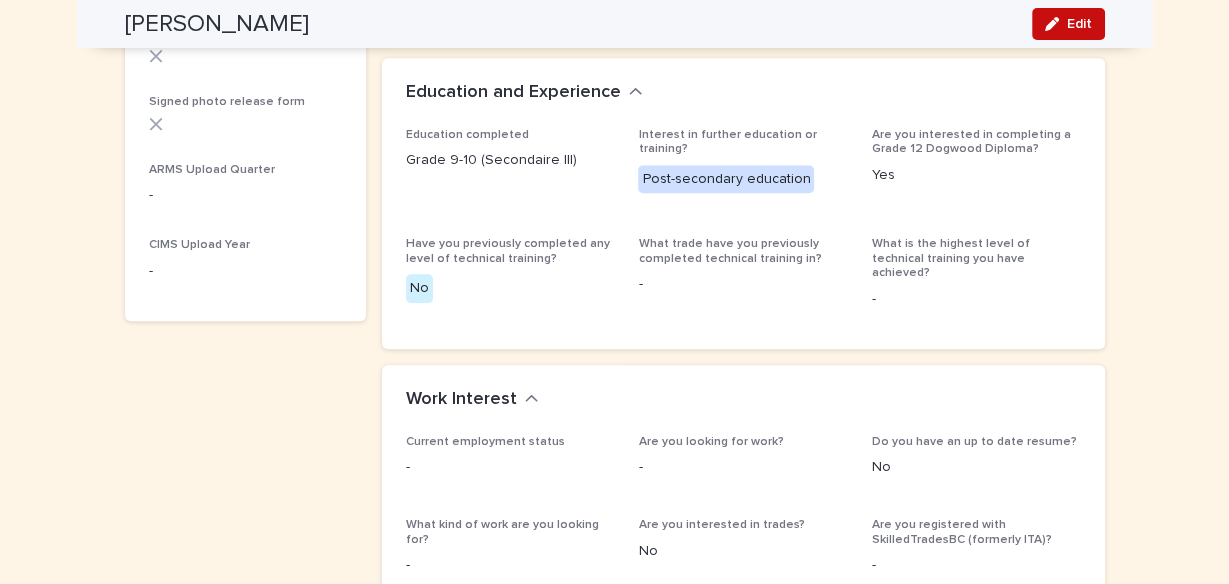 click on "Edit" at bounding box center [1079, 24] 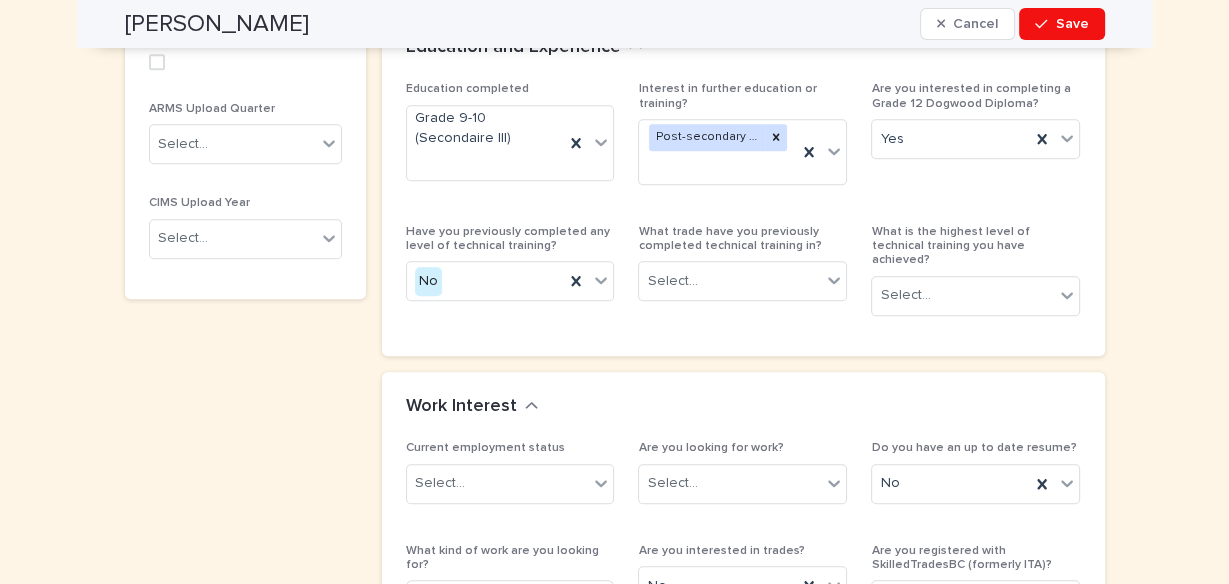 scroll, scrollTop: 1278, scrollLeft: 0, axis: vertical 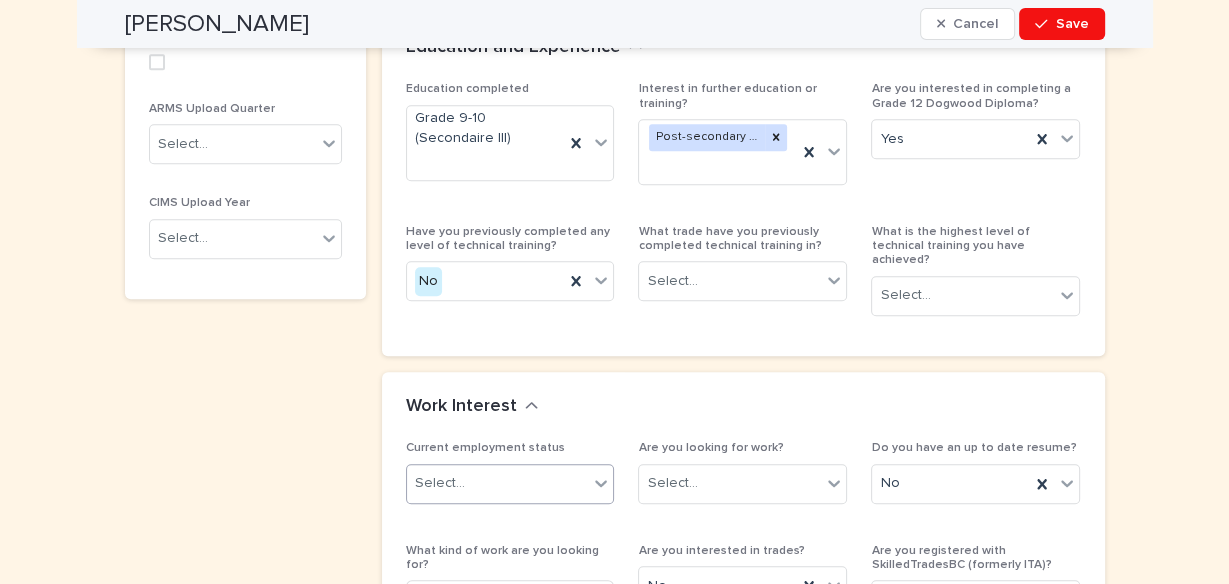 click 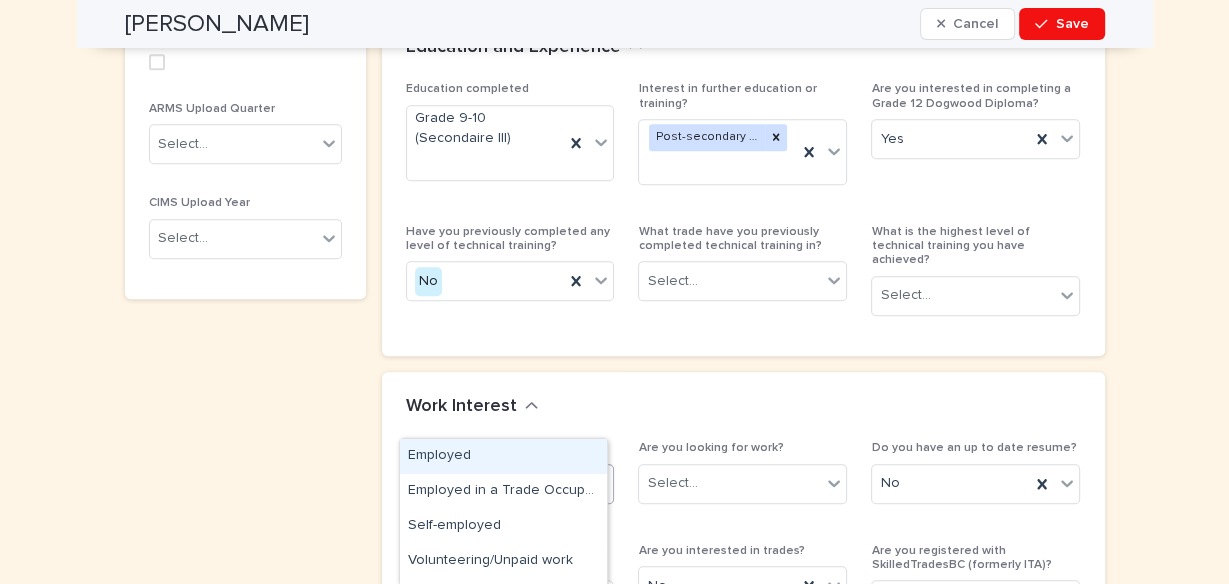 click on "Employed" at bounding box center (503, 456) 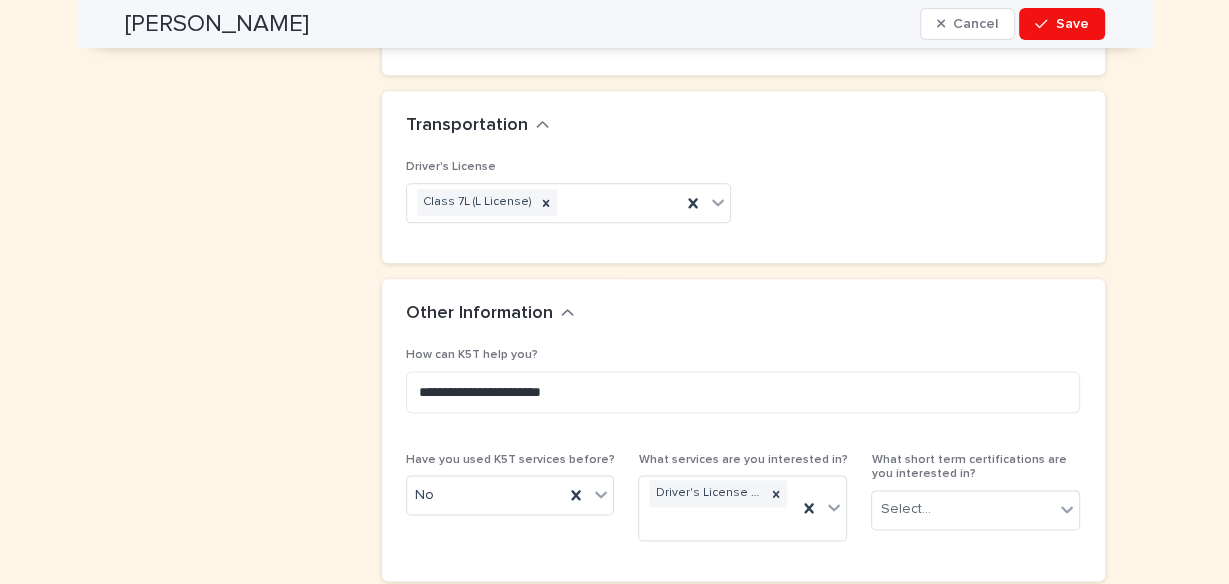 scroll, scrollTop: 1967, scrollLeft: 0, axis: vertical 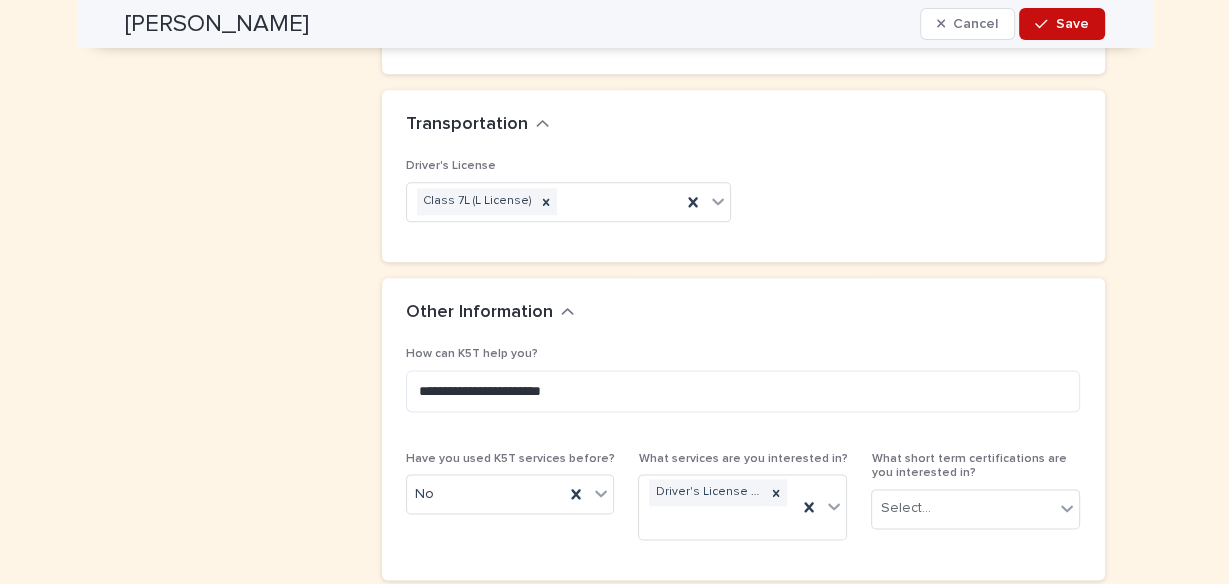click on "Save" at bounding box center [1072, 24] 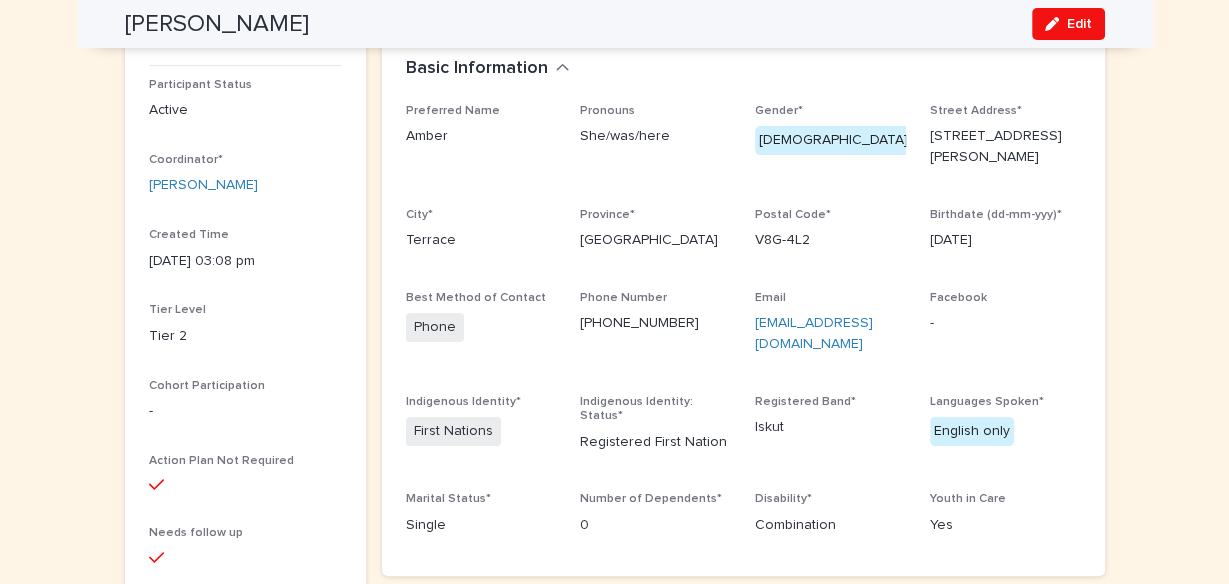 scroll, scrollTop: 0, scrollLeft: 0, axis: both 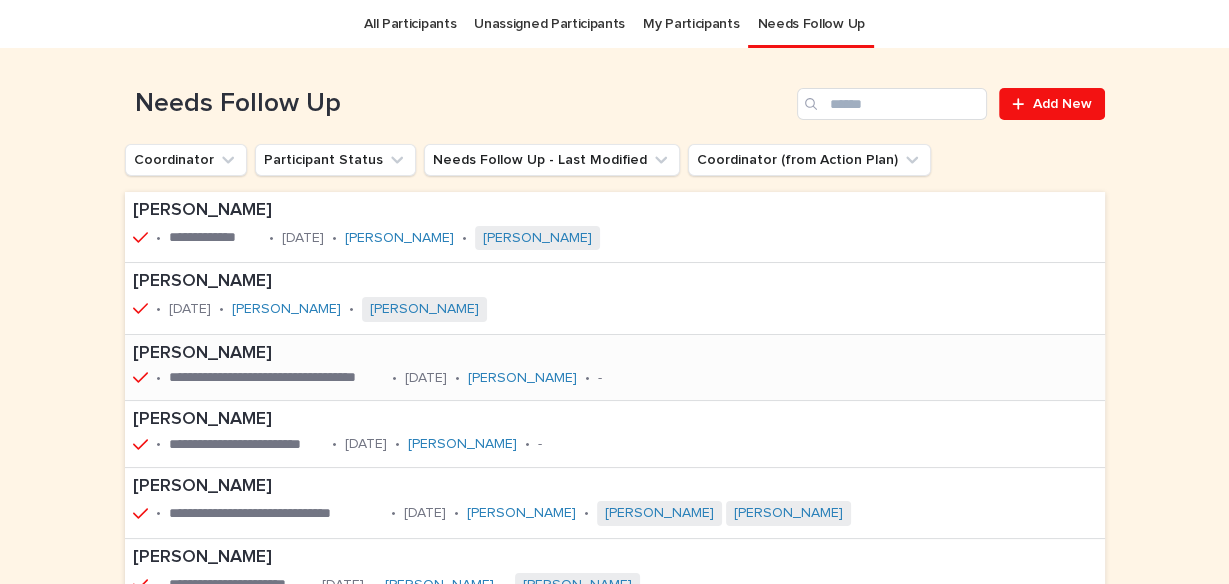 click on "Amber Henyu" at bounding box center (437, 354) 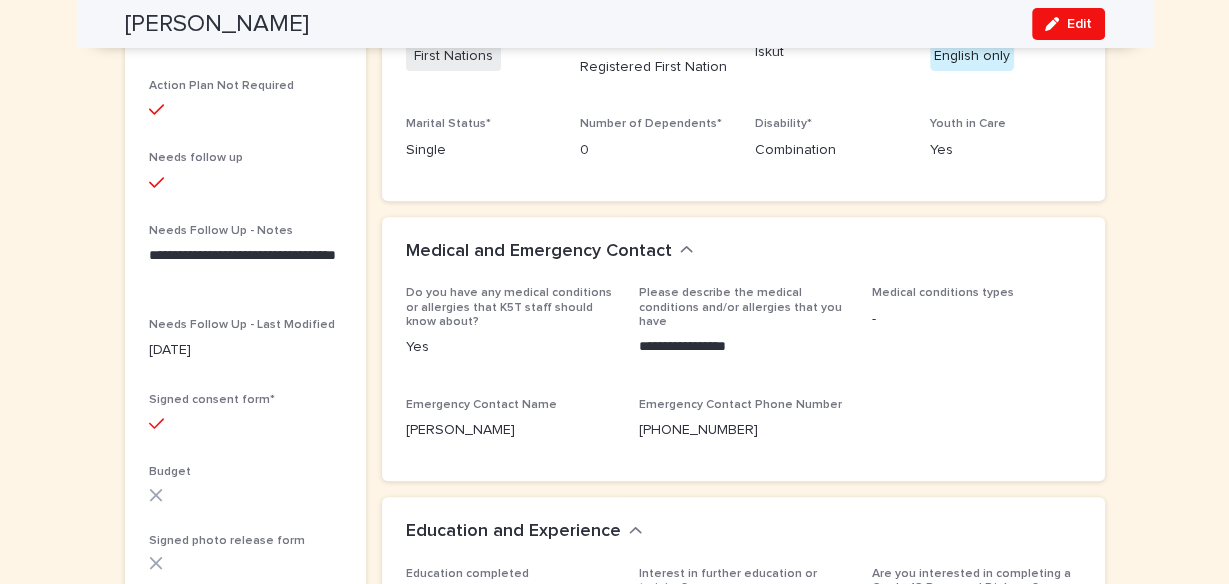 scroll, scrollTop: 537, scrollLeft: 0, axis: vertical 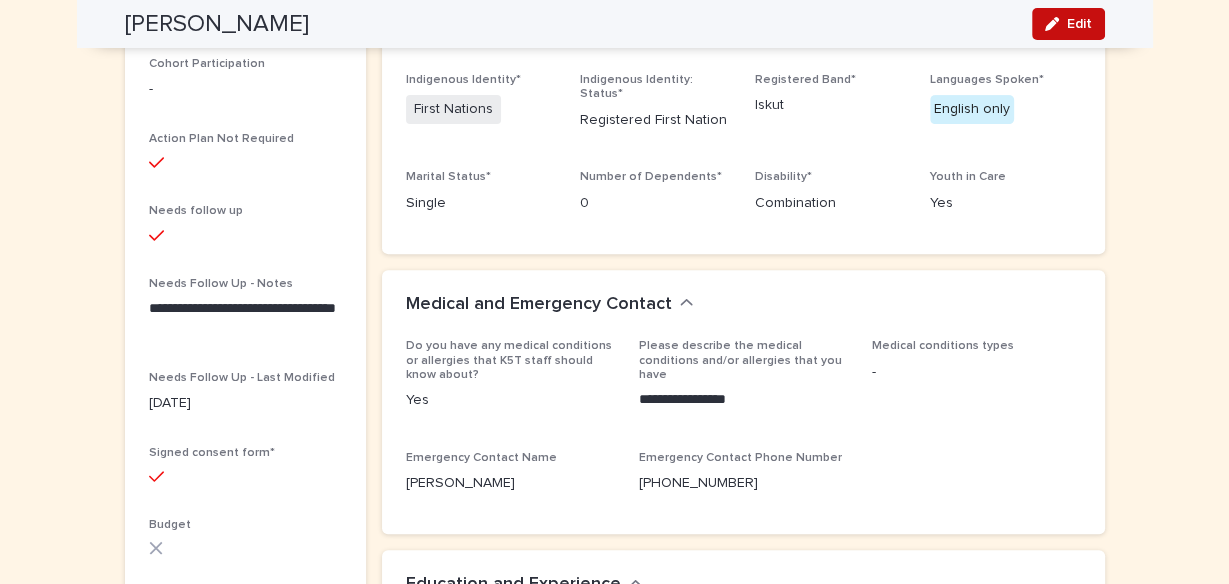 click on "Edit" at bounding box center (1079, 24) 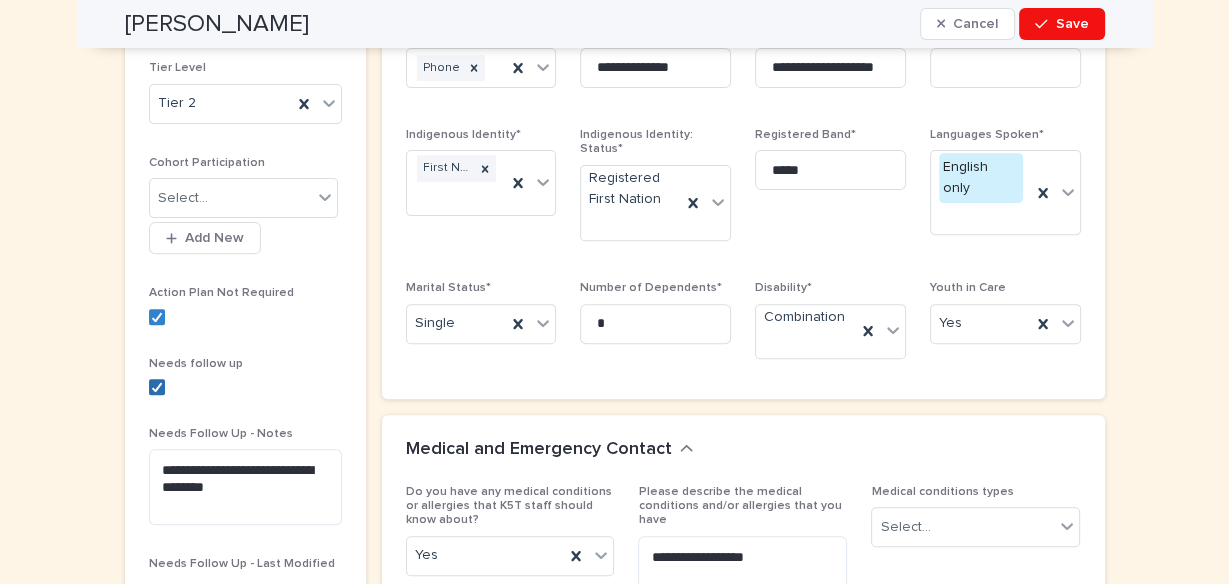click 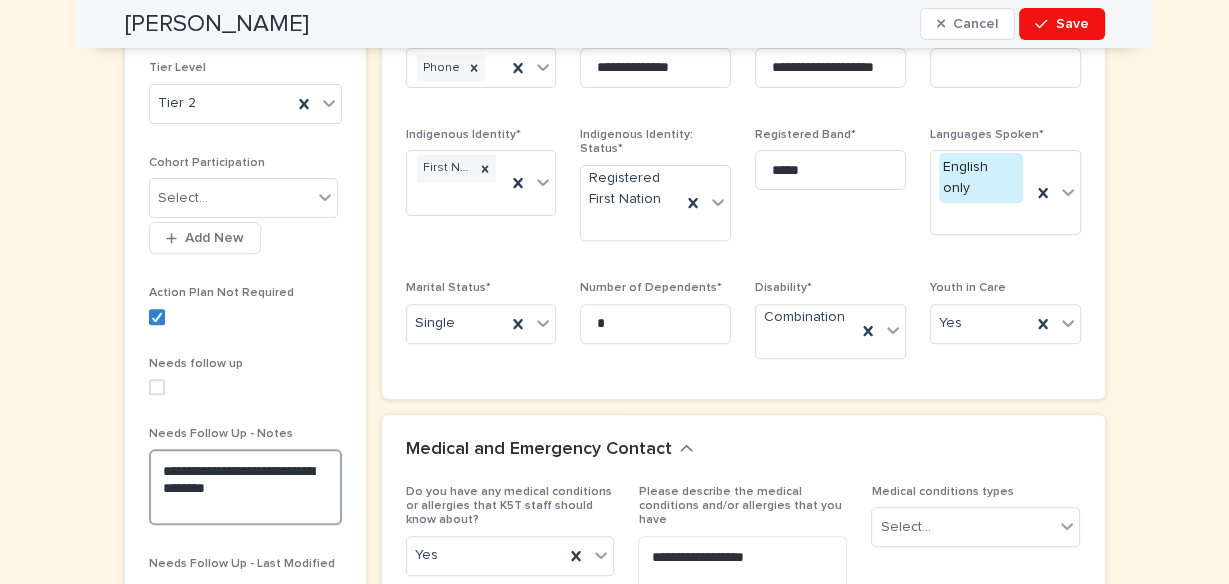 drag, startPoint x: 153, startPoint y: 468, endPoint x: 220, endPoint y: 490, distance: 70.5195 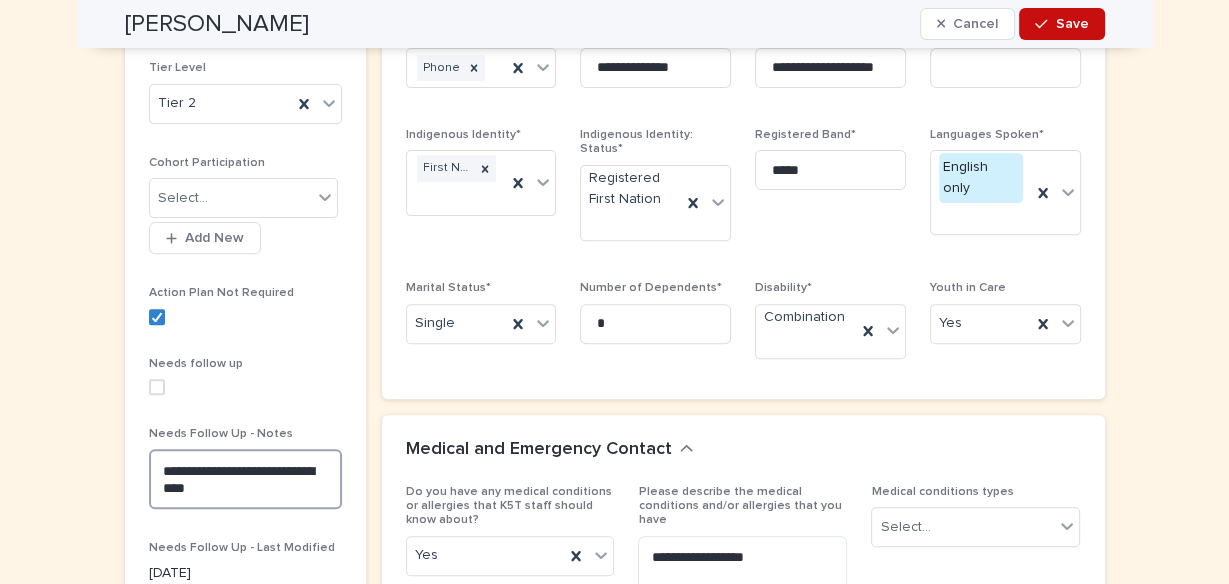 type on "**********" 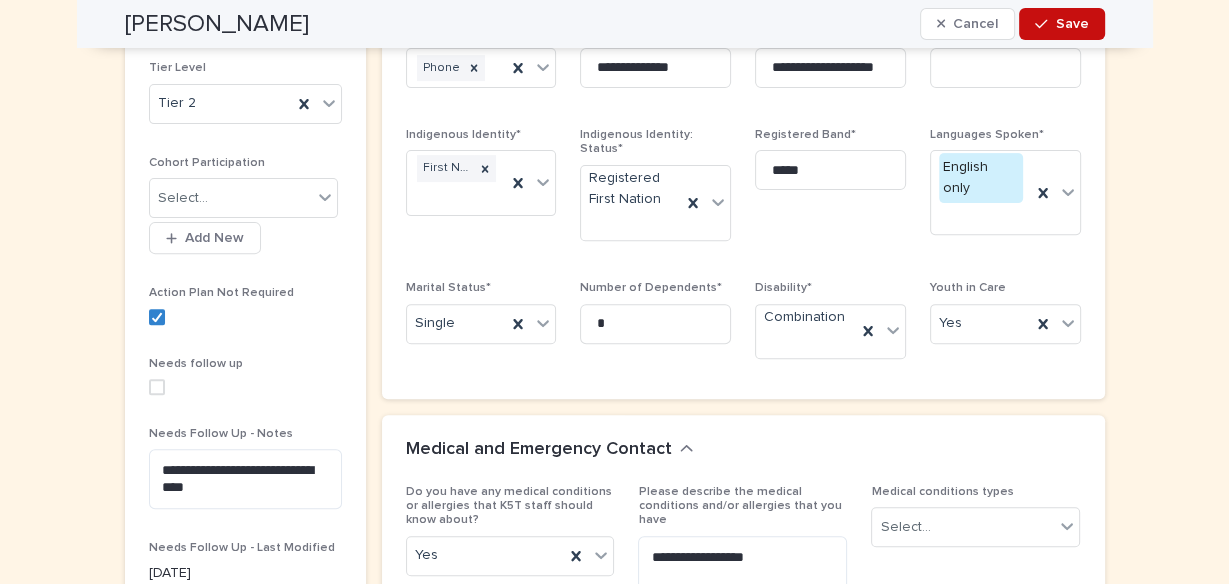 click on "Save" at bounding box center [1072, 24] 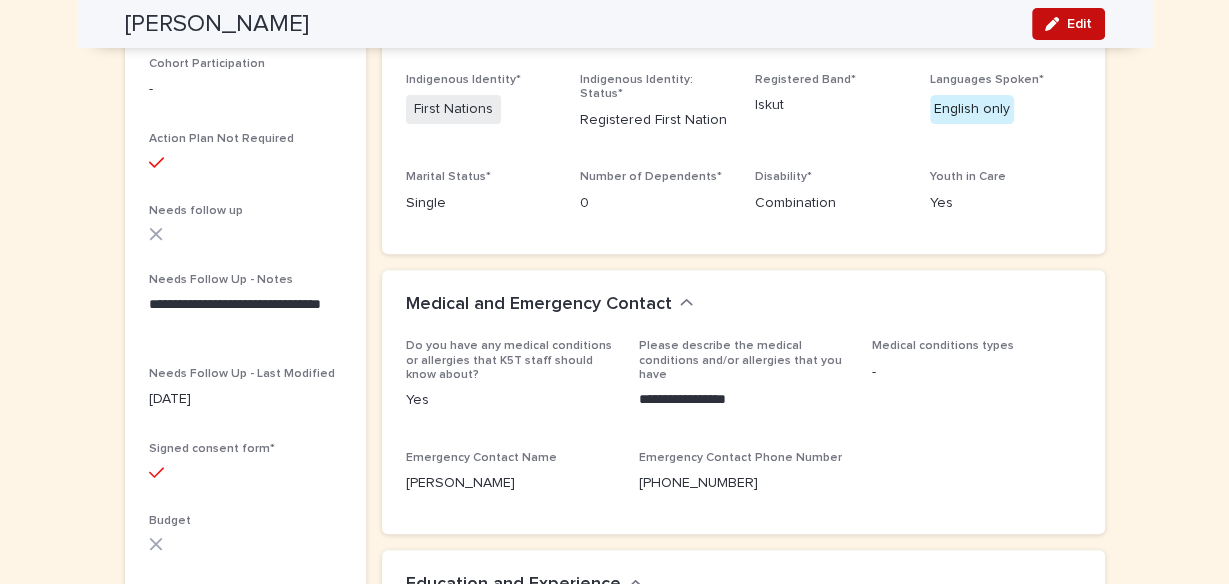 click on "Edit" at bounding box center [1079, 24] 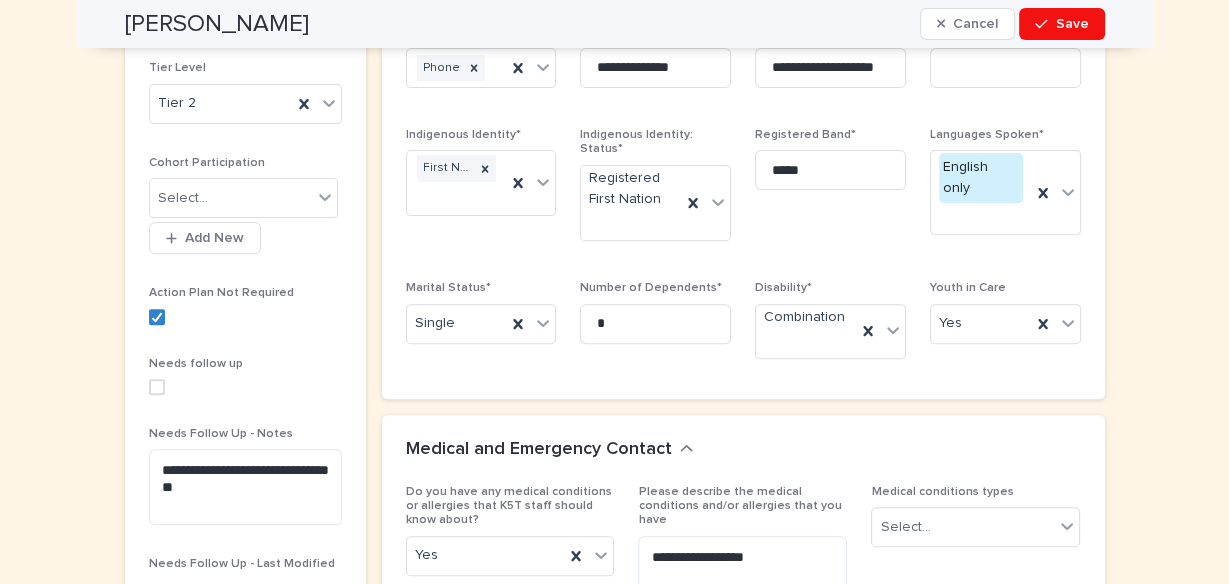 click at bounding box center (157, 387) 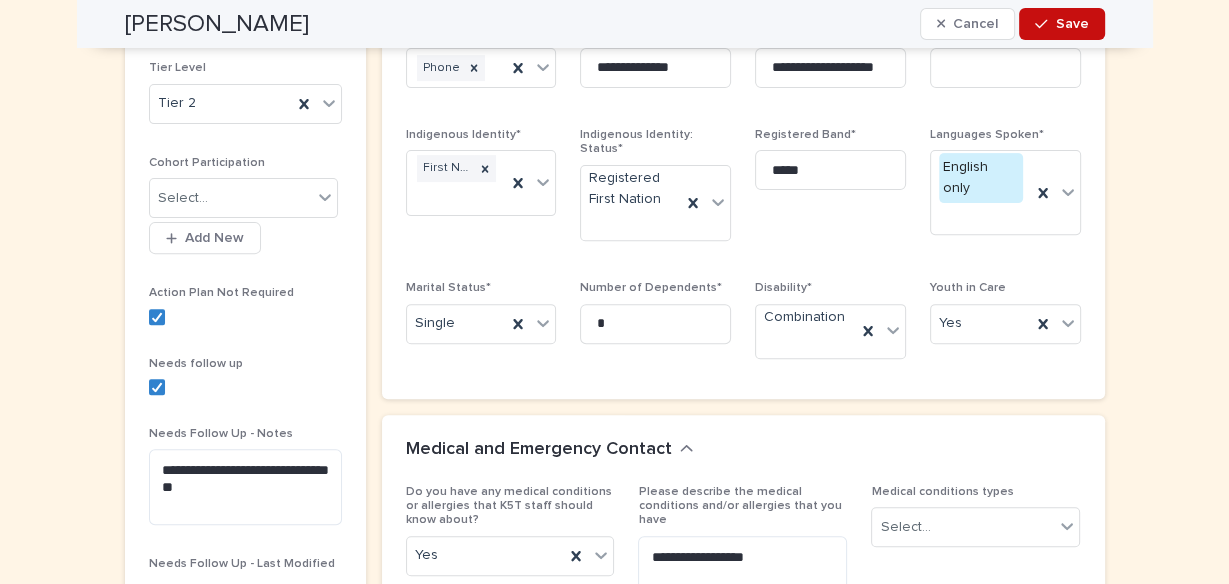 click on "Save" at bounding box center [1072, 24] 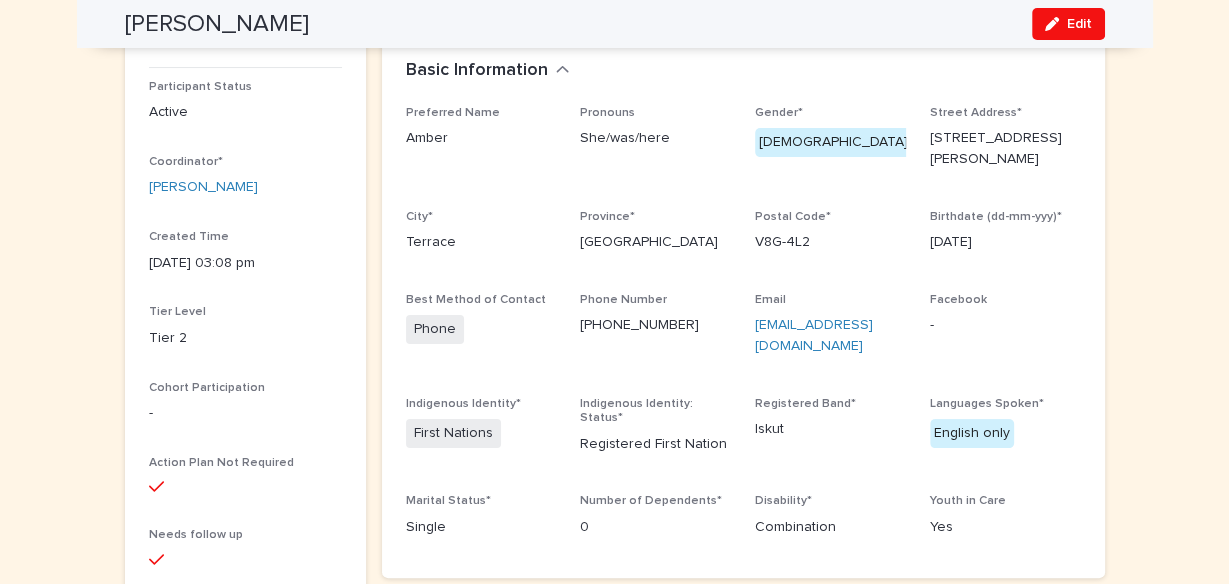 scroll, scrollTop: 214, scrollLeft: 0, axis: vertical 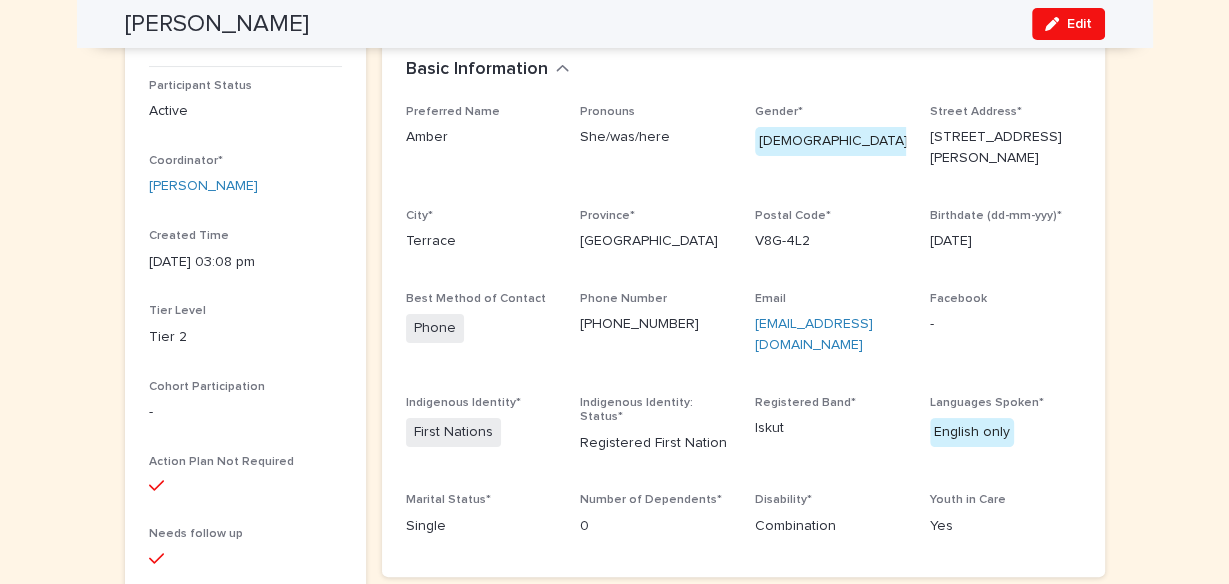 click on "Preferred Name Amber Pronouns She/was/here Gender* Female Street Address* 27-3889 Muller Avenue City* Terrace Province* British Columbia Postal Code* V8G-4L2 Birthdate (dd-mm-yyy)* 19/9/2008 Best Method of Contact Phone Phone Number (250) 641-5080 Email amberhenyu@gmail.com Facebook - Indigenous Identity* First Nations Indigenous Identity: Status* Registered First Nation Registered Band* Iskut Languages Spoken* English only Marital Status* Single Number of Dependents* 0 Disability* Combination Youth in Care Yes" at bounding box center (743, 329) 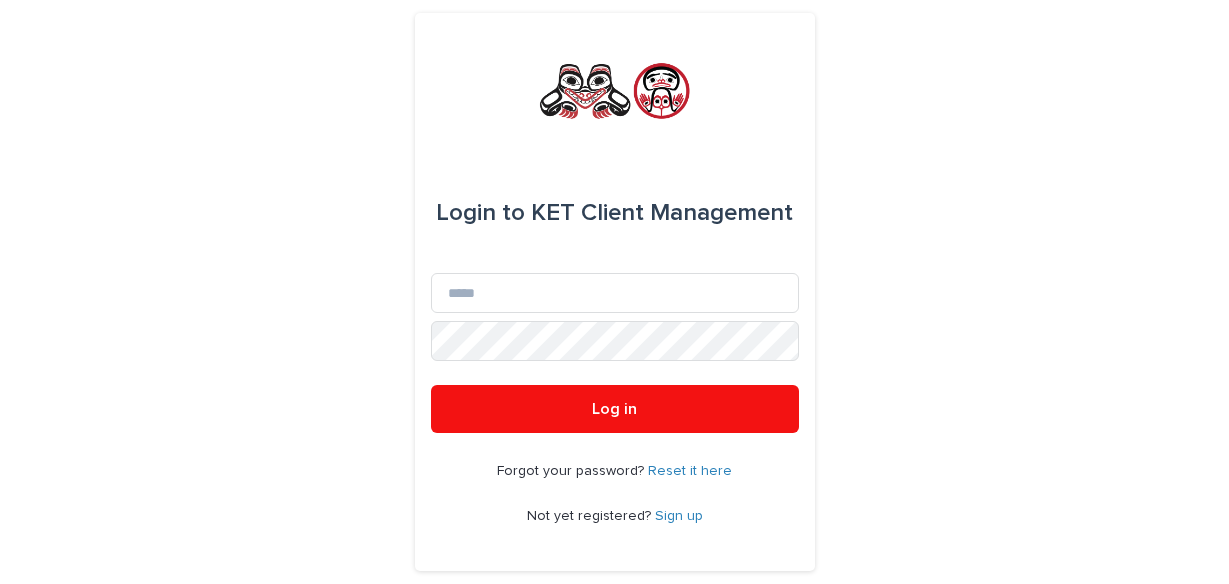scroll, scrollTop: 0, scrollLeft: 0, axis: both 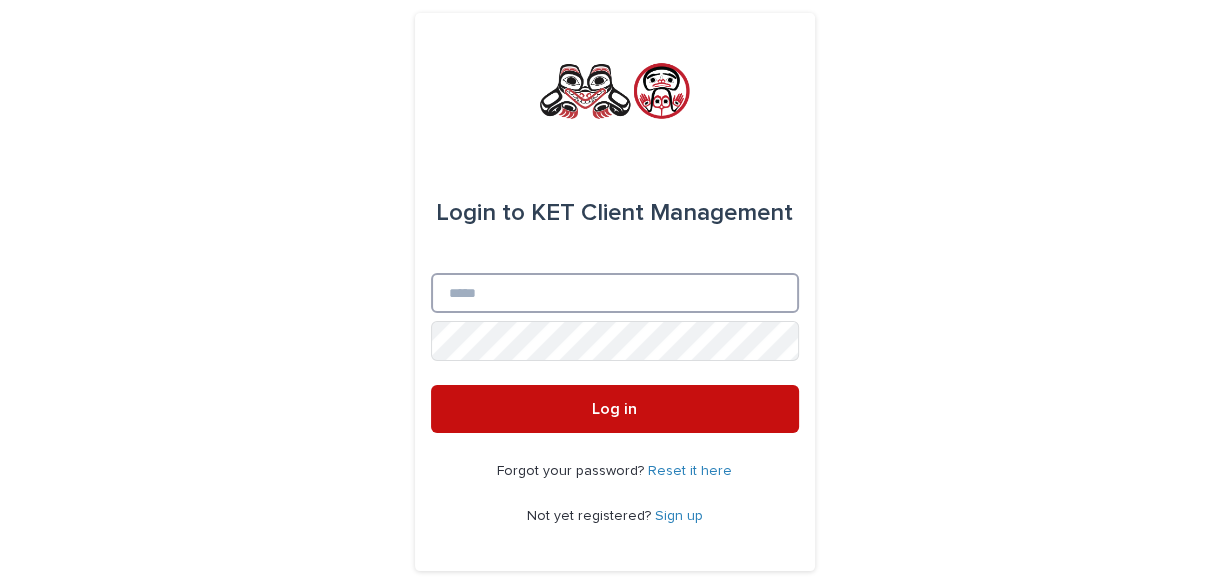 type on "**********" 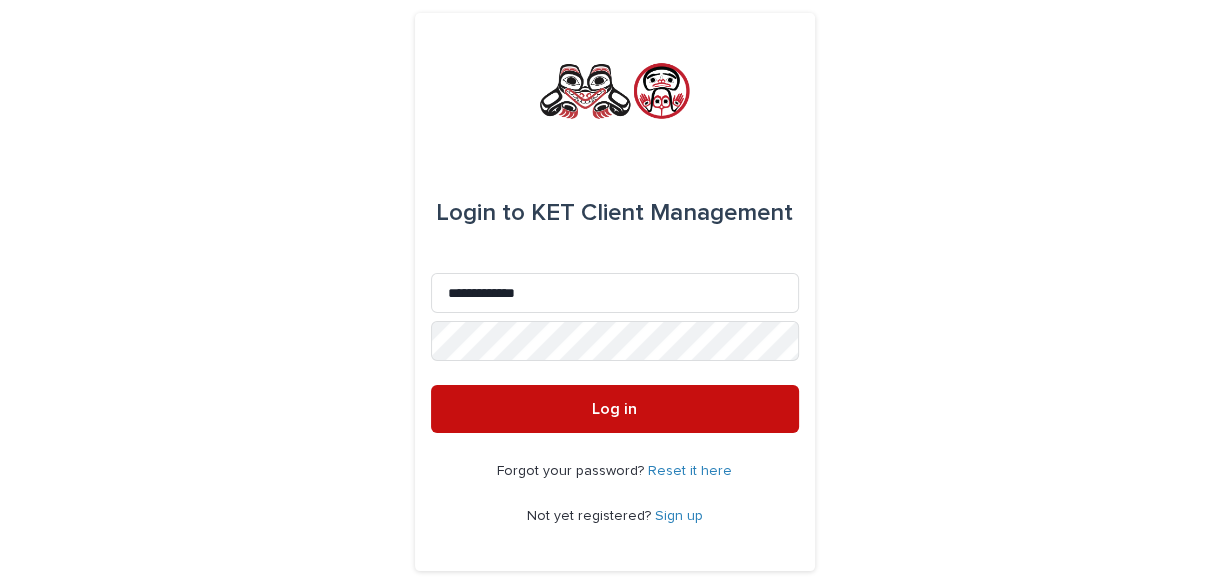 click on "Log in" at bounding box center (614, 409) 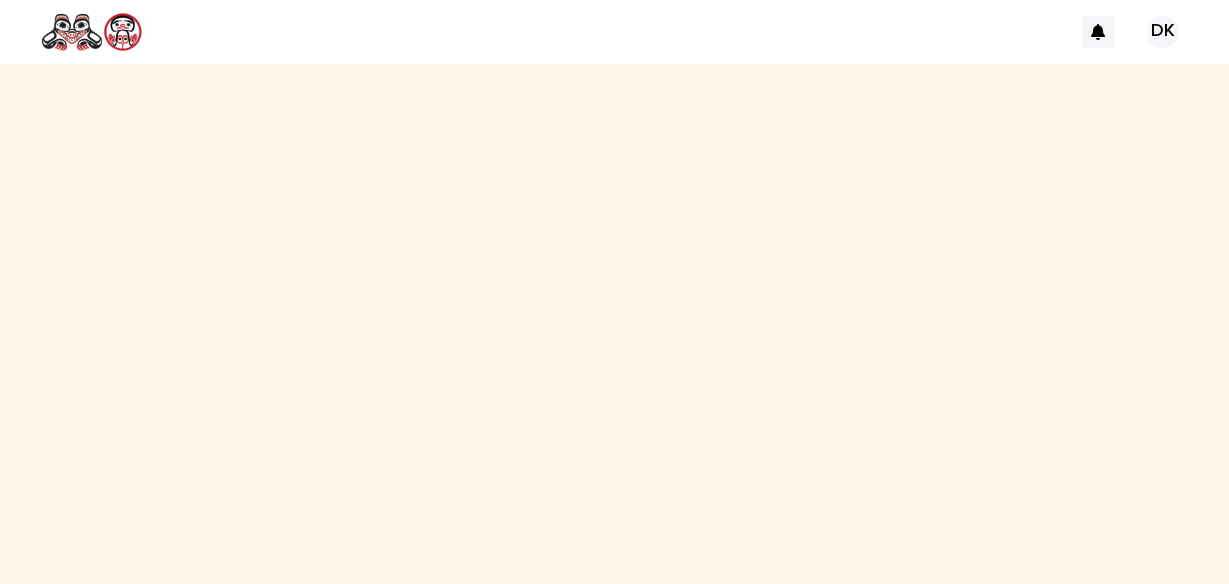 scroll, scrollTop: 0, scrollLeft: 0, axis: both 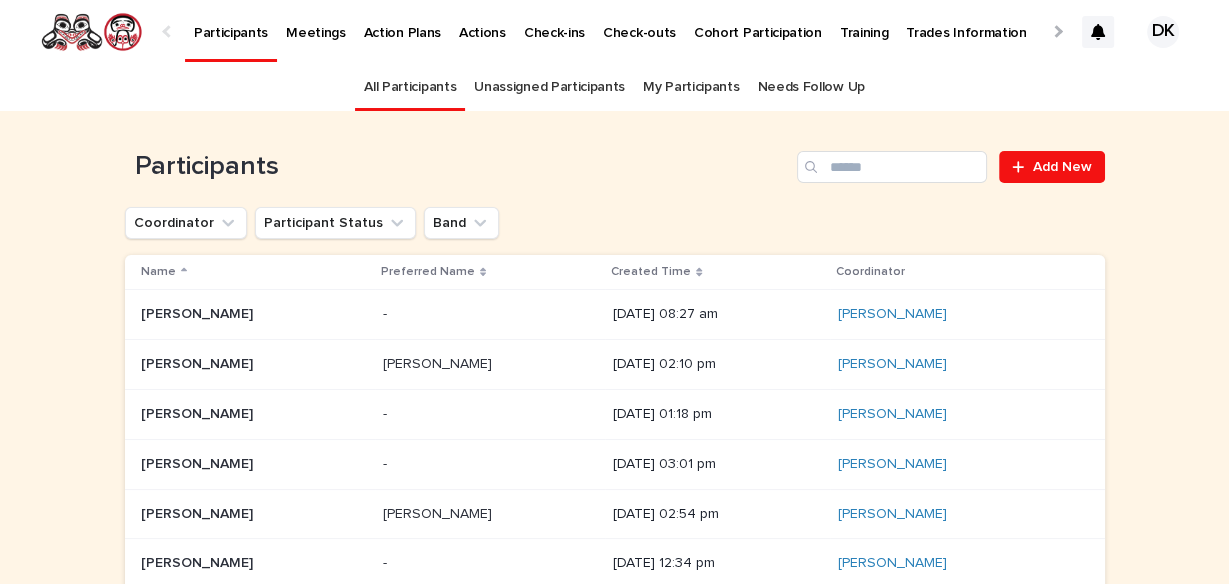 click on "Needs Follow Up" at bounding box center (810, 87) 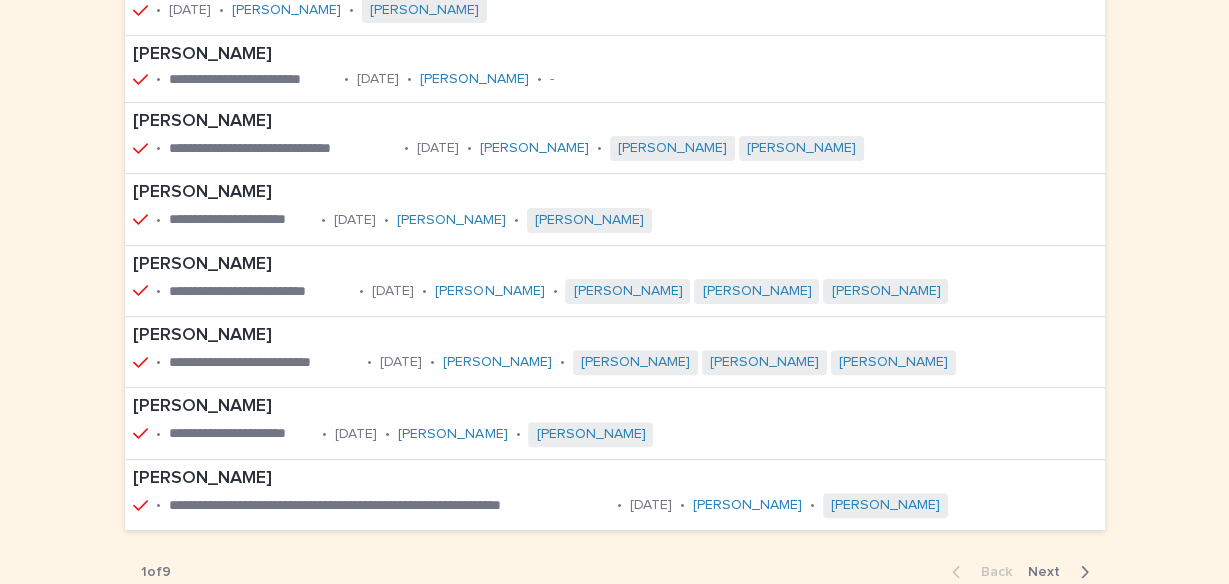 scroll, scrollTop: 428, scrollLeft: 0, axis: vertical 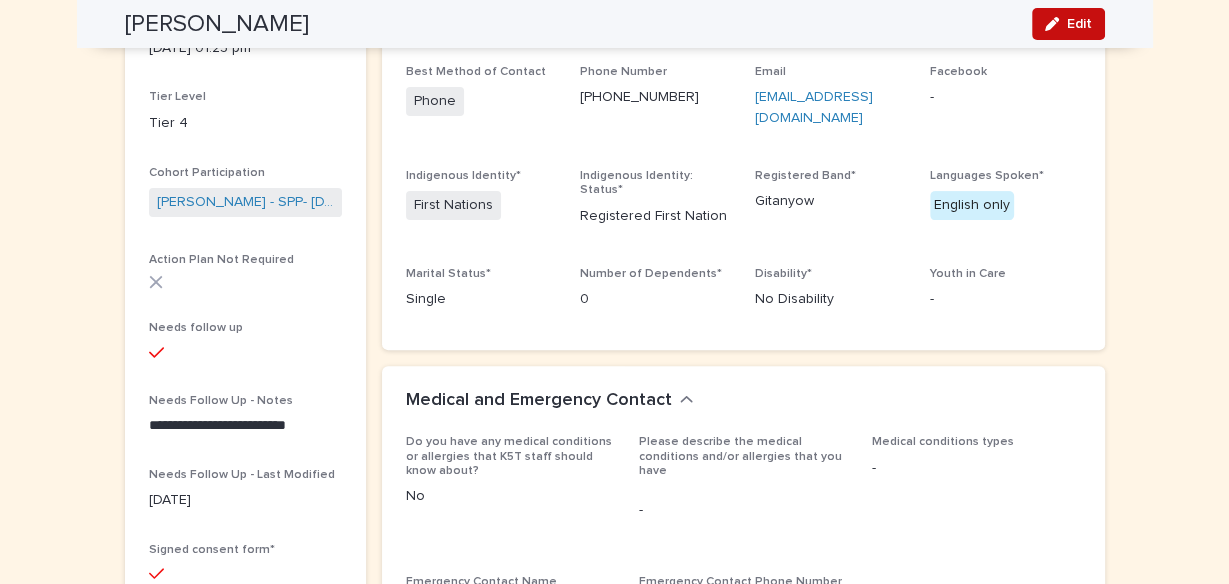click on "Edit" at bounding box center (1079, 24) 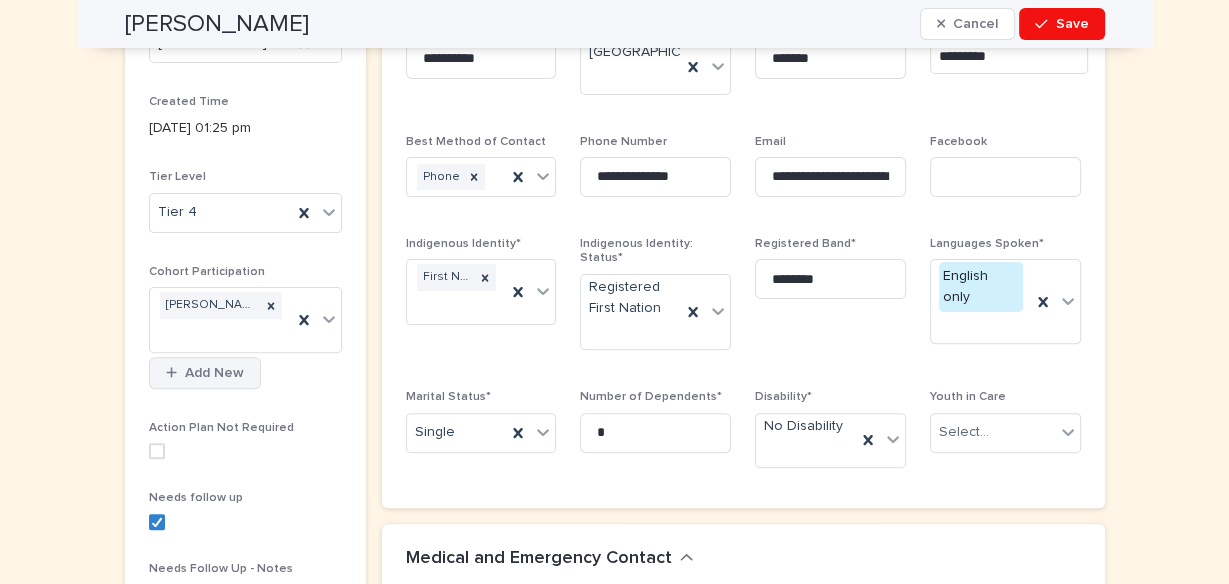 scroll, scrollTop: 587, scrollLeft: 0, axis: vertical 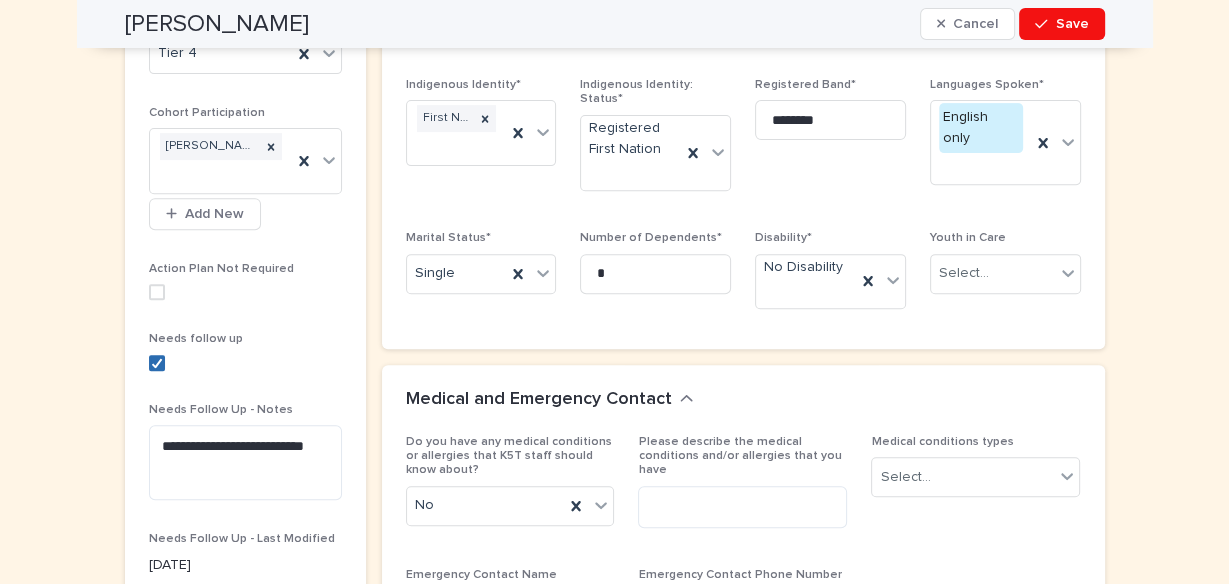 click 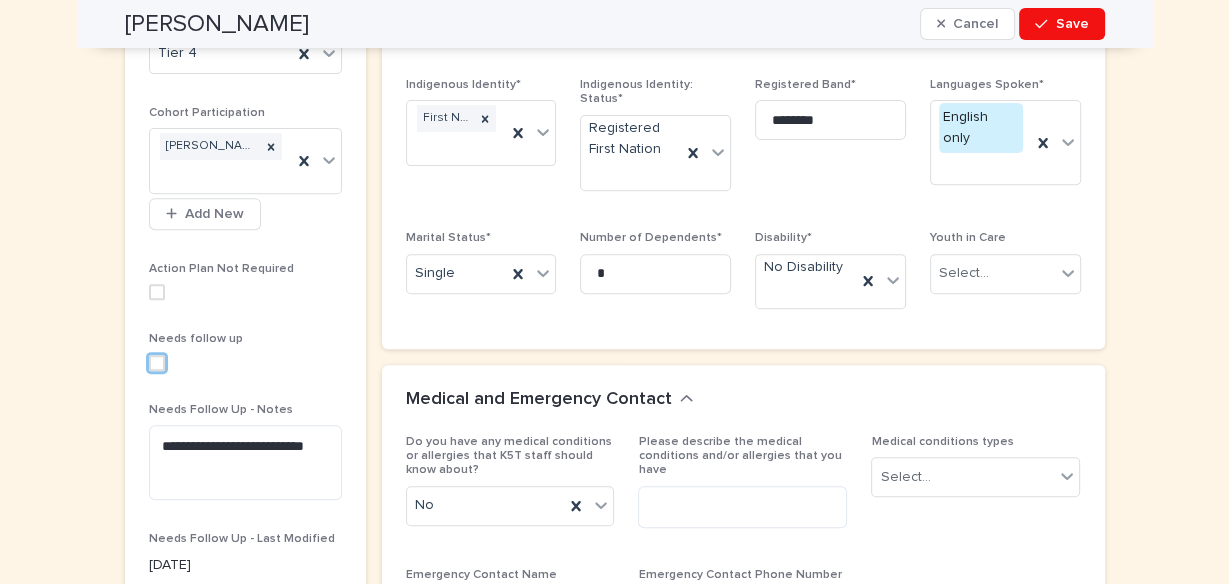 click at bounding box center (157, 363) 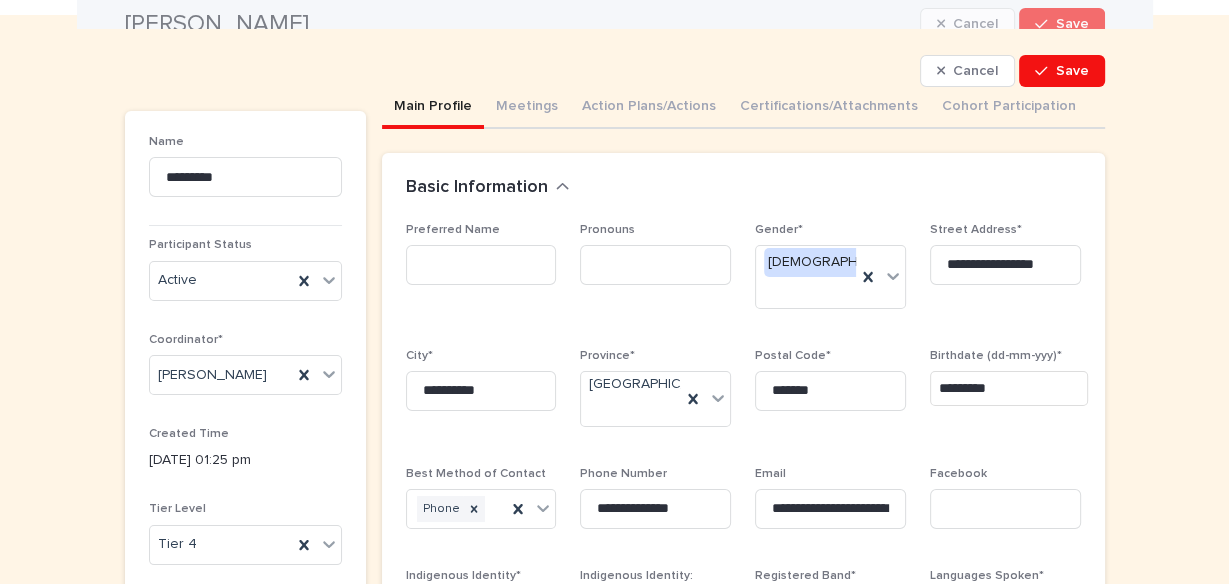 scroll, scrollTop: 0, scrollLeft: 0, axis: both 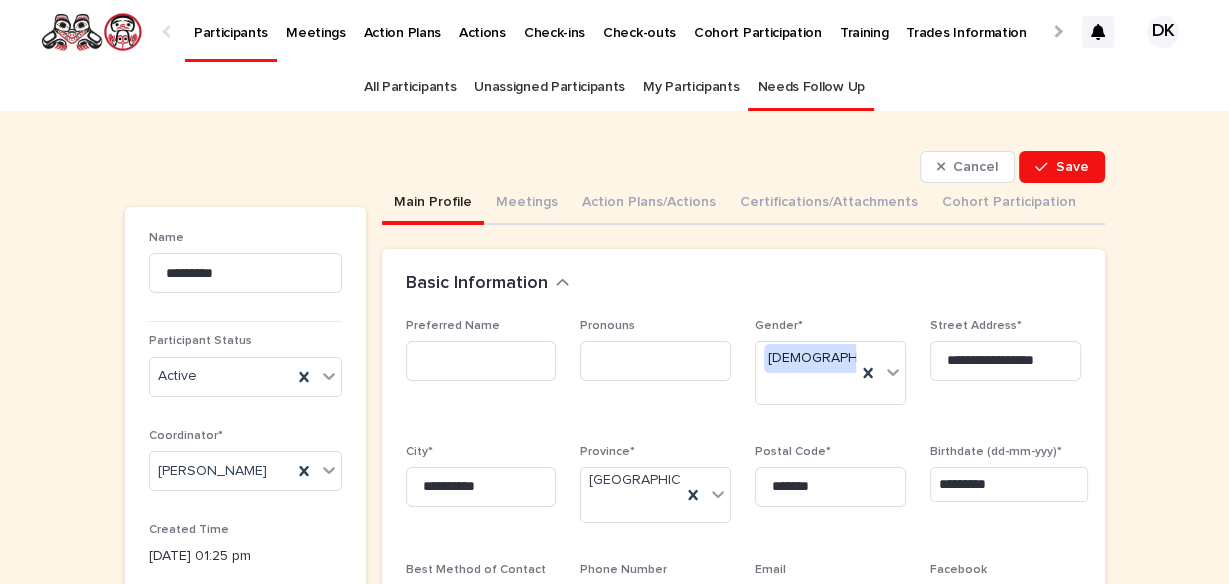 click on "Participants" at bounding box center [231, 21] 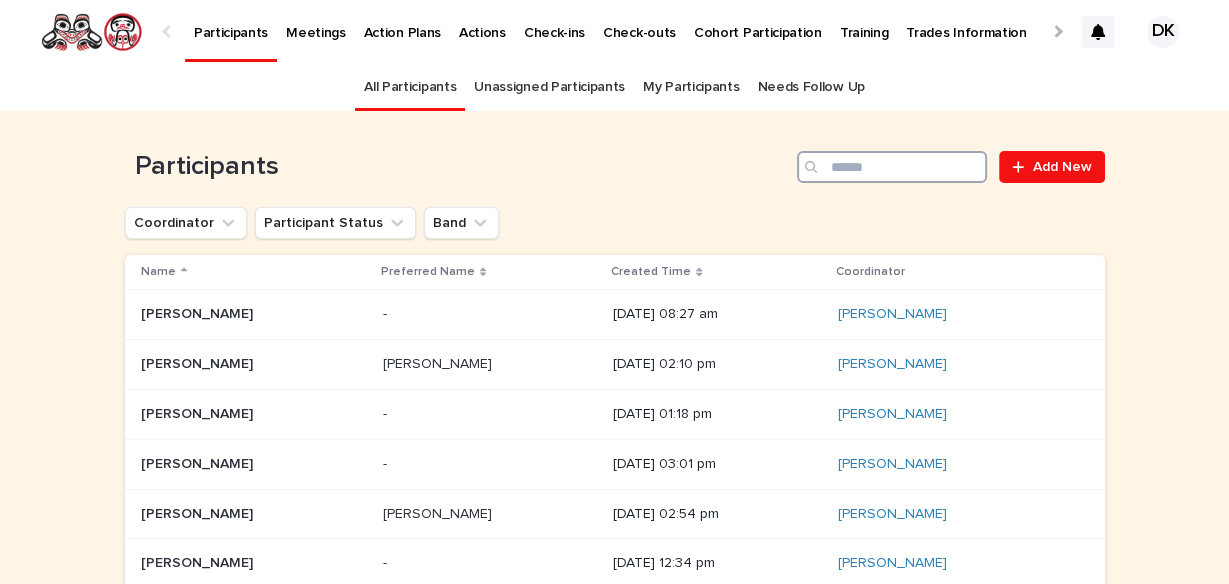 click at bounding box center (892, 167) 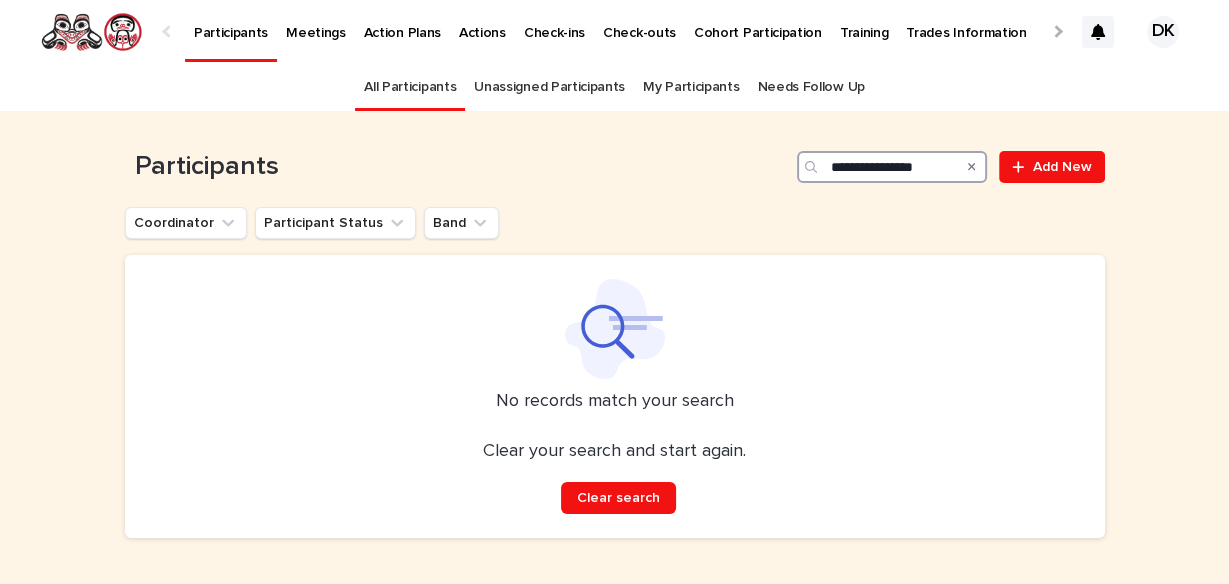 drag, startPoint x: 883, startPoint y: 162, endPoint x: 716, endPoint y: 180, distance: 167.96725 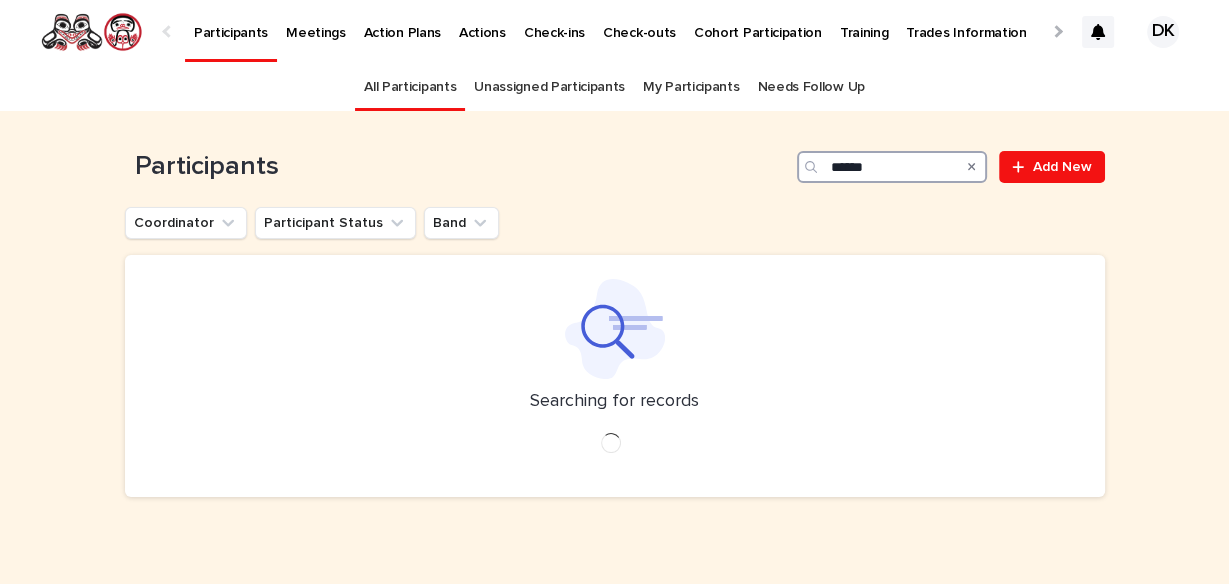type on "******" 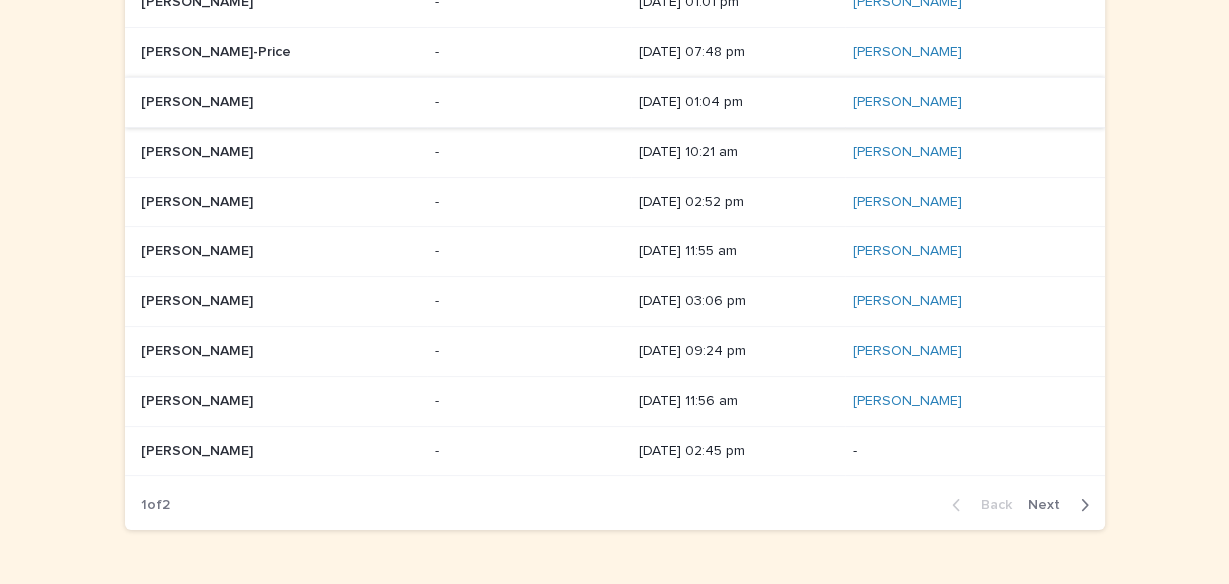 scroll, scrollTop: 313, scrollLeft: 0, axis: vertical 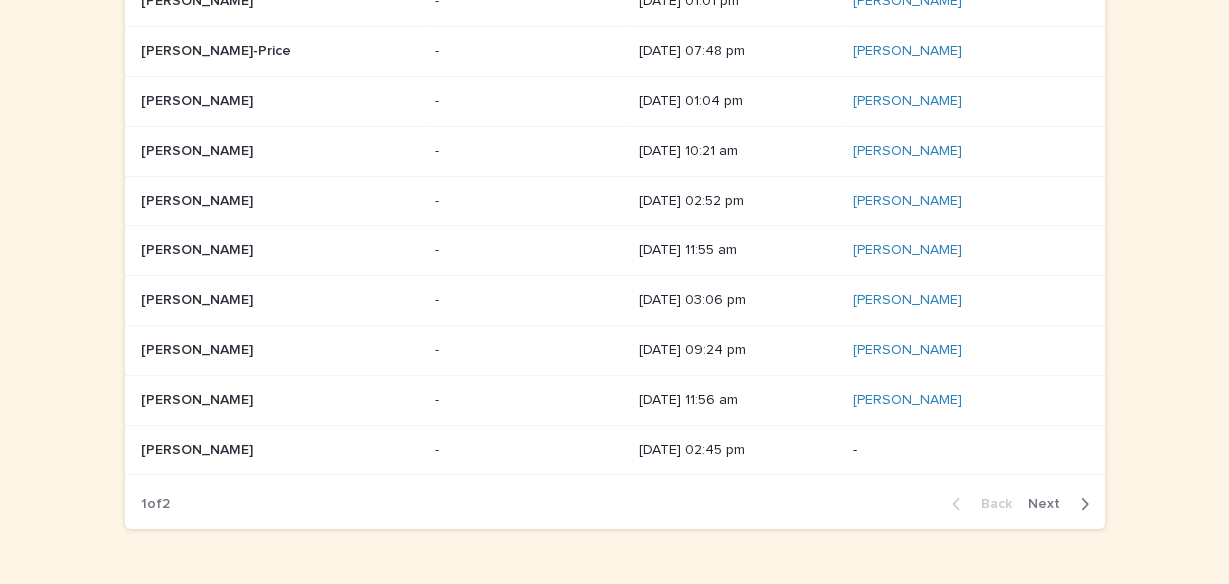 click 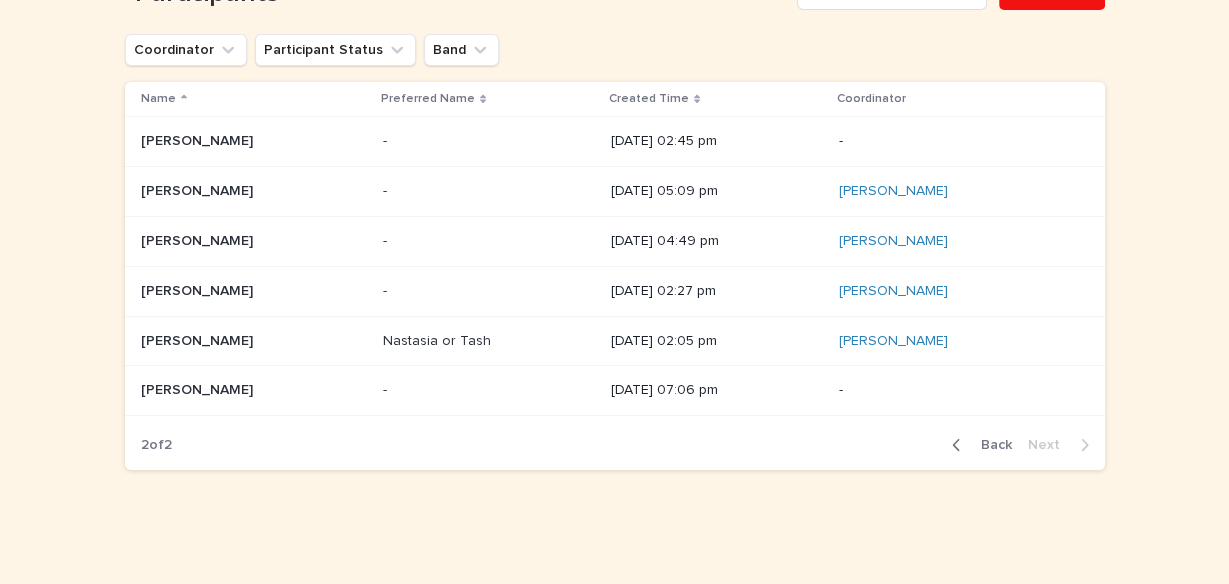 scroll, scrollTop: 0, scrollLeft: 0, axis: both 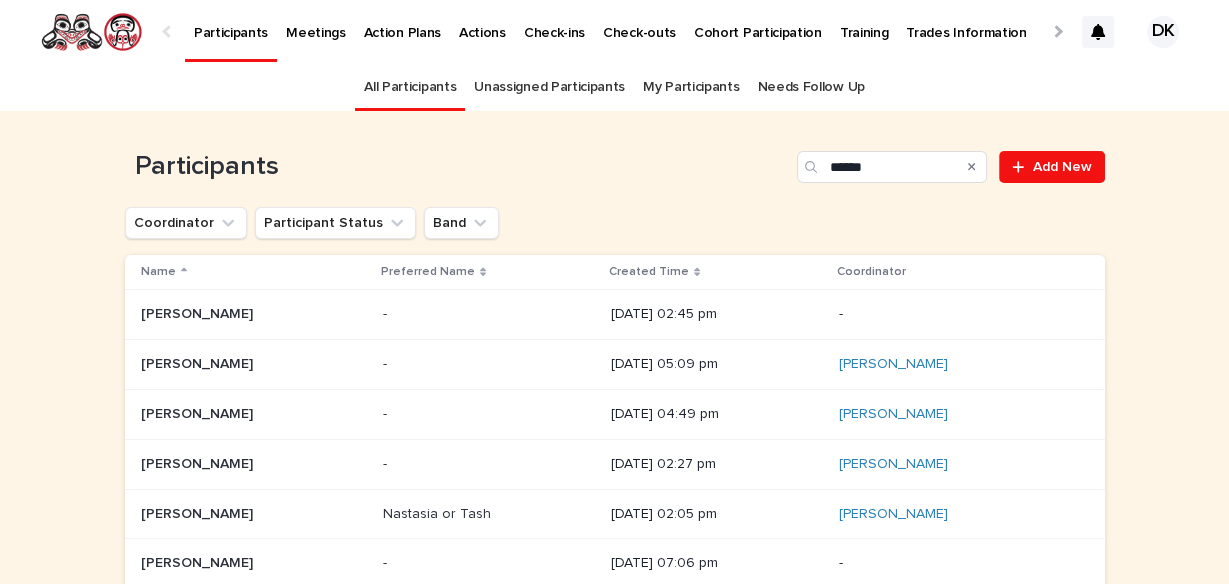 click on "Needs Follow Up" at bounding box center (810, 87) 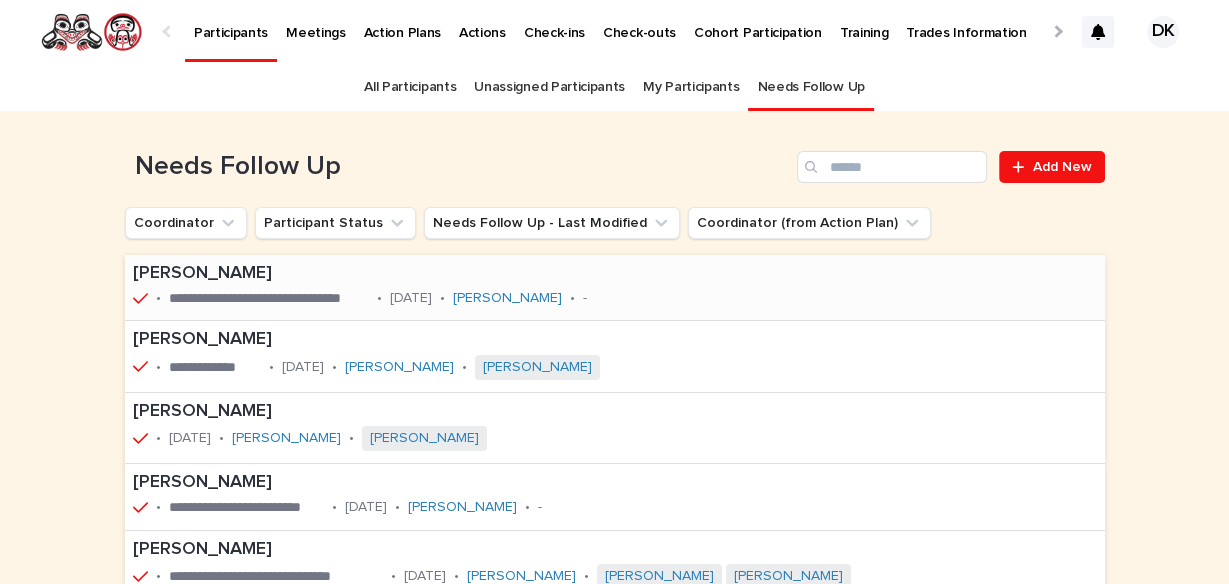 click on "[DATE]" at bounding box center (411, 298) 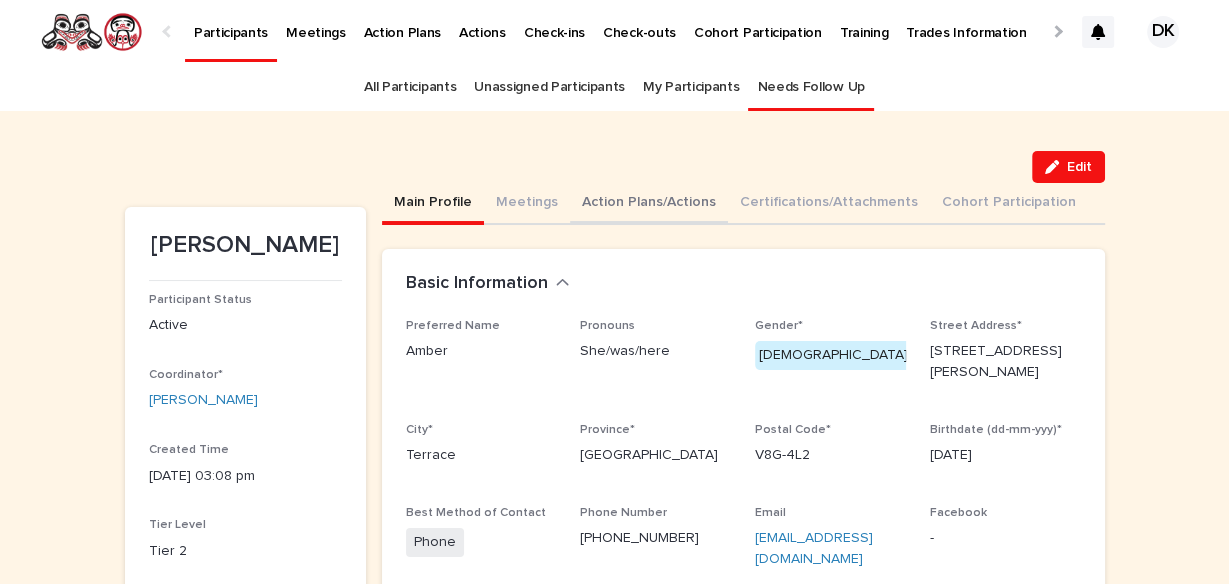 click on "Action Plans/Actions" at bounding box center [649, 204] 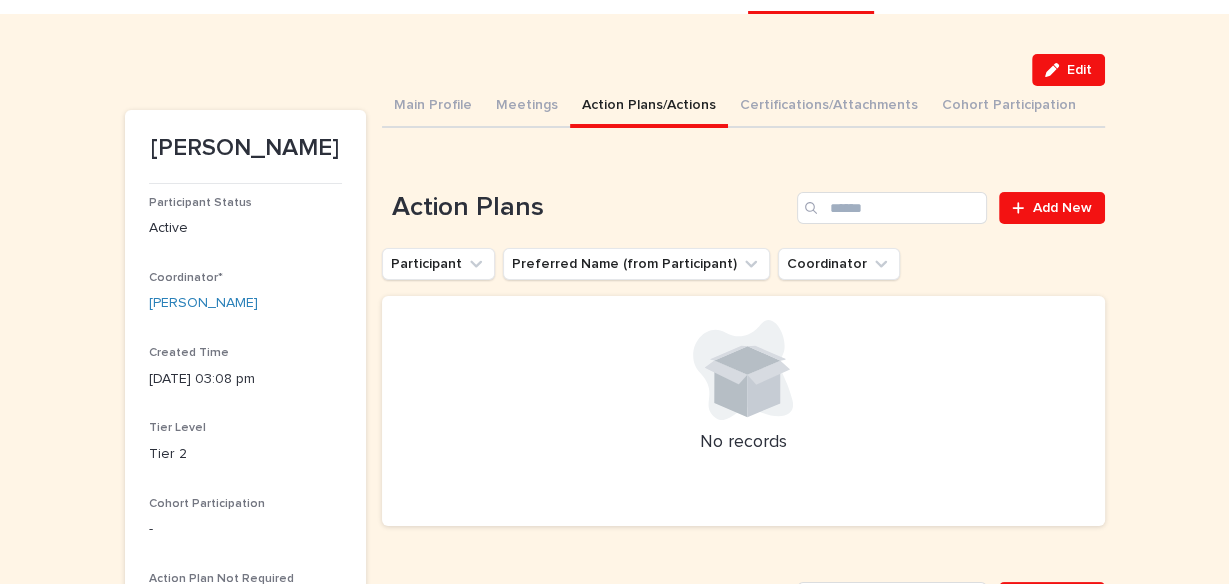 scroll, scrollTop: 0, scrollLeft: 0, axis: both 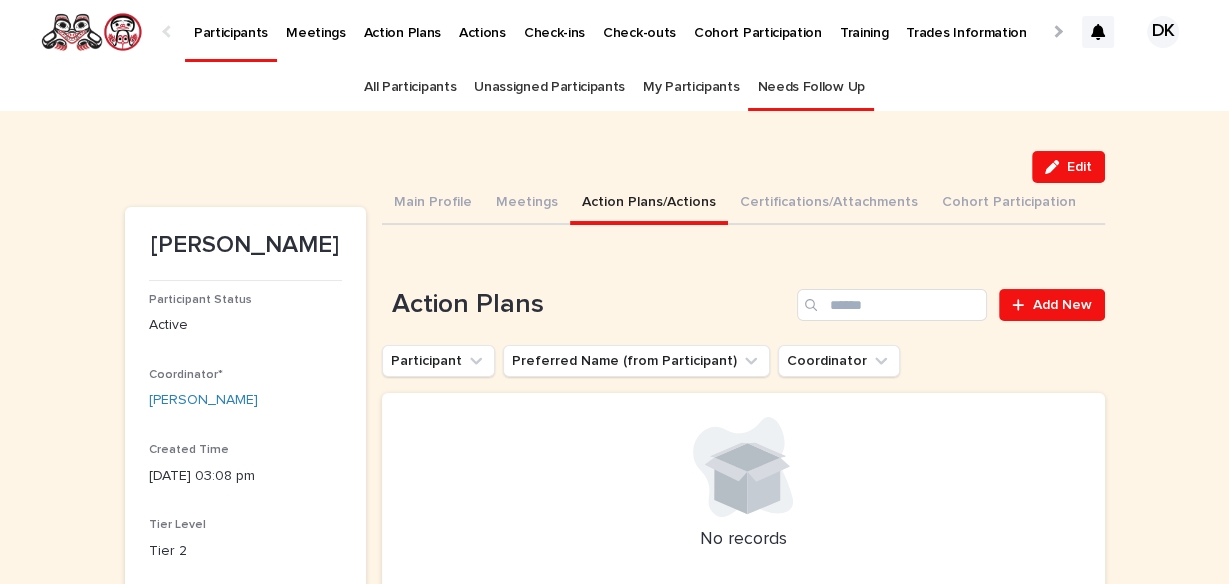 click on "Participants" at bounding box center (231, 21) 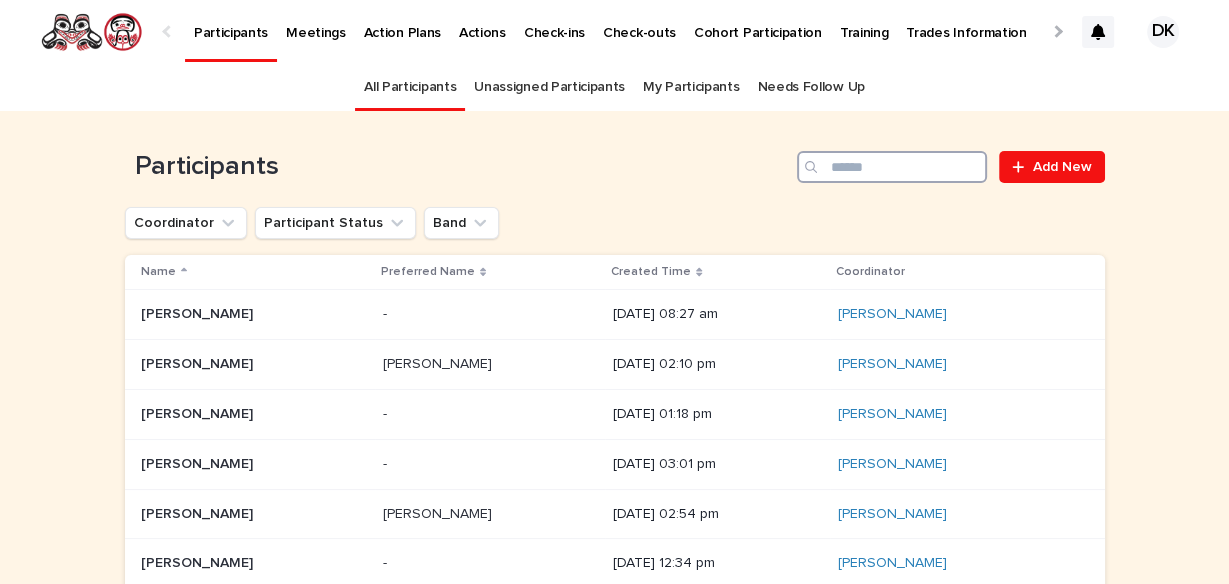 click at bounding box center (892, 167) 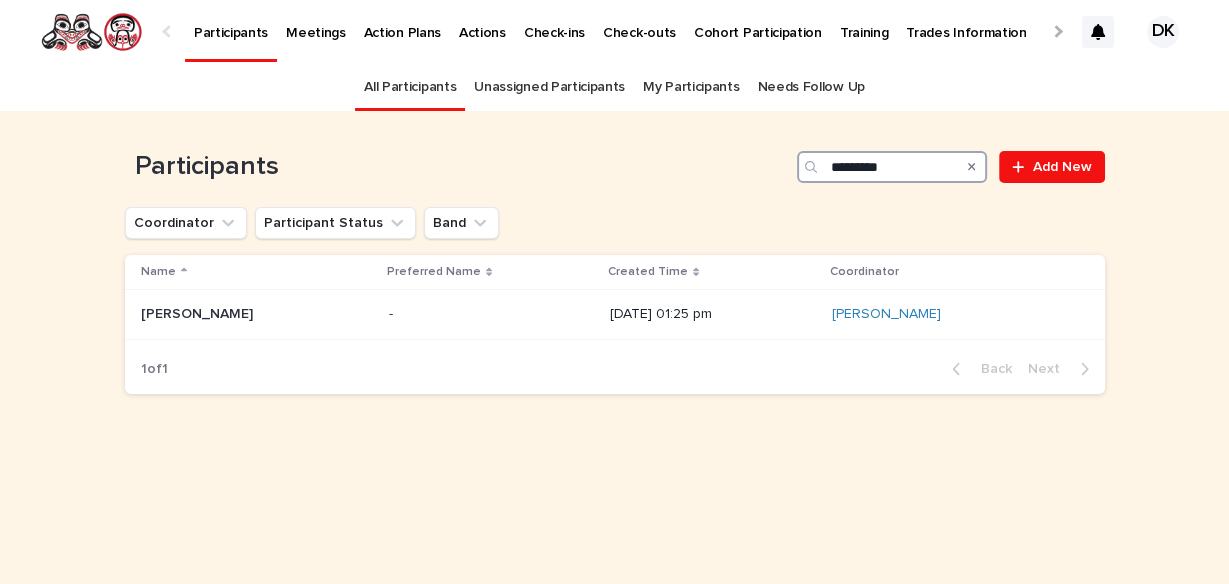 type on "*********" 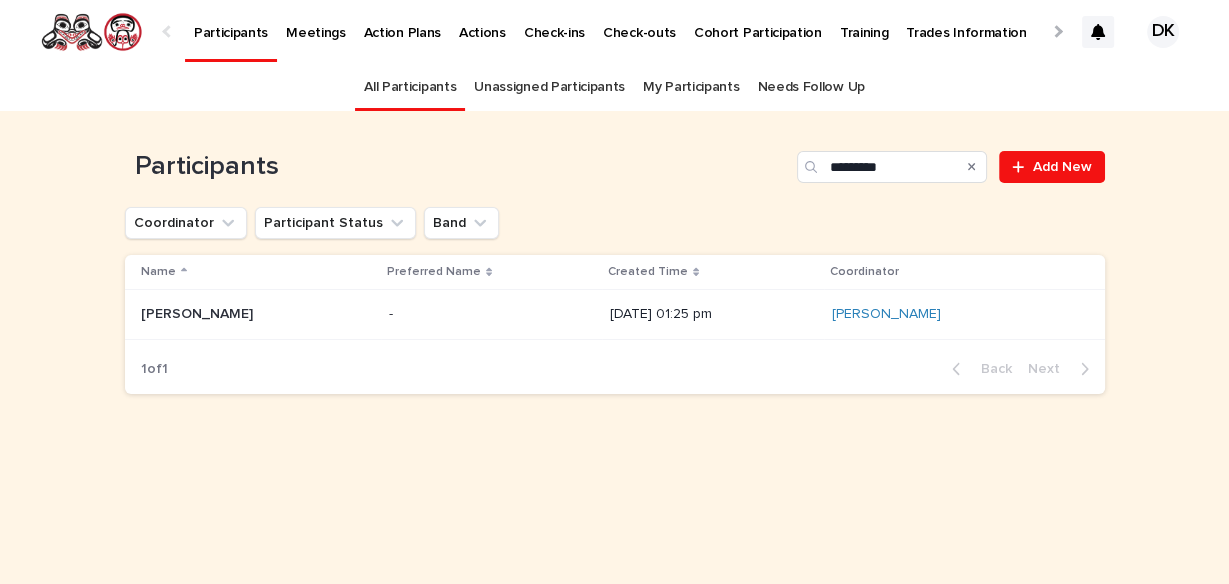 click on "Evan Good" at bounding box center (199, 312) 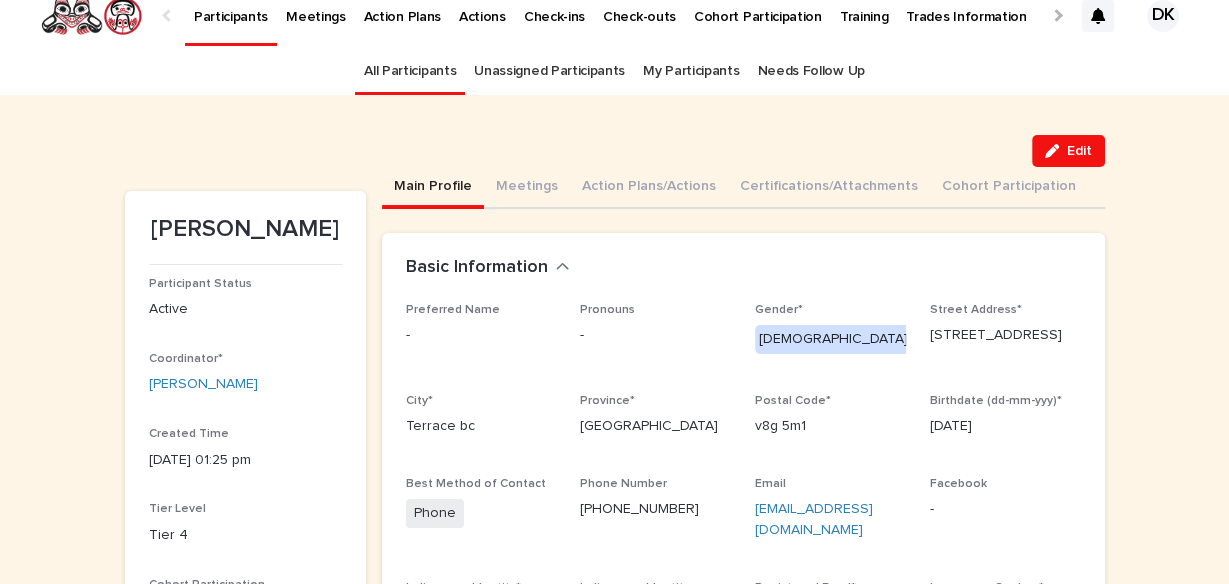scroll, scrollTop: 0, scrollLeft: 0, axis: both 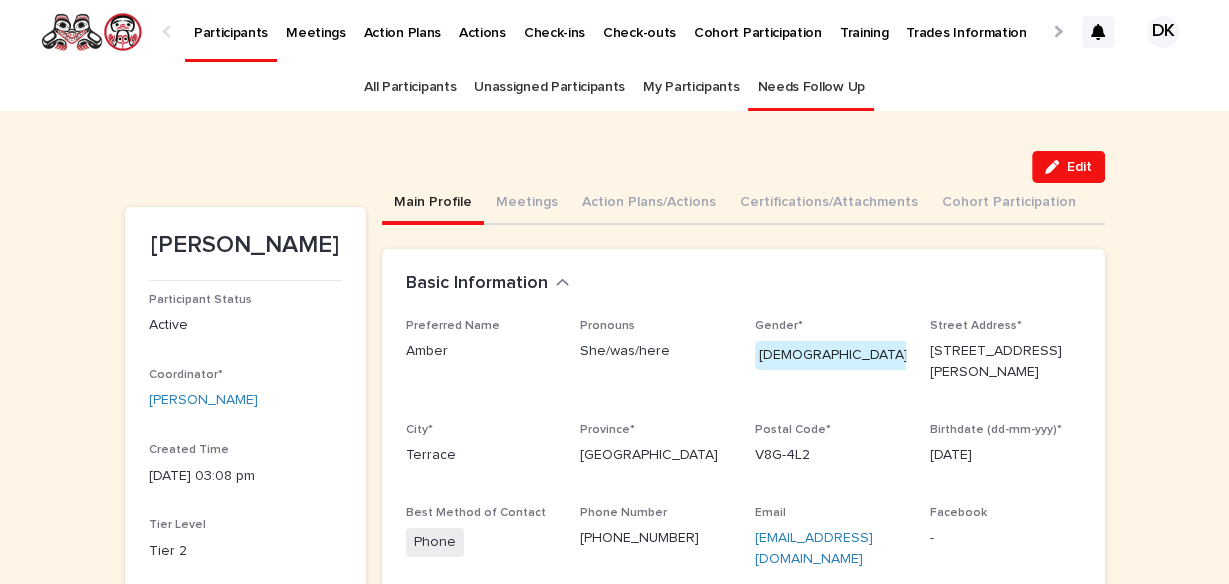 click on "Needs Follow Up" at bounding box center [810, 87] 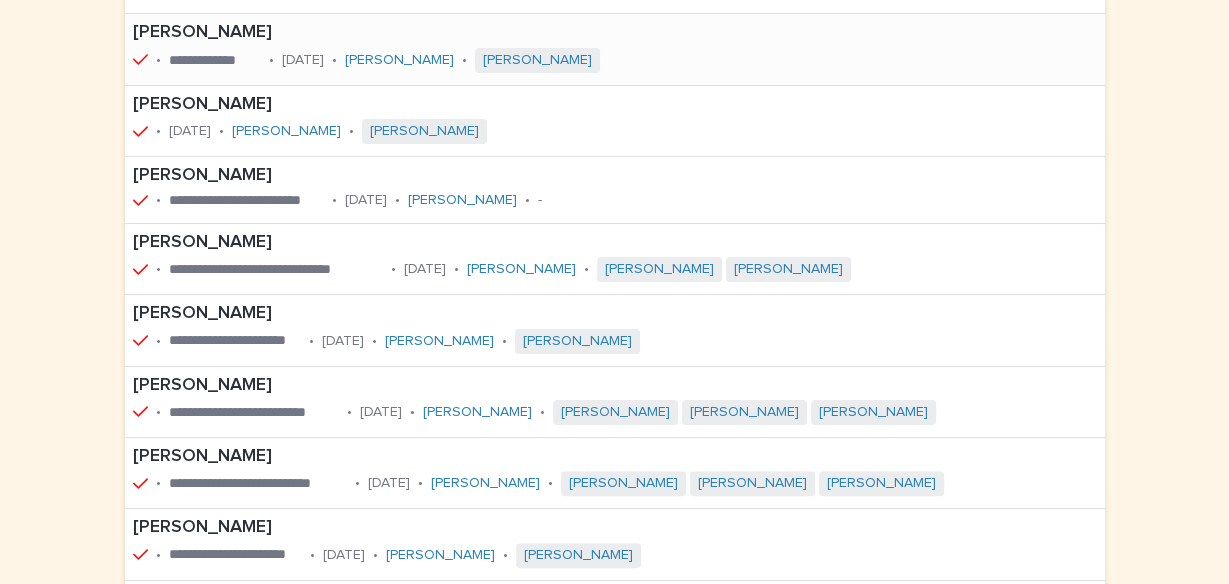scroll, scrollTop: 309, scrollLeft: 0, axis: vertical 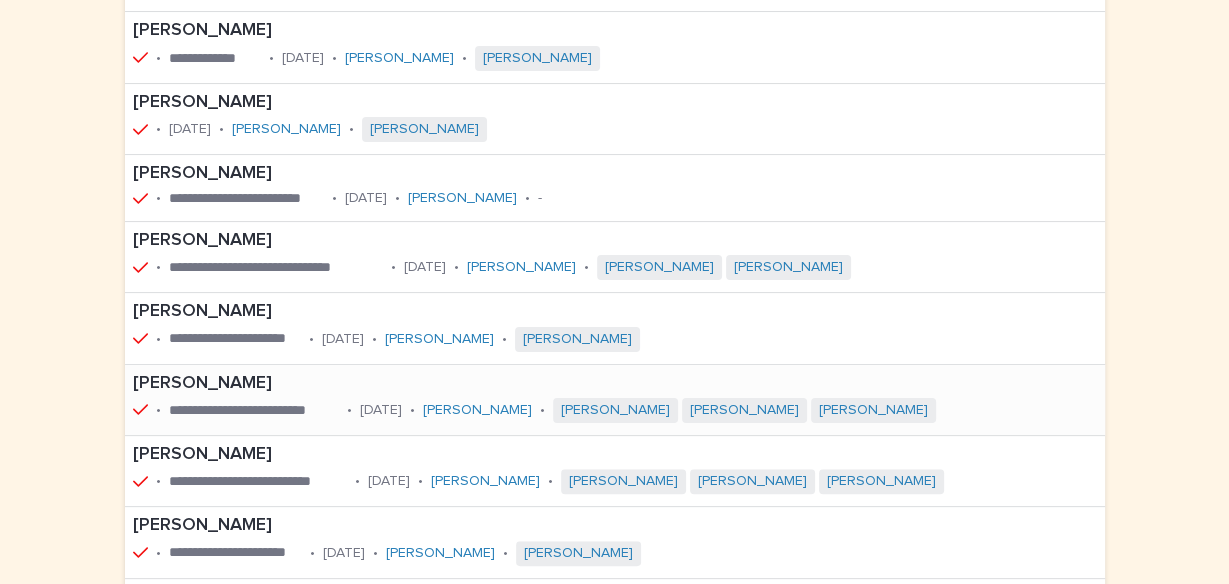 click on "Evan Good" at bounding box center [606, 384] 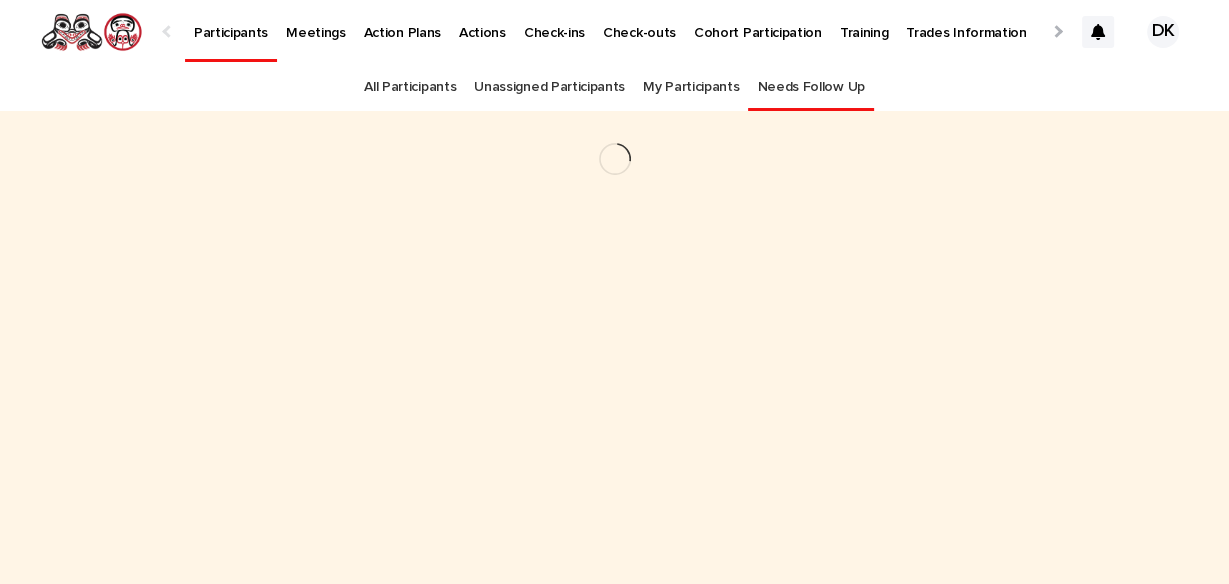 scroll, scrollTop: 0, scrollLeft: 0, axis: both 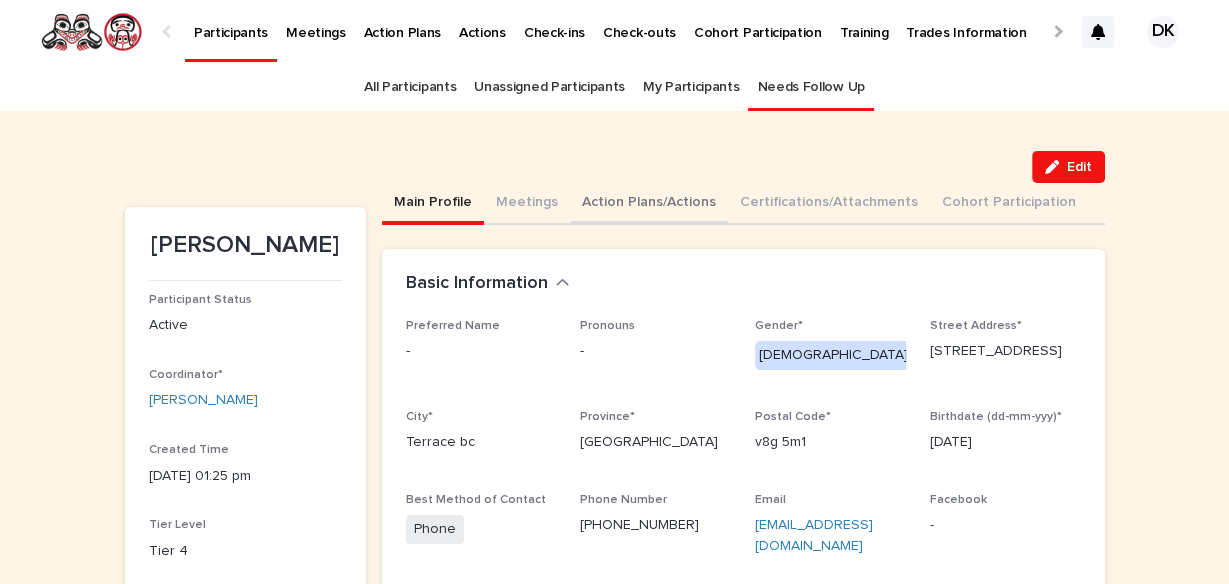 click on "Action Plans/Actions" at bounding box center [649, 204] 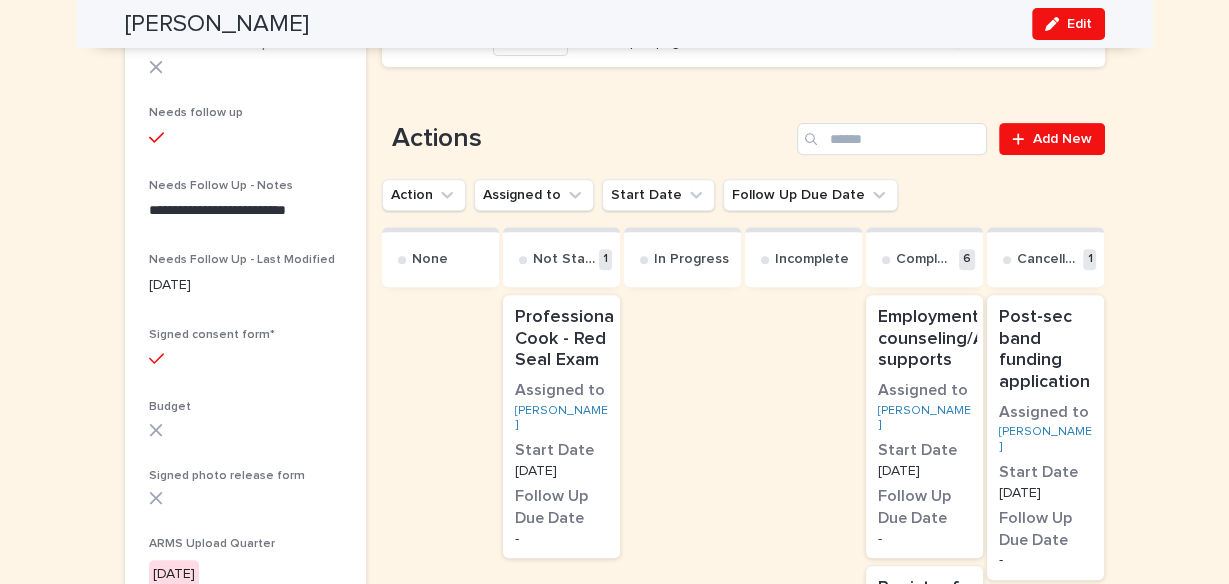 scroll, scrollTop: 645, scrollLeft: 0, axis: vertical 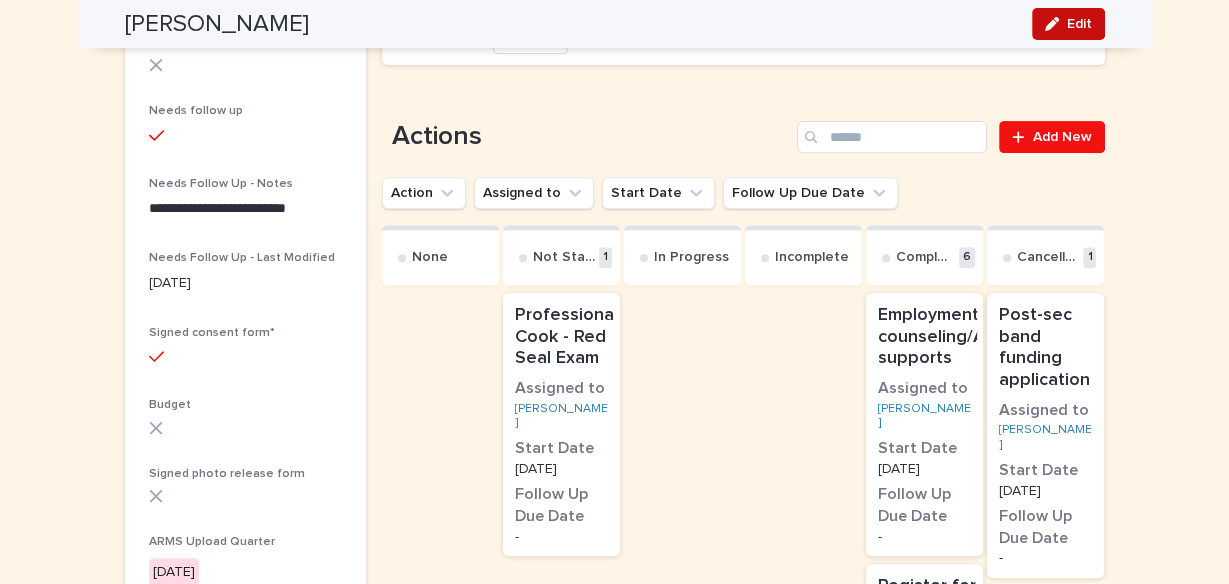 click on "Edit" at bounding box center [1079, 24] 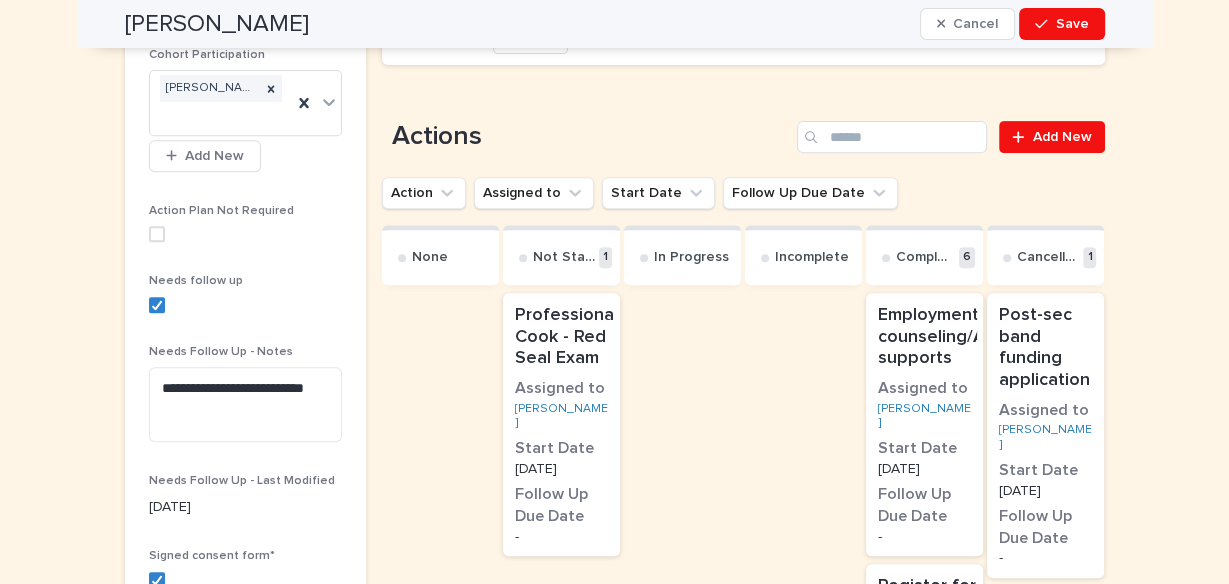 click on "Professional Cook - Red Seal Exam" at bounding box center [566, 337] 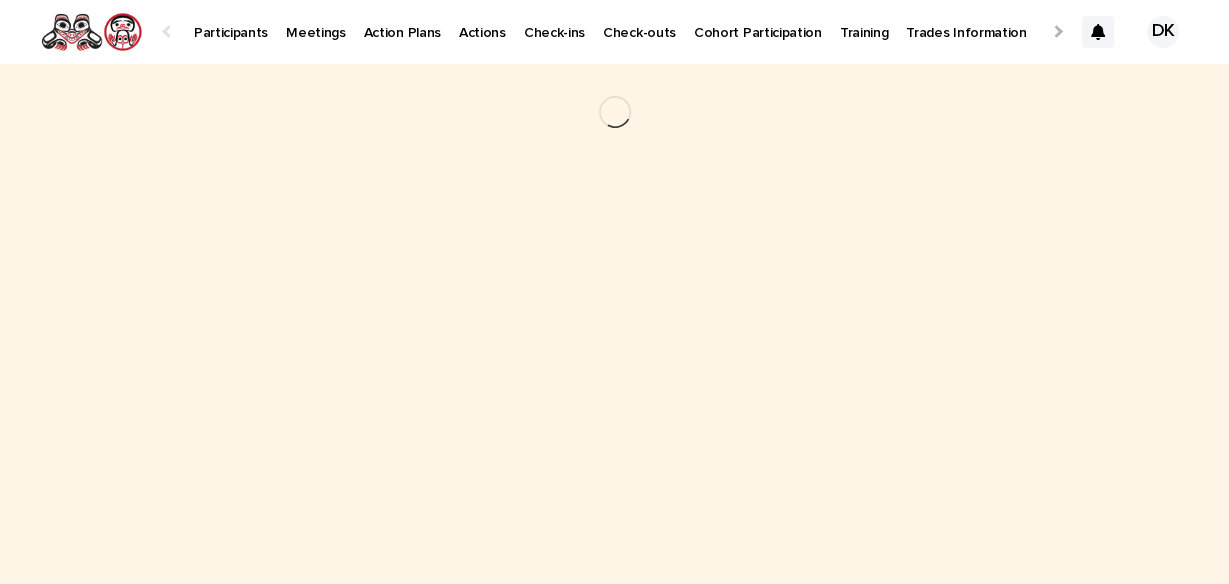 scroll, scrollTop: 0, scrollLeft: 0, axis: both 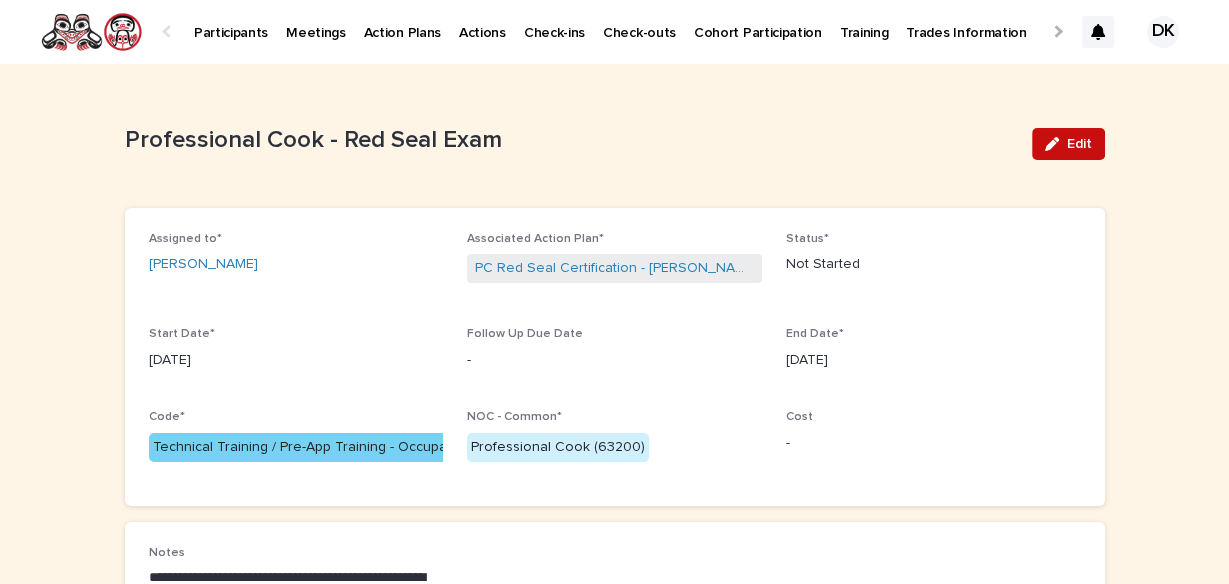 click on "Edit" at bounding box center (1079, 144) 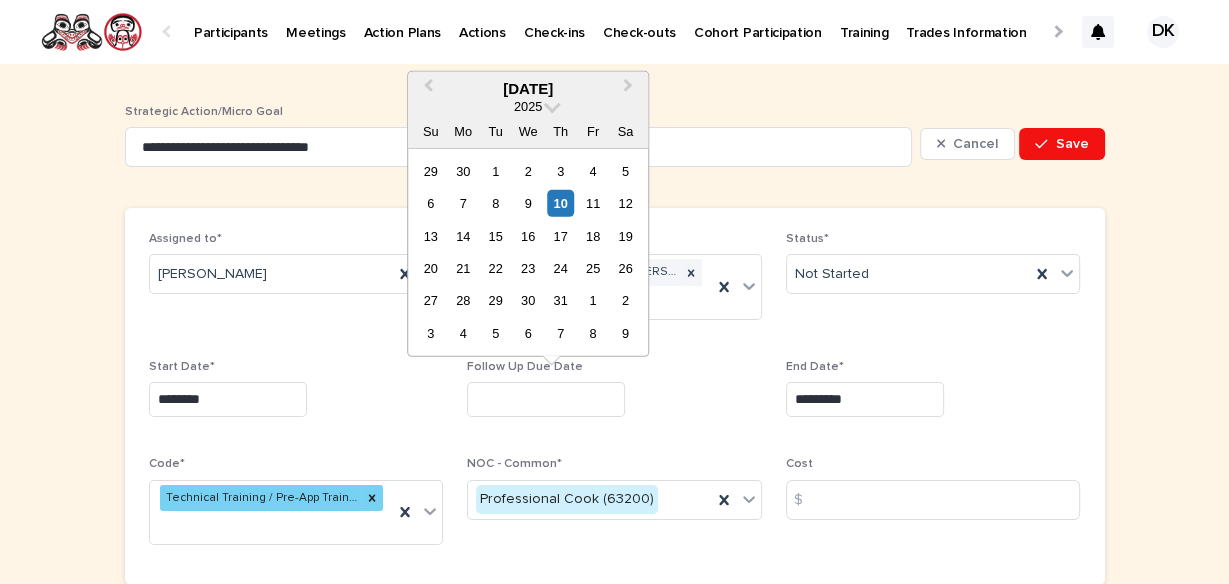 click at bounding box center [546, 399] 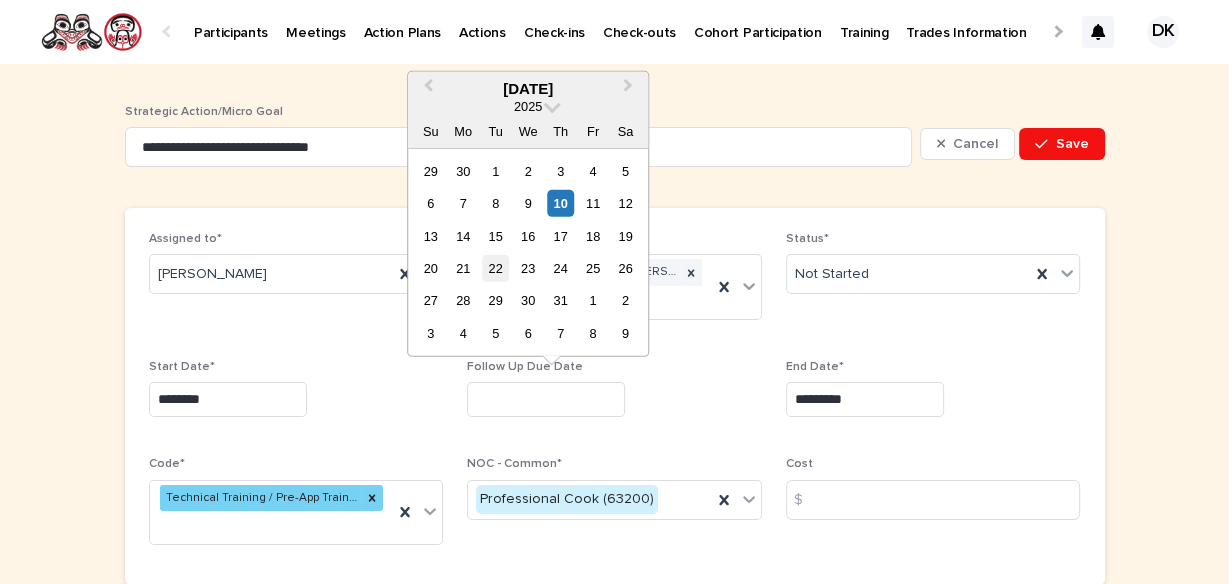 click on "22" at bounding box center (495, 268) 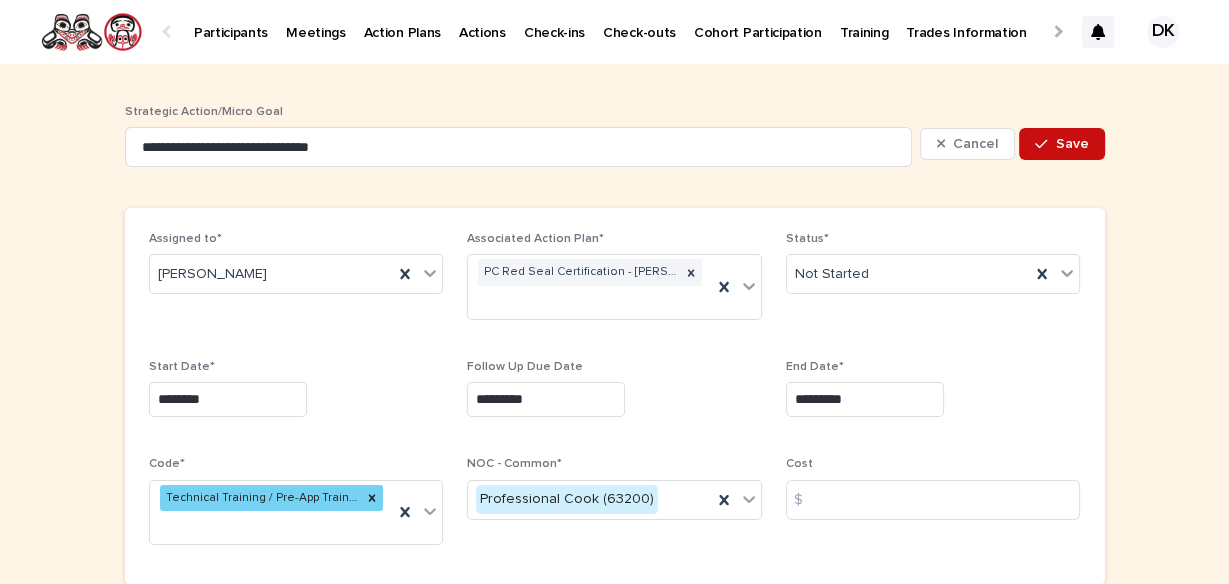 click on "Save" at bounding box center [1072, 144] 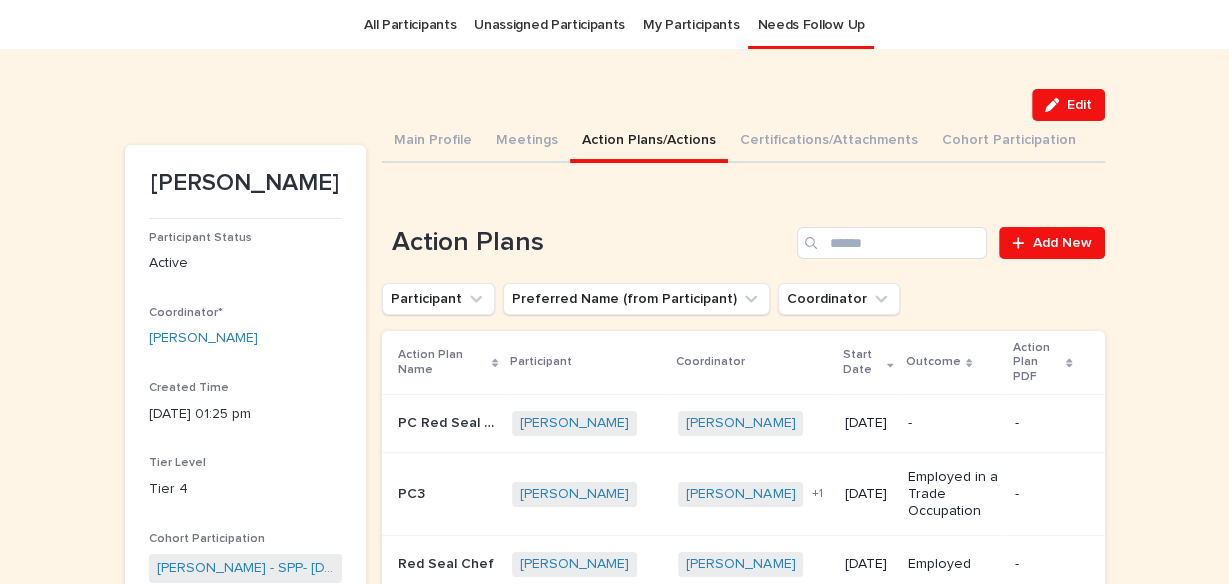 scroll, scrollTop: 63, scrollLeft: 0, axis: vertical 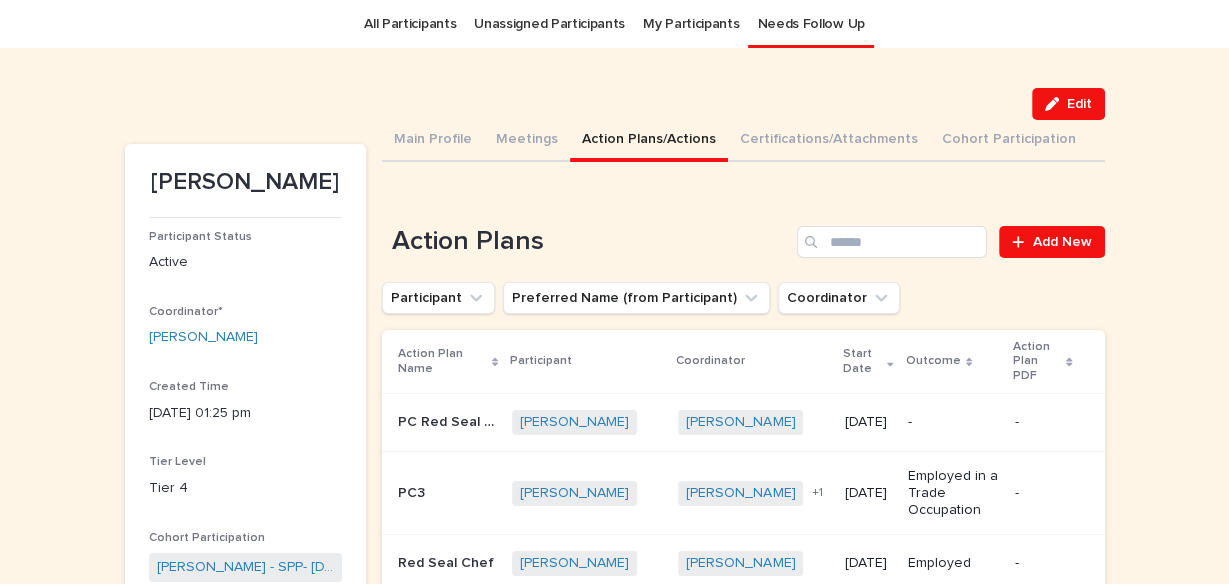 click on "Needs Follow Up" at bounding box center [810, 24] 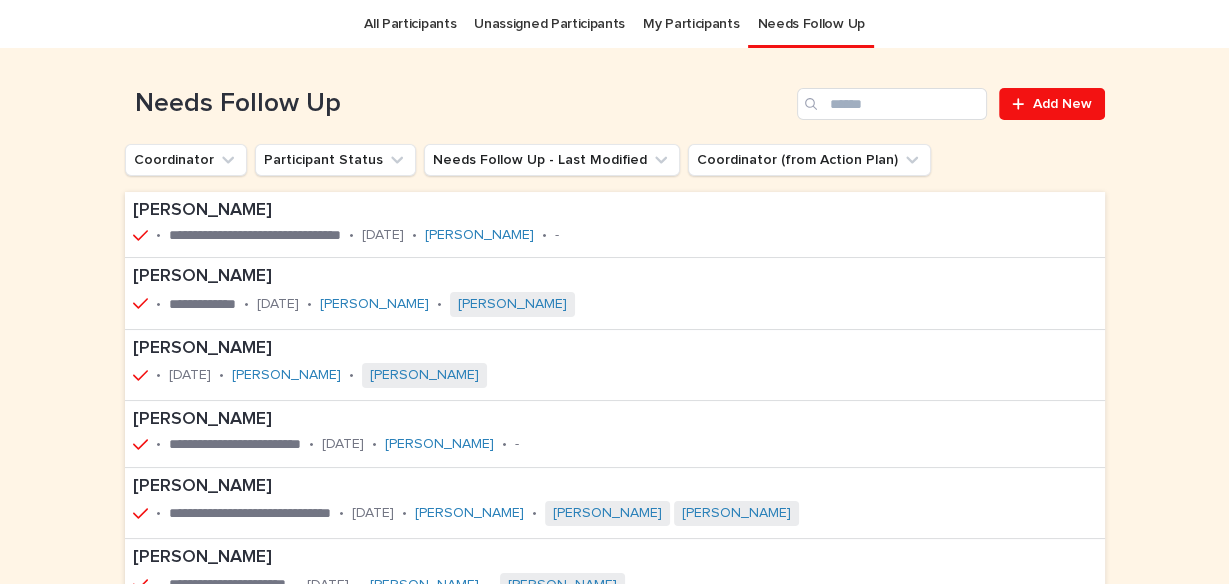 scroll, scrollTop: 0, scrollLeft: 0, axis: both 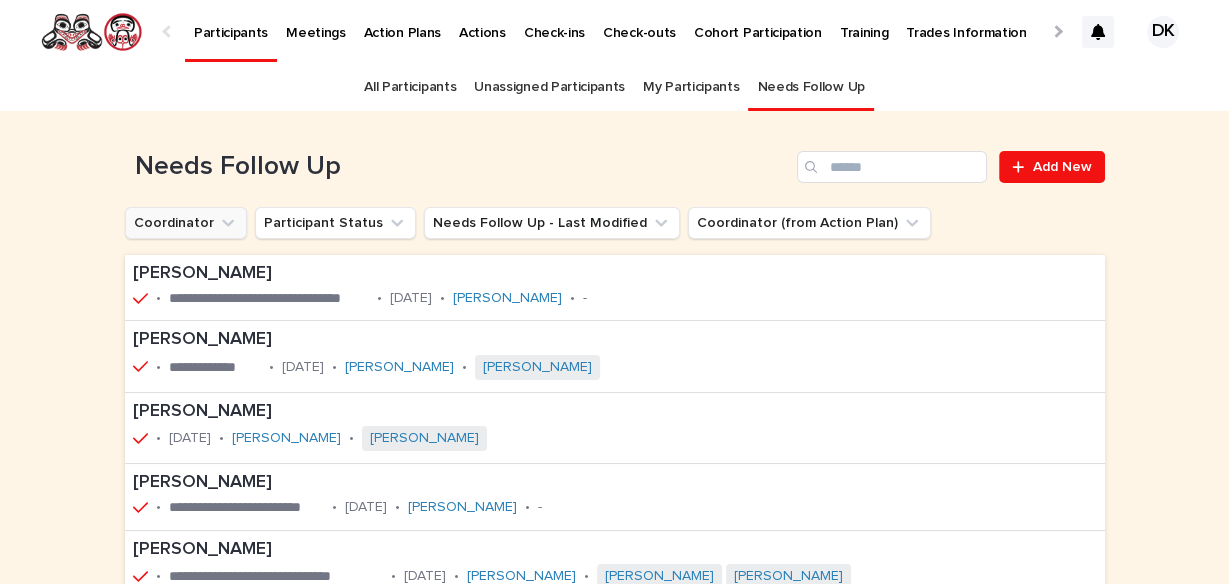 click 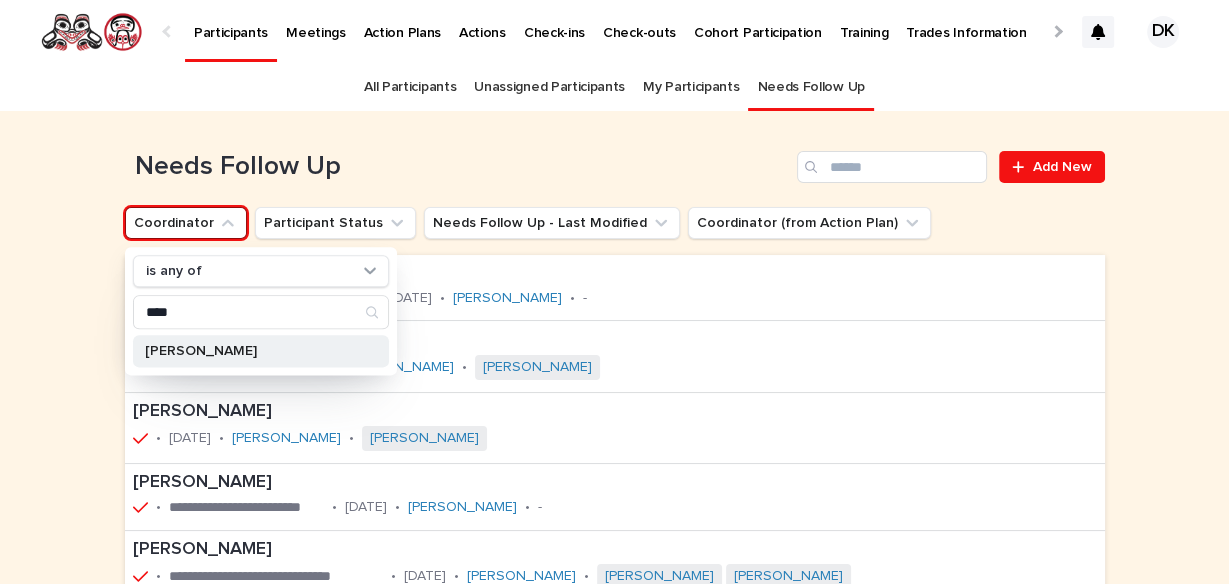 type on "****" 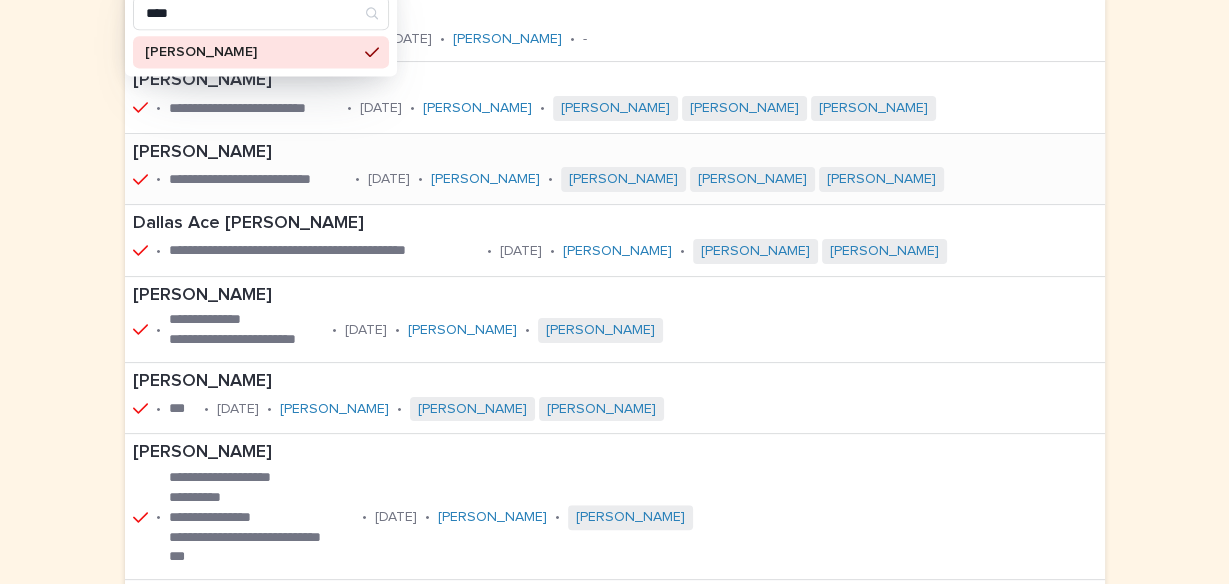 scroll, scrollTop: 300, scrollLeft: 0, axis: vertical 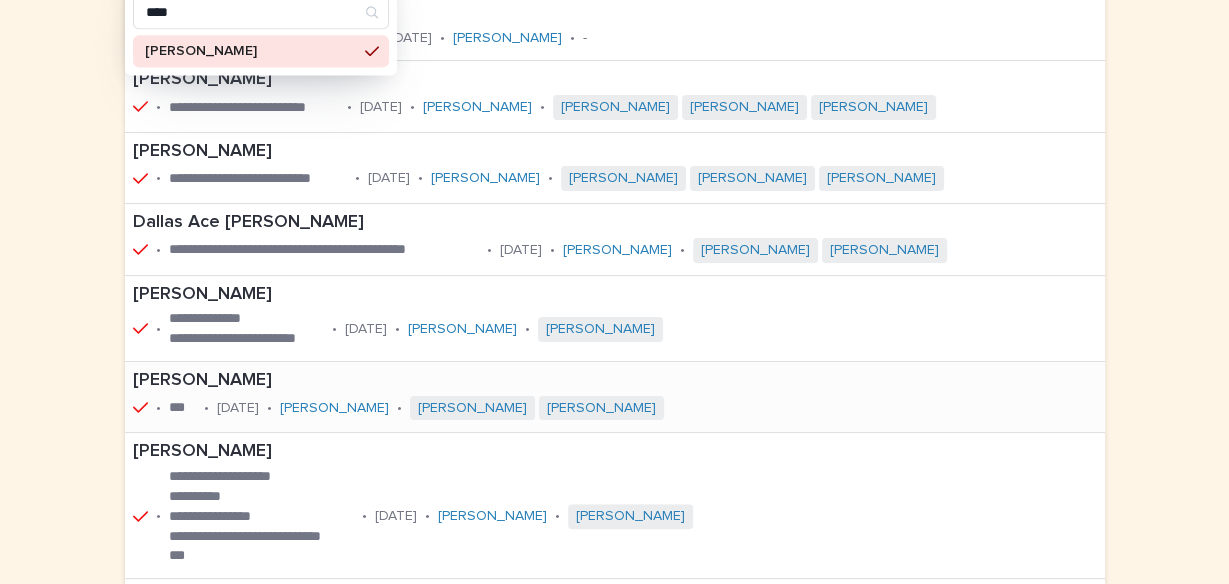 click on "Sheila Jackson" at bounding box center (470, 381) 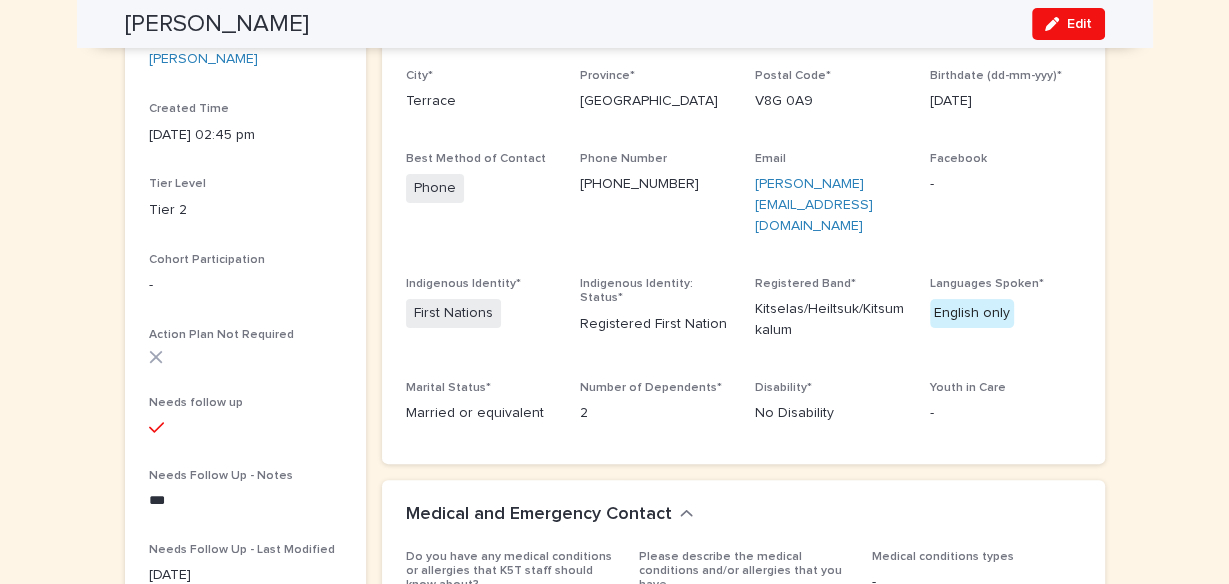 scroll, scrollTop: 366, scrollLeft: 0, axis: vertical 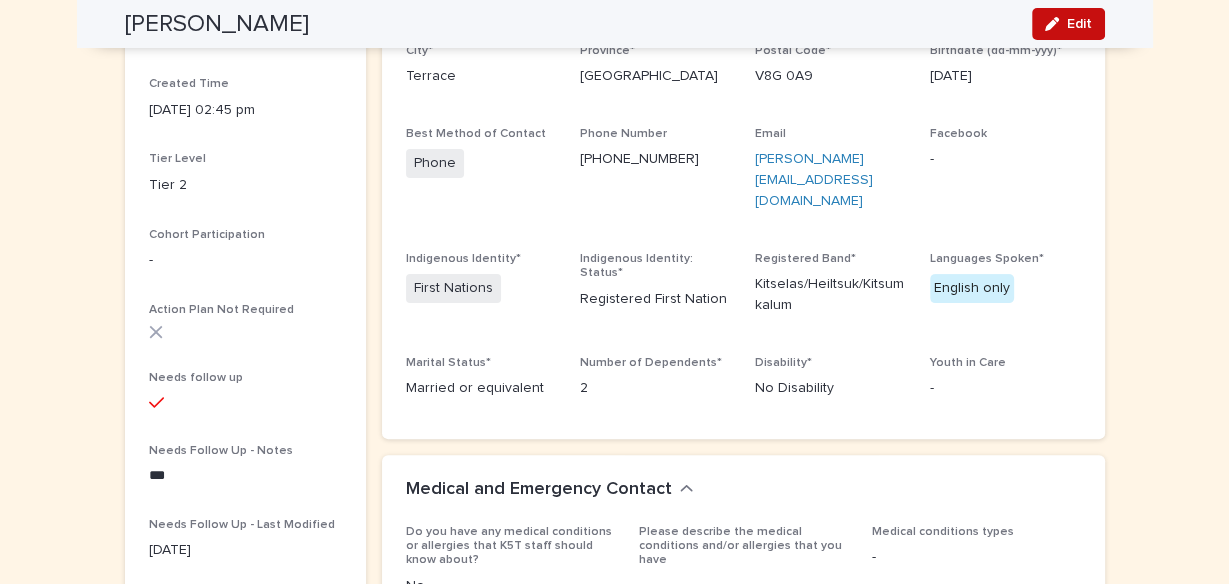 click on "Edit" at bounding box center [1079, 24] 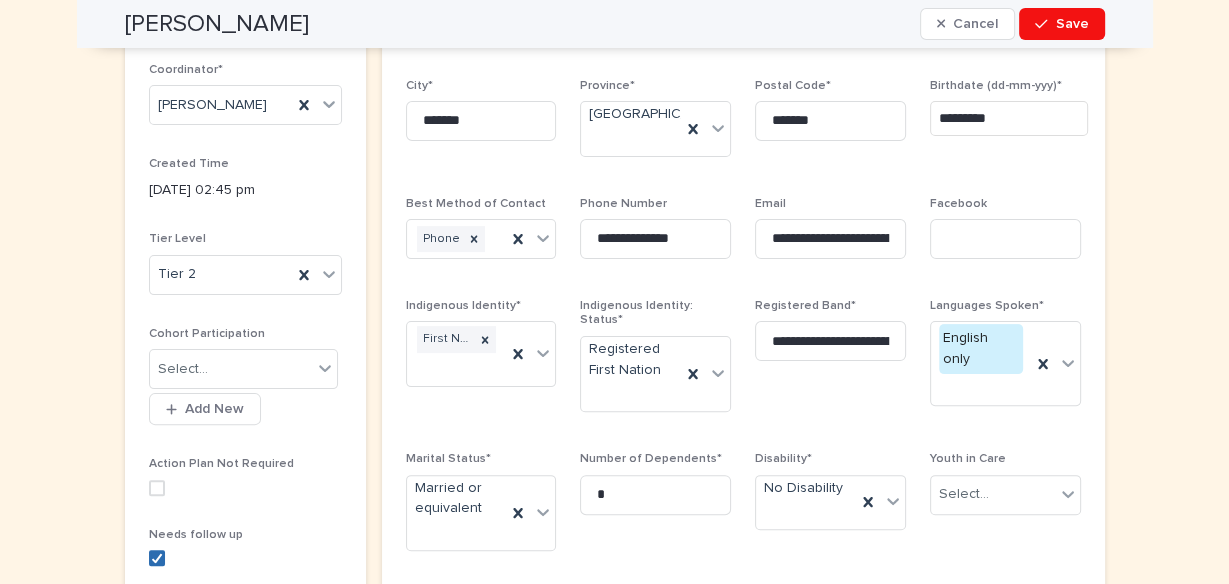 click 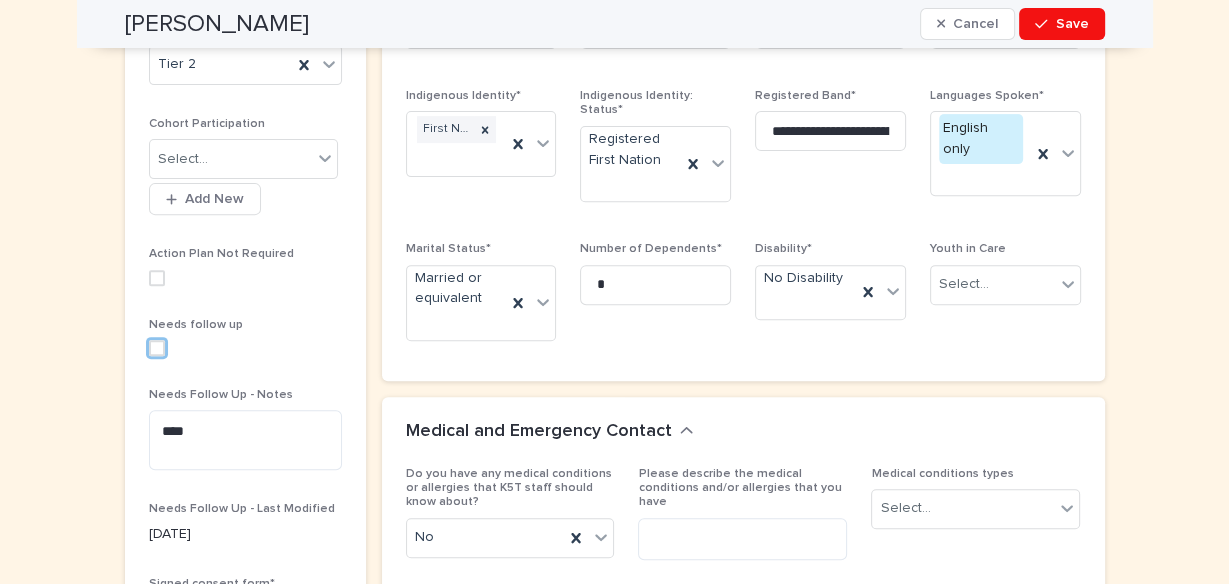 scroll, scrollTop: 576, scrollLeft: 0, axis: vertical 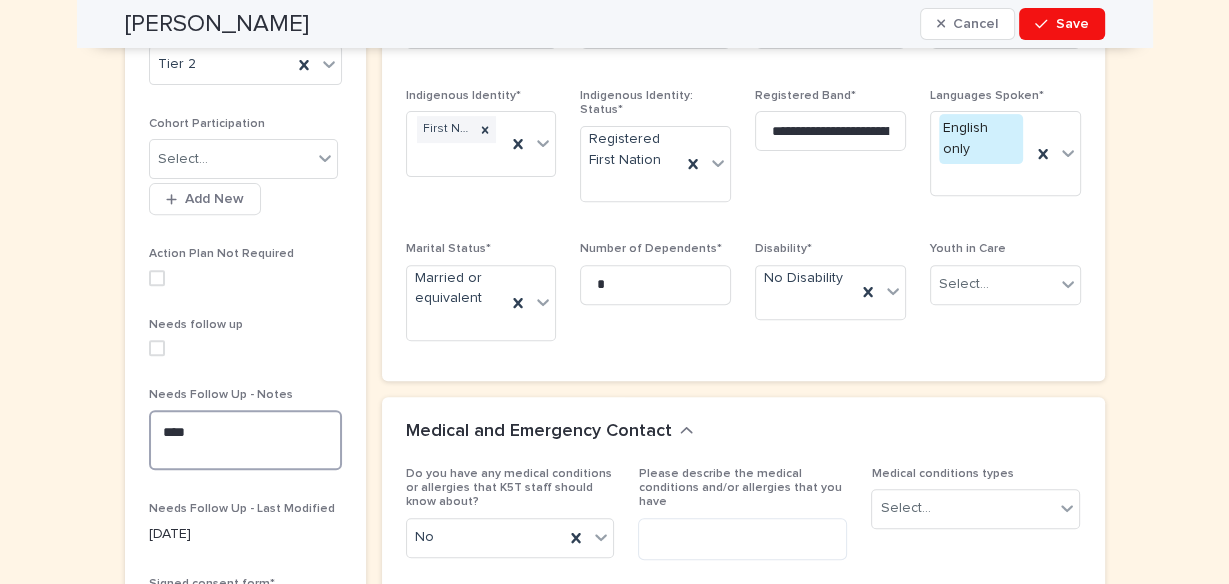 drag, startPoint x: 209, startPoint y: 427, endPoint x: 68, endPoint y: 423, distance: 141.05673 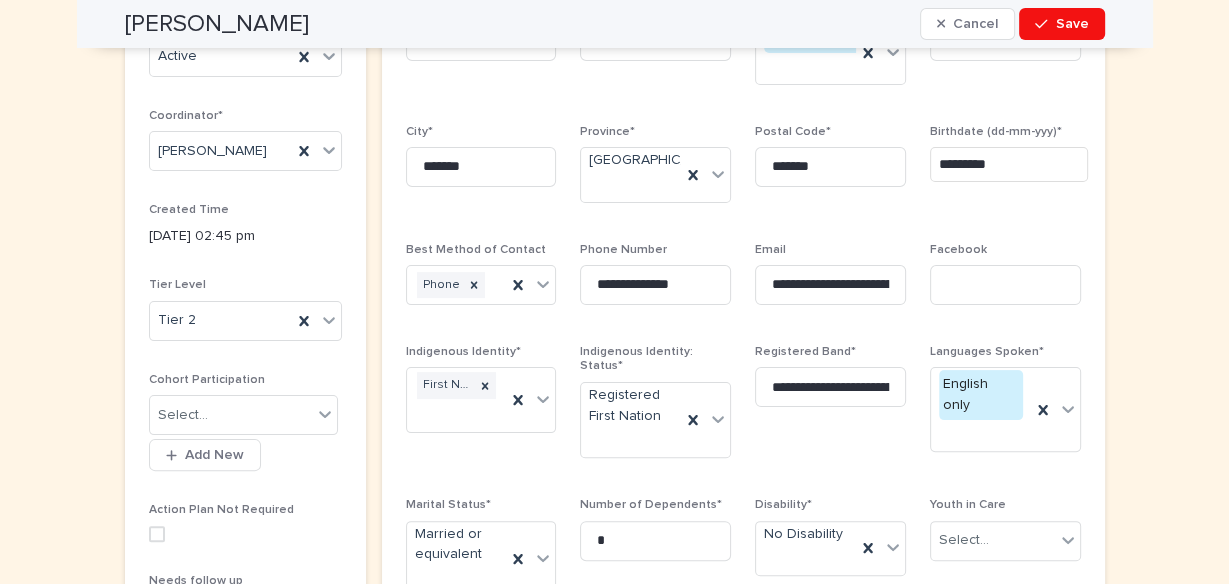 scroll, scrollTop: 307, scrollLeft: 0, axis: vertical 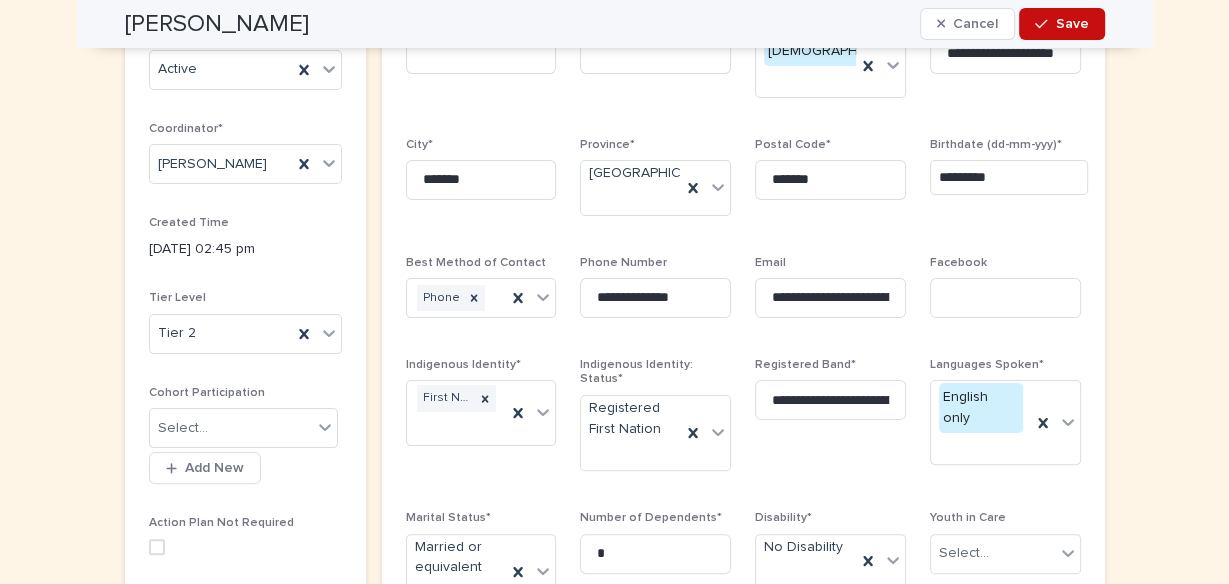type 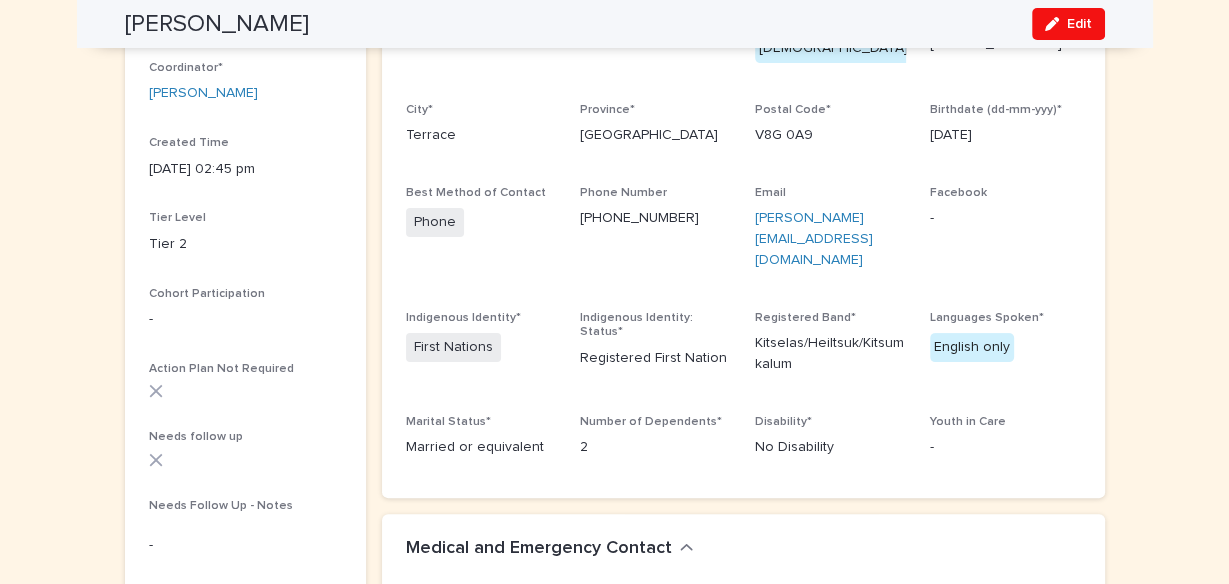 scroll, scrollTop: 0, scrollLeft: 0, axis: both 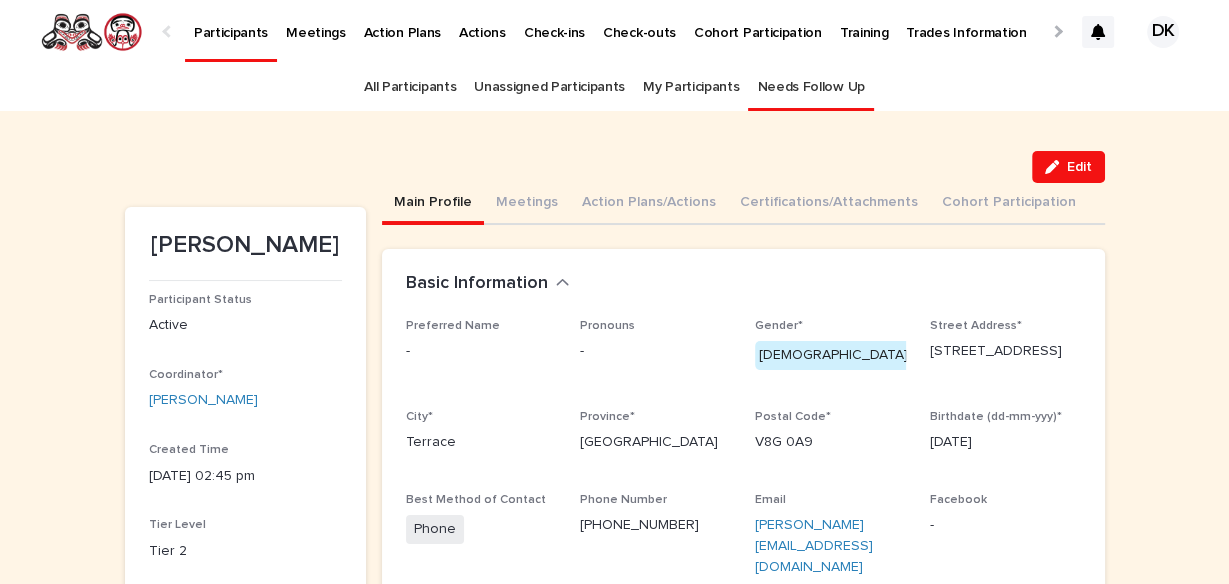 click on "Needs Follow Up" at bounding box center (810, 87) 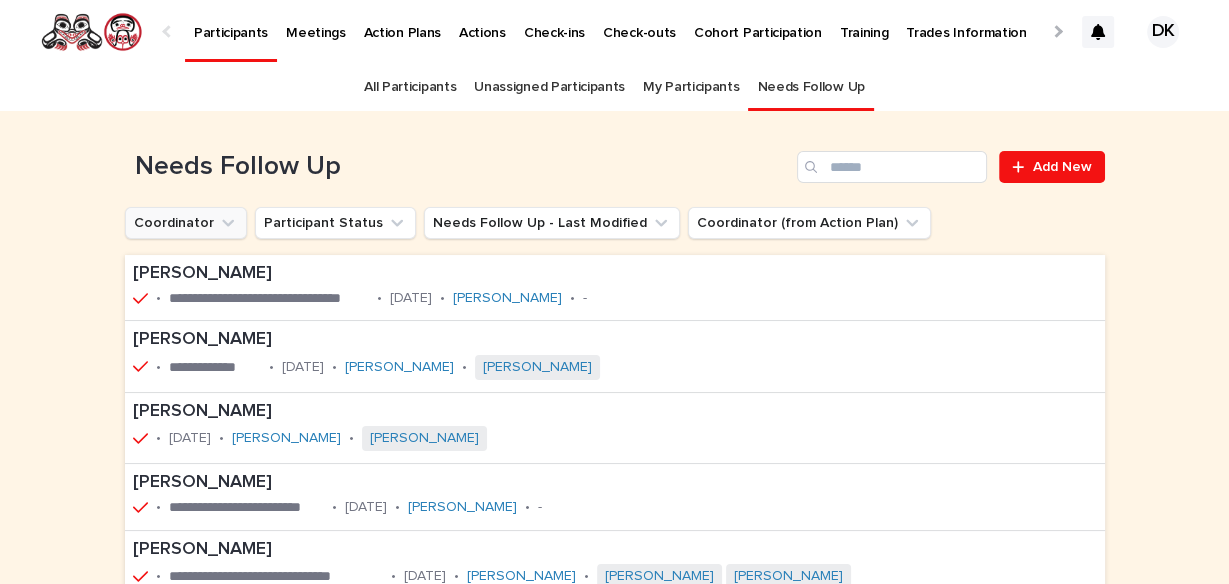 click 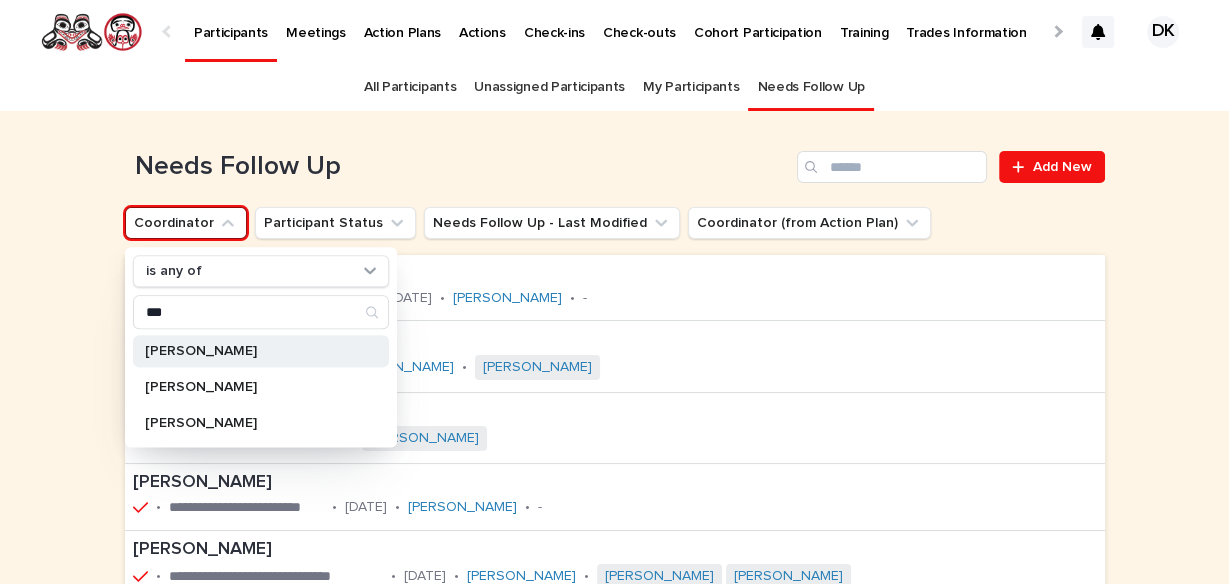 type on "***" 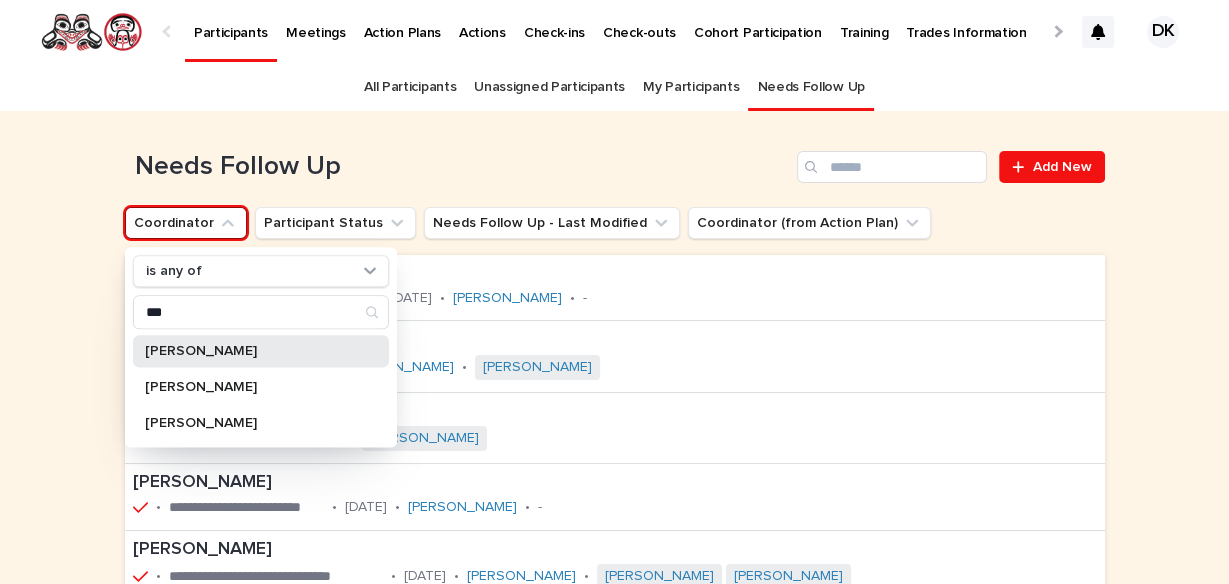 click on "[PERSON_NAME]" at bounding box center (251, 351) 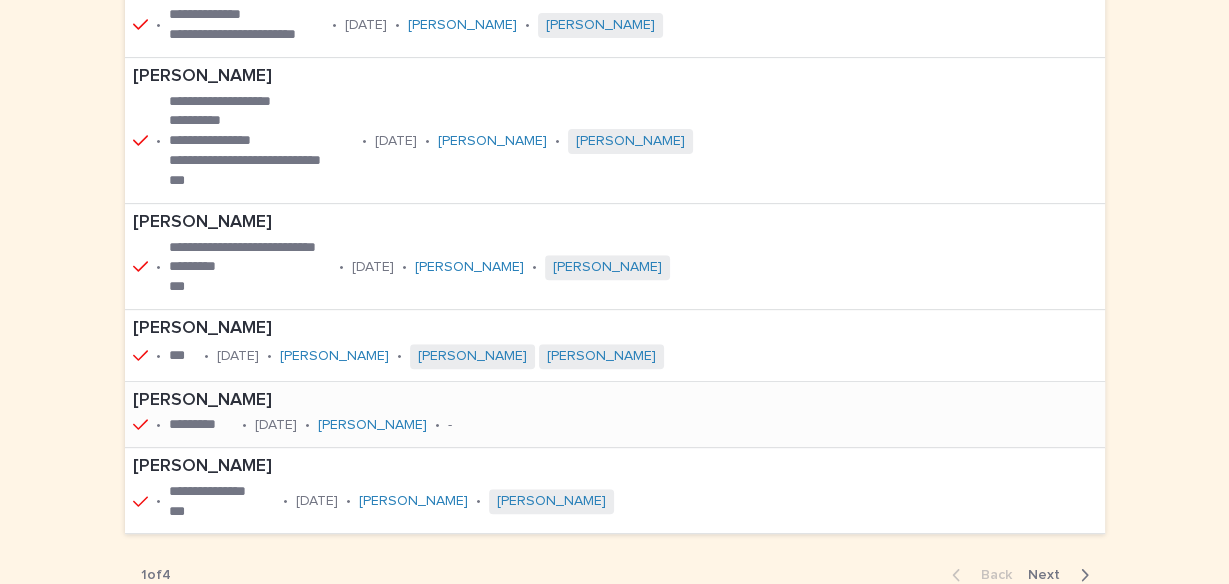 scroll, scrollTop: 646, scrollLeft: 0, axis: vertical 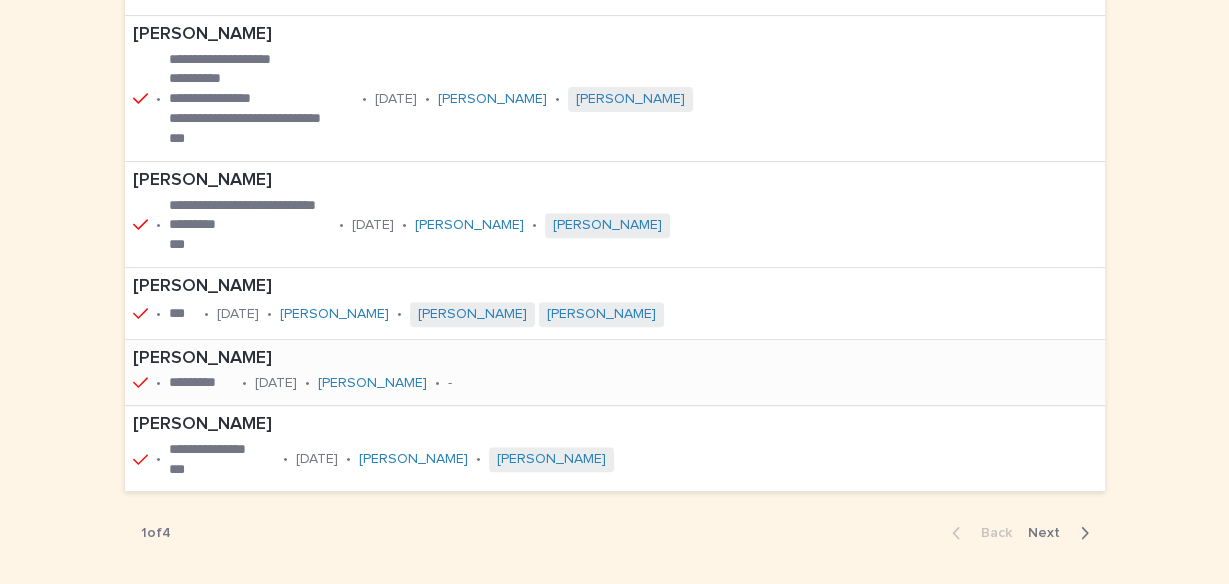 click on "Elias X McMillan" at bounding box center (362, 359) 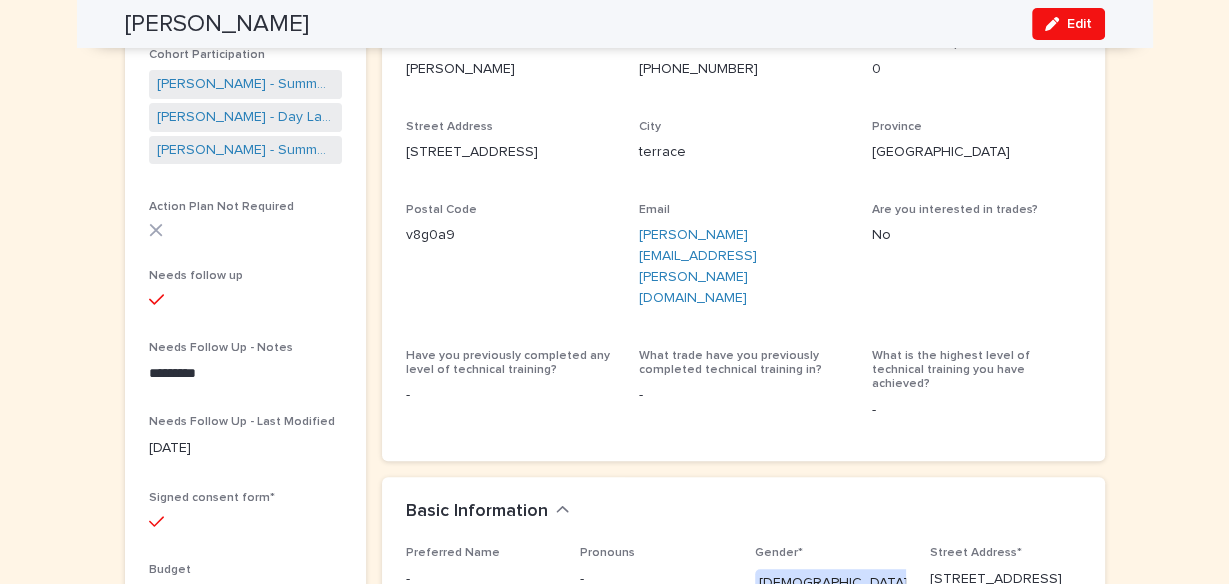 scroll, scrollTop: 0, scrollLeft: 0, axis: both 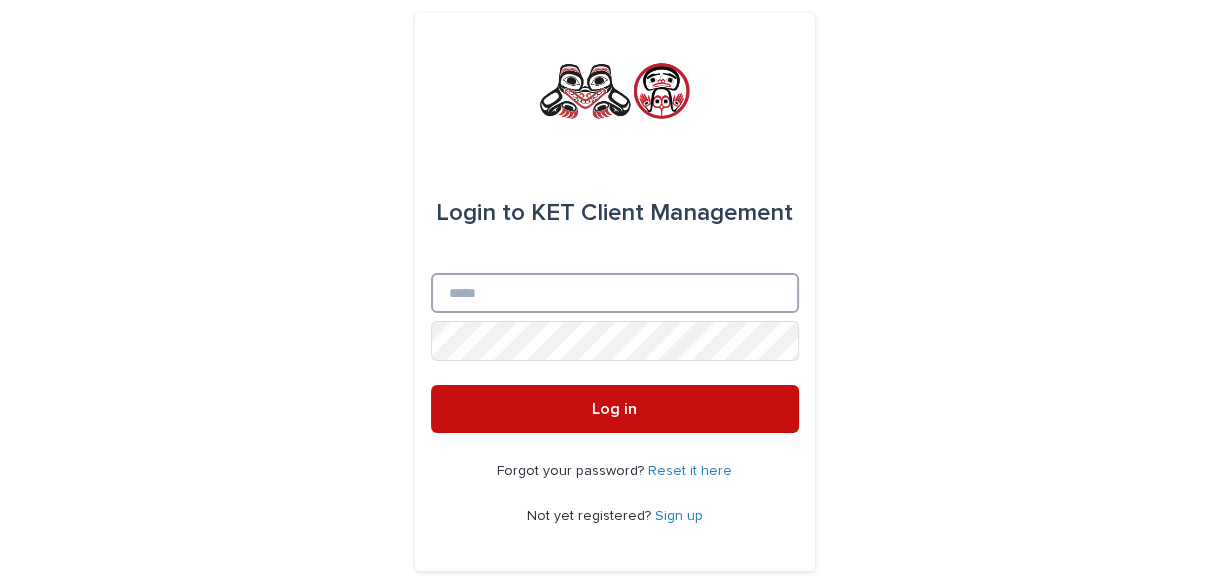 type on "**********" 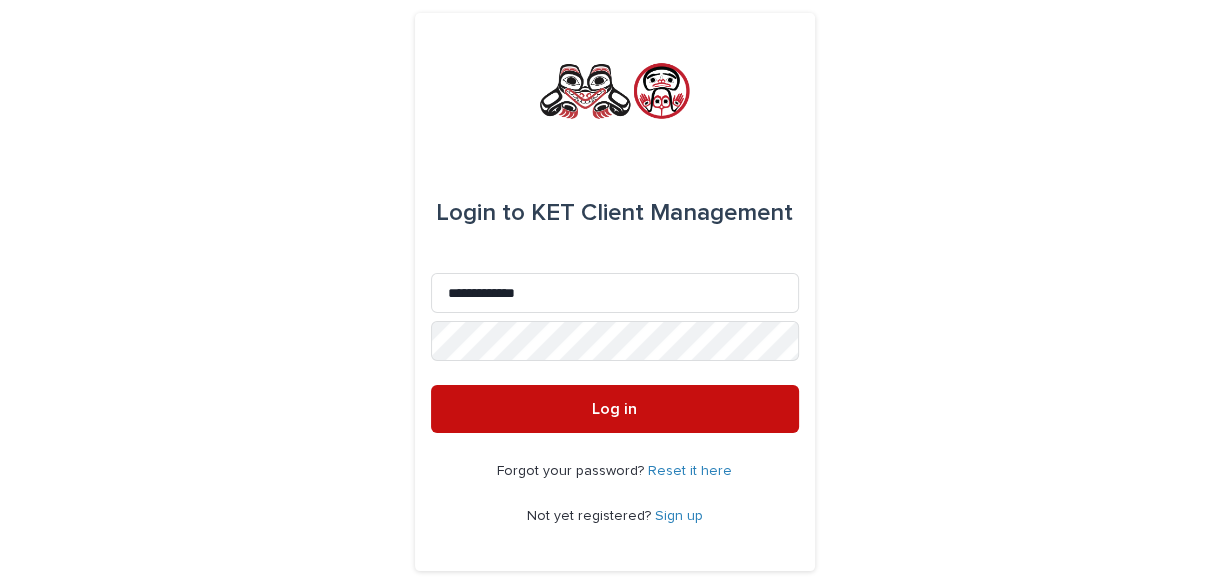 click on "Log in" at bounding box center (615, 409) 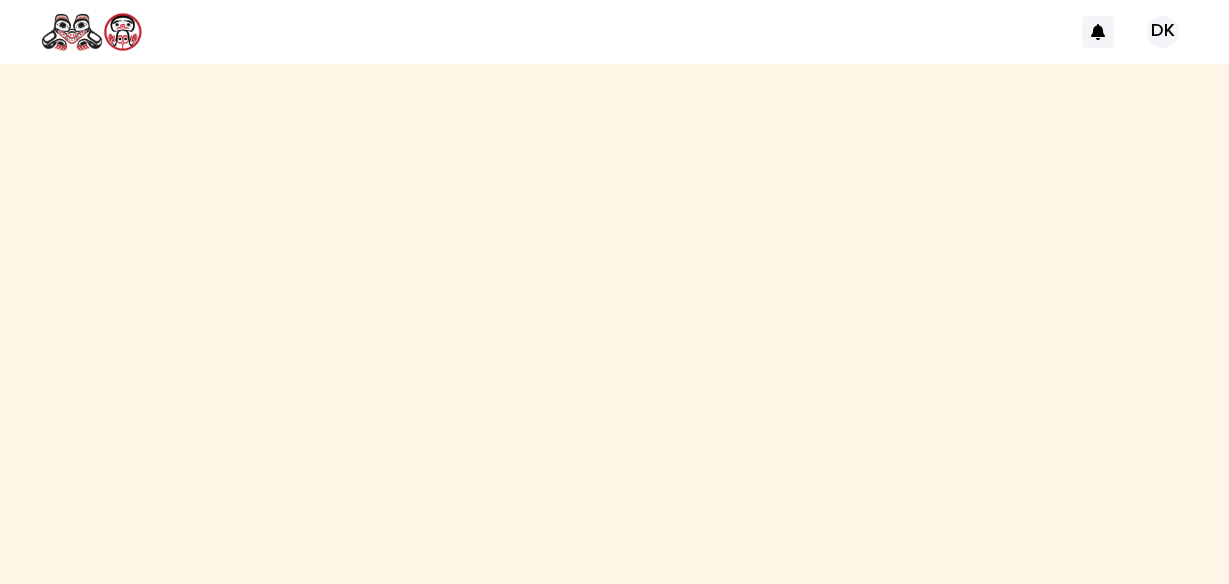 scroll, scrollTop: 0, scrollLeft: 0, axis: both 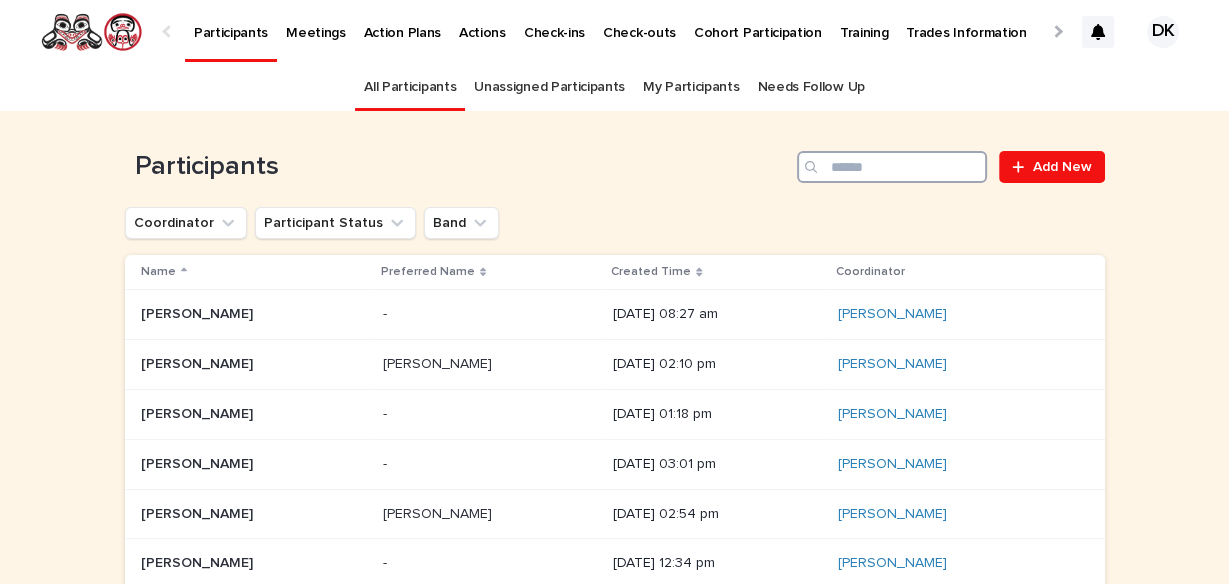 click at bounding box center (892, 167) 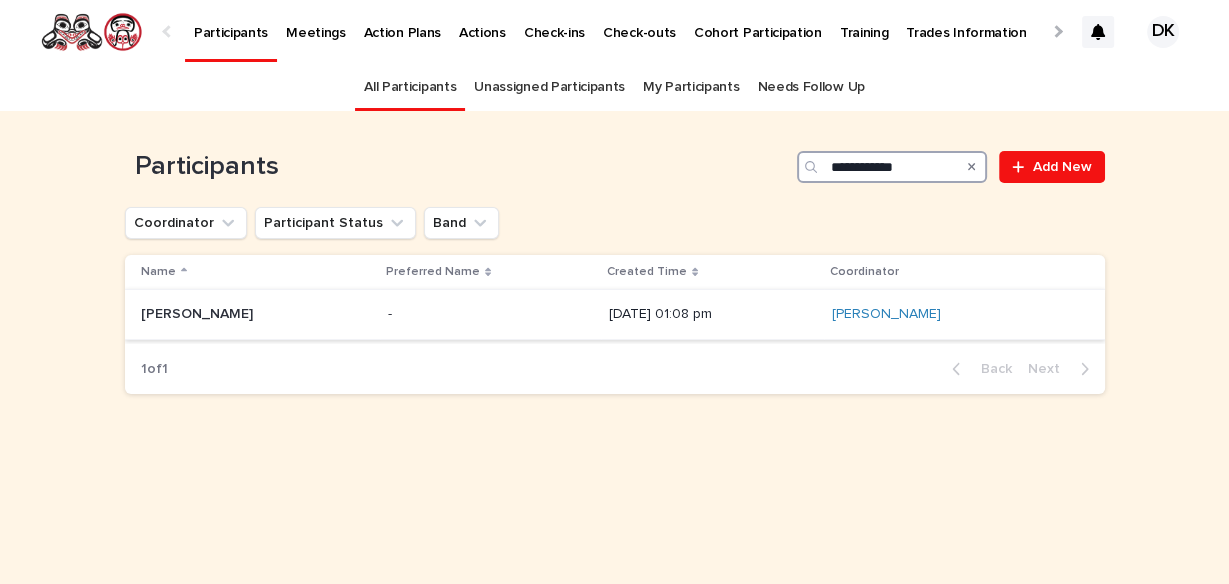type on "**********" 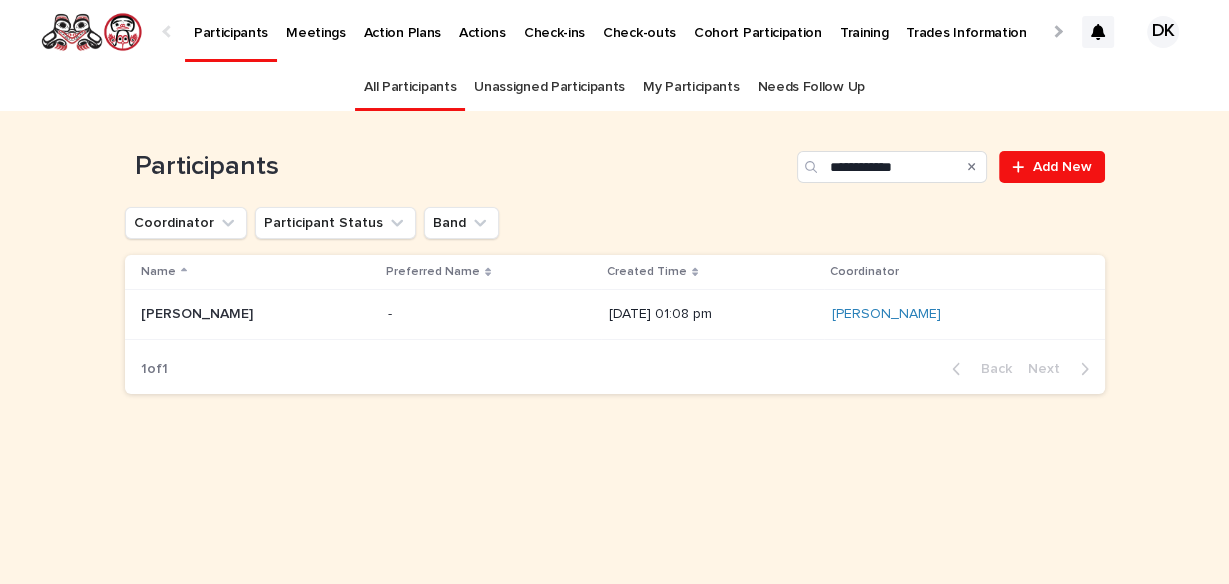 click on "[PERSON_NAME]" at bounding box center [199, 312] 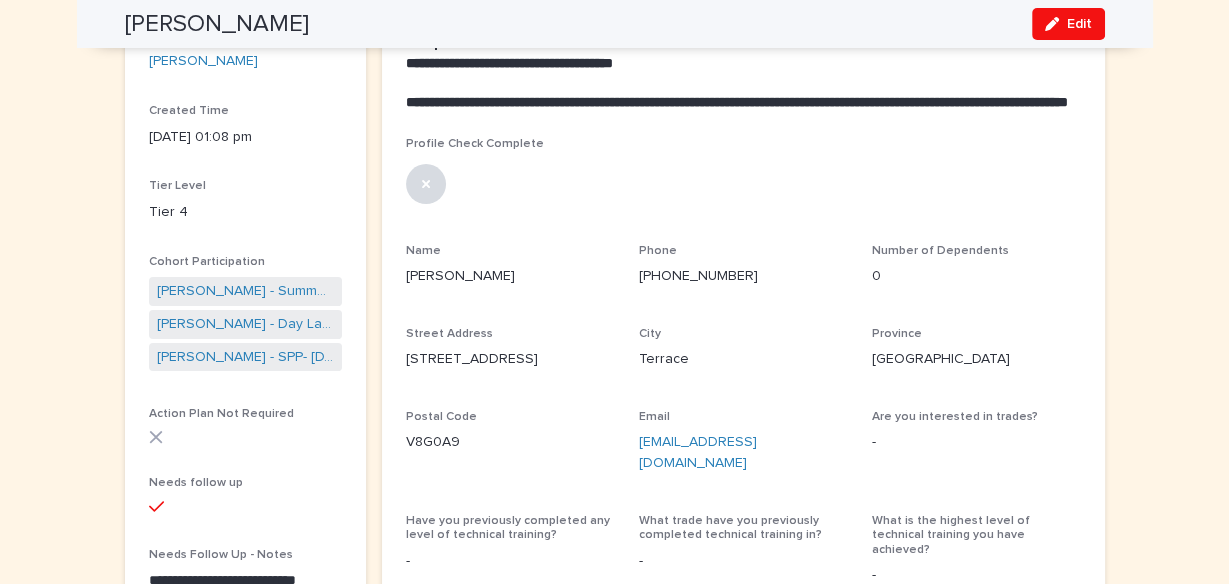 scroll, scrollTop: 341, scrollLeft: 0, axis: vertical 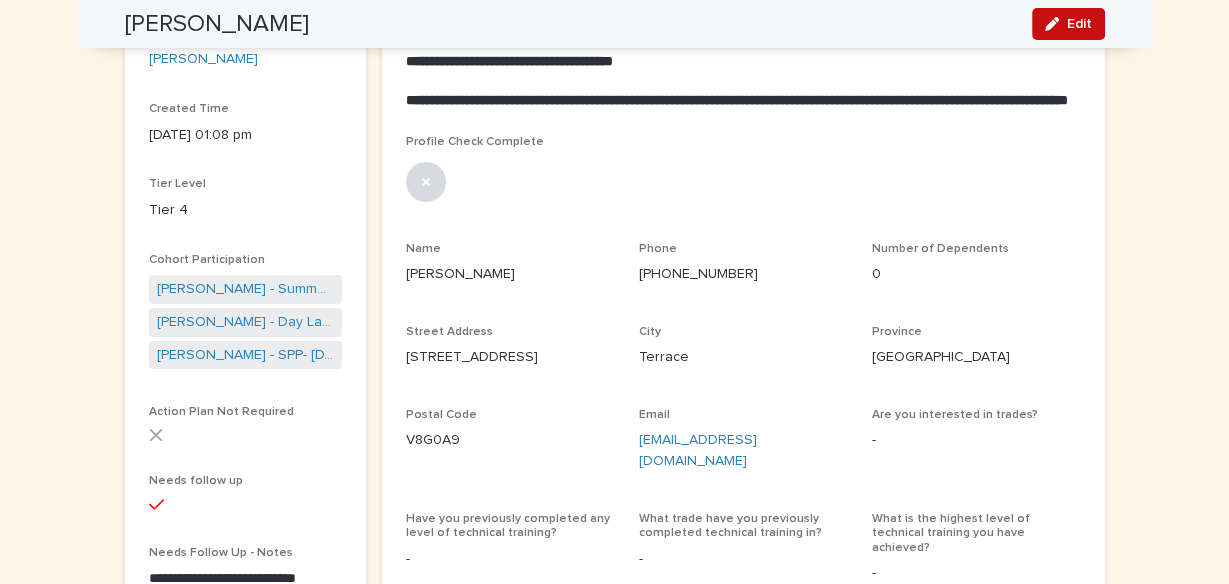 click on "Edit" at bounding box center [1079, 24] 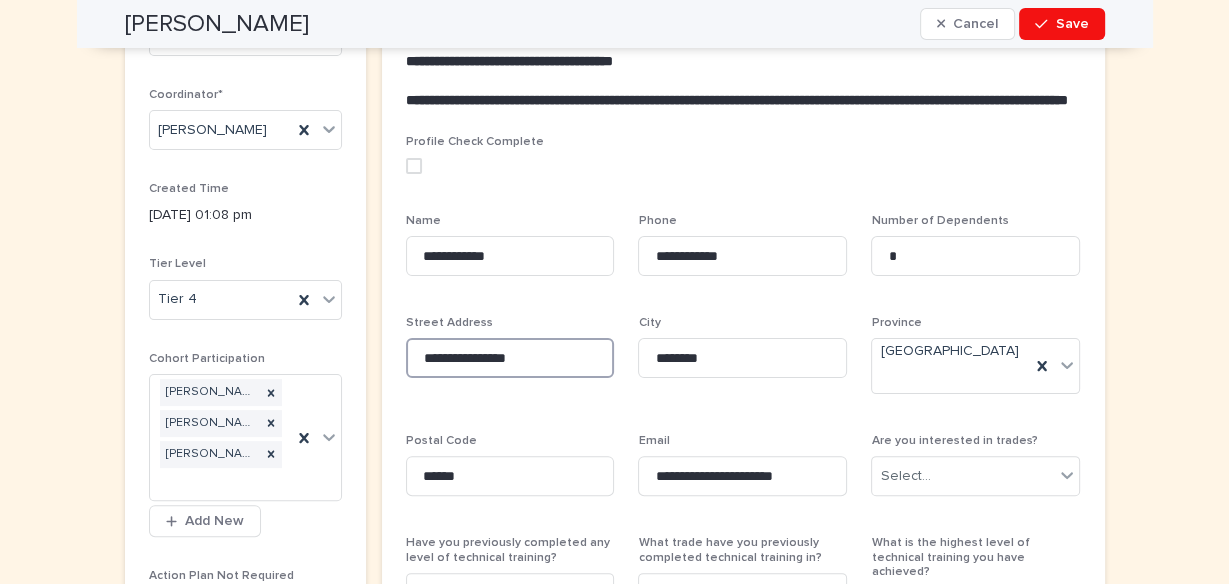 drag, startPoint x: 529, startPoint y: 377, endPoint x: 324, endPoint y: 365, distance: 205.35092 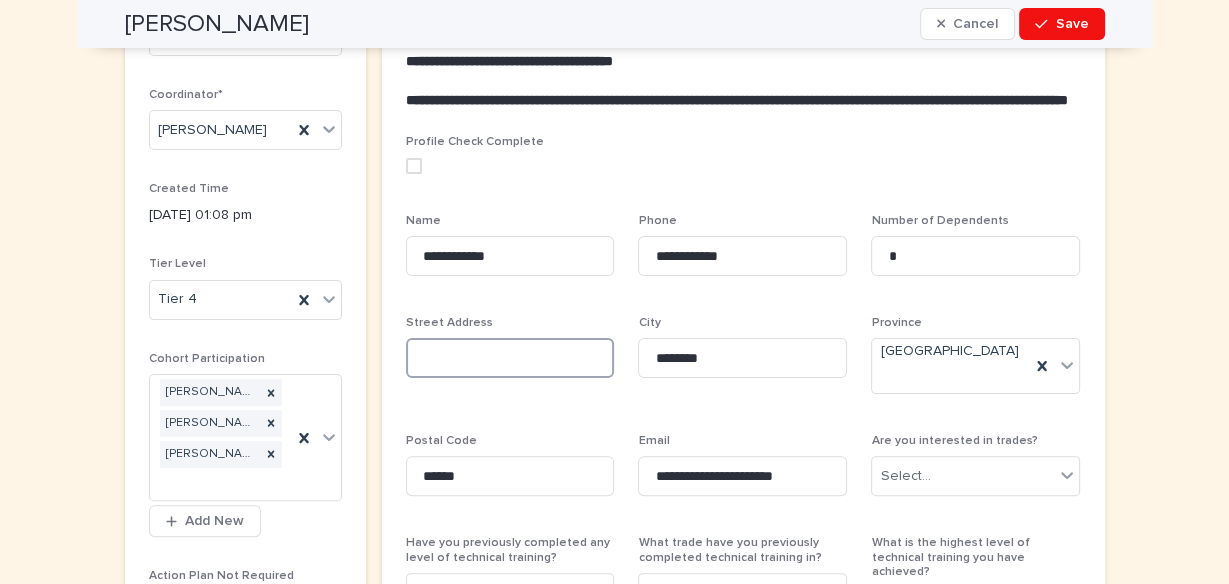 type 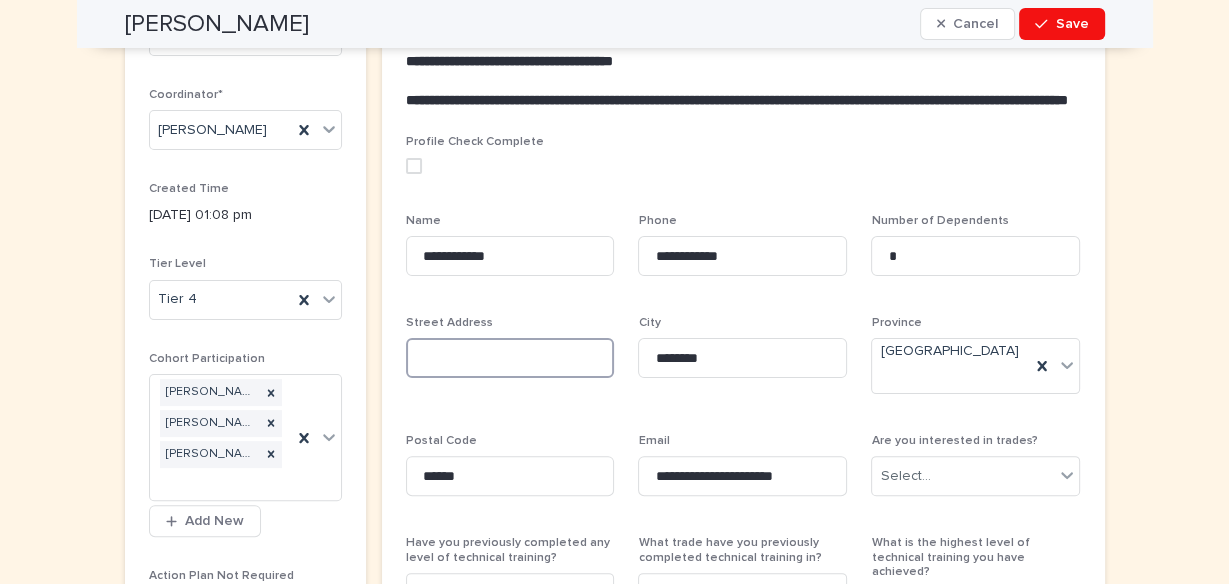 type on "*" 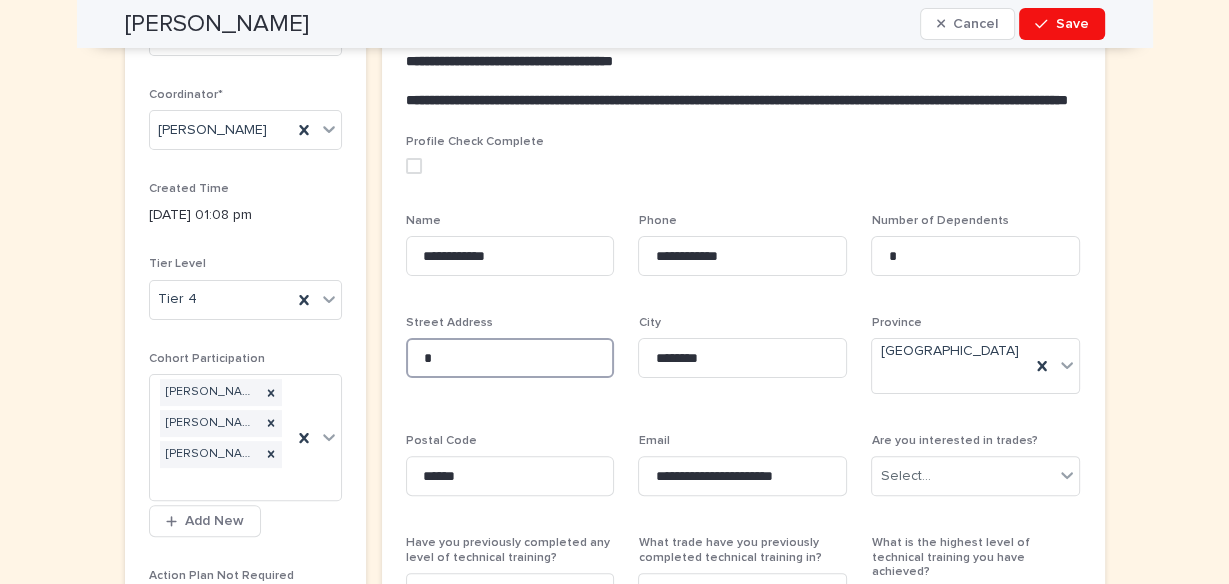 type on "*" 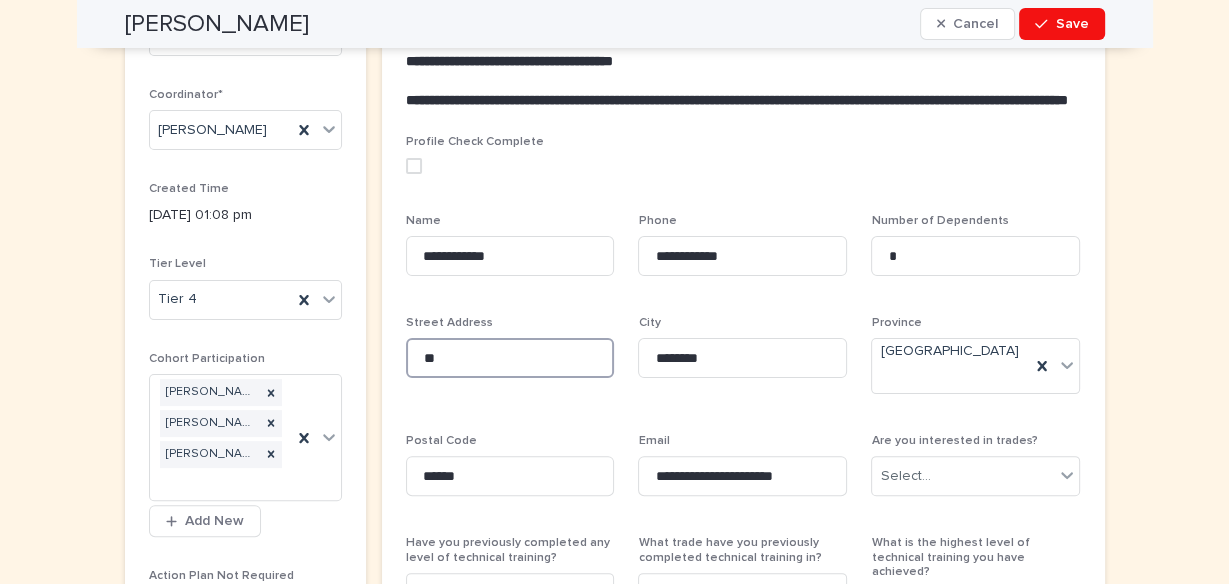 type on "**" 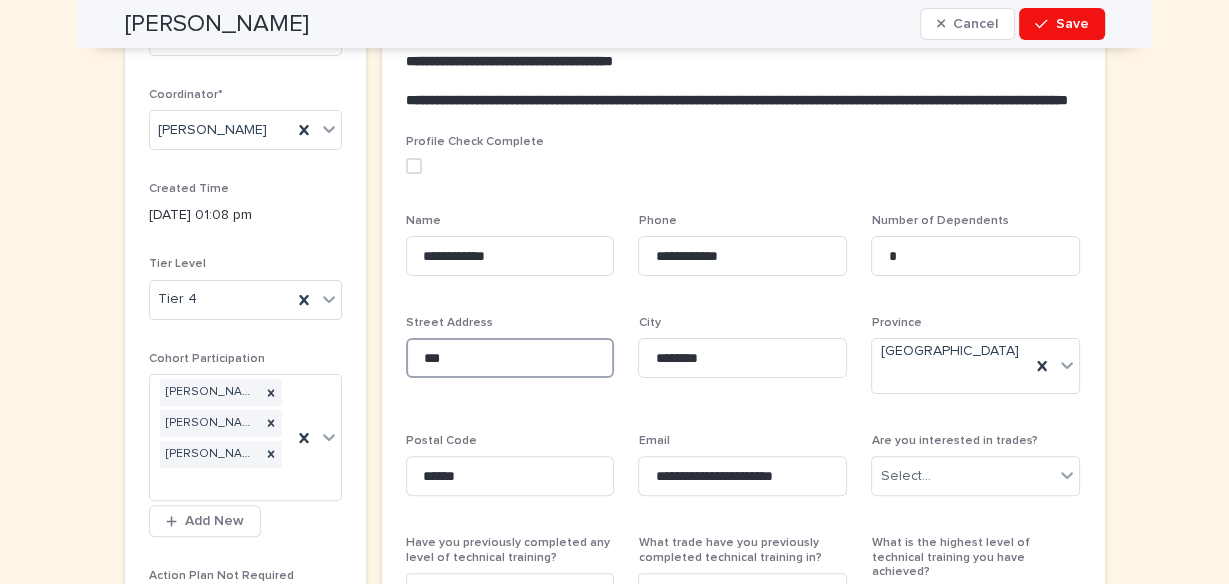 type on "***" 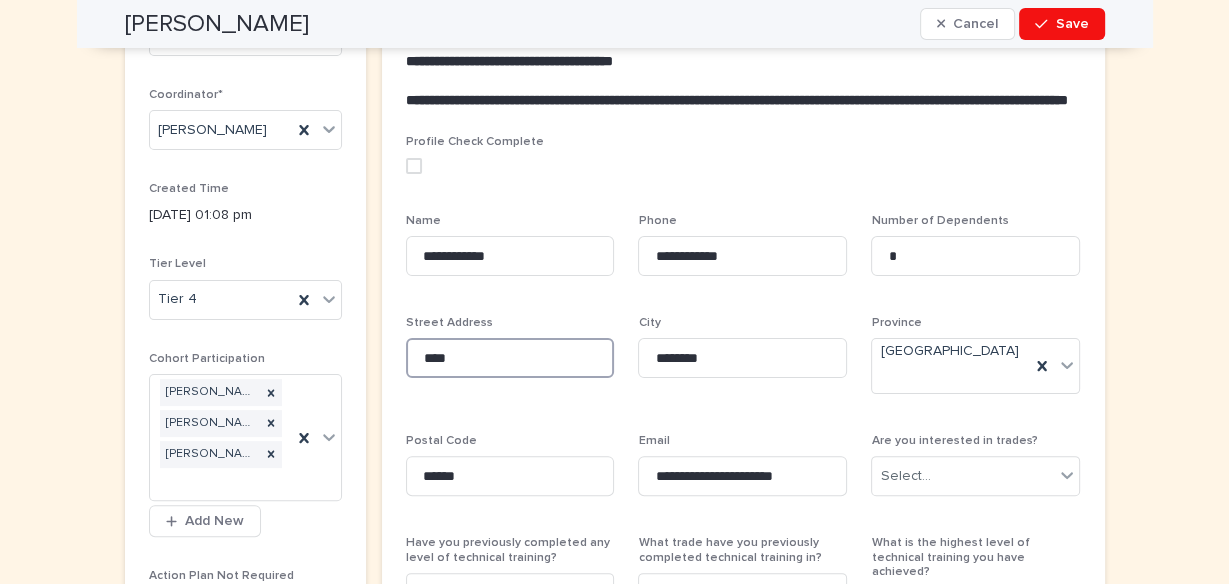 type on "****" 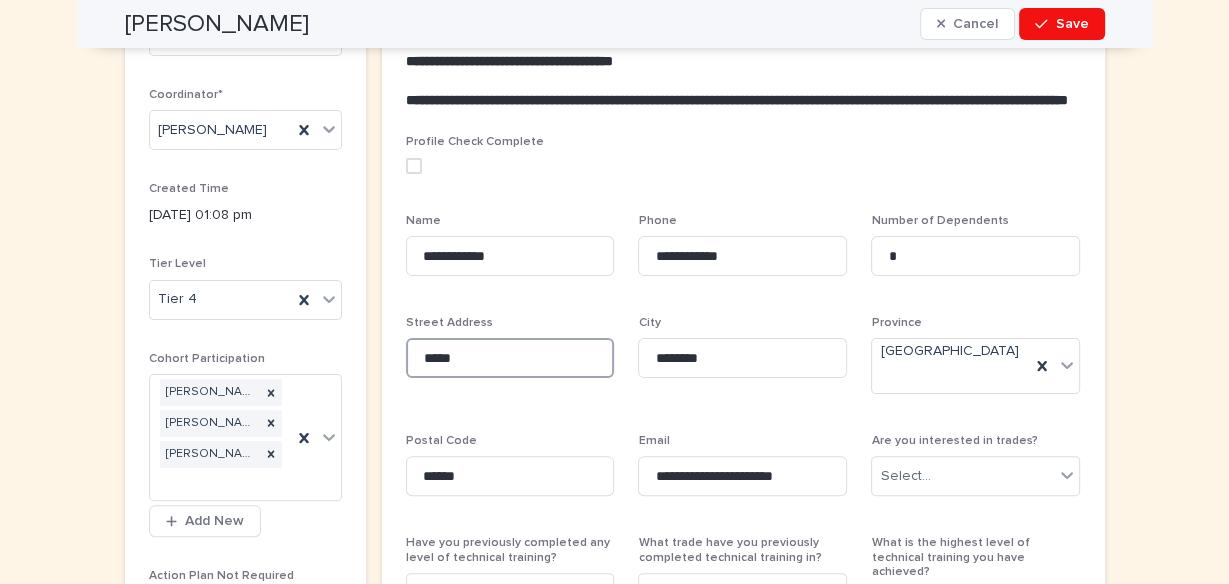 type on "****" 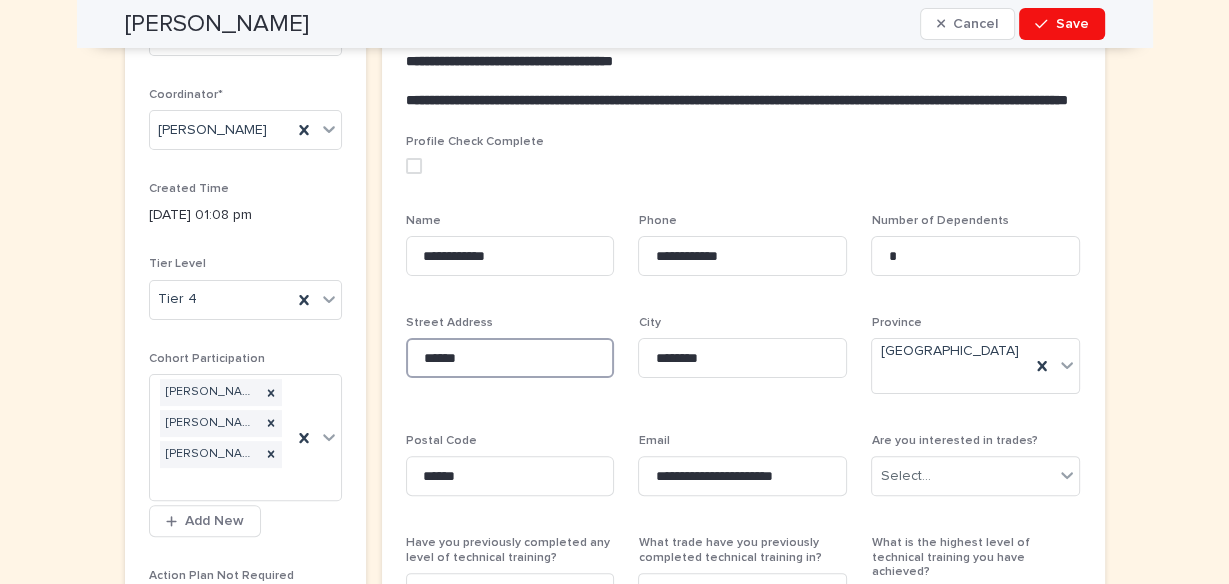 type on "*******" 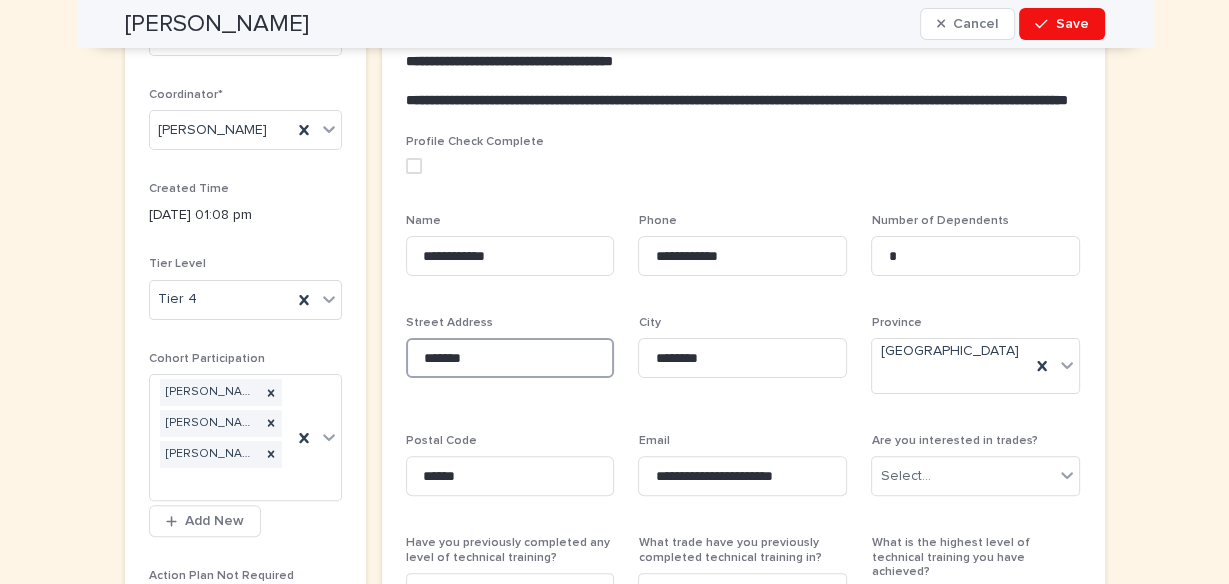 type on "********" 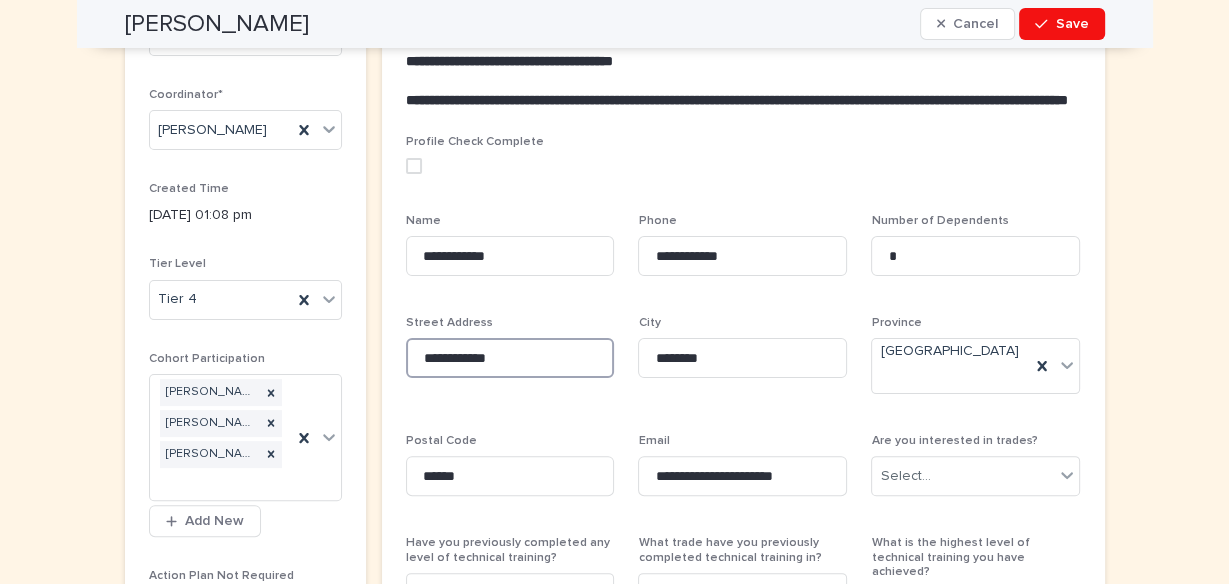 type on "**********" 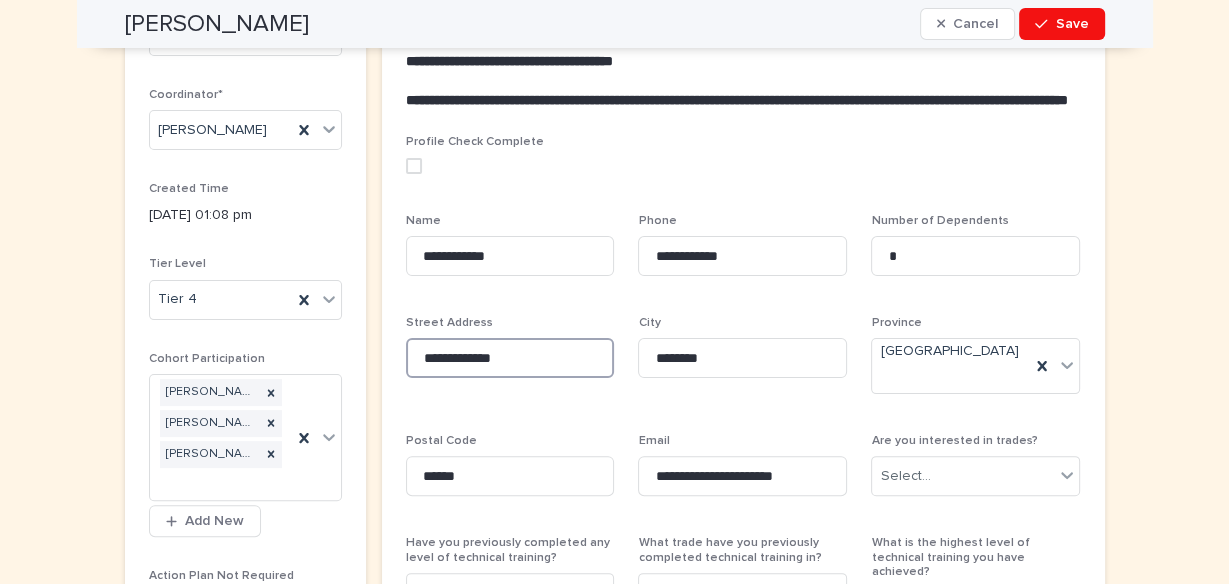type on "**********" 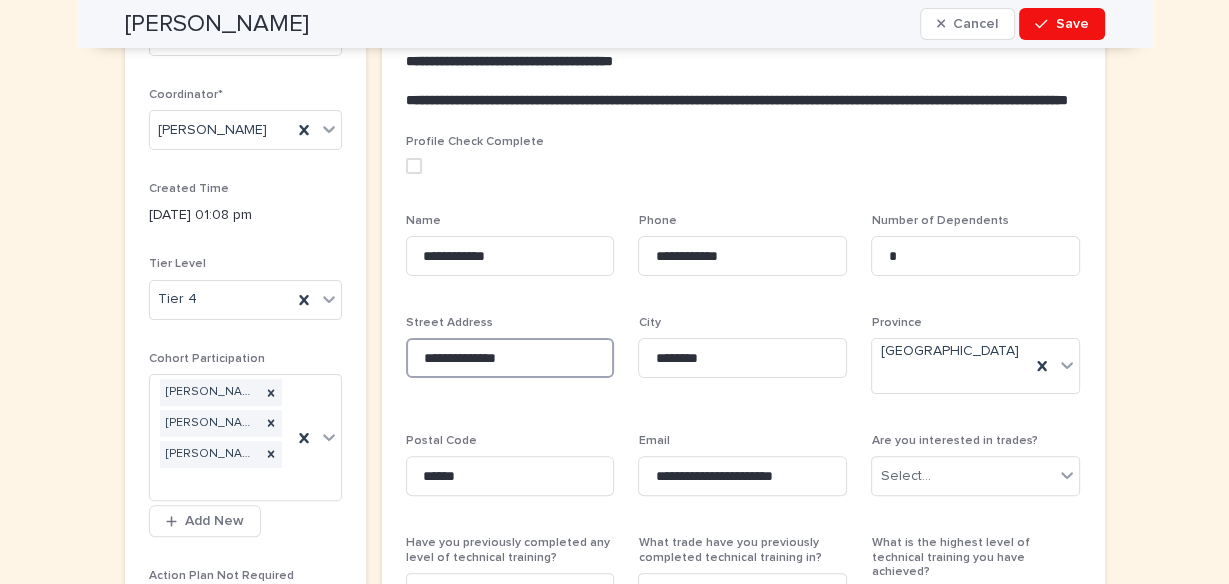 type on "**********" 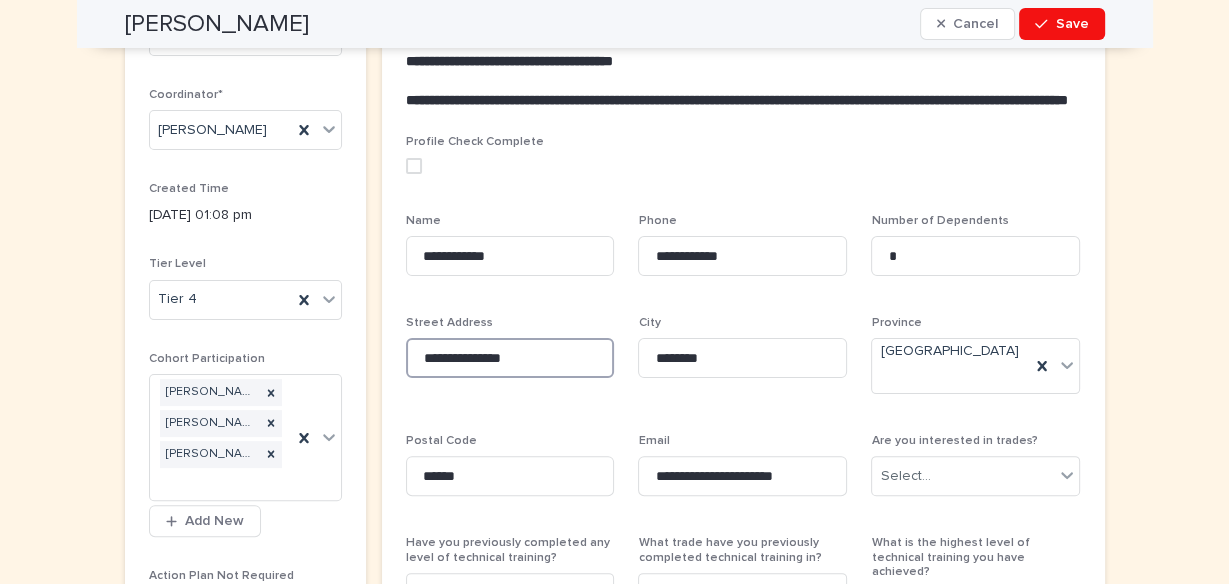 type on "**********" 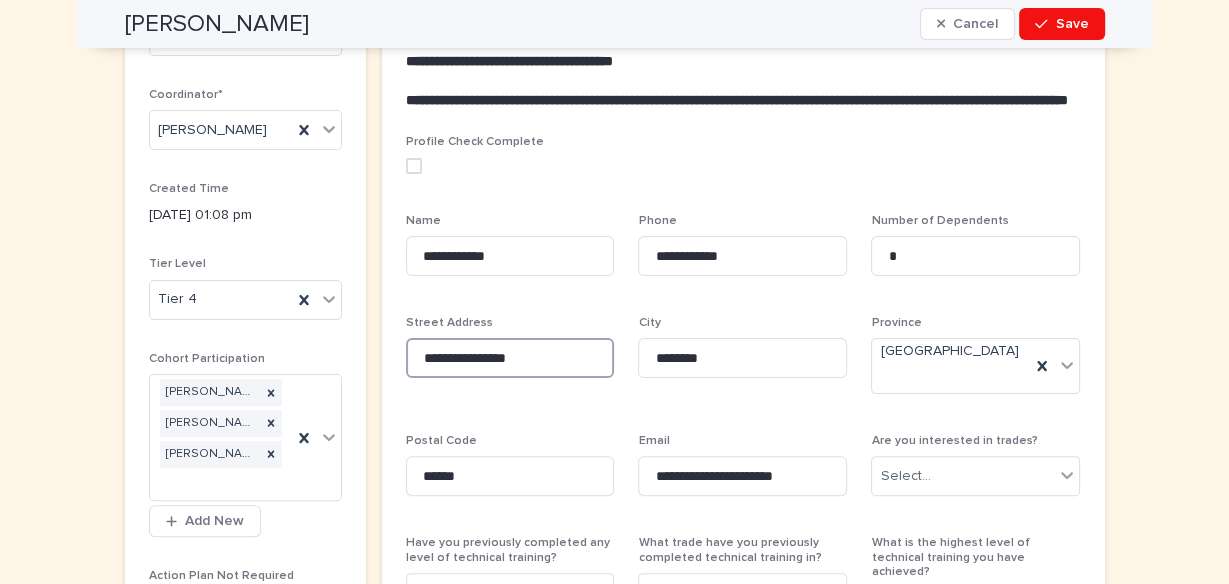 type on "**********" 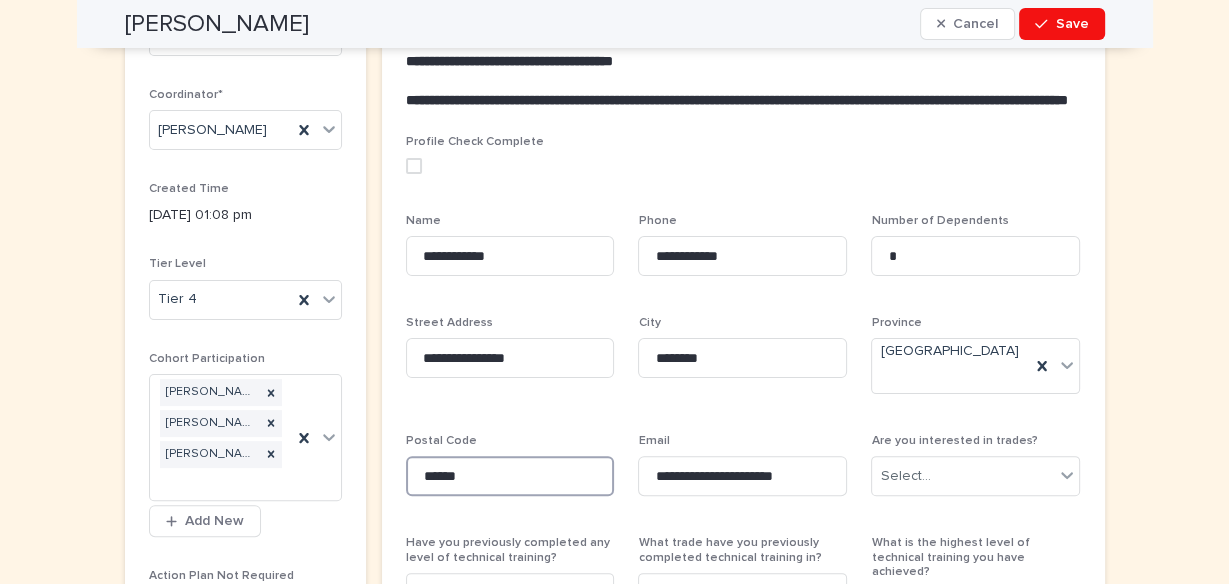 drag, startPoint x: 483, startPoint y: 486, endPoint x: 448, endPoint y: 475, distance: 36.687874 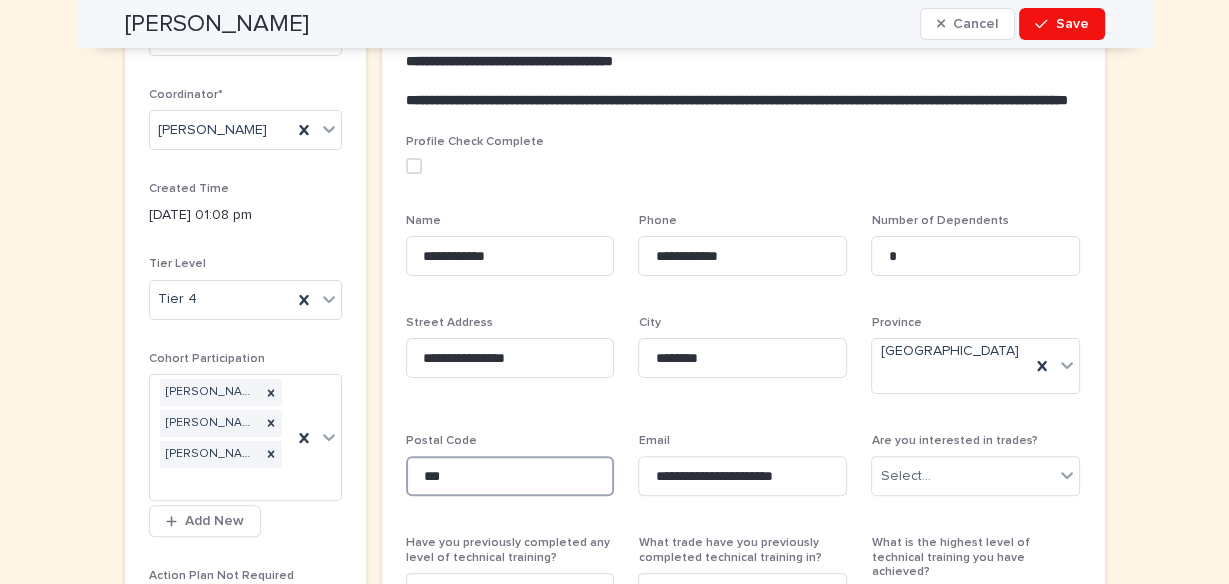 type on "***" 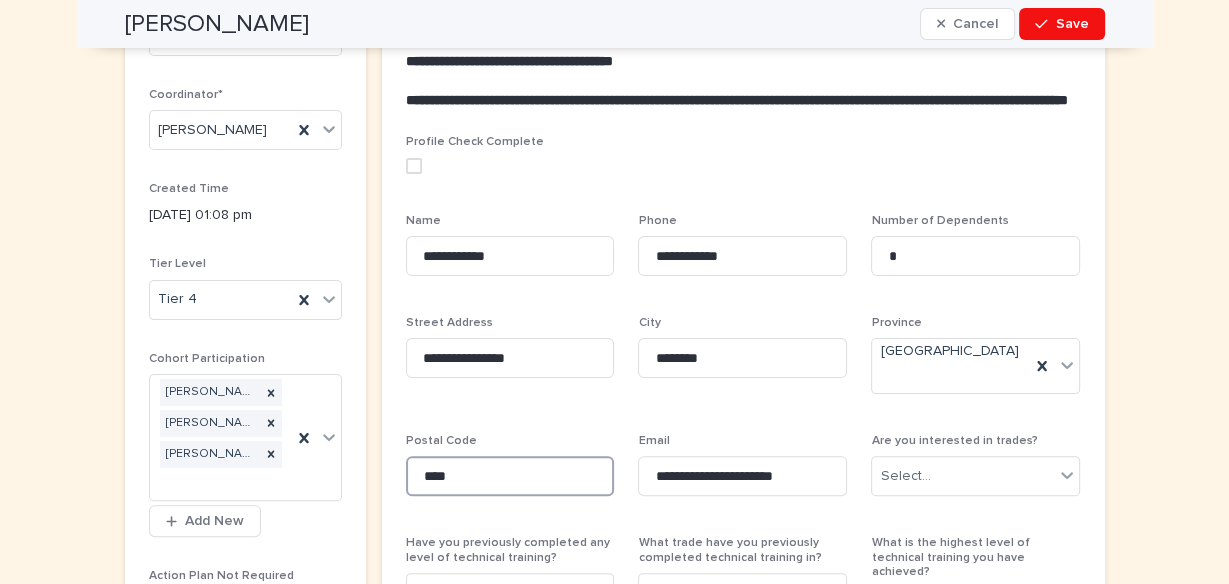 type on "***" 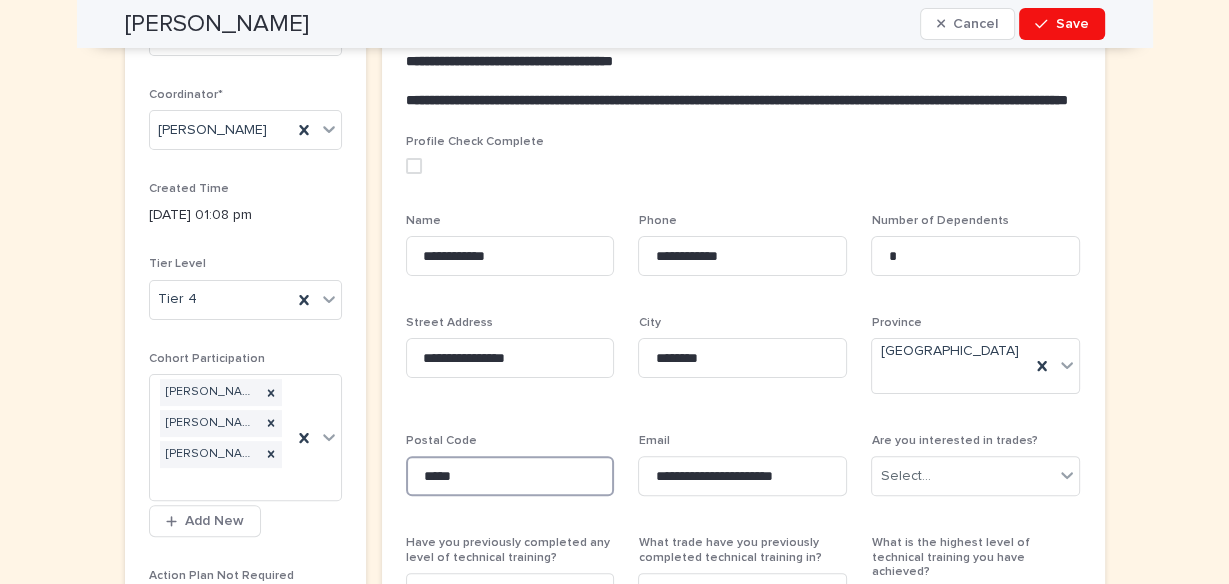 type on "*****" 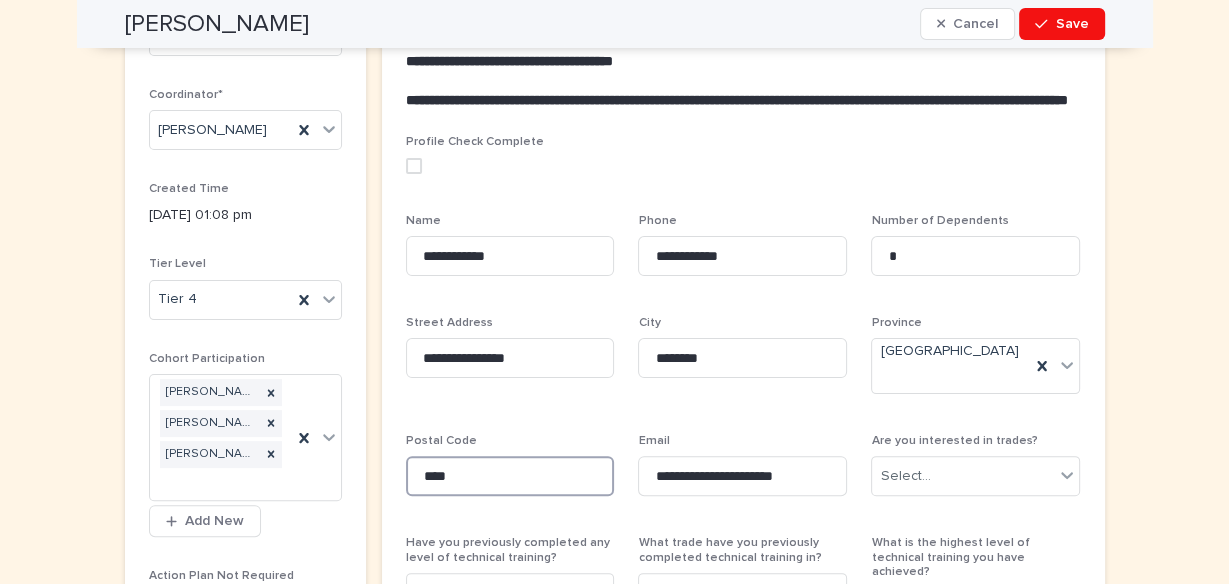 type on "***" 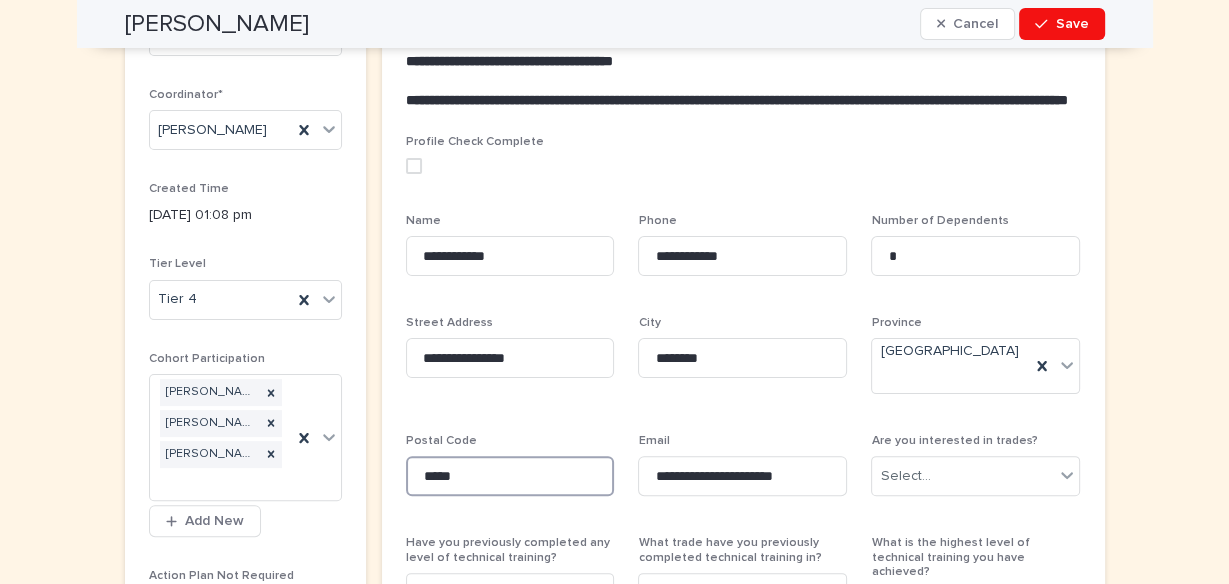 type on "*****" 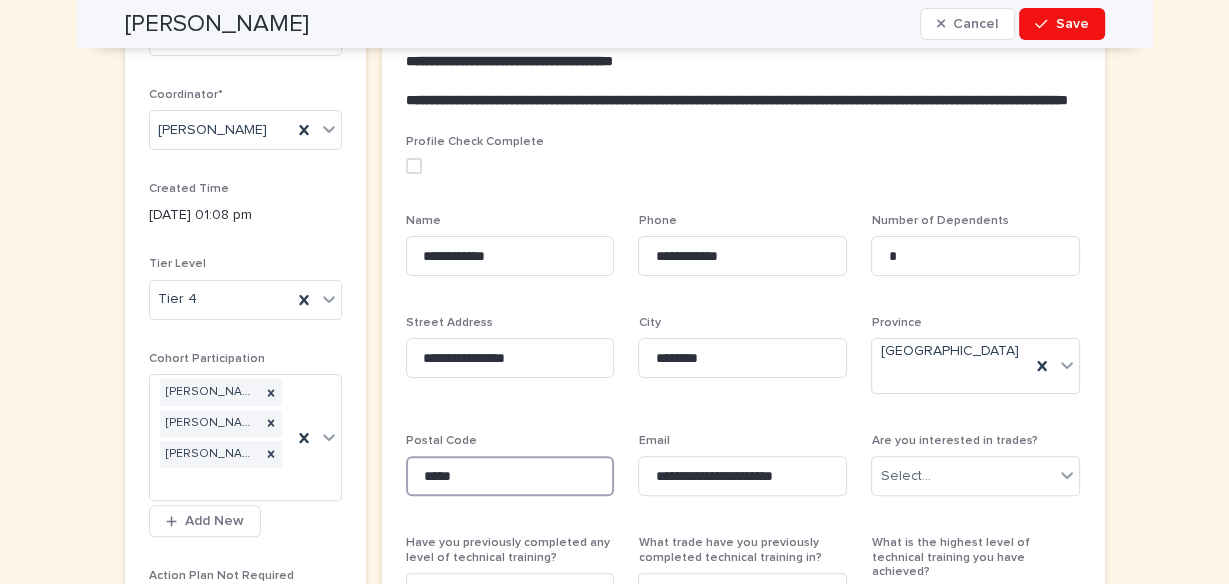 type on "******" 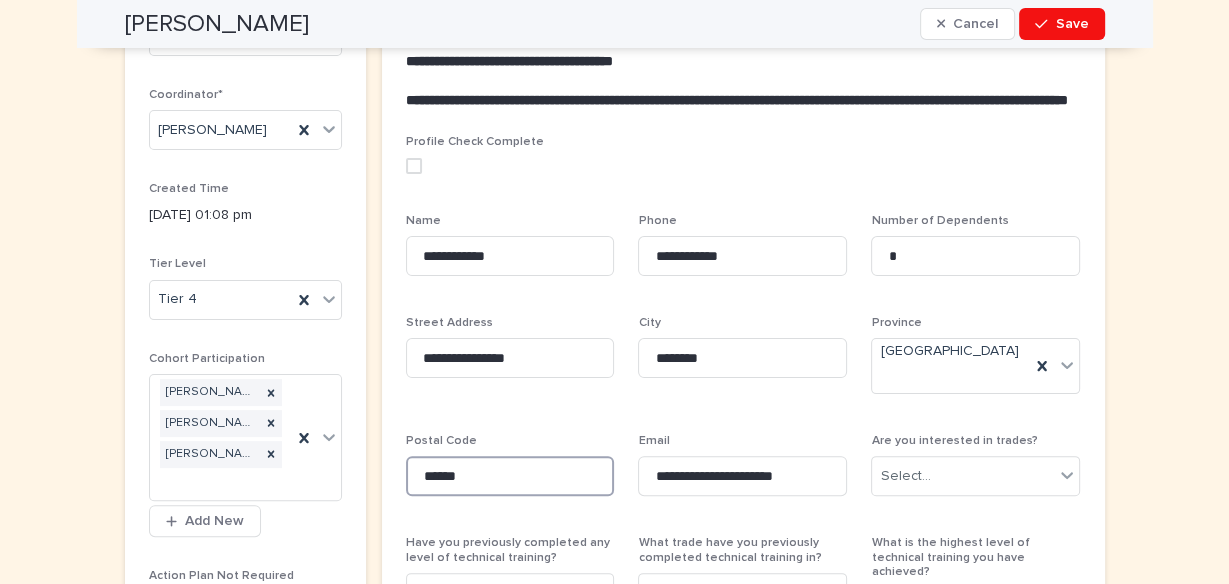 type on "******" 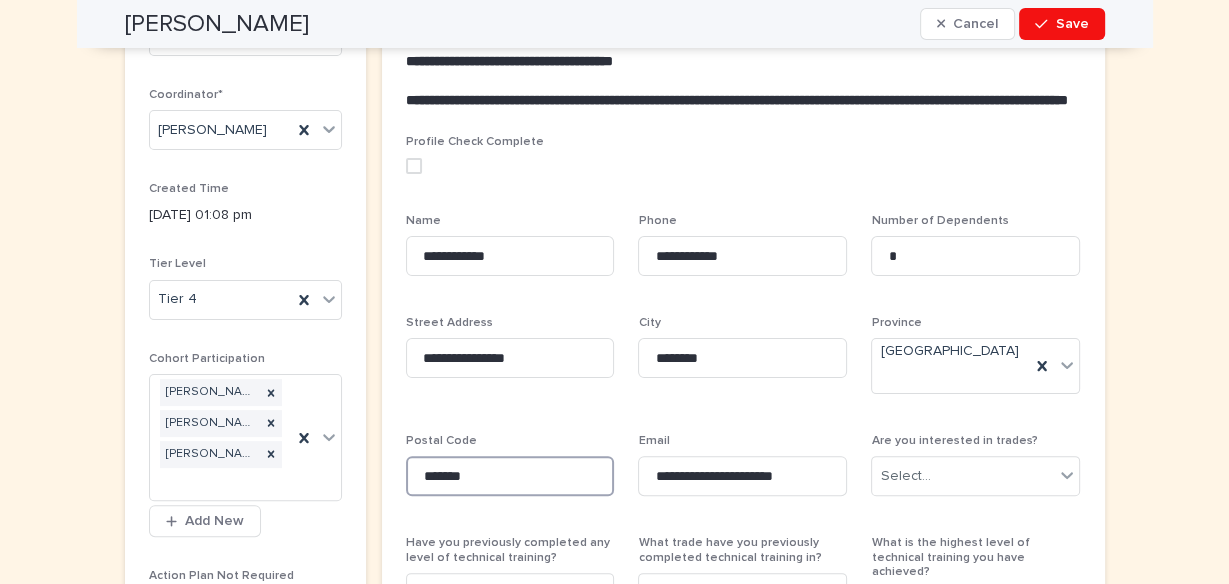 type on "*******" 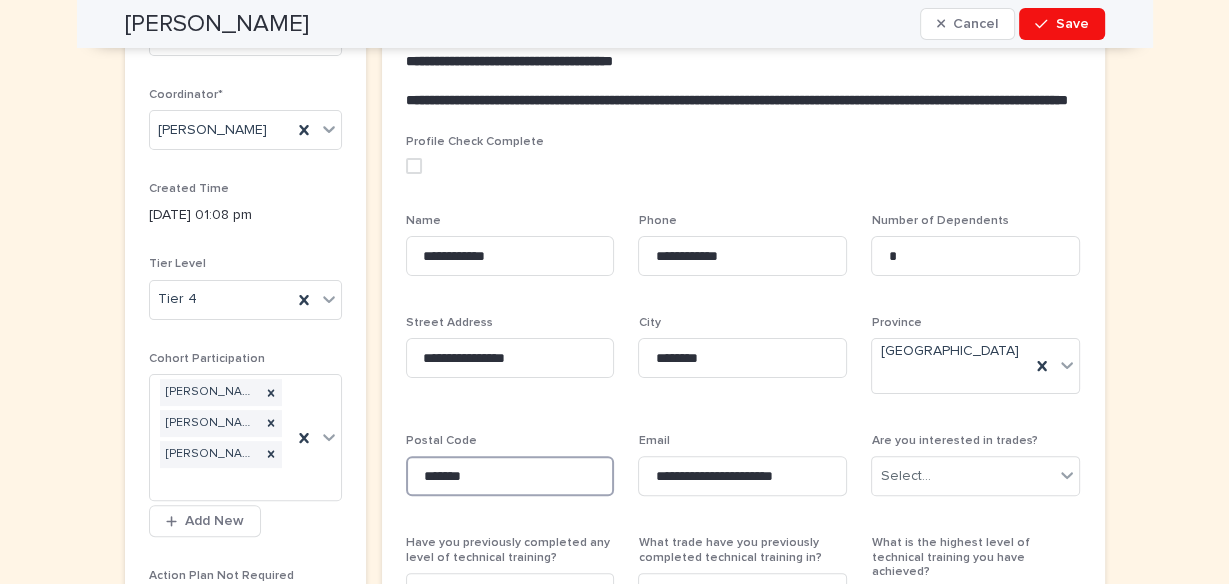 type on "*******" 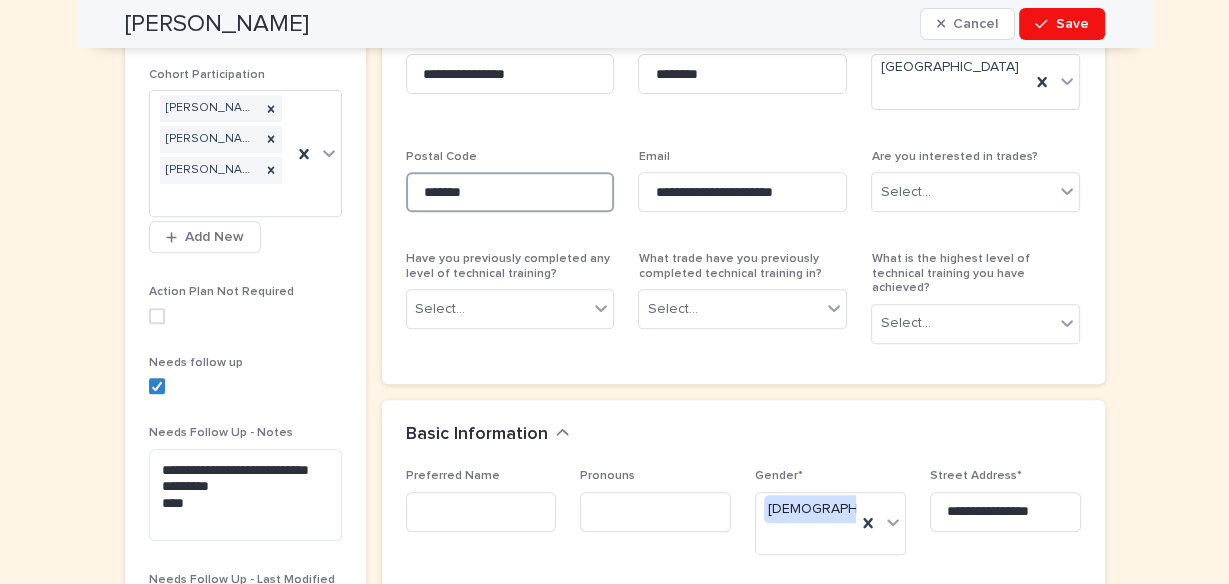 scroll, scrollTop: 624, scrollLeft: 0, axis: vertical 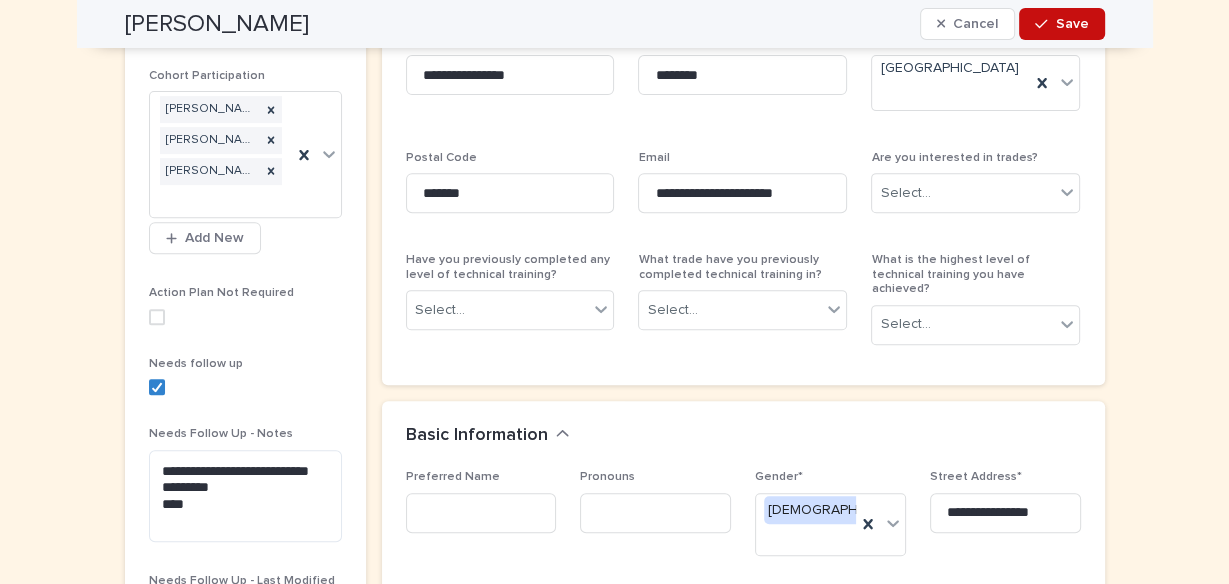 click on "Save" at bounding box center (1072, 24) 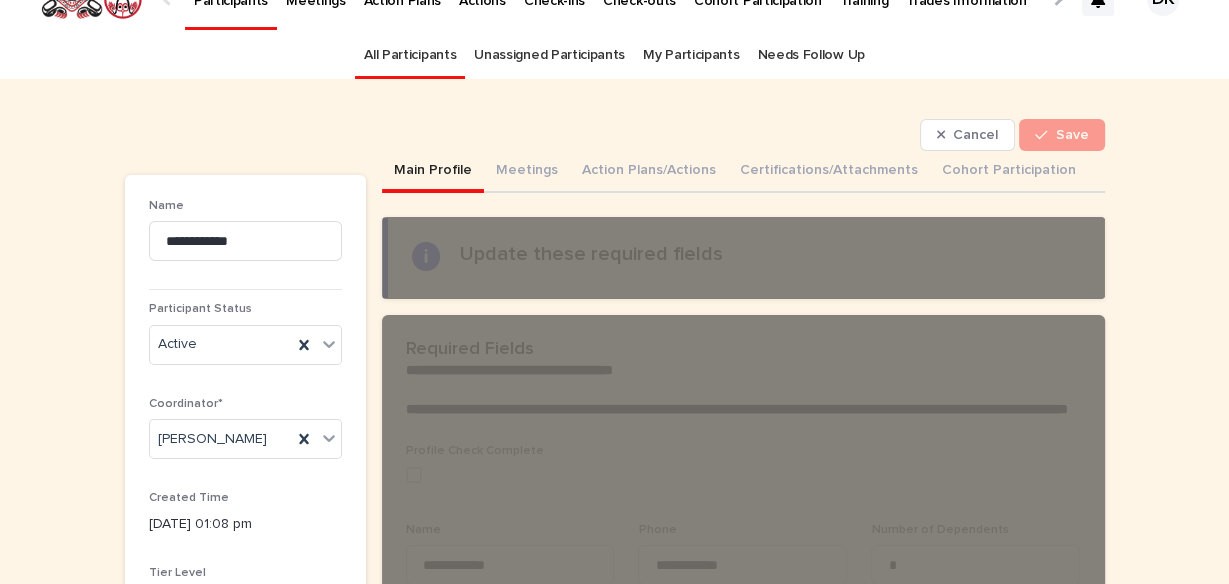 scroll, scrollTop: 0, scrollLeft: 0, axis: both 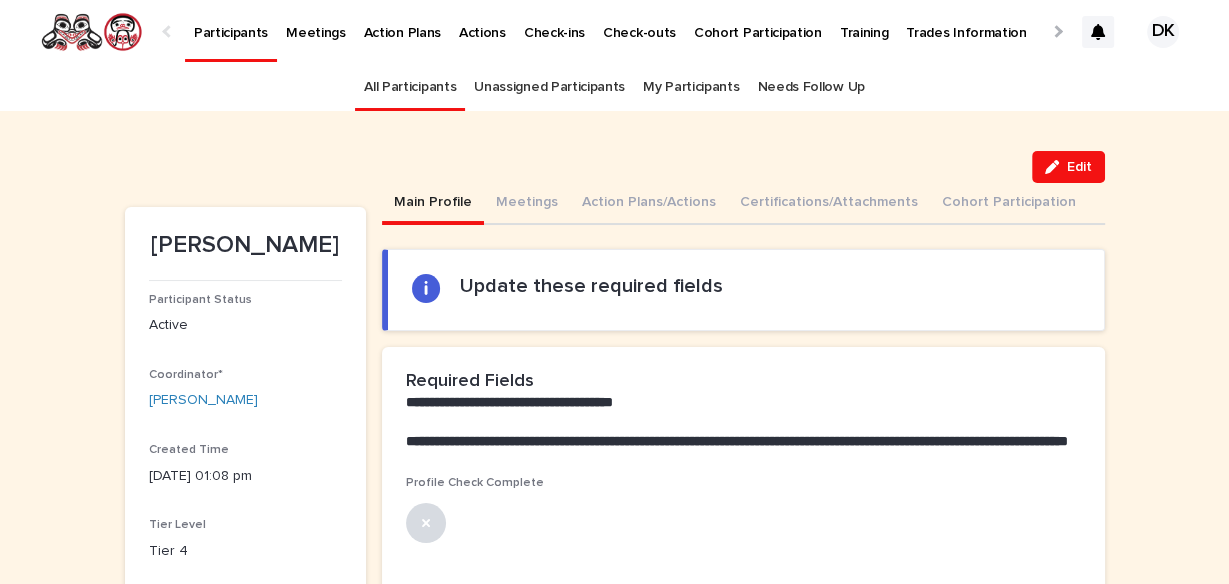 click 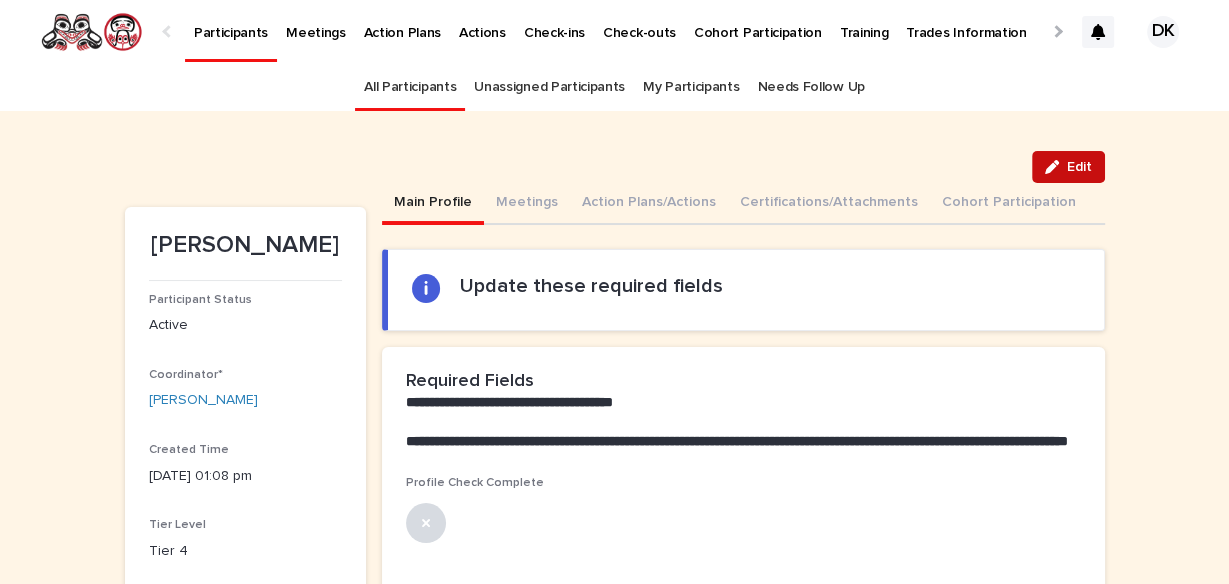 click on "Edit" at bounding box center (1079, 167) 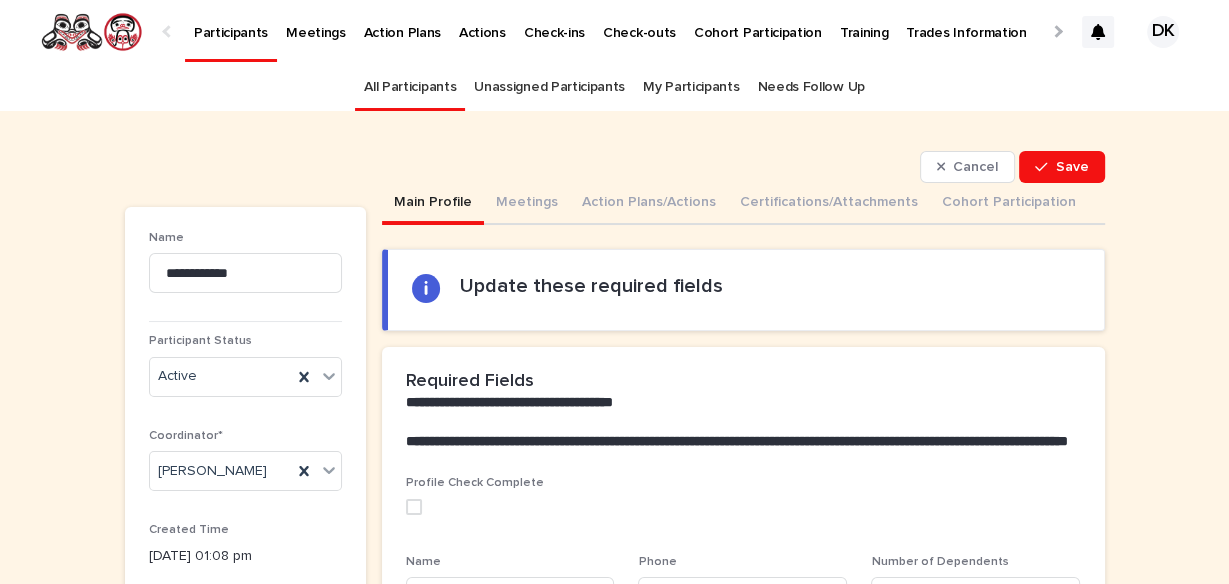 click at bounding box center (414, 507) 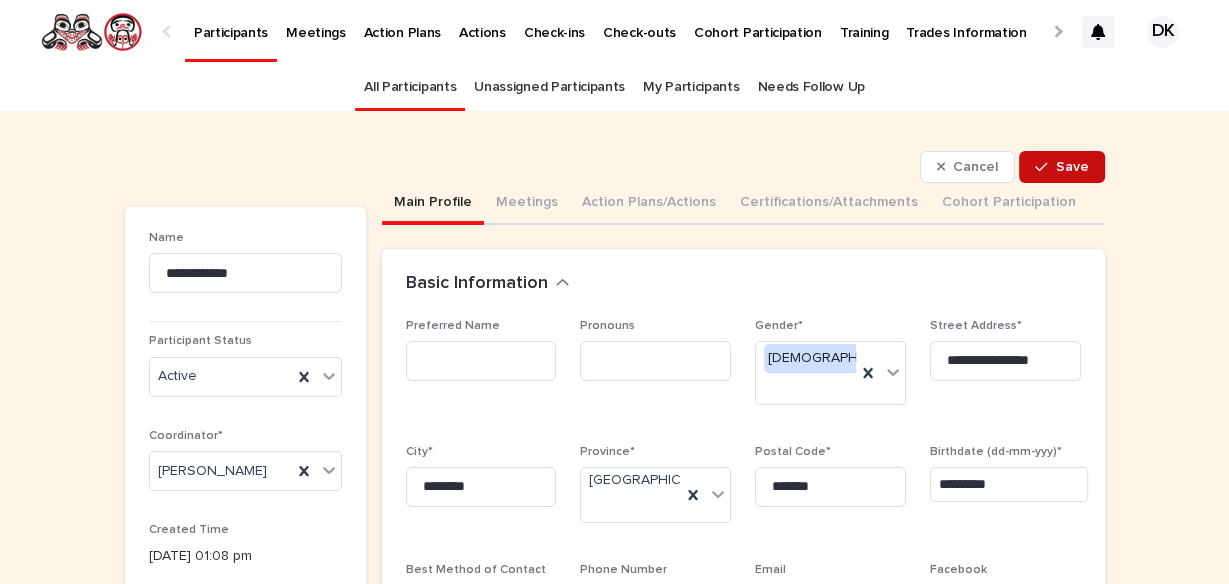 click on "Save" at bounding box center [1072, 167] 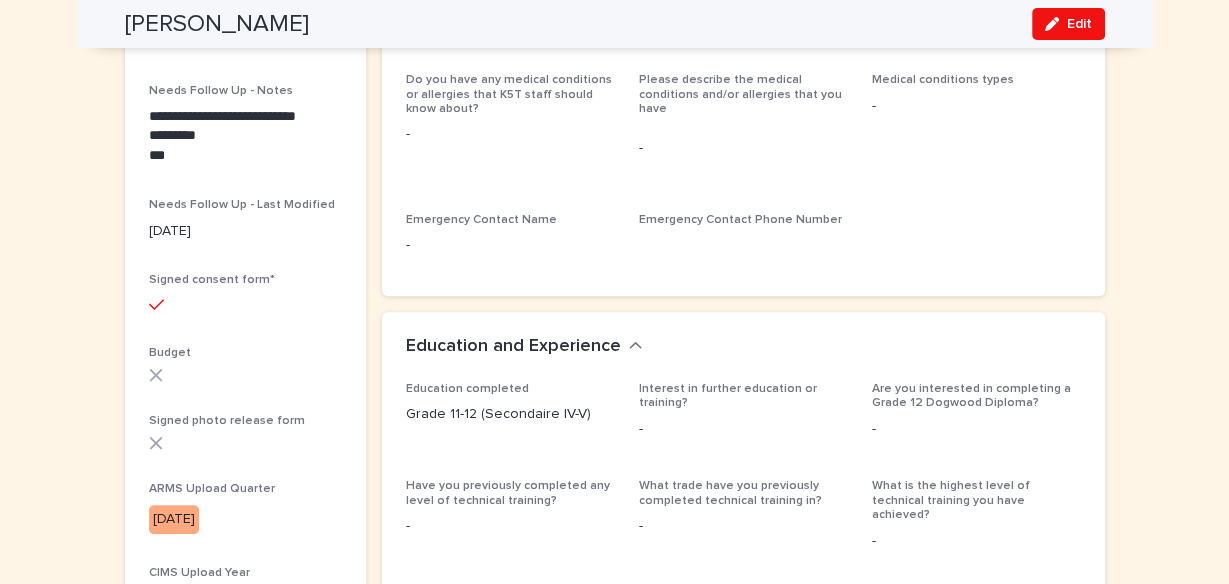 scroll, scrollTop: 0, scrollLeft: 0, axis: both 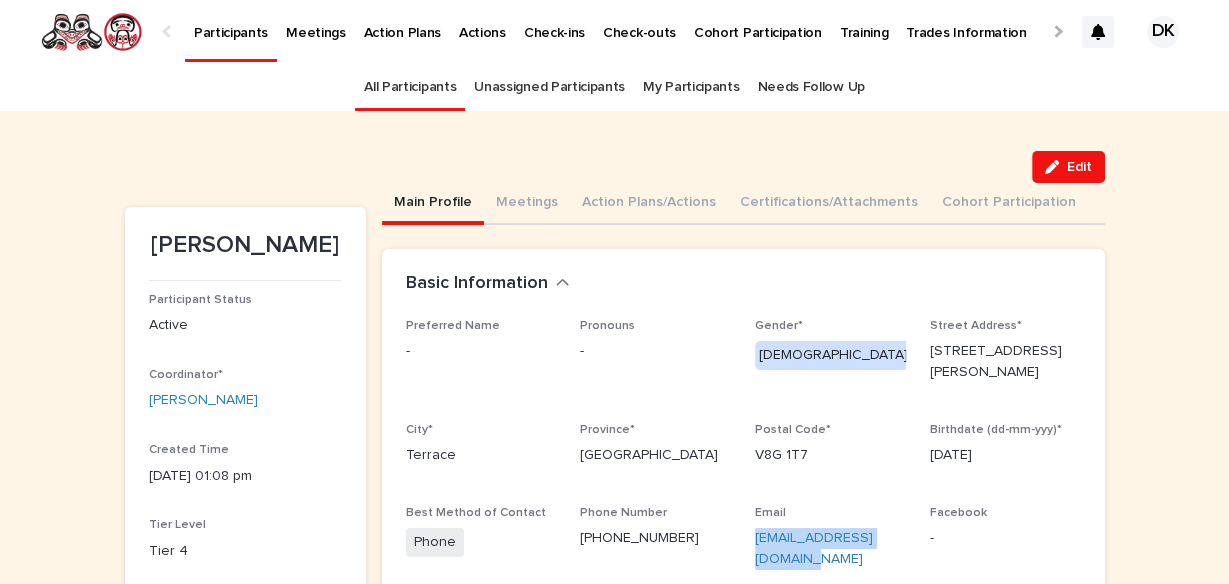 drag, startPoint x: 776, startPoint y: 548, endPoint x: 743, endPoint y: 532, distance: 36.67424 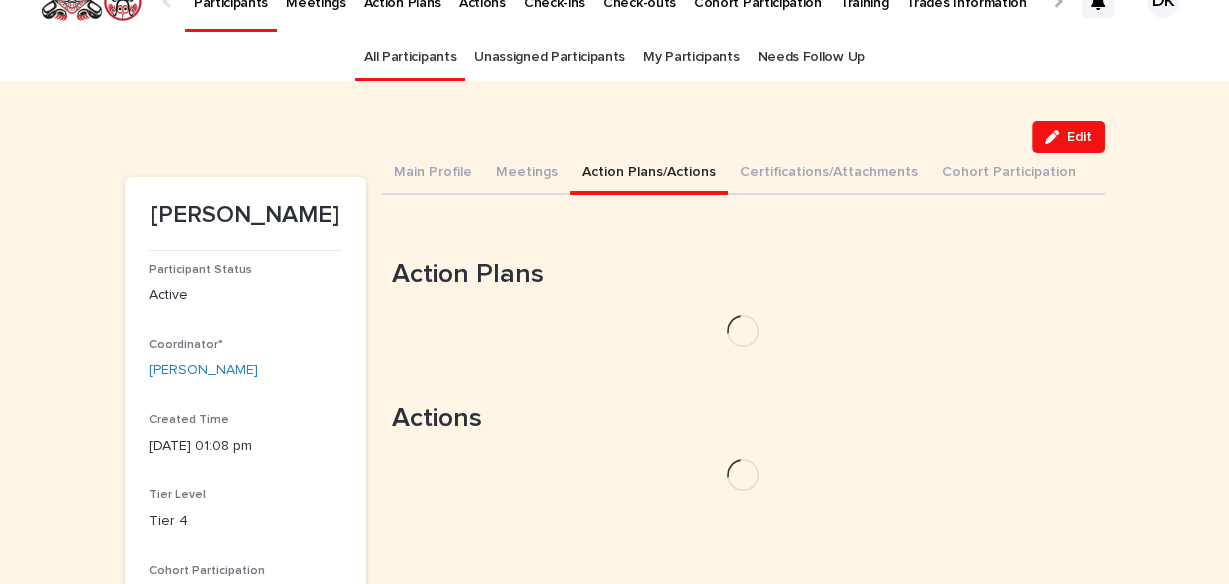 click on "Action Plans/Actions" at bounding box center (649, 174) 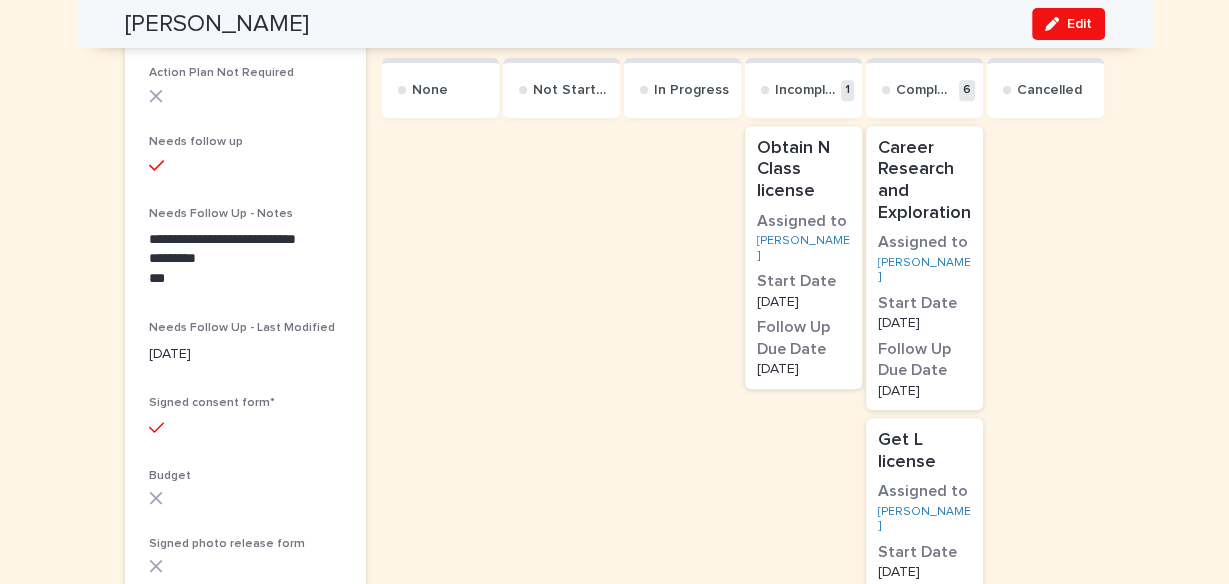 scroll, scrollTop: 680, scrollLeft: 0, axis: vertical 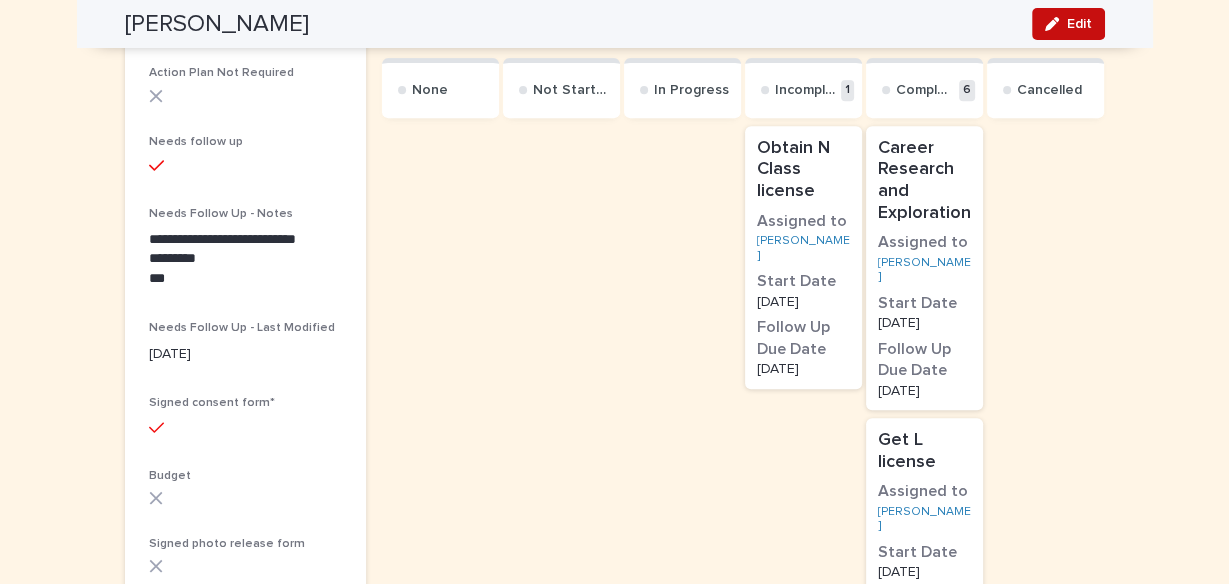 click on "Edit" at bounding box center [1079, 24] 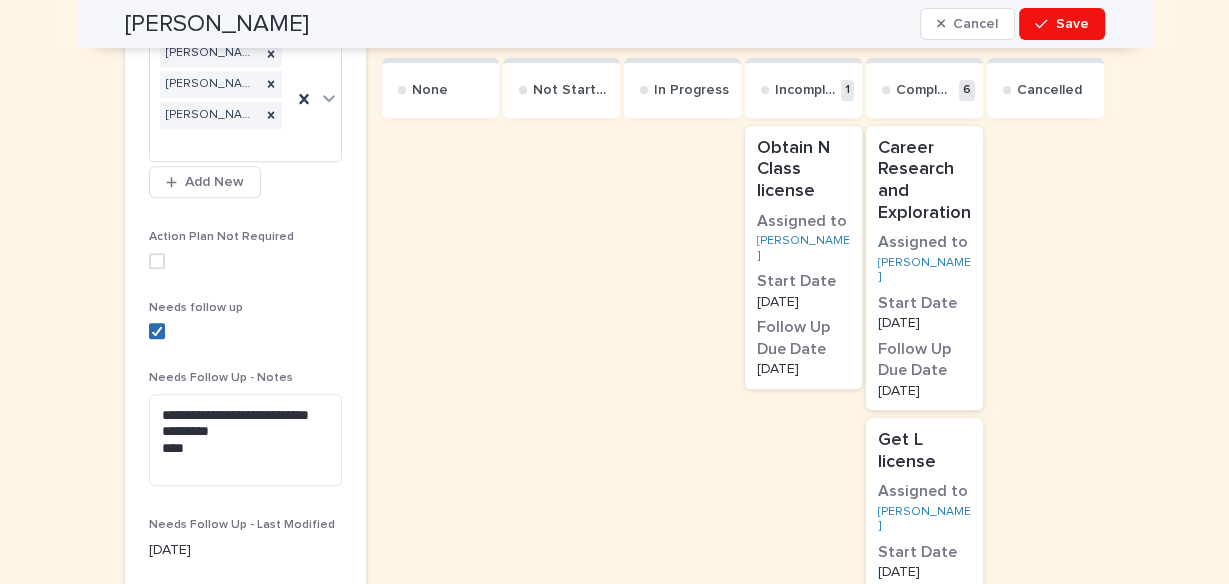 click 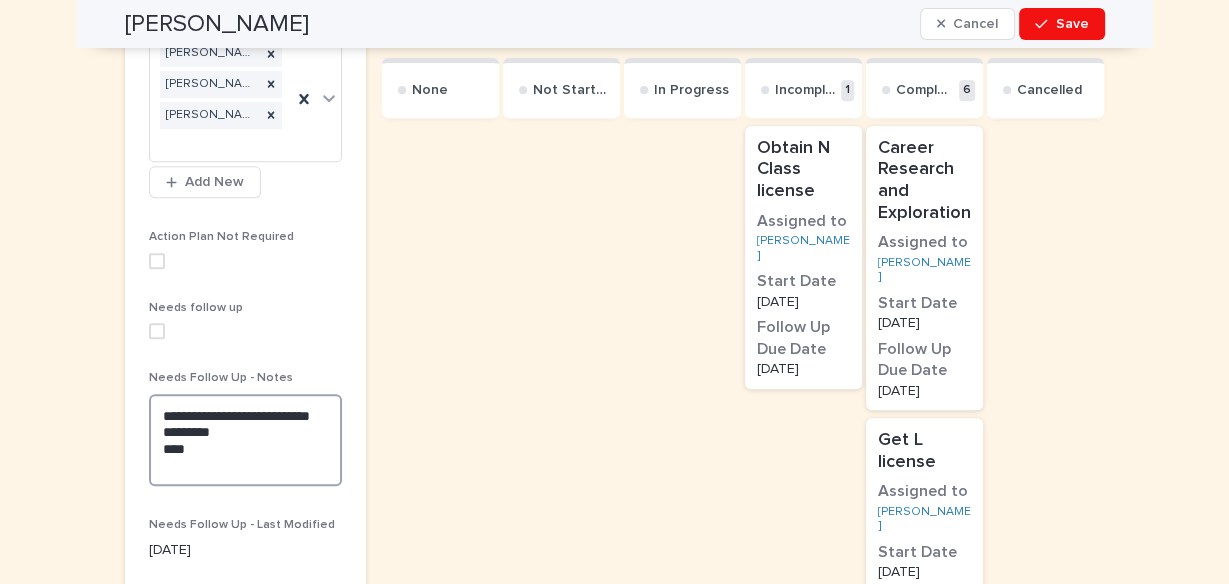 drag, startPoint x: 189, startPoint y: 451, endPoint x: 149, endPoint y: 411, distance: 56.568542 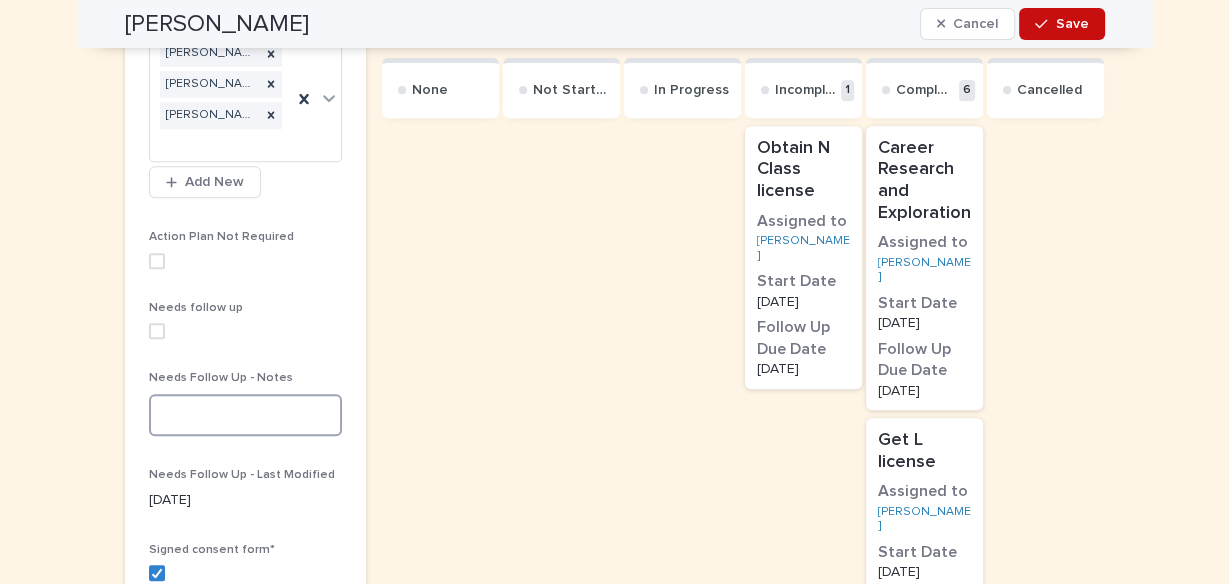 type 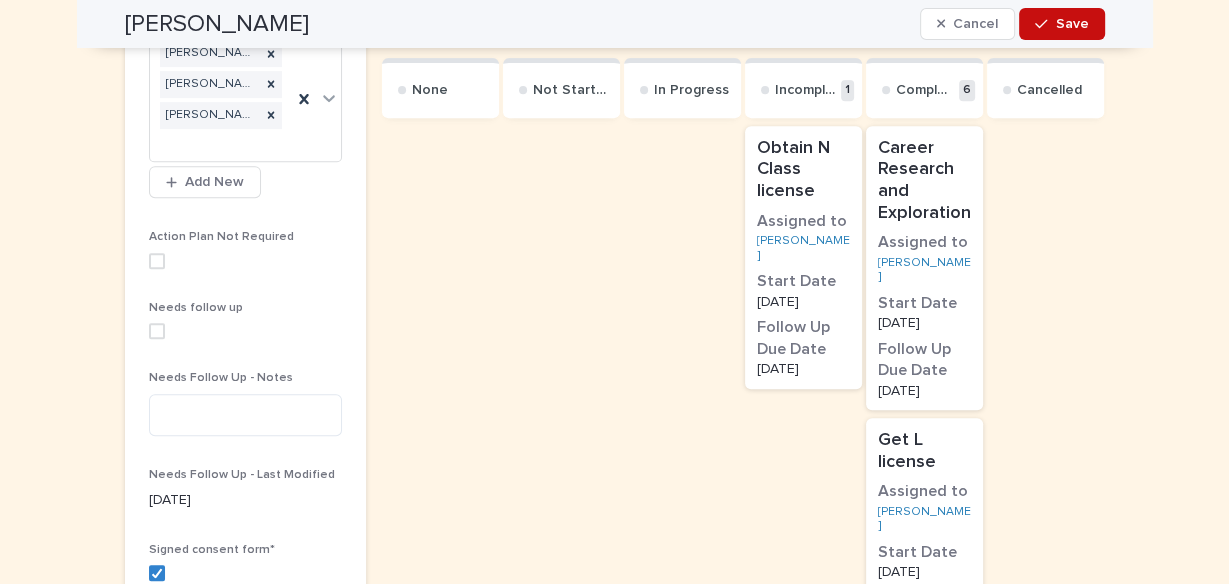 click on "Save" at bounding box center (1072, 24) 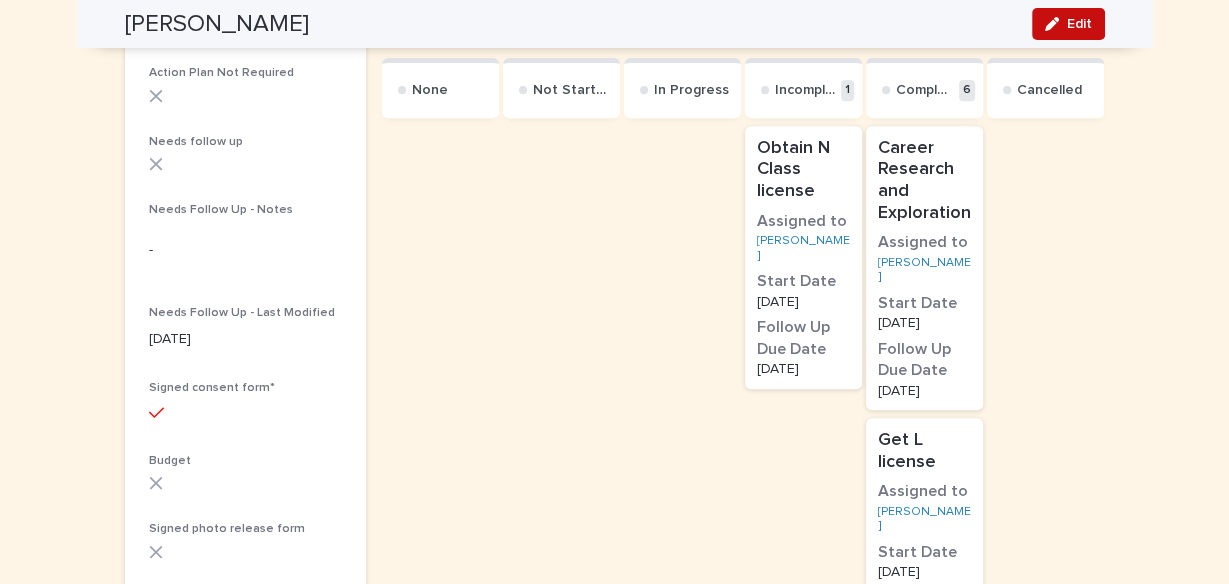 click on "Edit" at bounding box center (1079, 24) 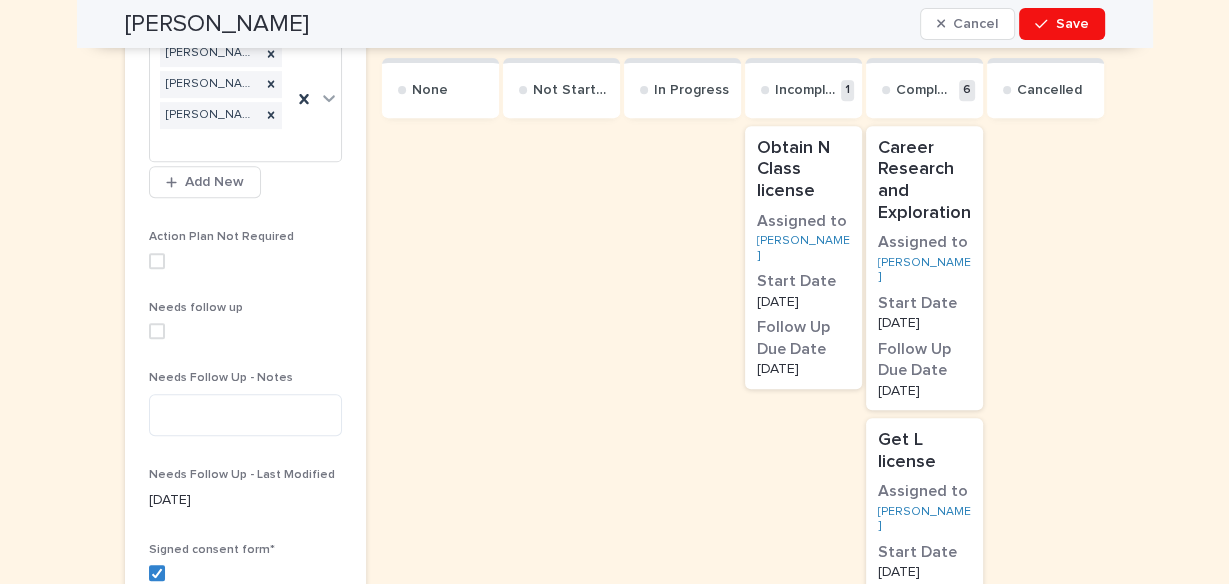click at bounding box center (157, 331) 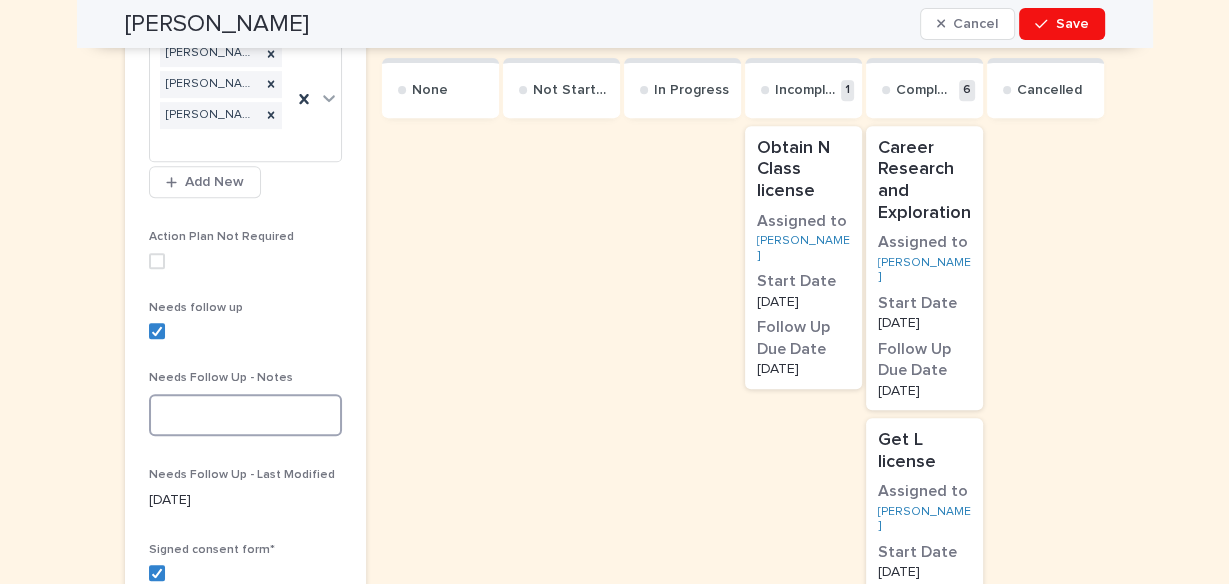 click at bounding box center [245, 415] 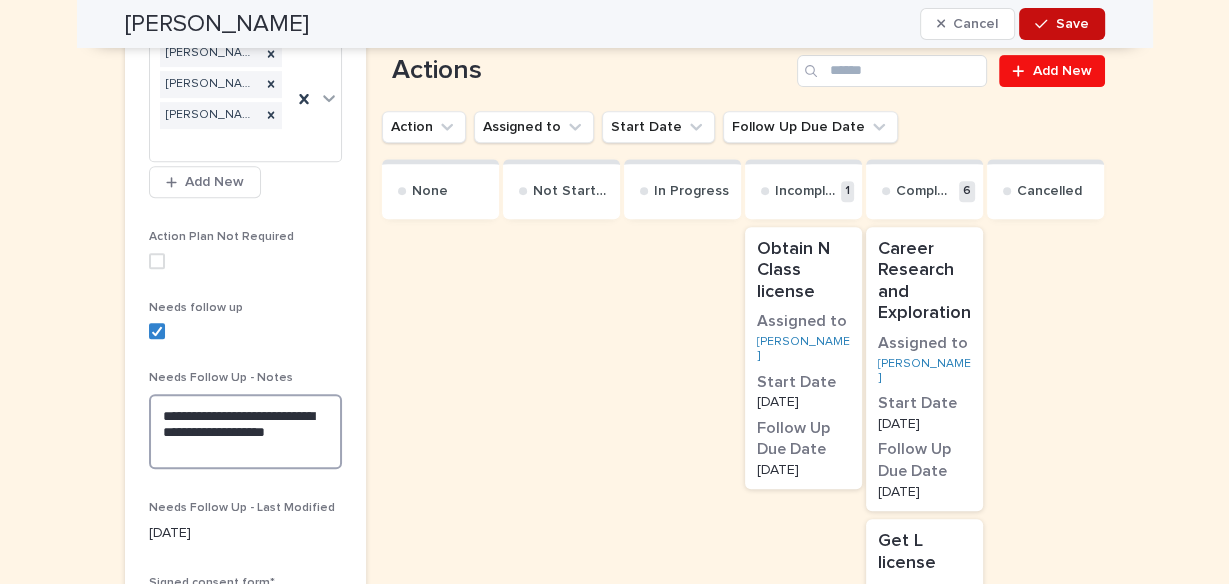 type on "**********" 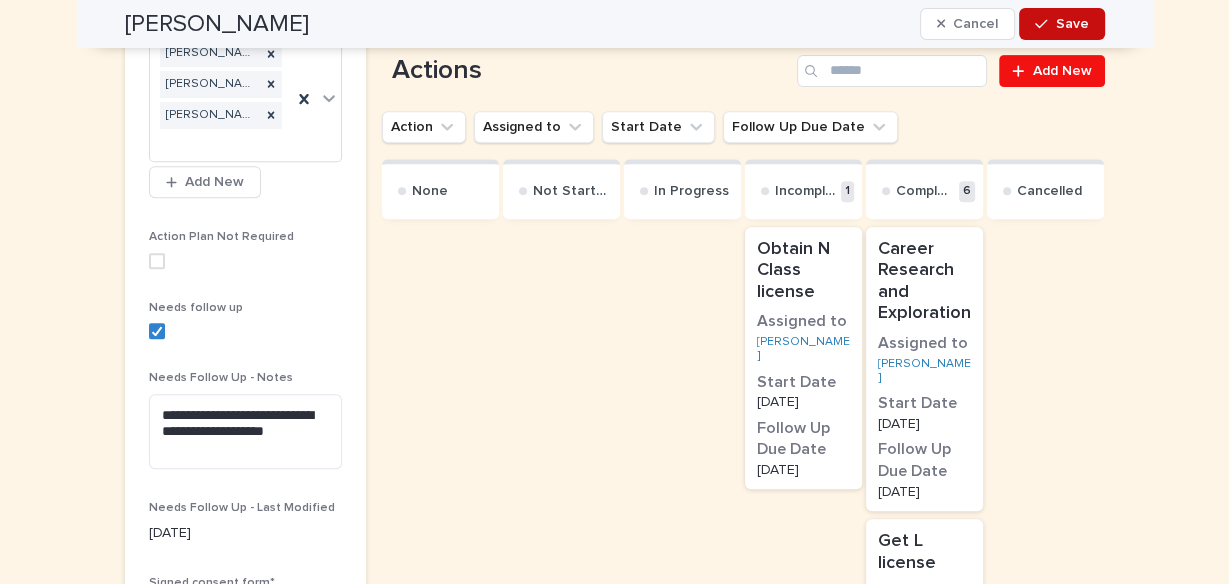 click on "Save" at bounding box center (1072, 24) 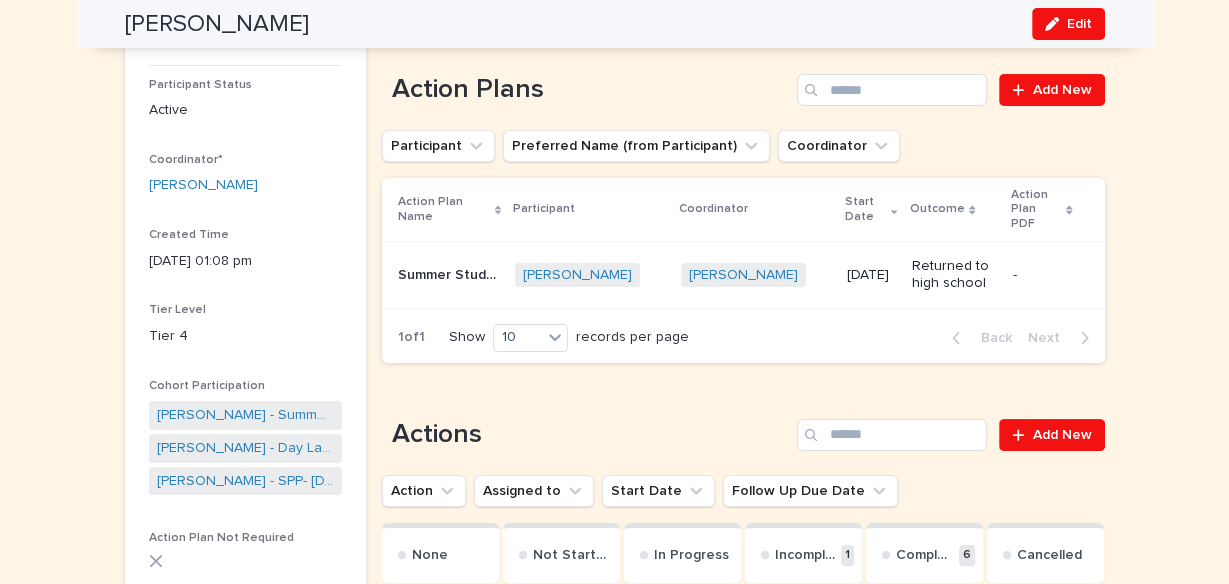 scroll, scrollTop: 213, scrollLeft: 0, axis: vertical 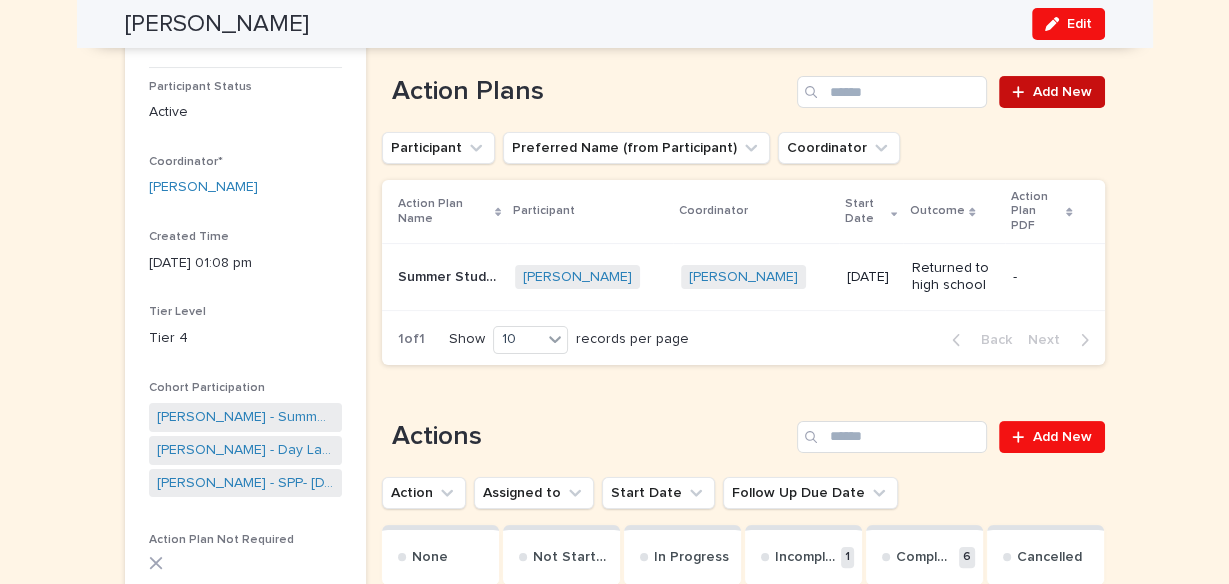 click on "Add New" at bounding box center [1051, 92] 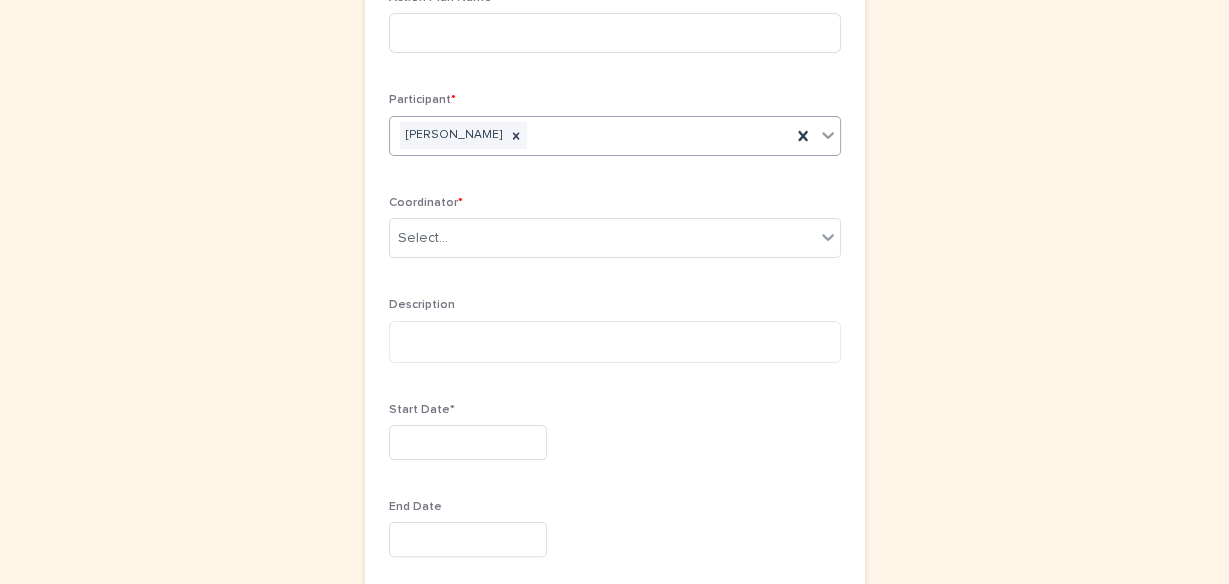 scroll, scrollTop: 0, scrollLeft: 0, axis: both 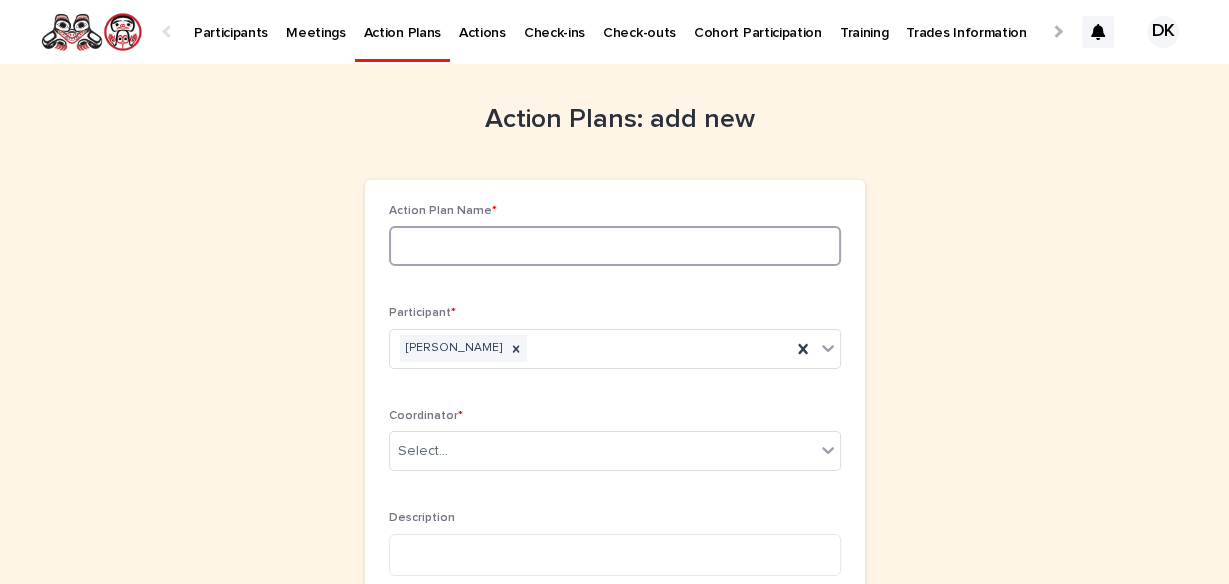 click at bounding box center (615, 246) 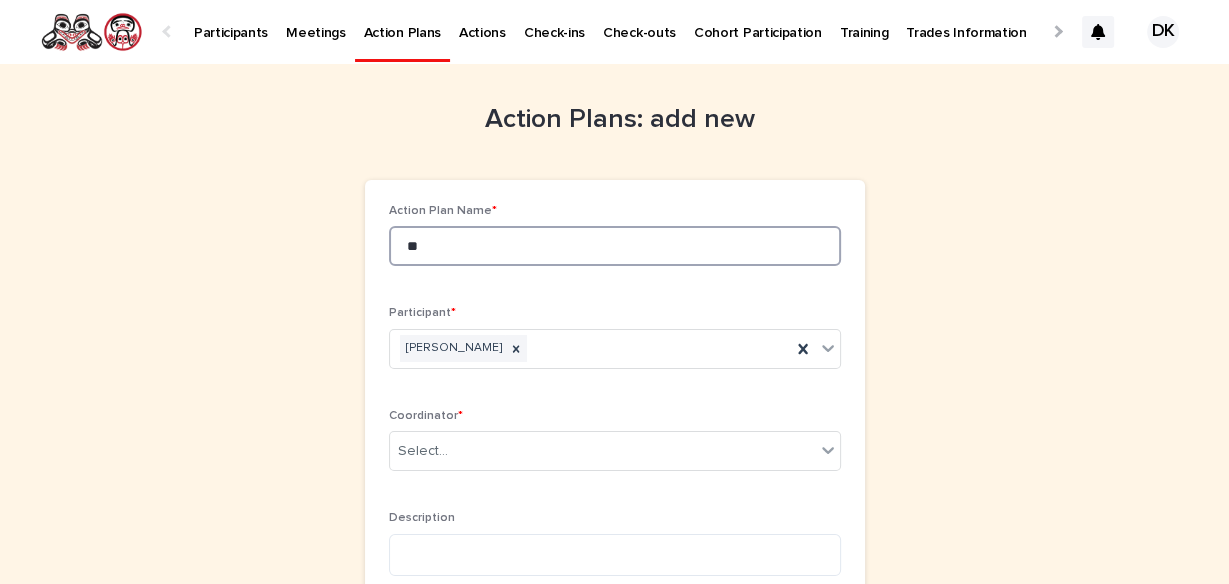 type on "*" 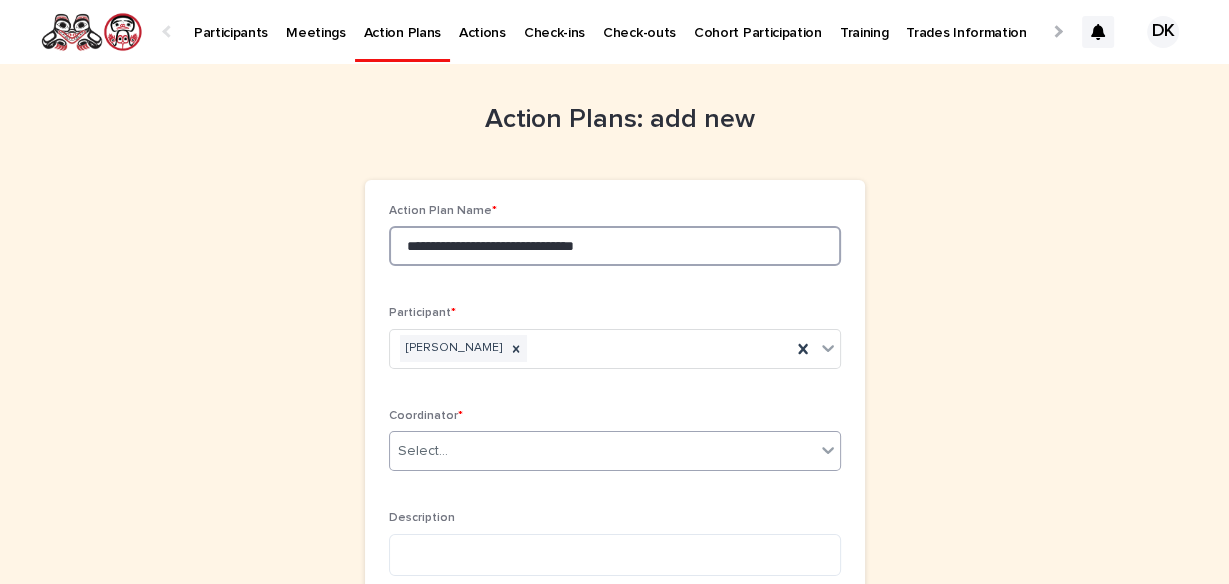 type on "**********" 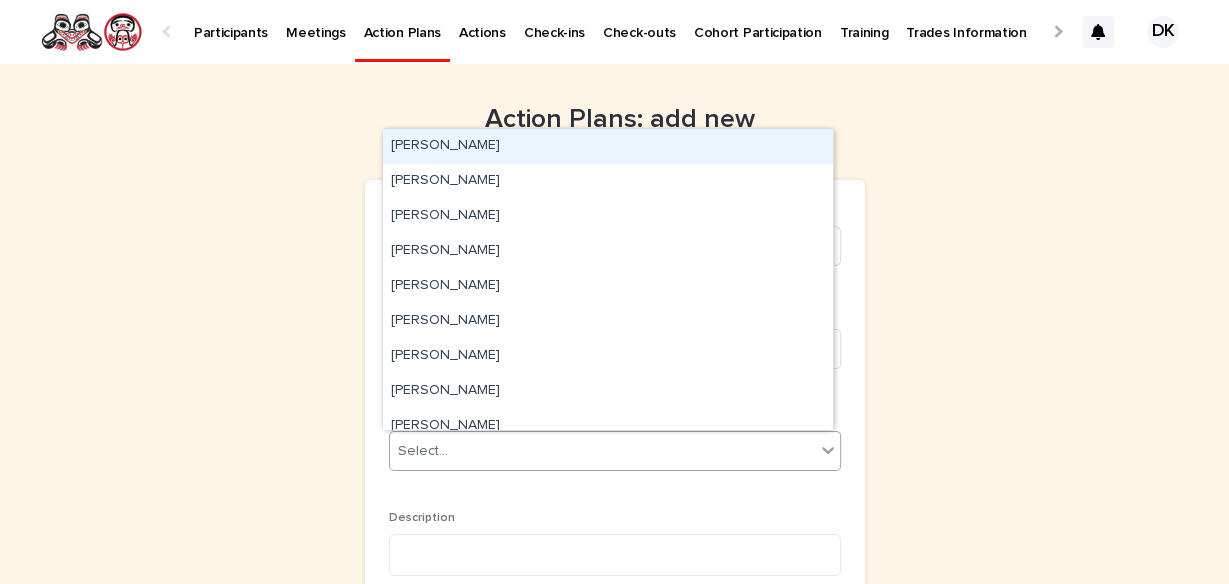 click 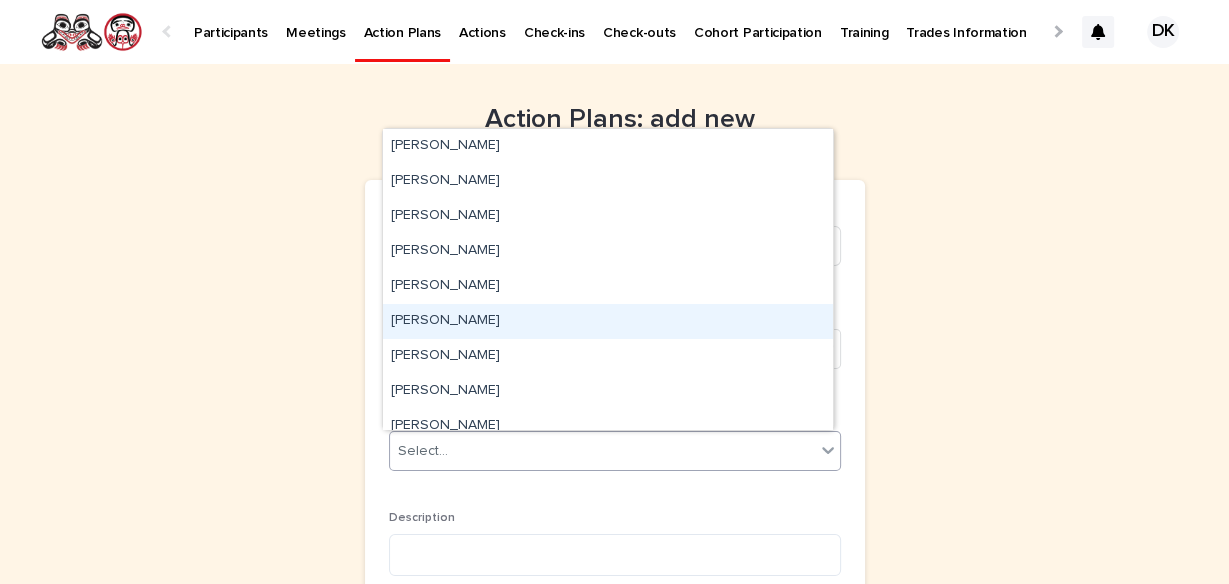 click on "[PERSON_NAME]" at bounding box center [608, 321] 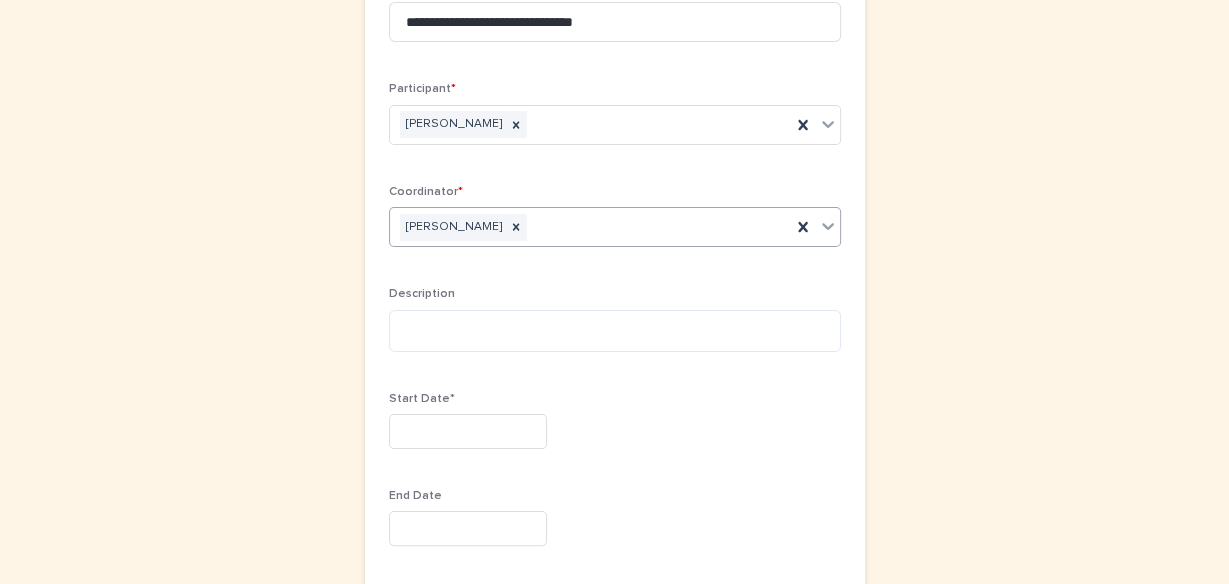 scroll, scrollTop: 249, scrollLeft: 0, axis: vertical 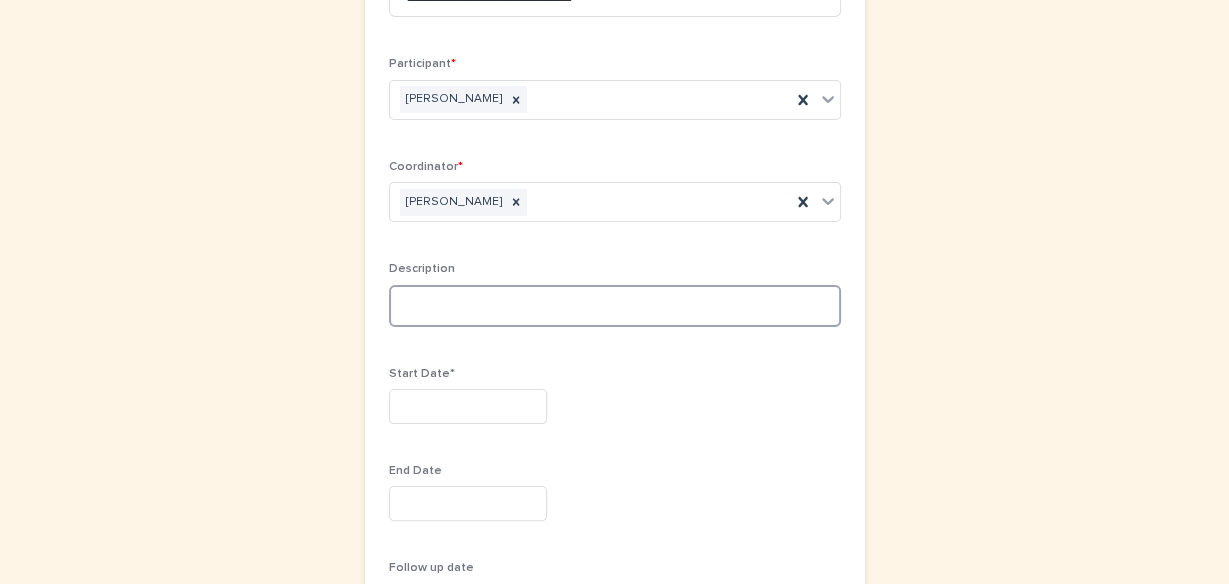 click at bounding box center [615, 306] 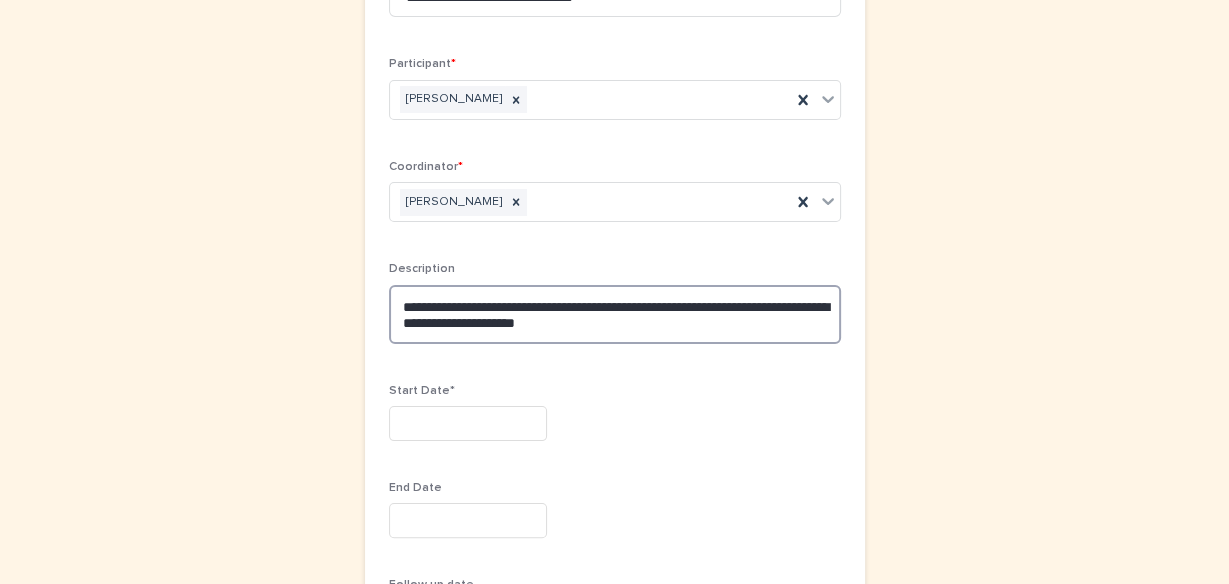 type on "**********" 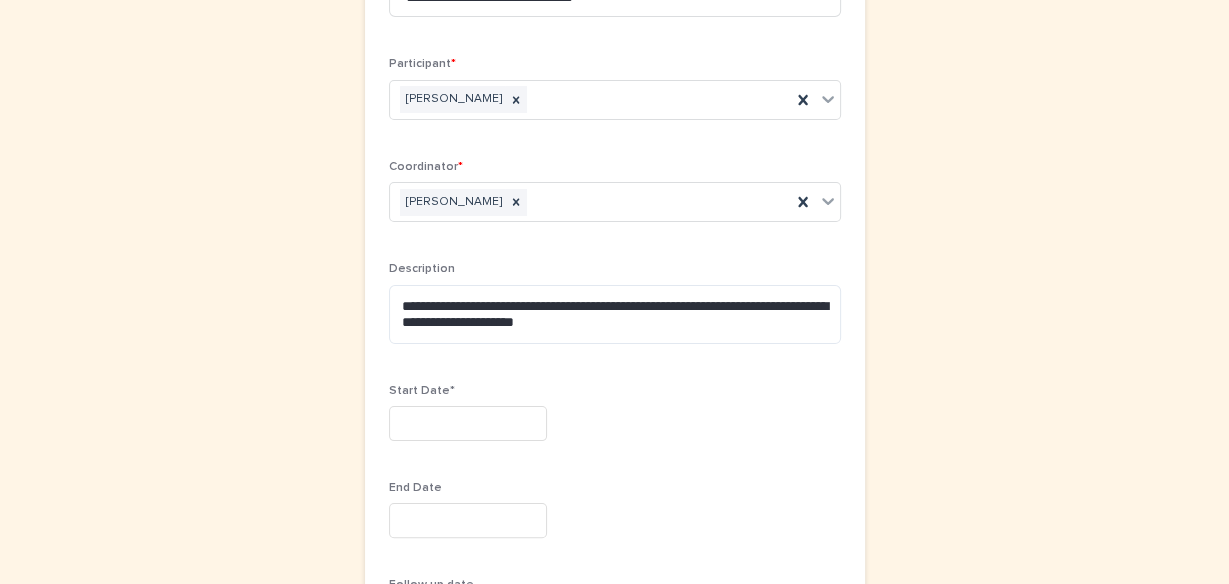 click at bounding box center (468, 423) 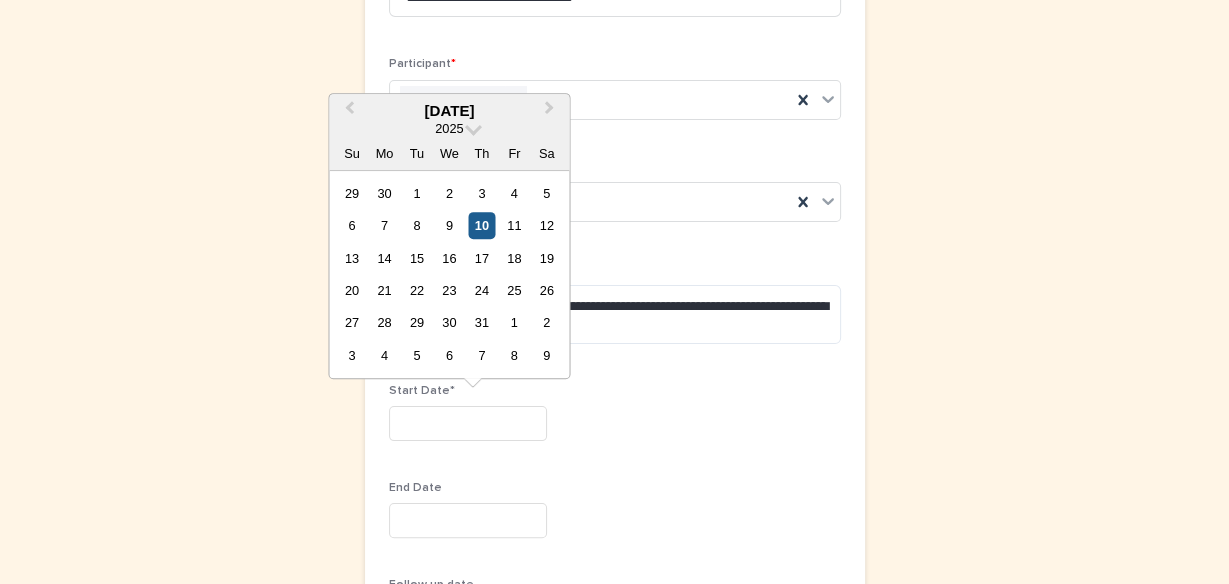 click on "10" at bounding box center [481, 225] 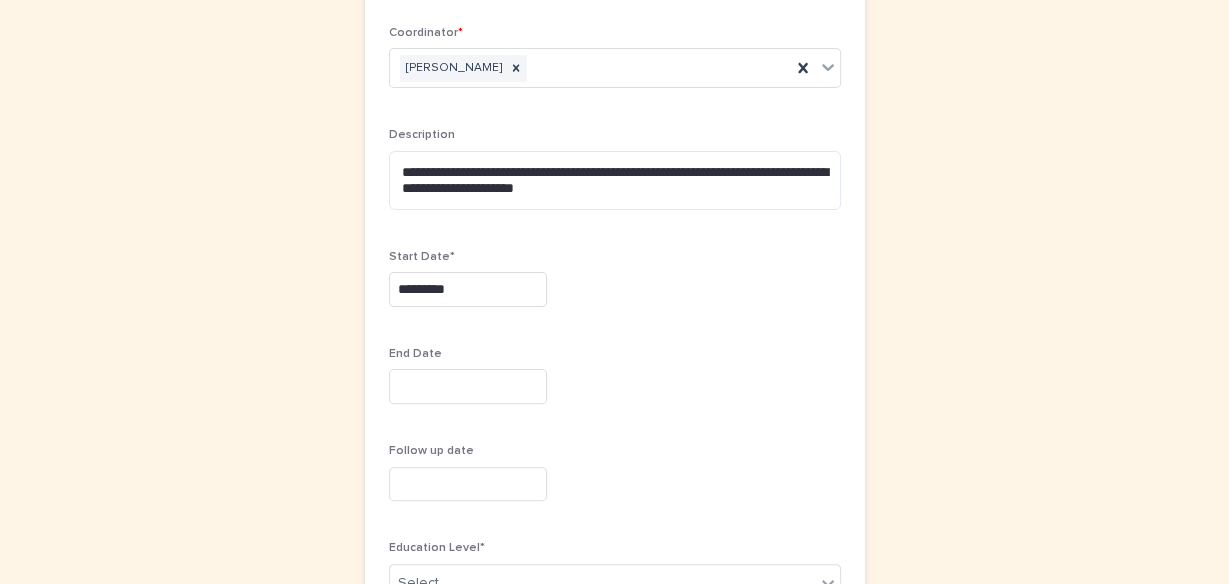 scroll, scrollTop: 384, scrollLeft: 0, axis: vertical 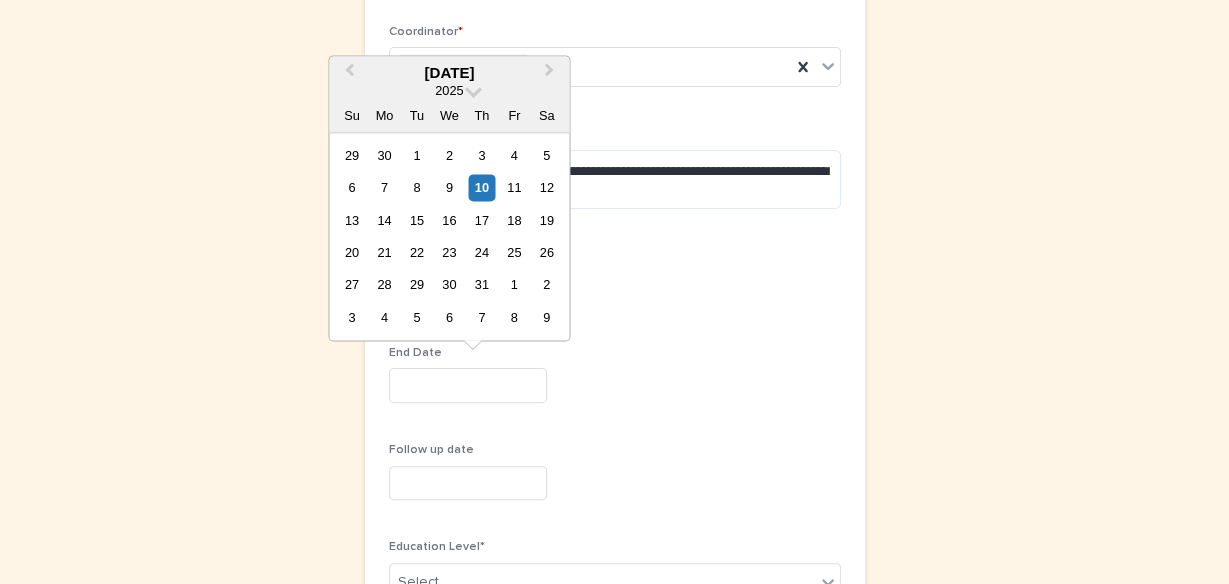 click at bounding box center (468, 385) 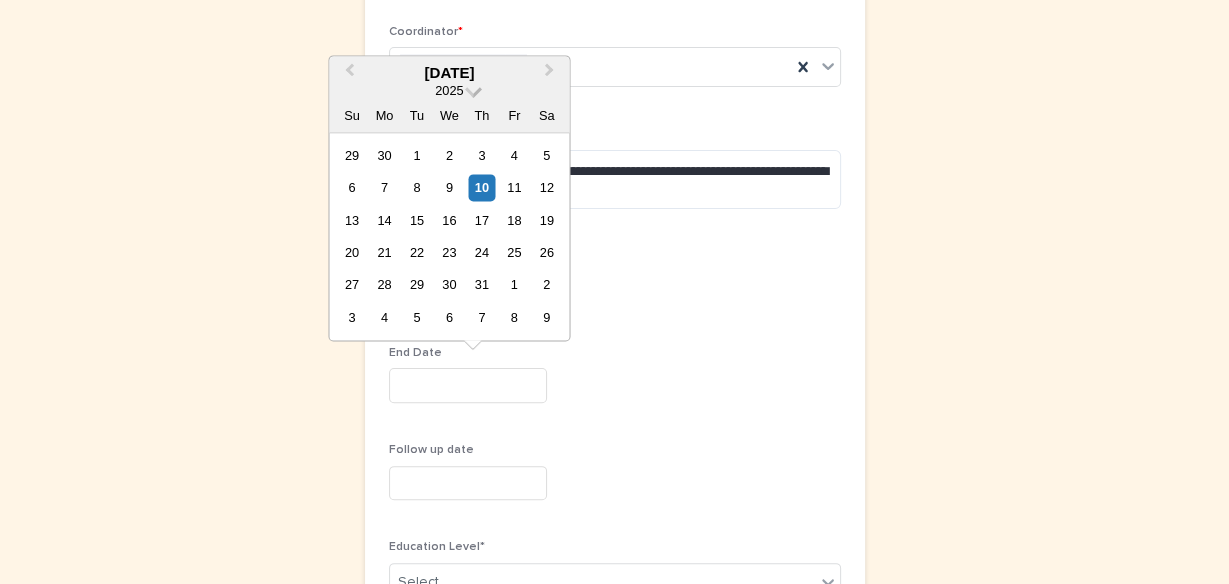 click at bounding box center [473, 89] 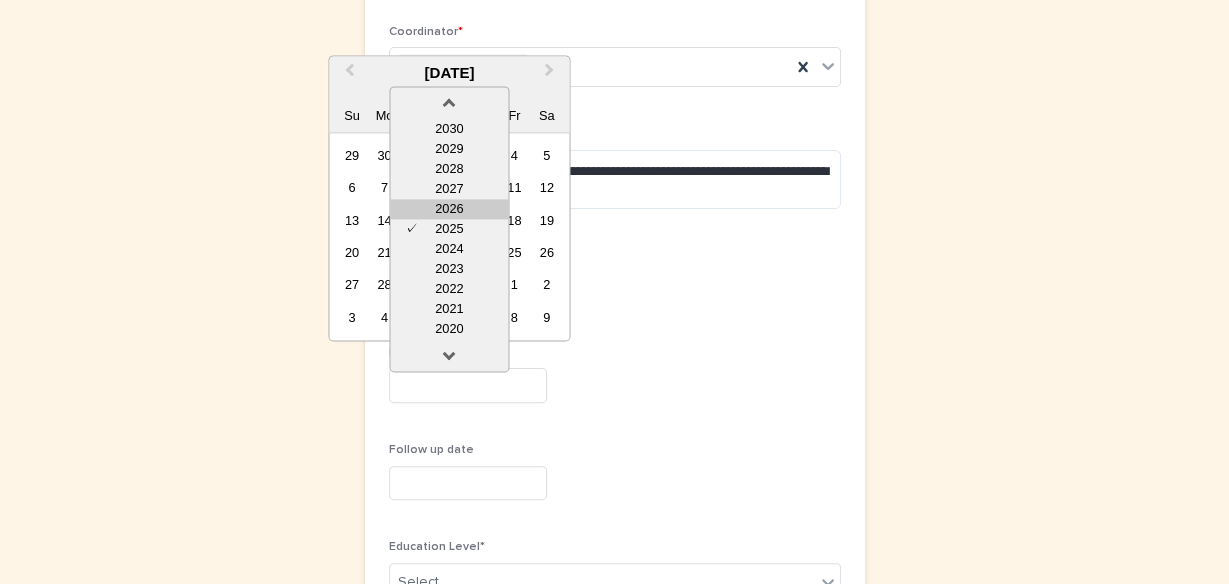 click on "2026" at bounding box center (449, 209) 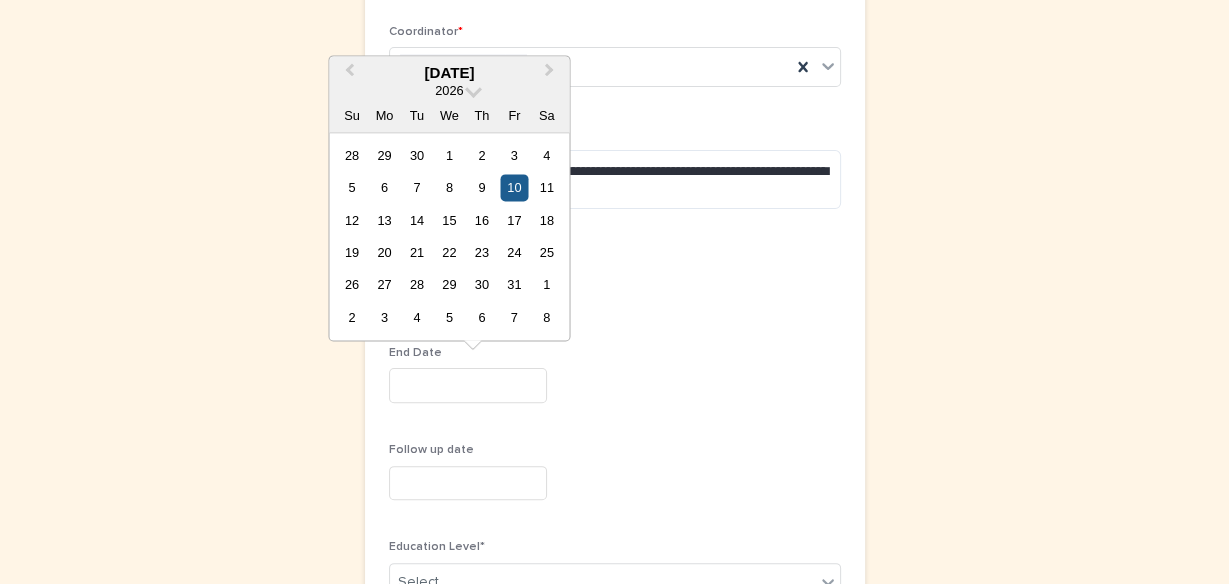 click on "10" at bounding box center (514, 187) 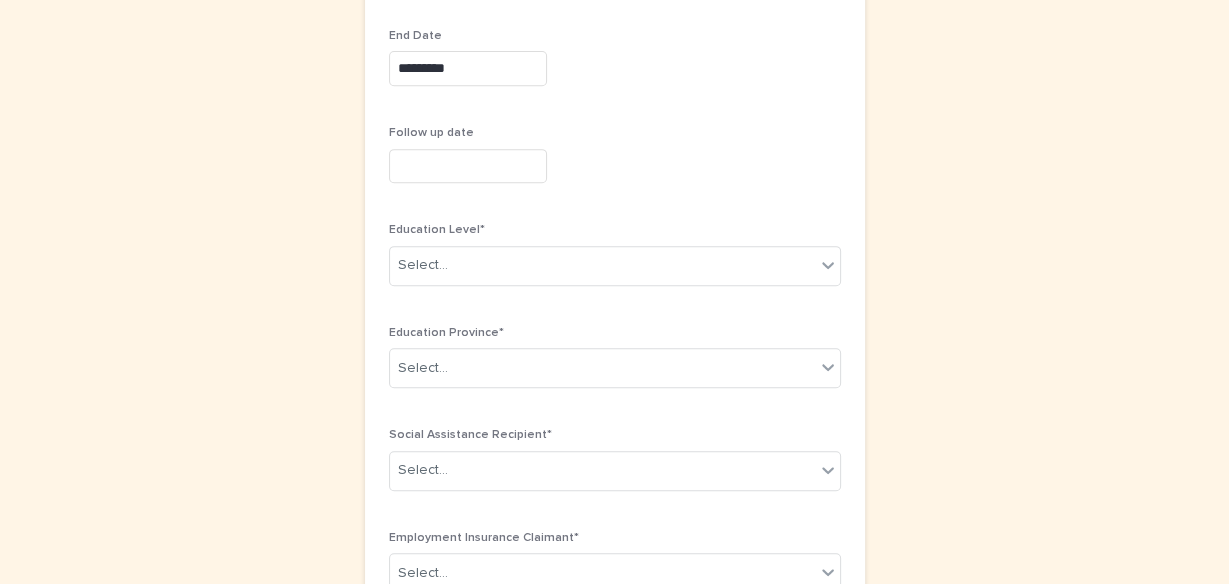 scroll, scrollTop: 700, scrollLeft: 0, axis: vertical 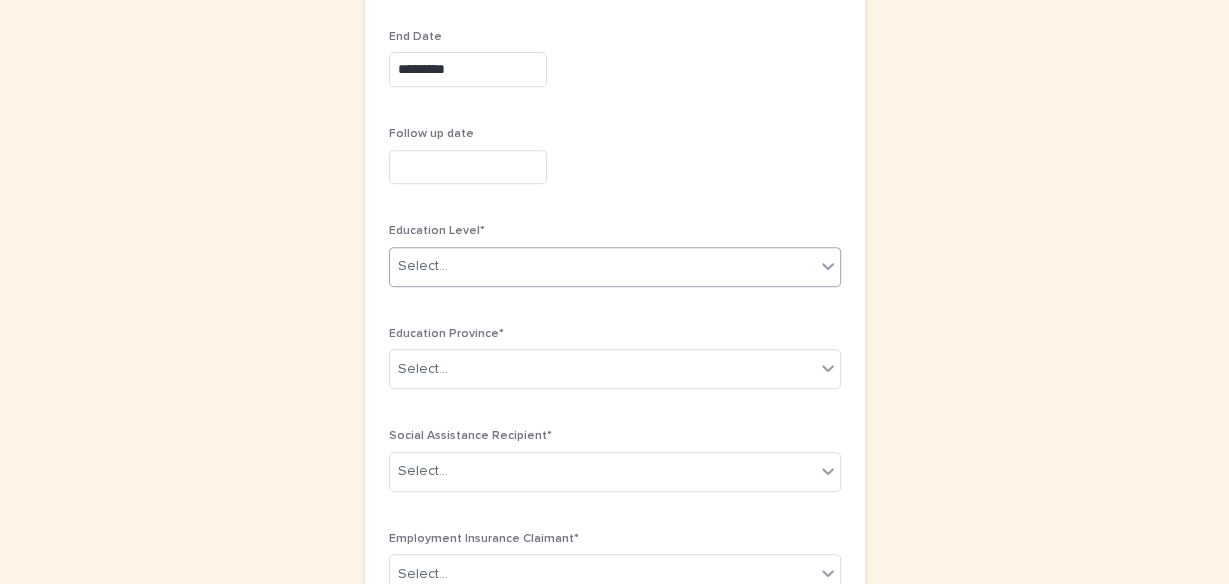 click 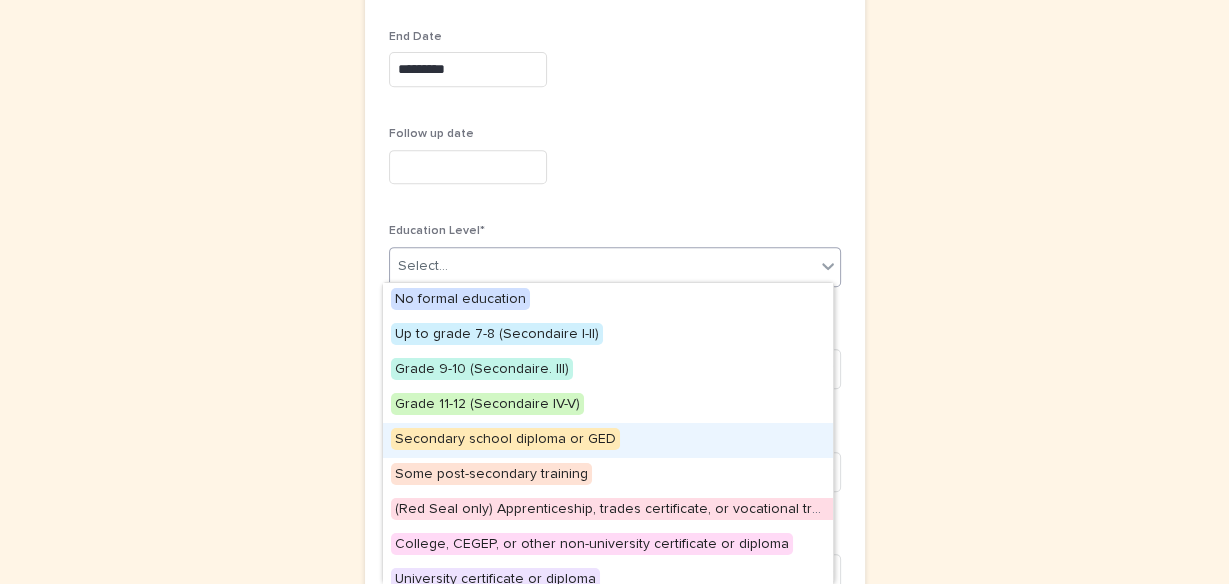click on "Secondary school diploma or GED" at bounding box center (505, 439) 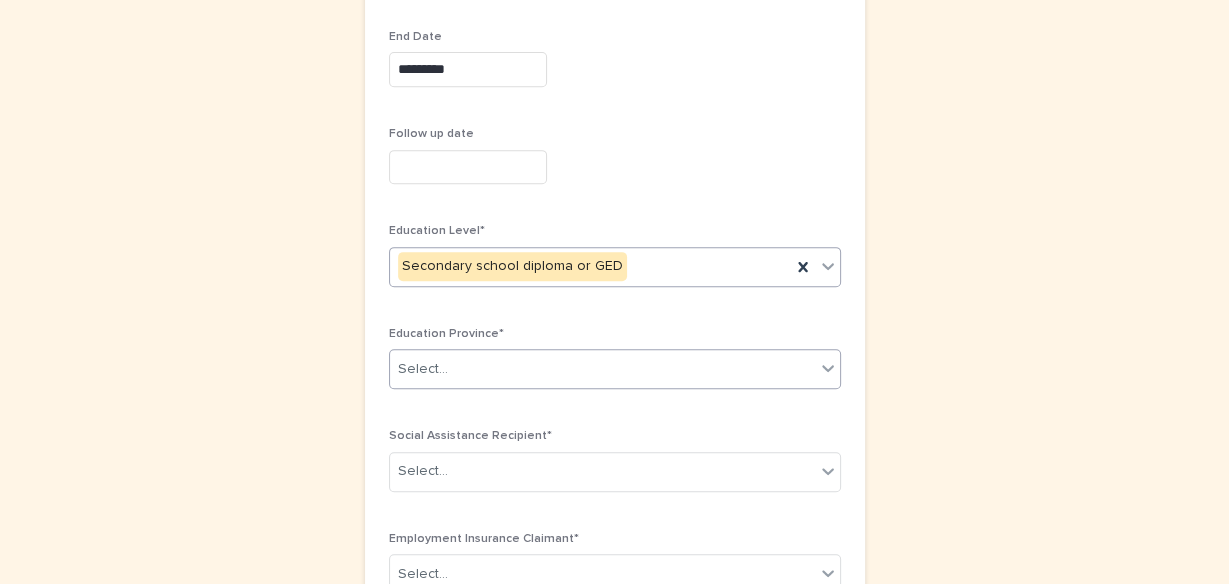 click 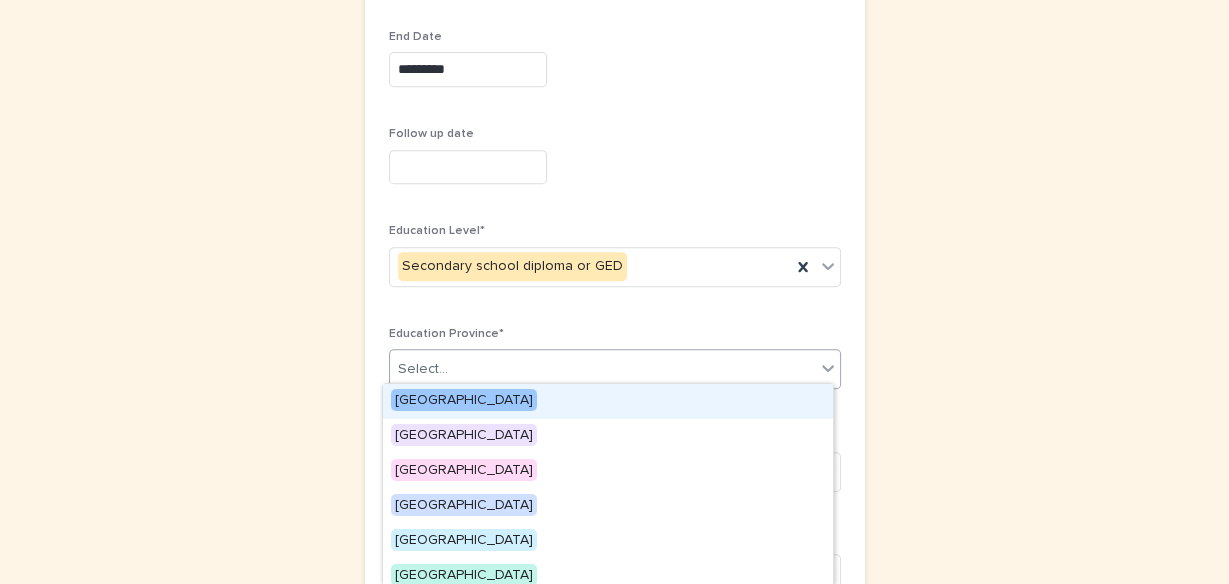click on "[GEOGRAPHIC_DATA]" at bounding box center (464, 400) 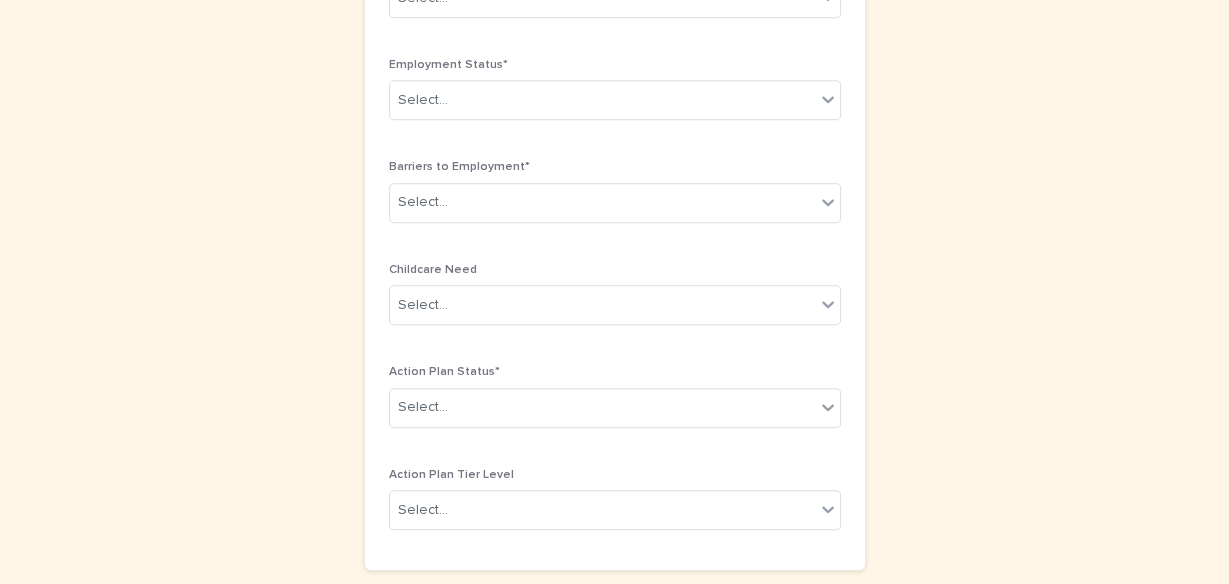 scroll, scrollTop: 1277, scrollLeft: 0, axis: vertical 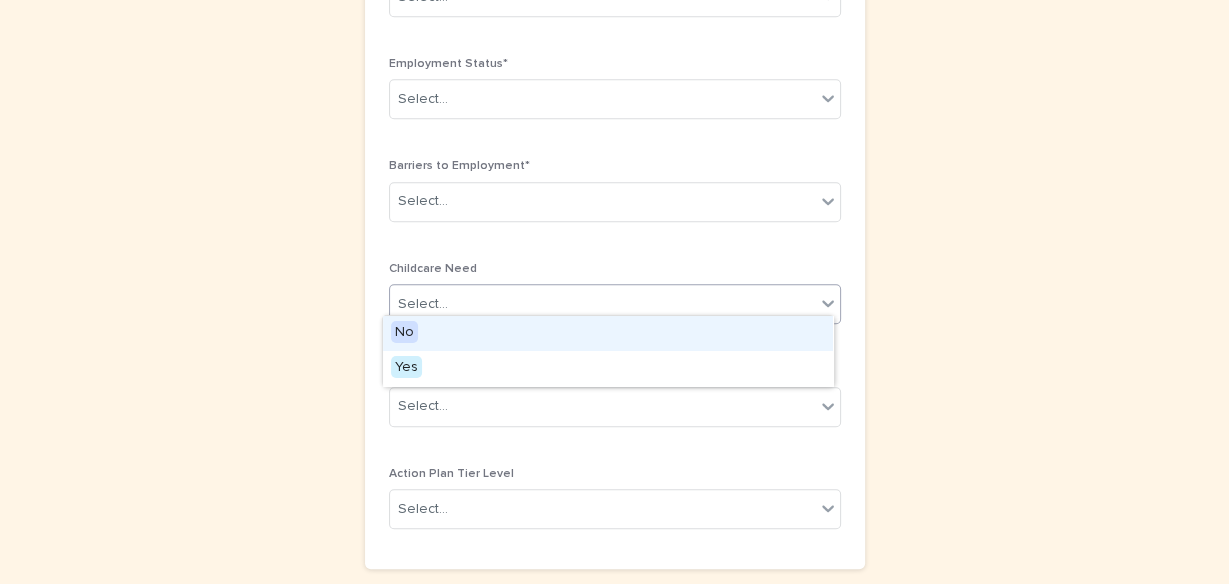 click 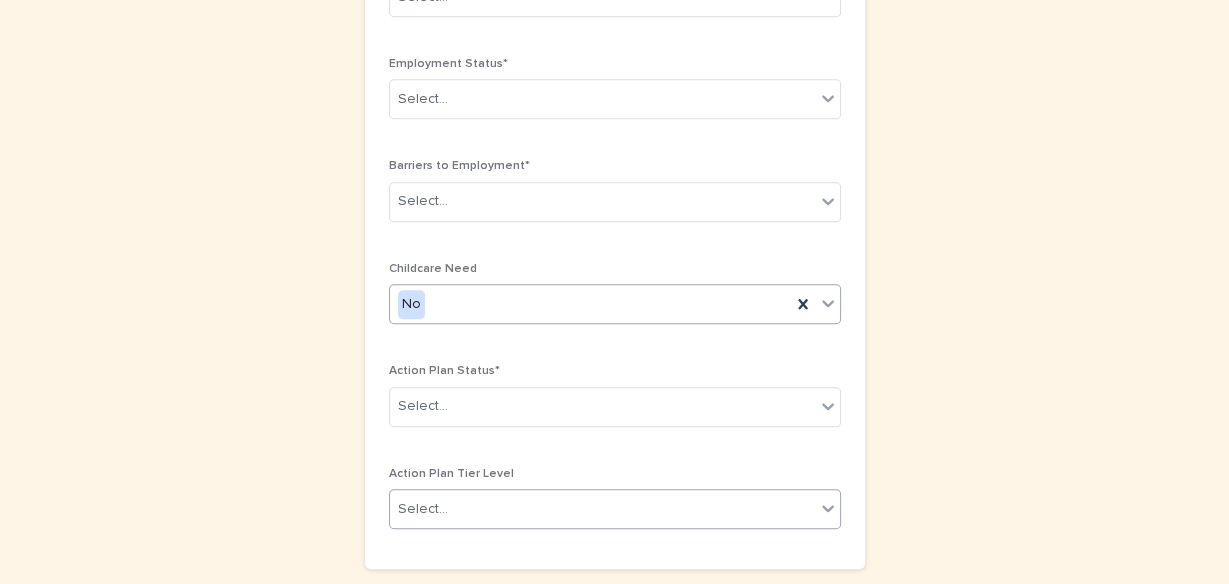 click 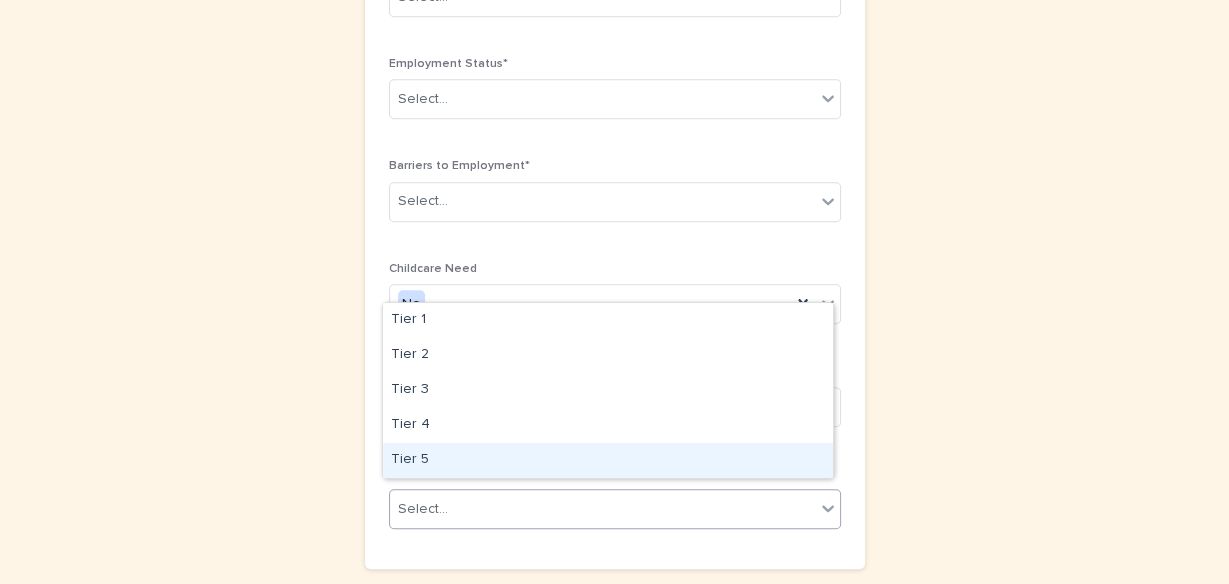 click on "Tier 5" at bounding box center (608, 460) 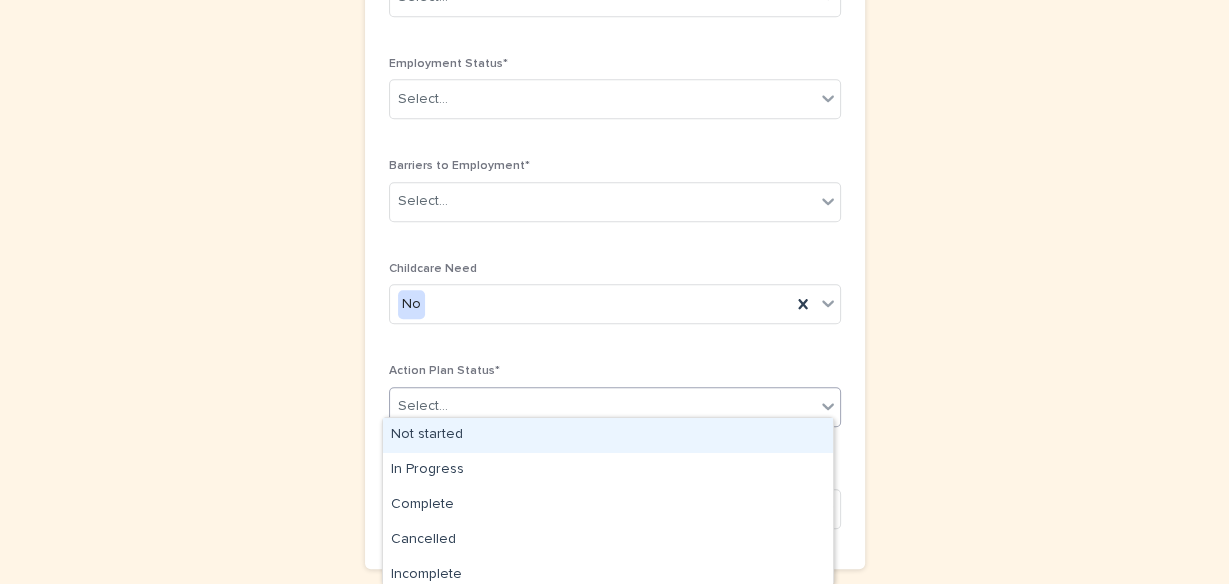 click 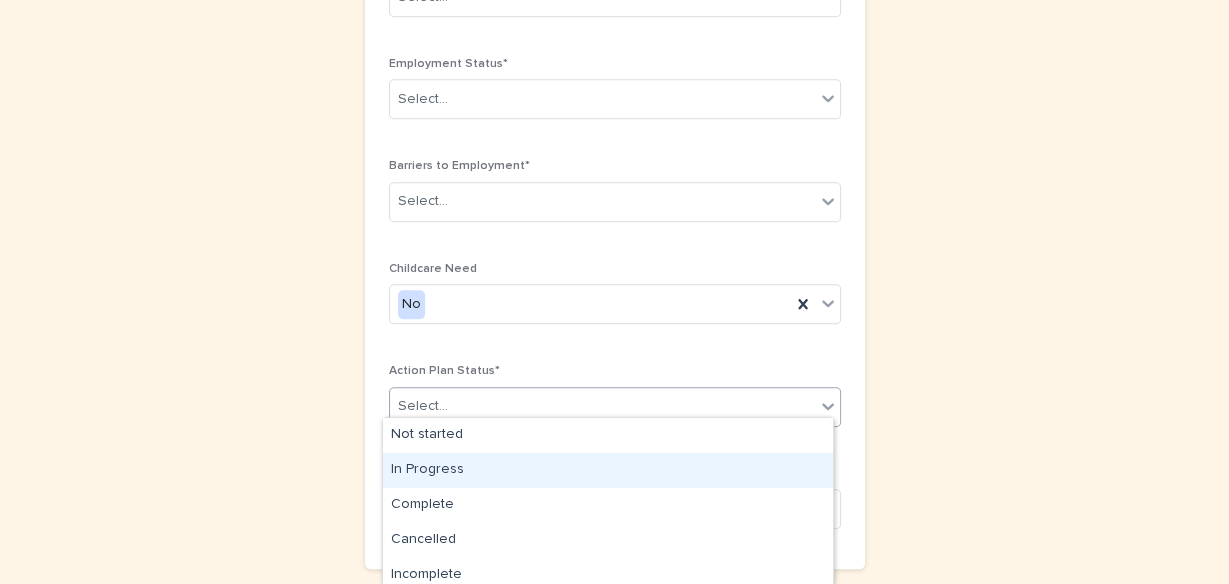 click on "In Progress" at bounding box center (608, 470) 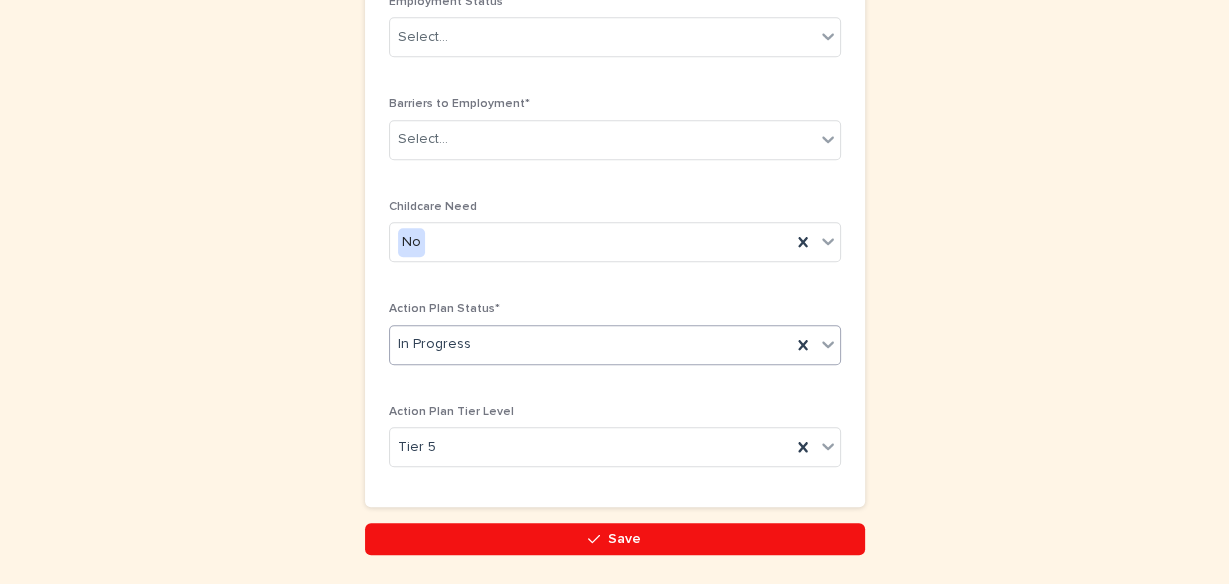 scroll, scrollTop: 1400, scrollLeft: 0, axis: vertical 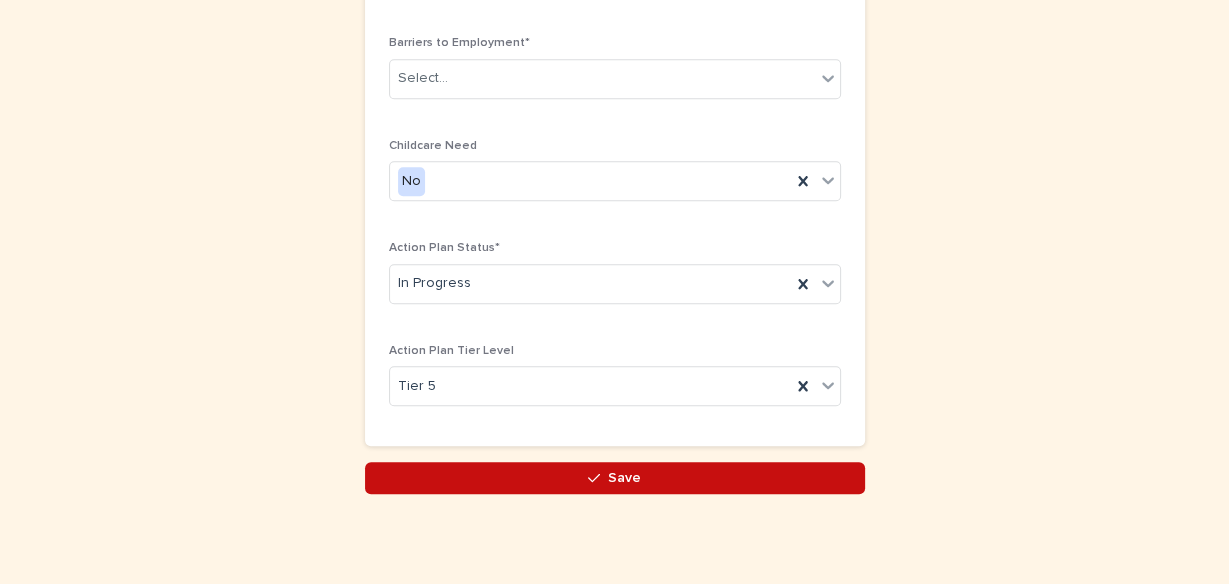 click on "Save" at bounding box center (615, 478) 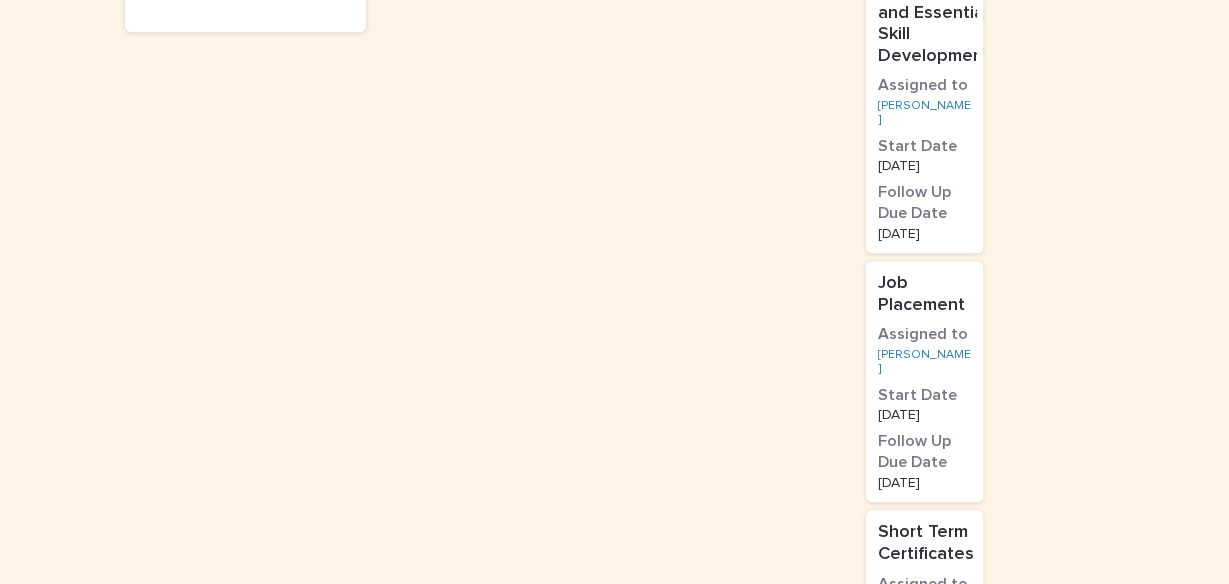 scroll, scrollTop: 0, scrollLeft: 0, axis: both 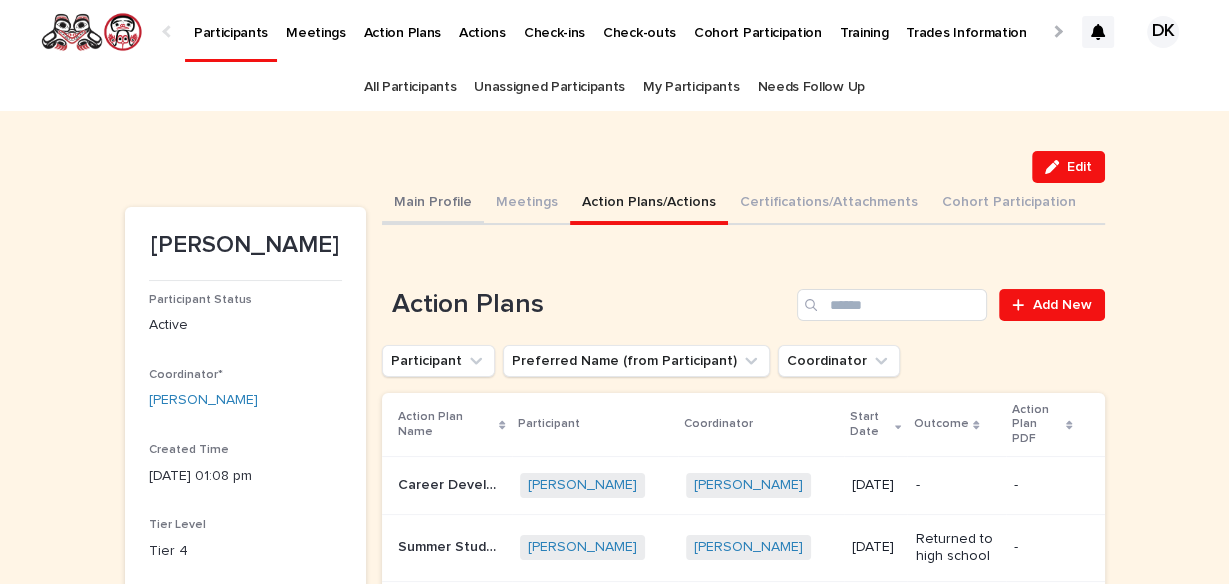 click on "Main Profile" at bounding box center [433, 204] 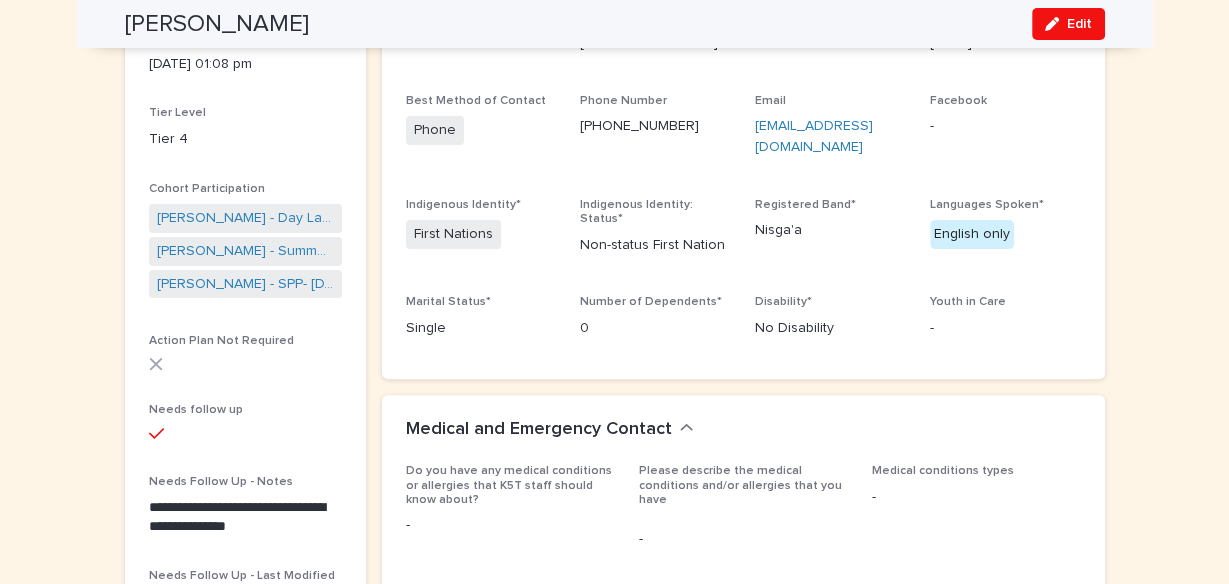 scroll, scrollTop: 411, scrollLeft: 0, axis: vertical 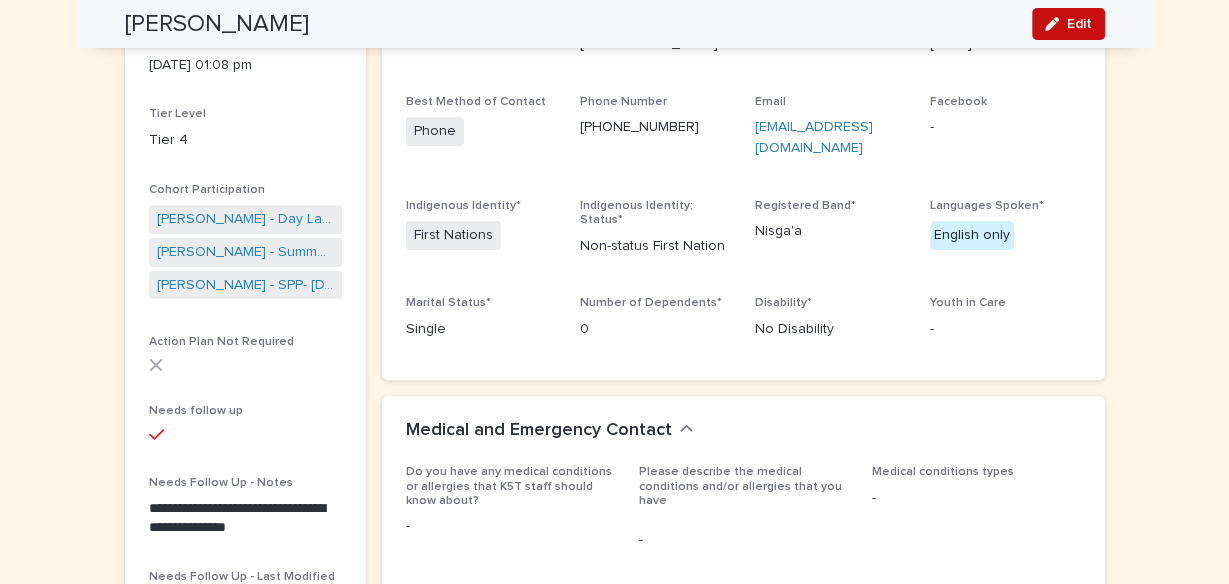 click on "Edit" at bounding box center [1079, 24] 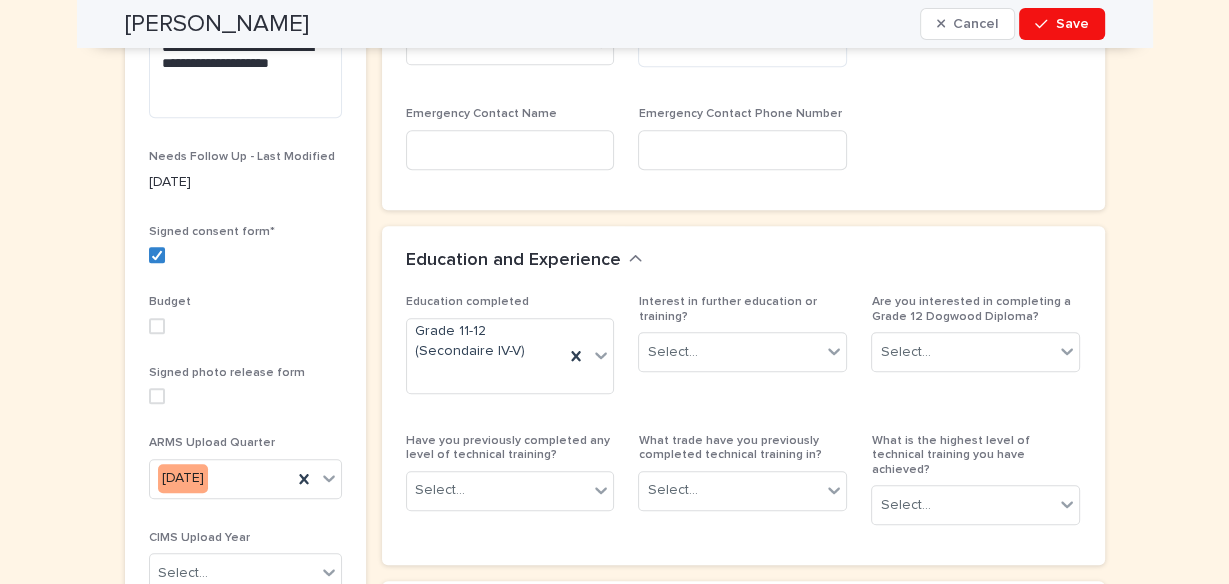 scroll, scrollTop: 1048, scrollLeft: 0, axis: vertical 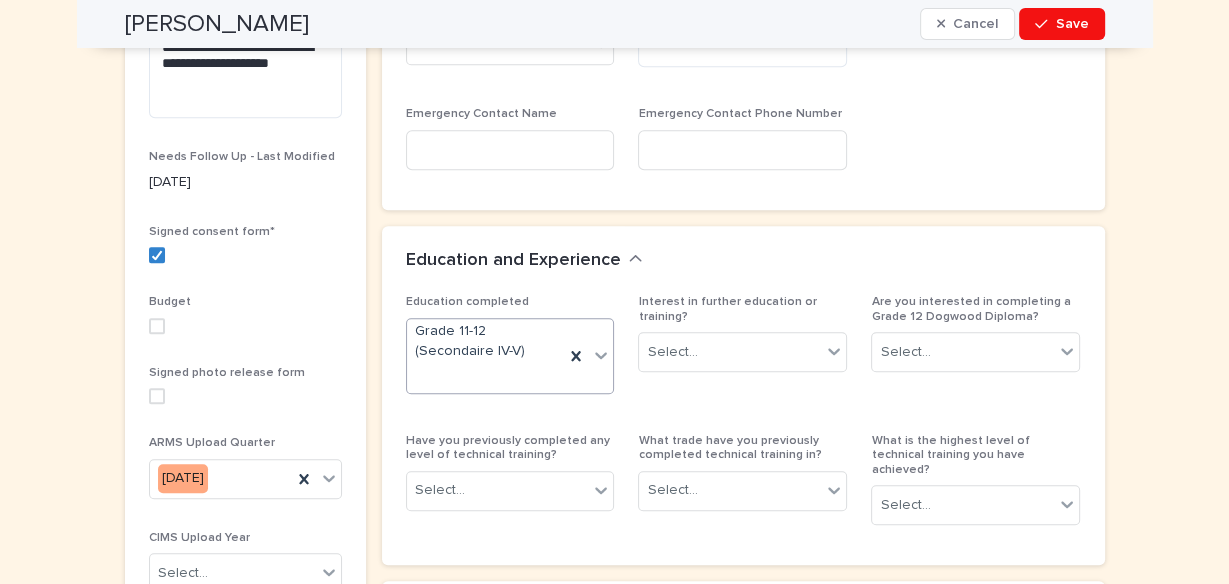 click 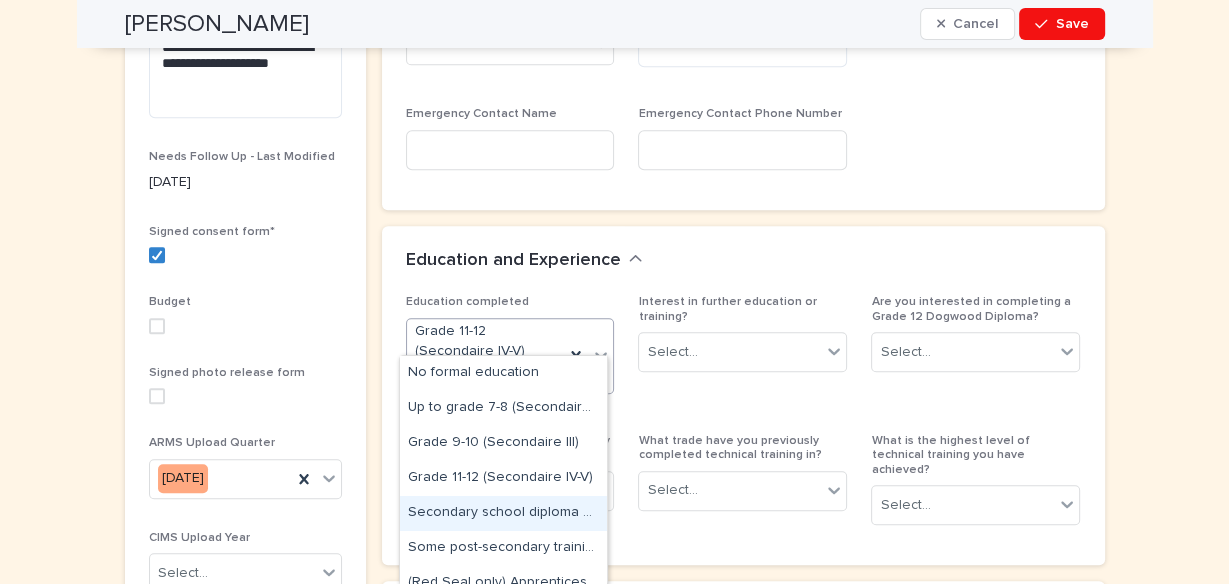 click on "Secondary school diploma or GED" at bounding box center (503, 513) 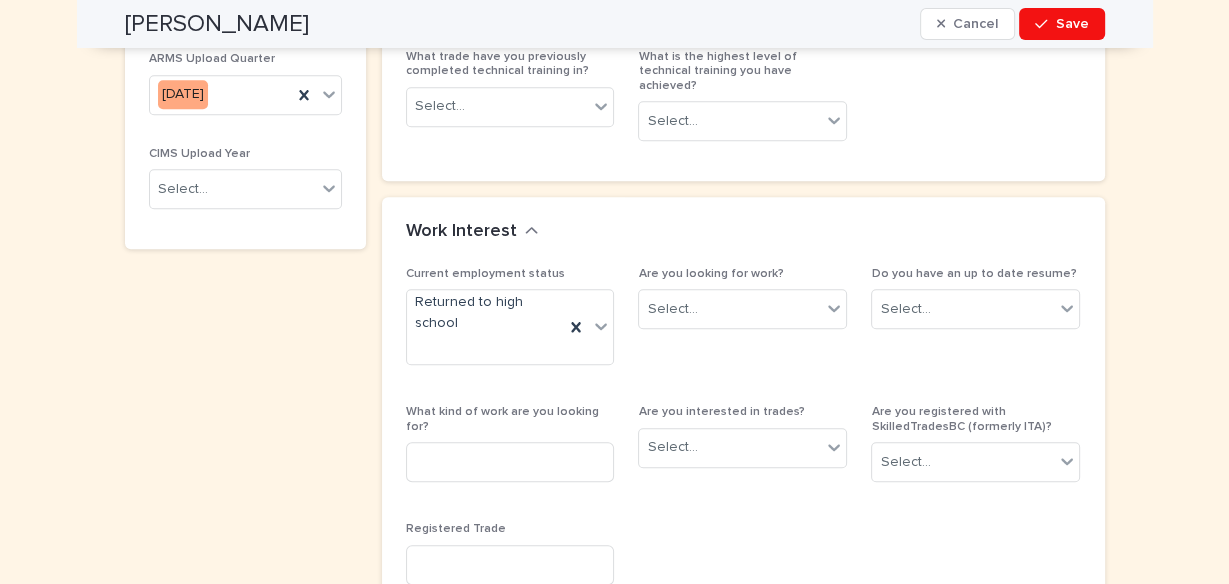 scroll, scrollTop: 1432, scrollLeft: 0, axis: vertical 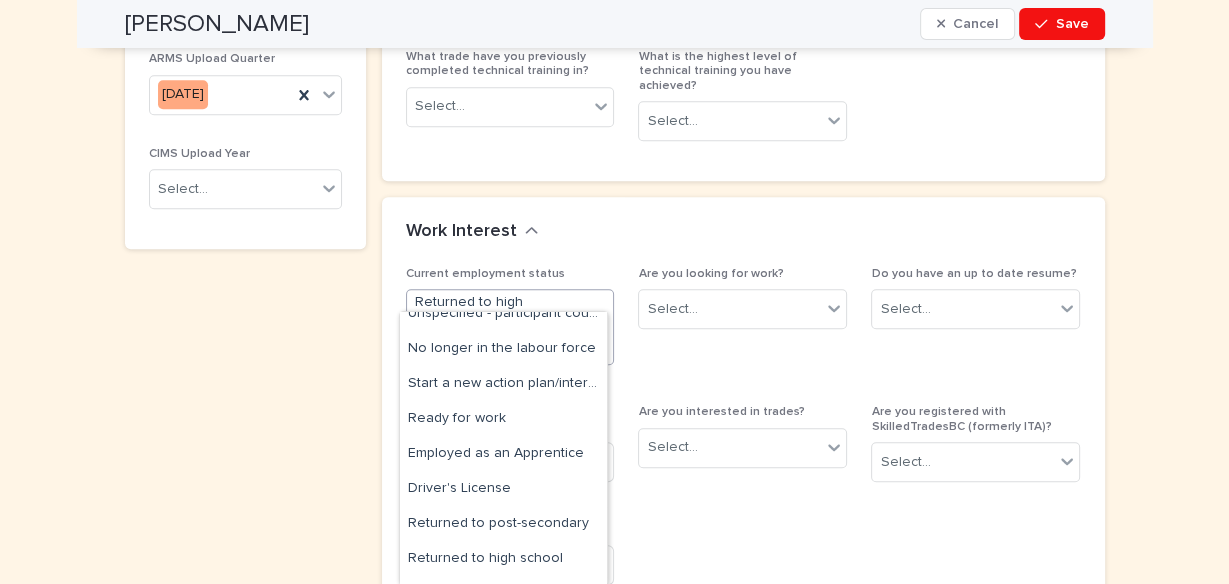 click 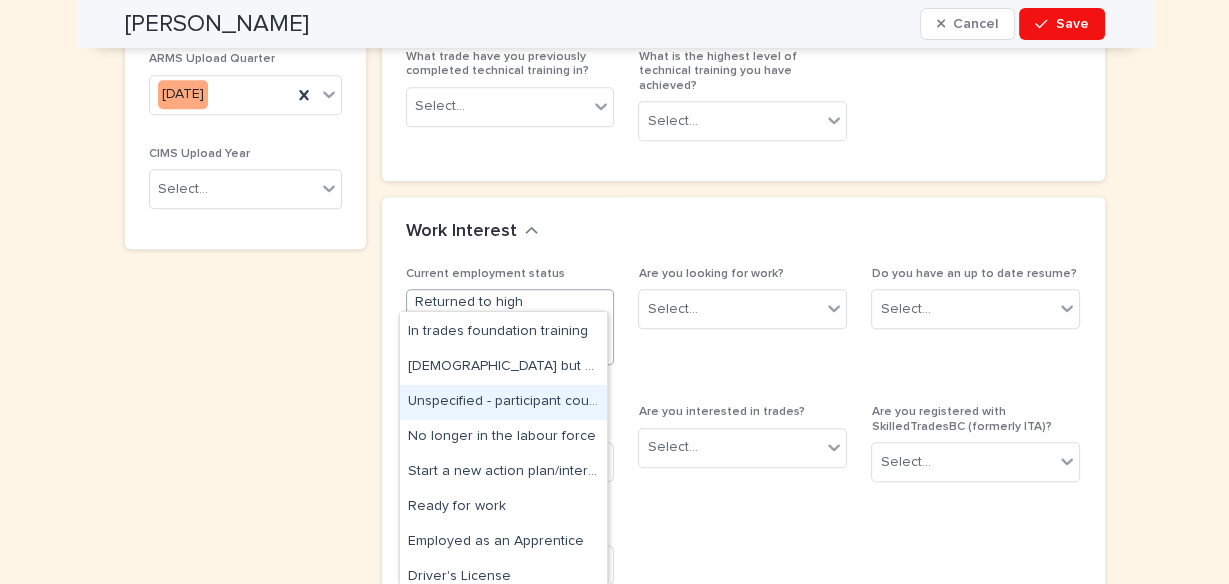 scroll, scrollTop: 206, scrollLeft: 0, axis: vertical 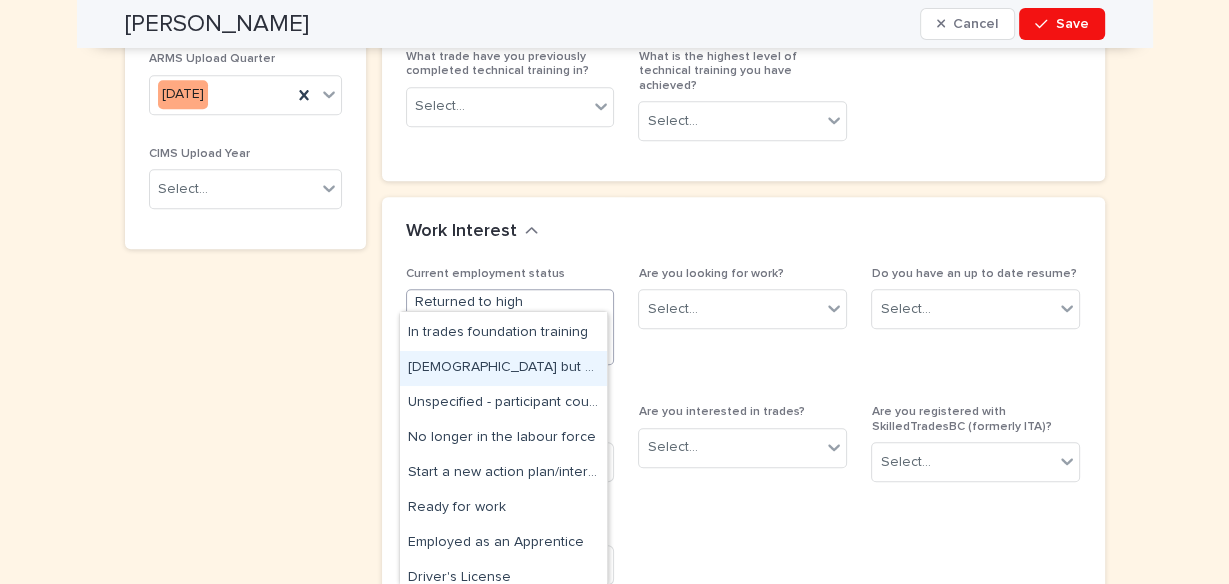 click on "[DEMOGRAPHIC_DATA] but available for work" at bounding box center (503, 368) 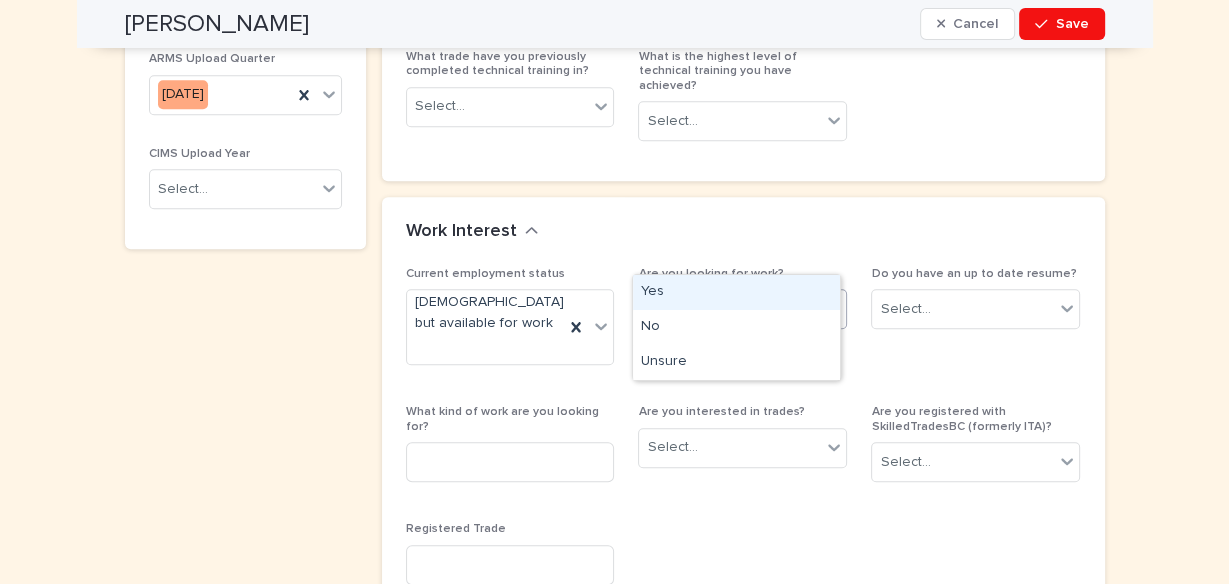 click 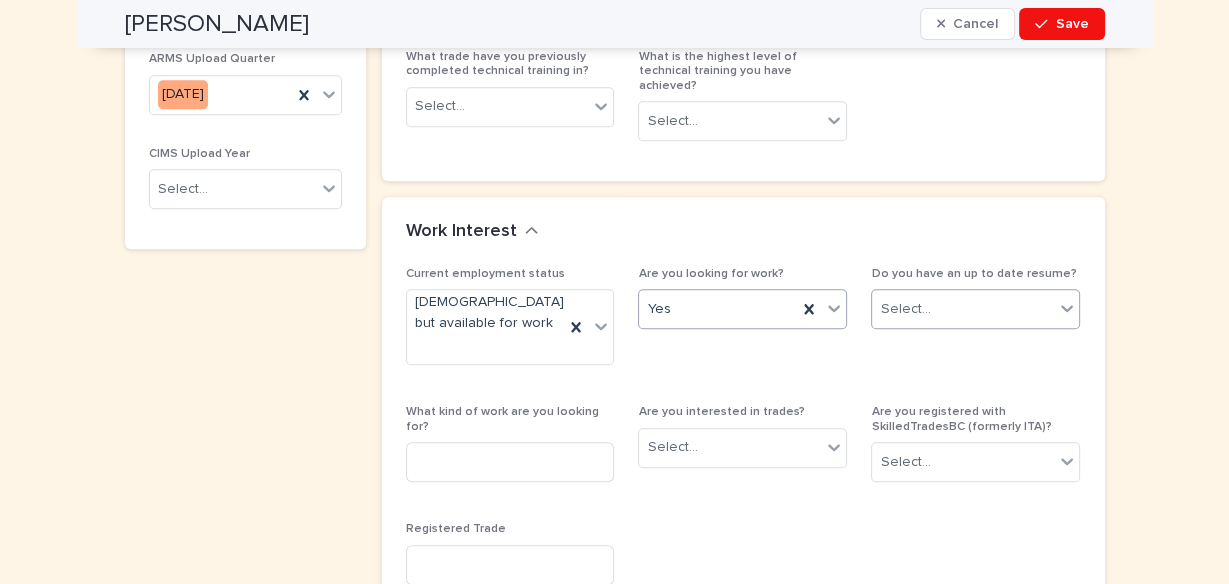 click 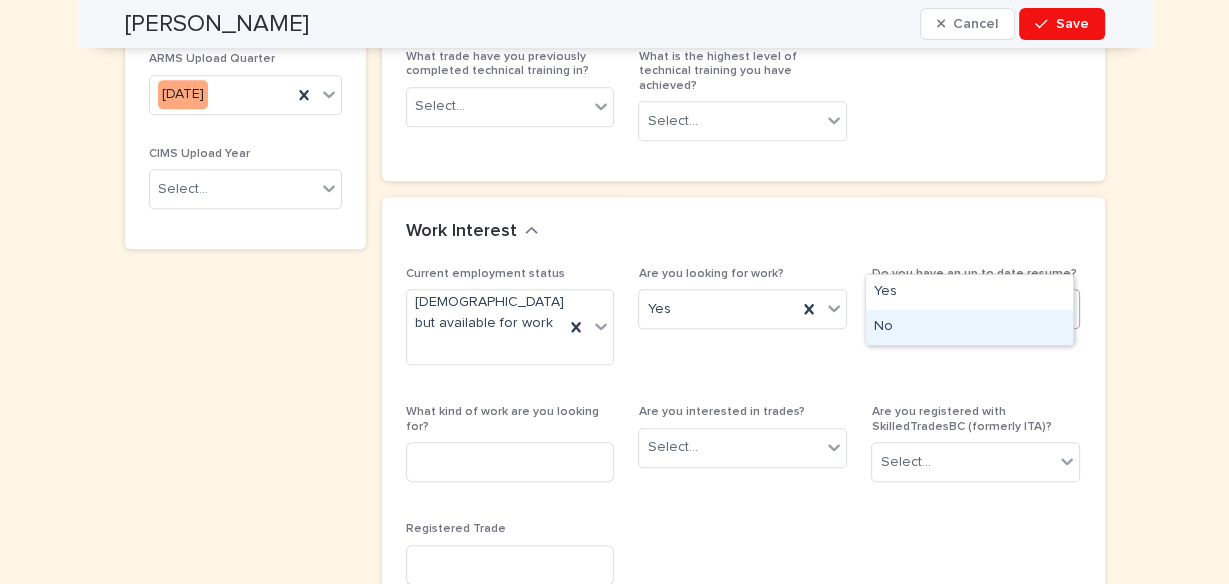 click on "No" at bounding box center [969, 327] 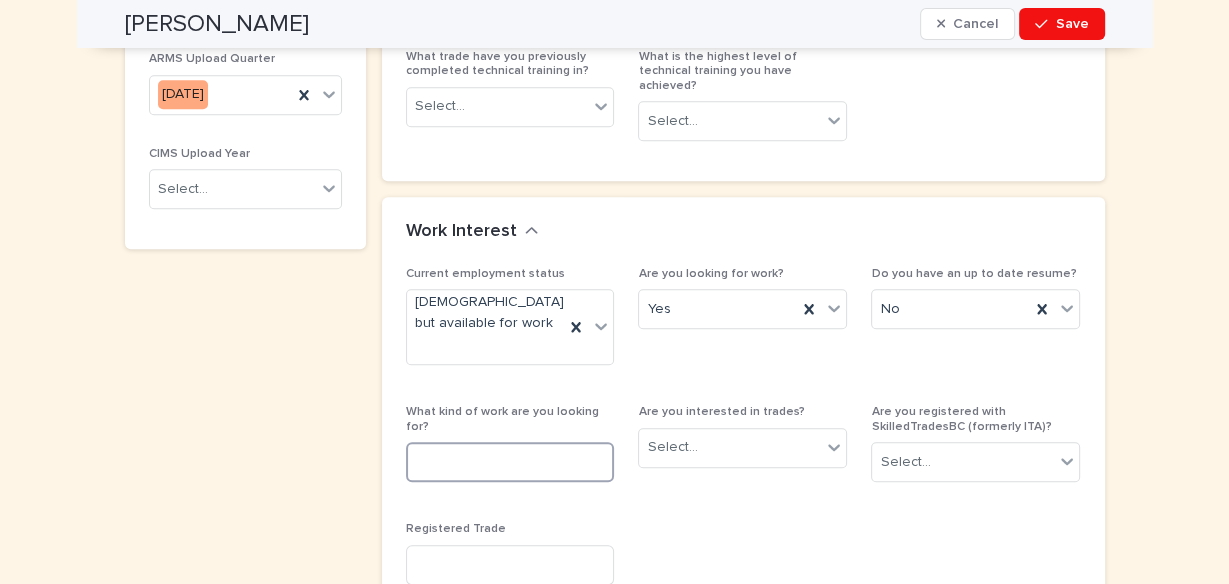 click at bounding box center (510, 462) 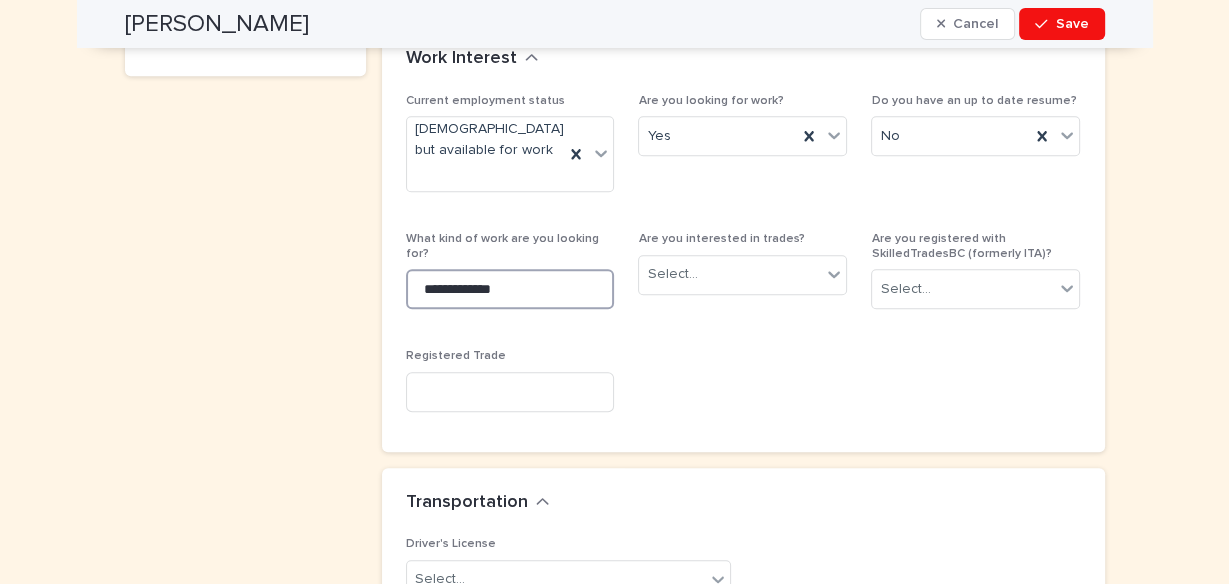 scroll, scrollTop: 1605, scrollLeft: 0, axis: vertical 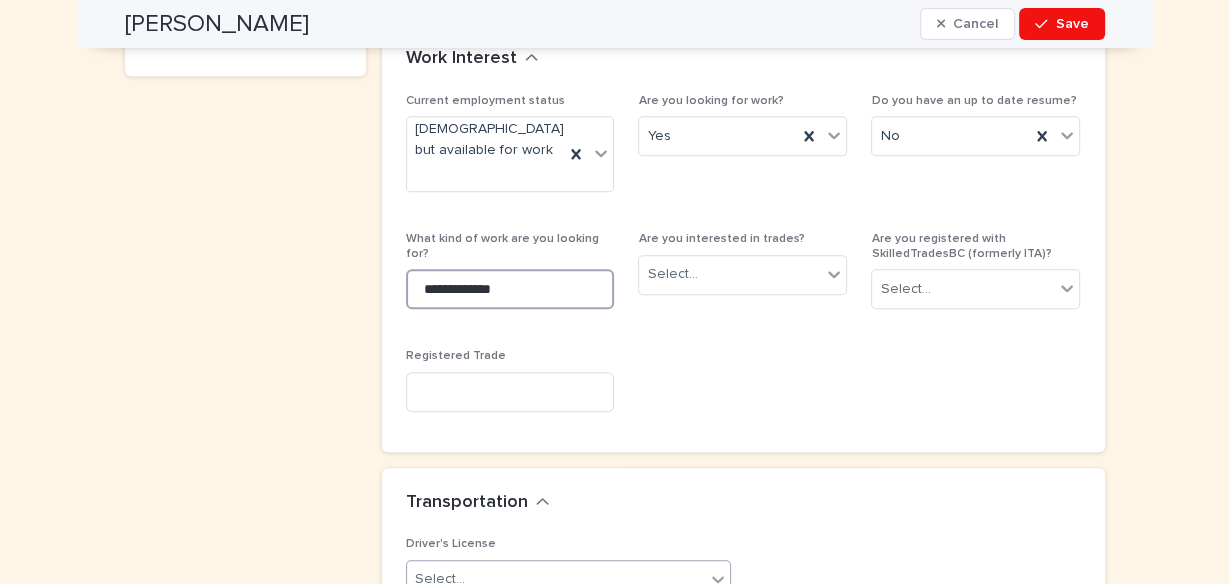 type on "**********" 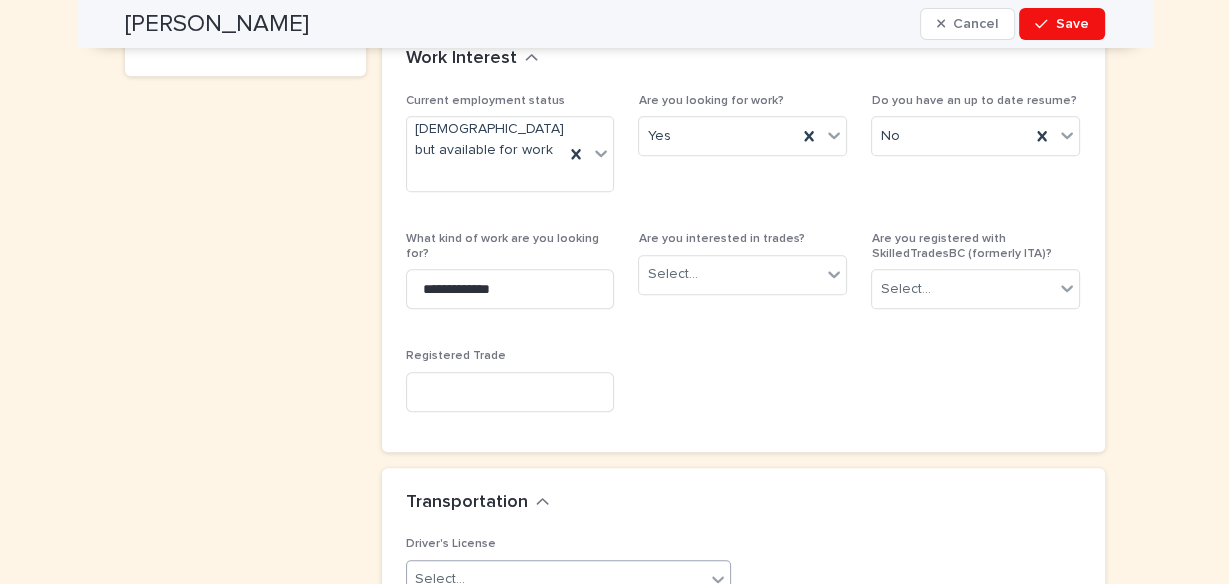 click 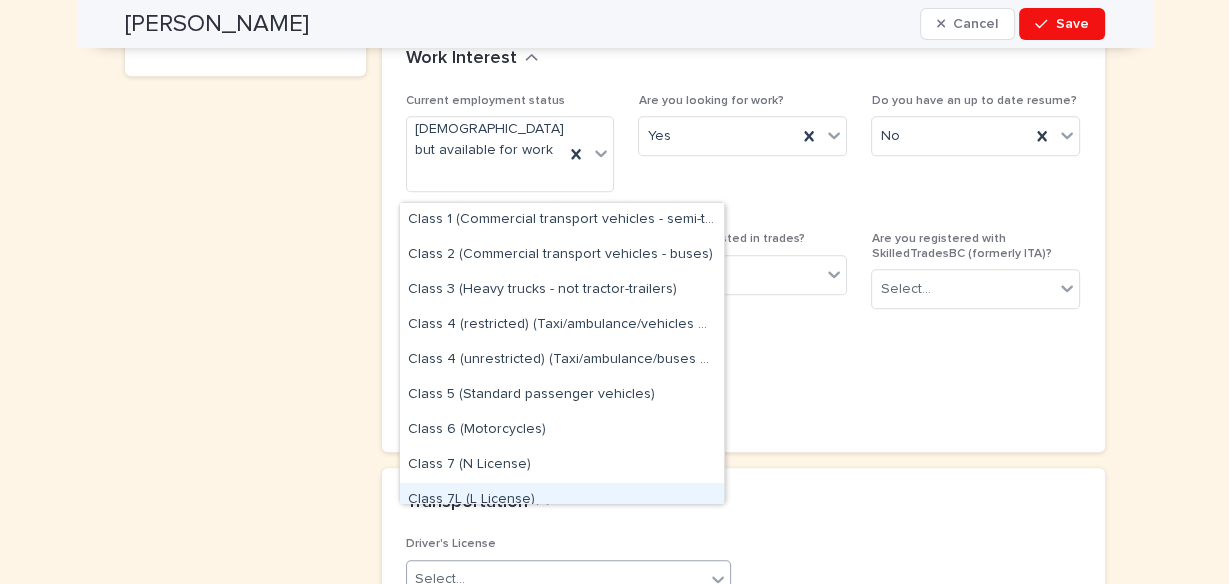click on "Class 7L (L License)" at bounding box center [562, 500] 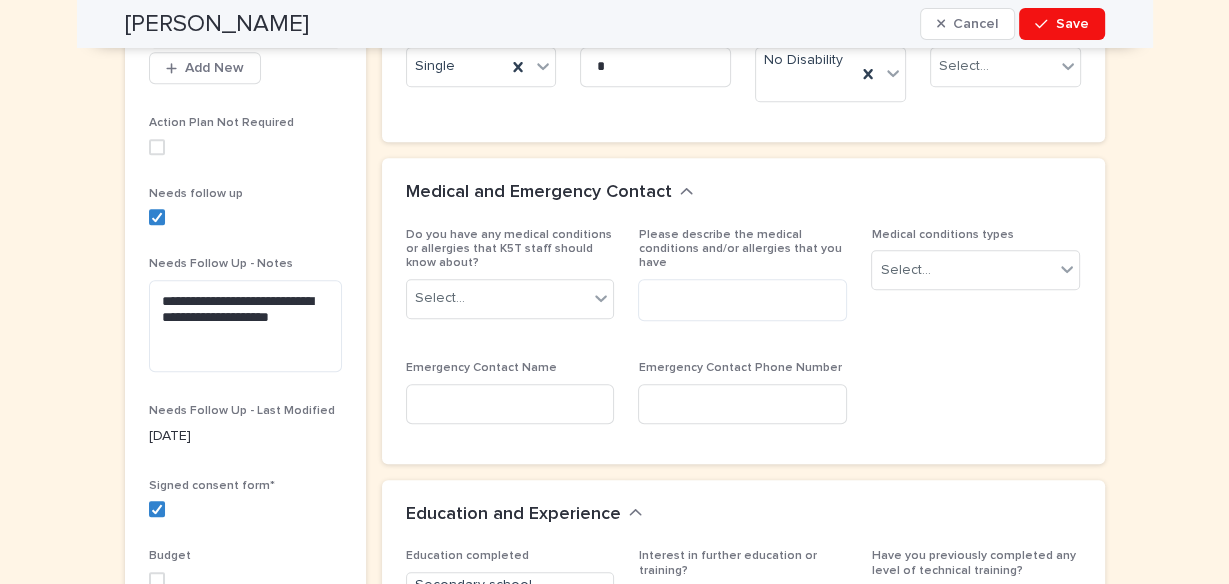 scroll, scrollTop: 793, scrollLeft: 0, axis: vertical 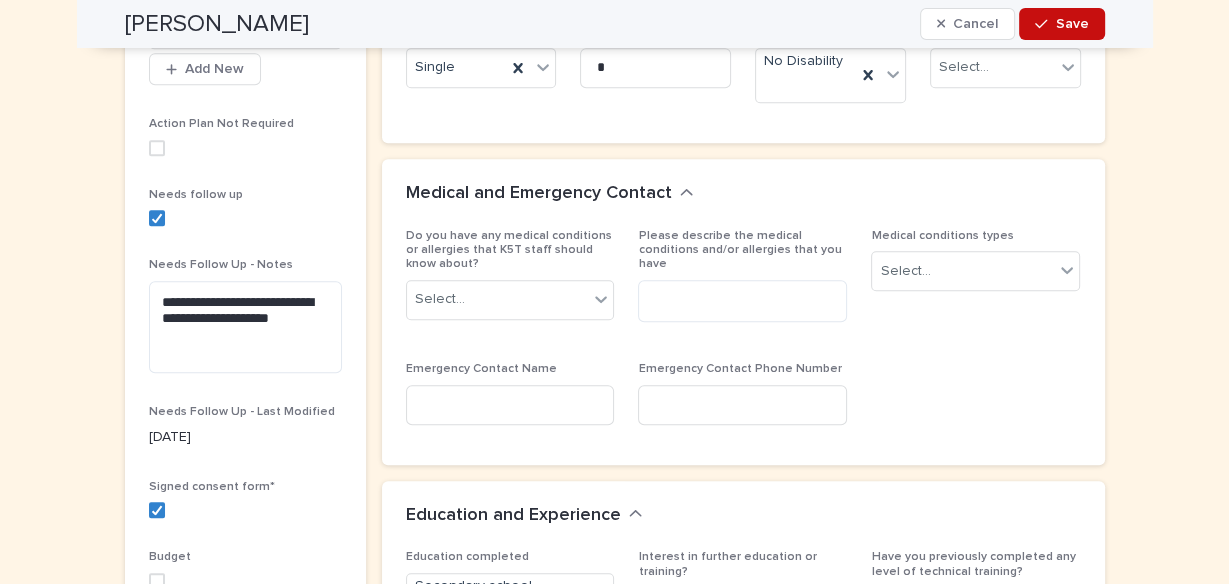 click on "Save" at bounding box center (1072, 24) 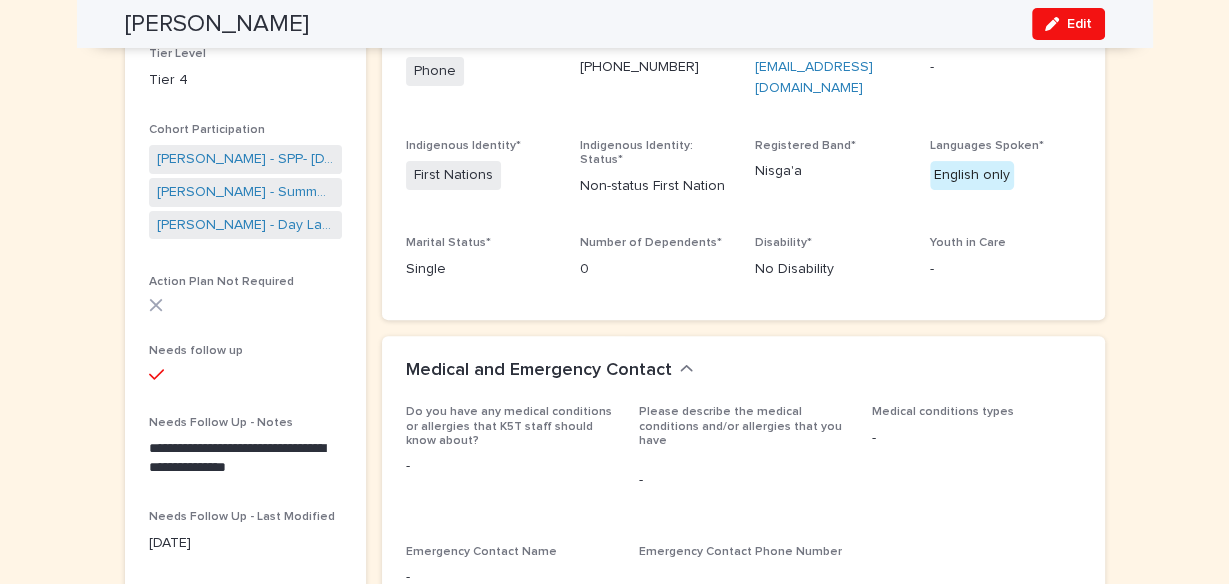 scroll, scrollTop: 464, scrollLeft: 0, axis: vertical 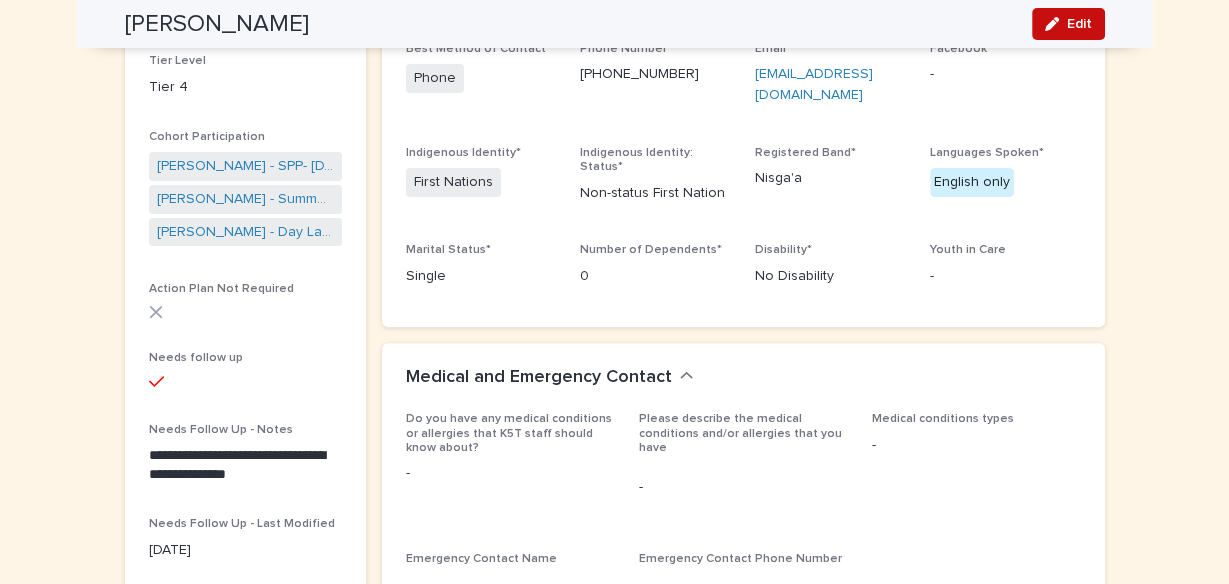 click on "Edit" at bounding box center (1079, 24) 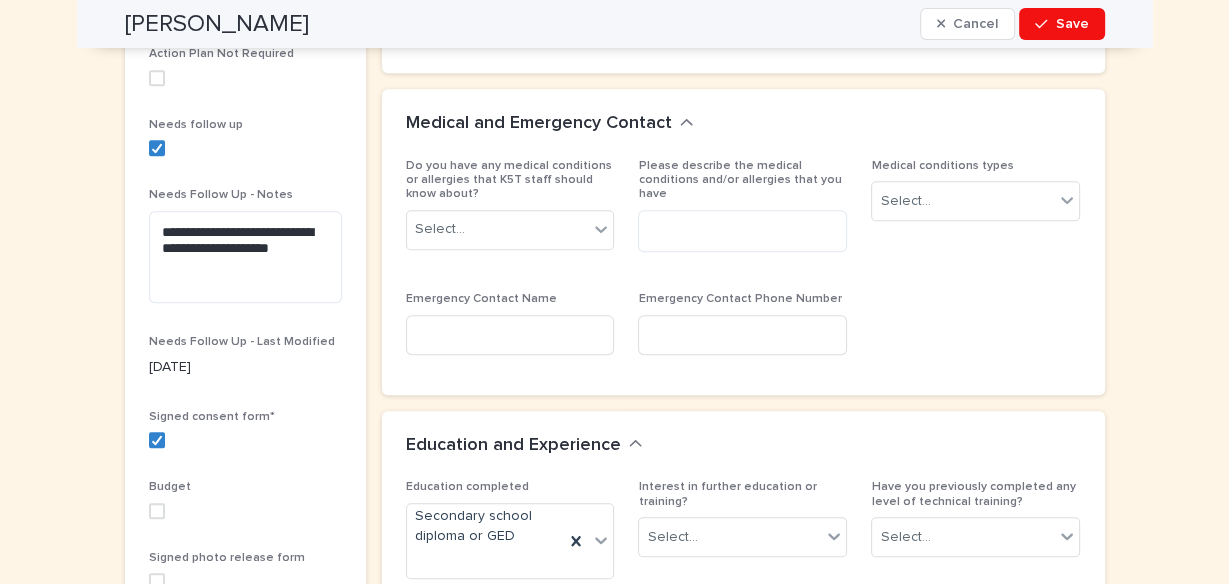 scroll, scrollTop: 876, scrollLeft: 0, axis: vertical 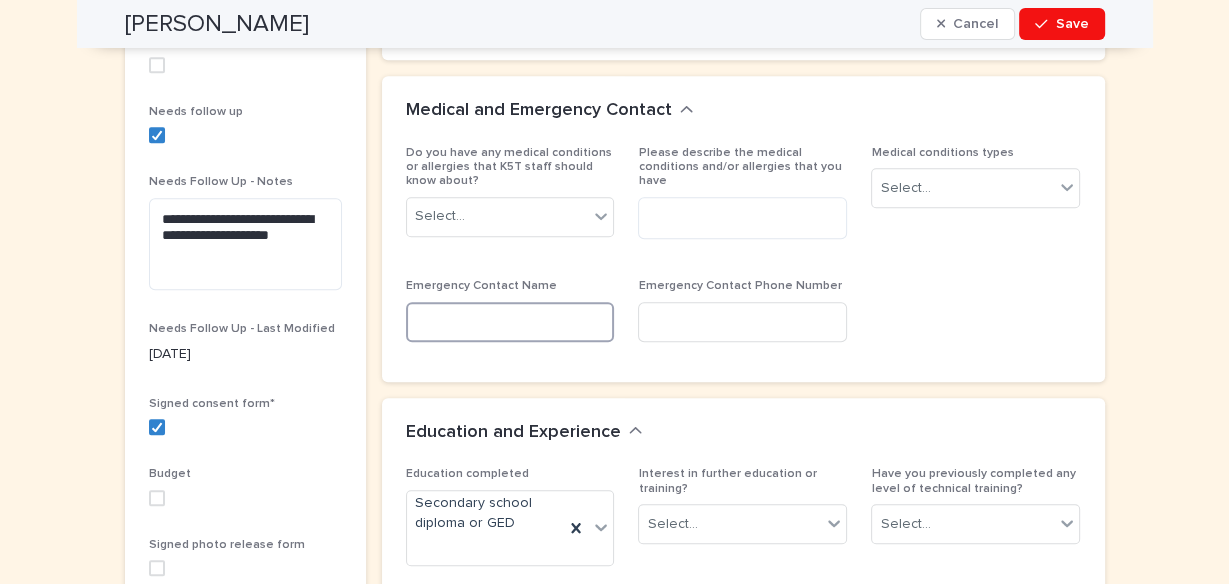click at bounding box center [510, 322] 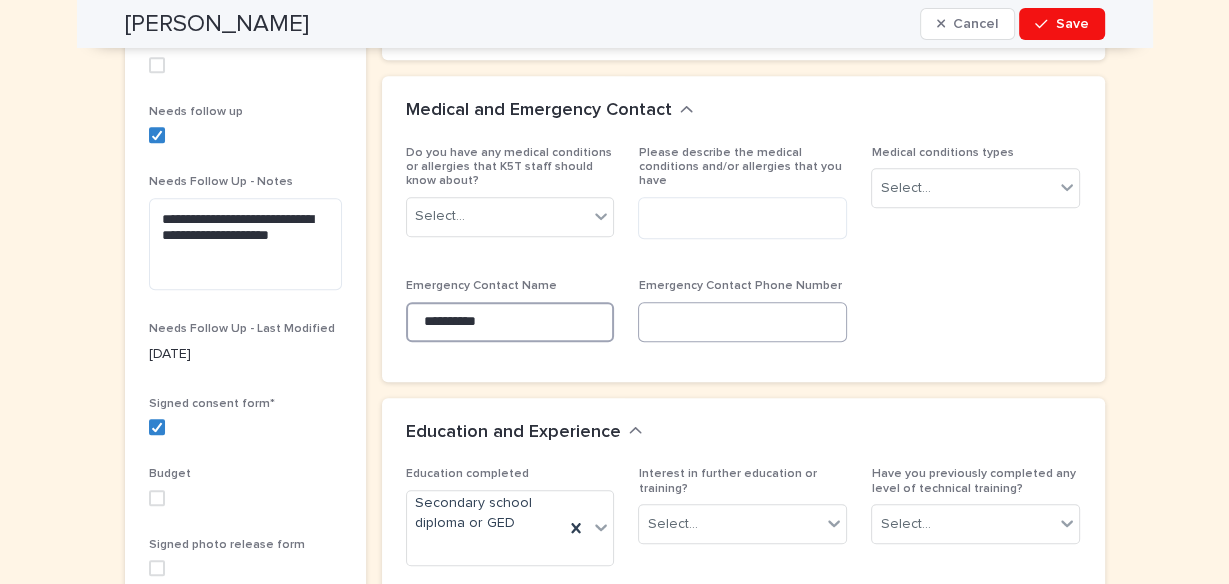 type on "**********" 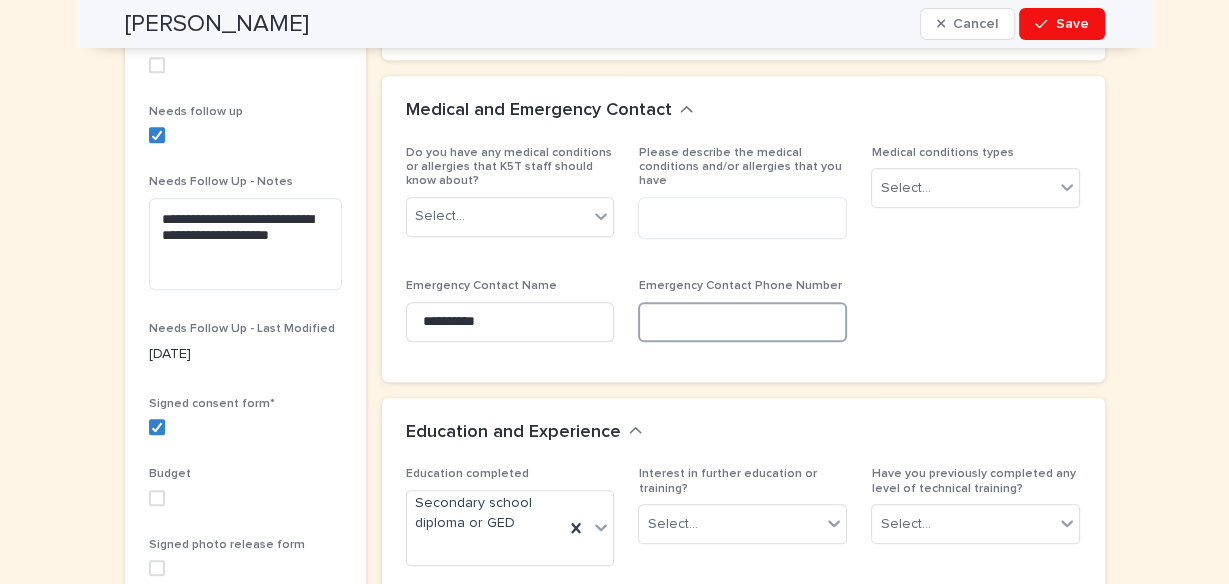 click at bounding box center [742, 322] 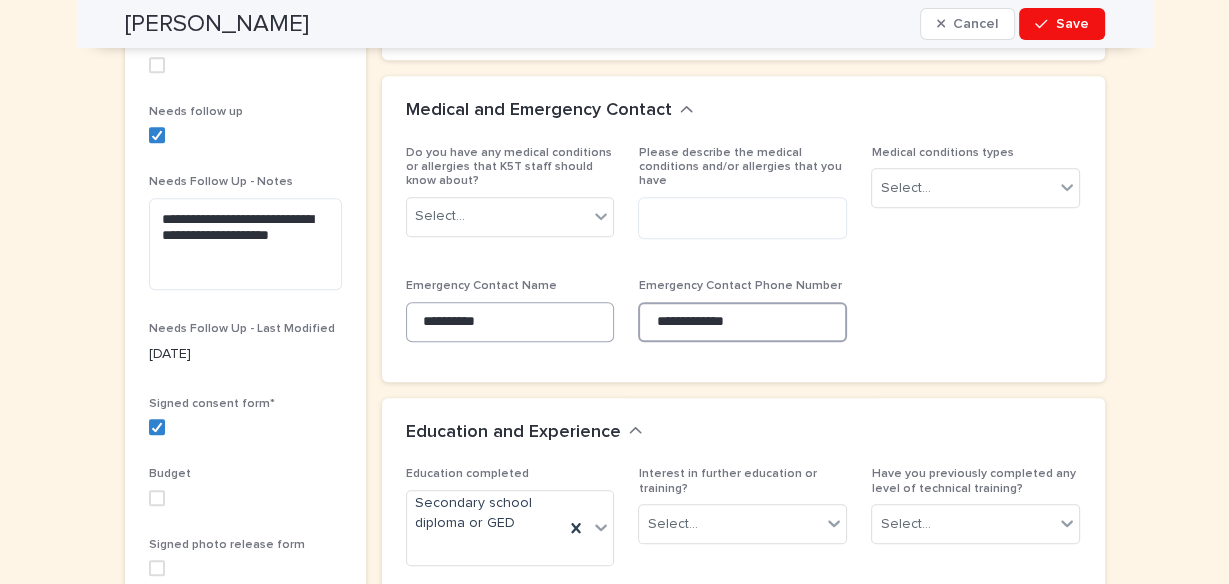 type on "**********" 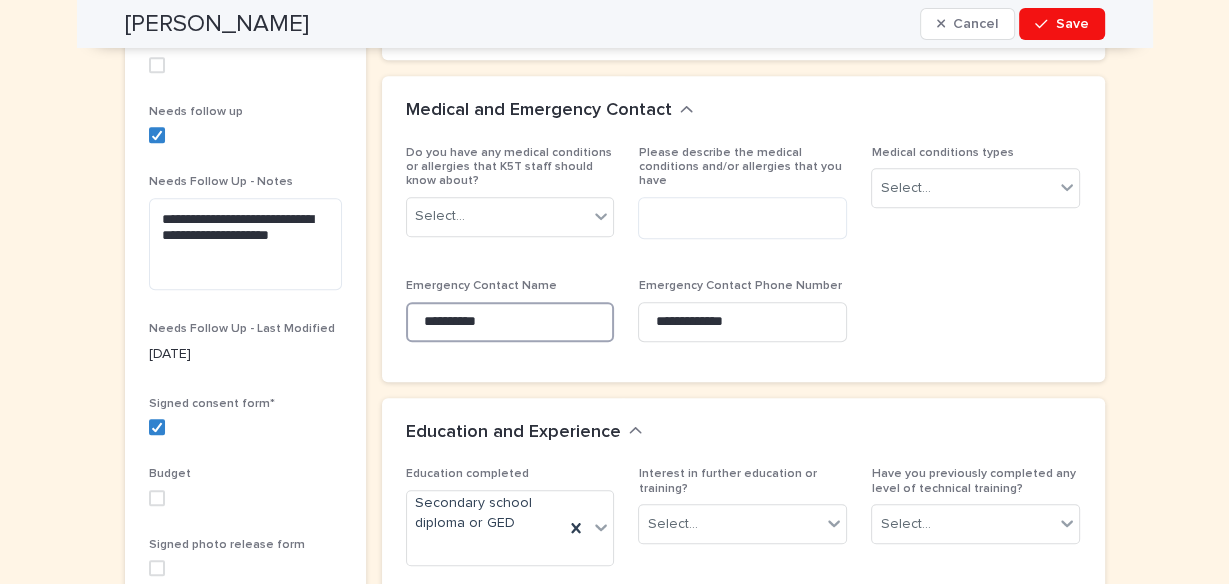 click on "**********" at bounding box center [510, 322] 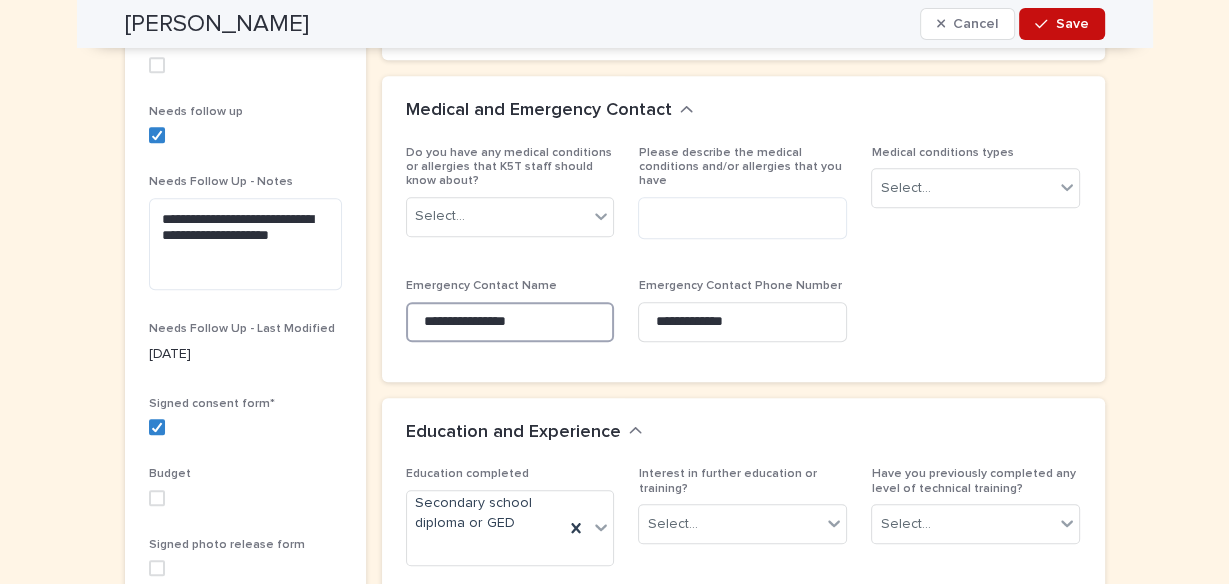 type on "**********" 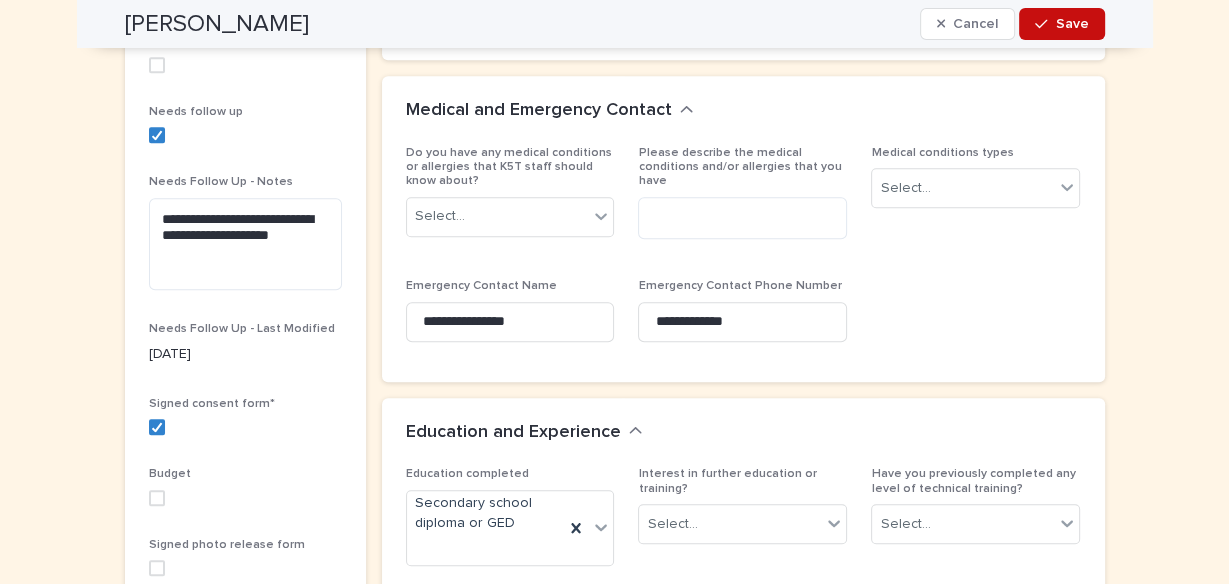click on "Save" at bounding box center [1072, 24] 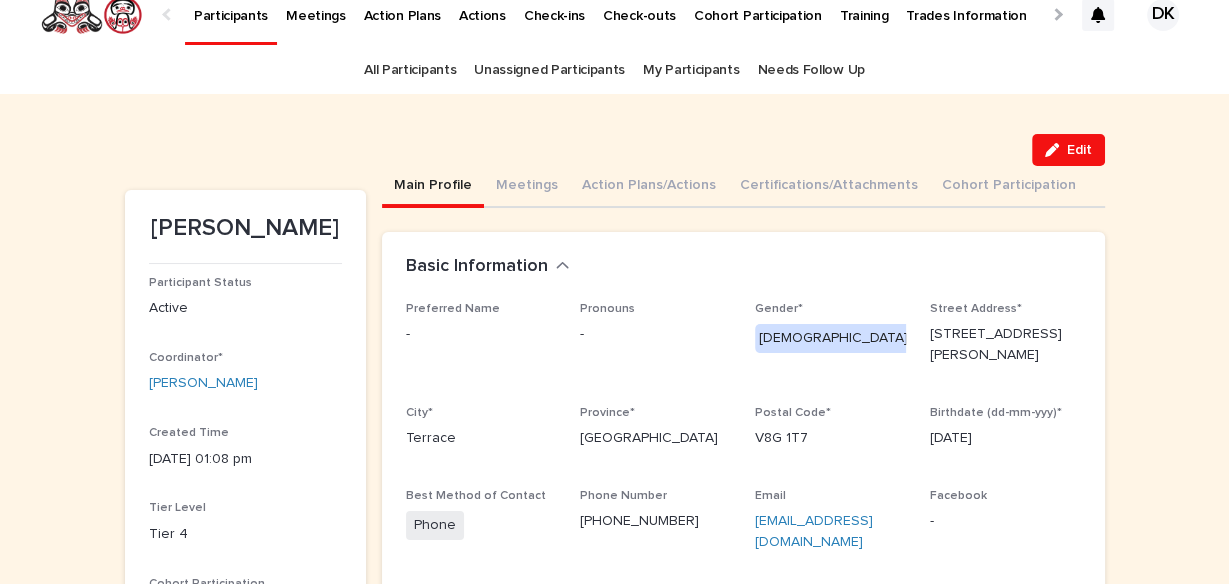 scroll, scrollTop: 0, scrollLeft: 0, axis: both 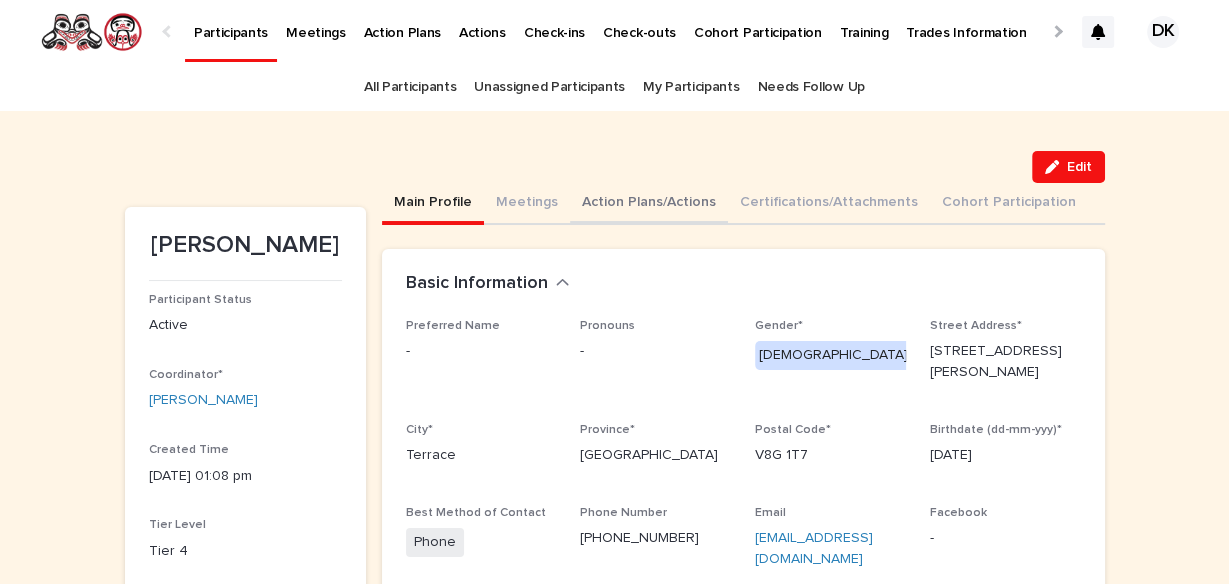 click on "Action Plans/Actions" at bounding box center [649, 204] 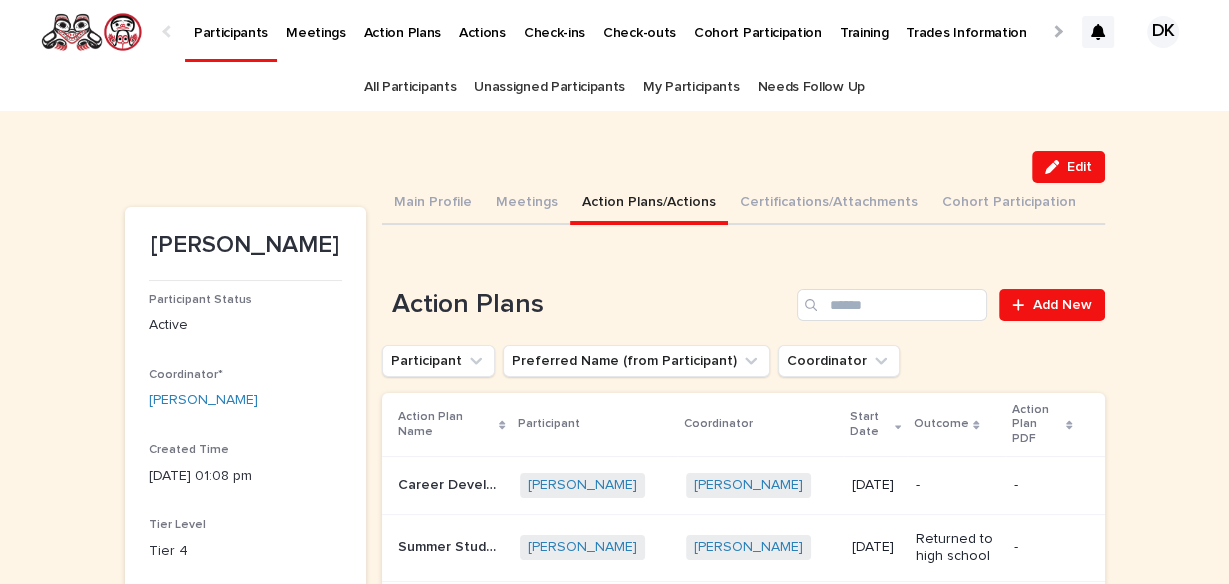 click on "Career Development and Employment" at bounding box center (453, 483) 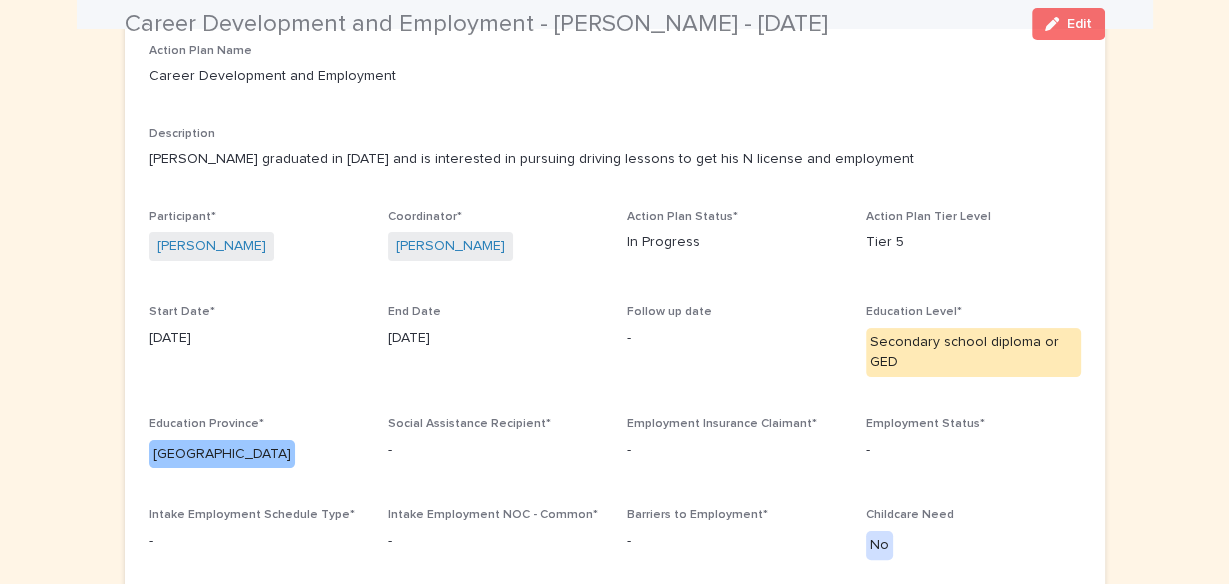 scroll, scrollTop: 236, scrollLeft: 0, axis: vertical 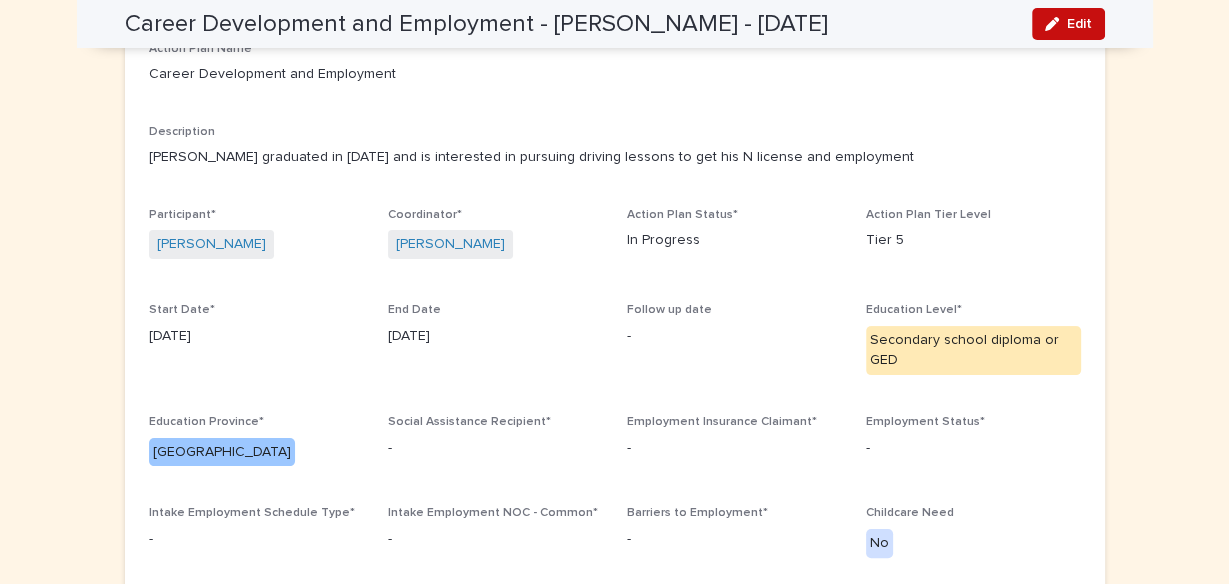 click on "Edit" at bounding box center (1079, 24) 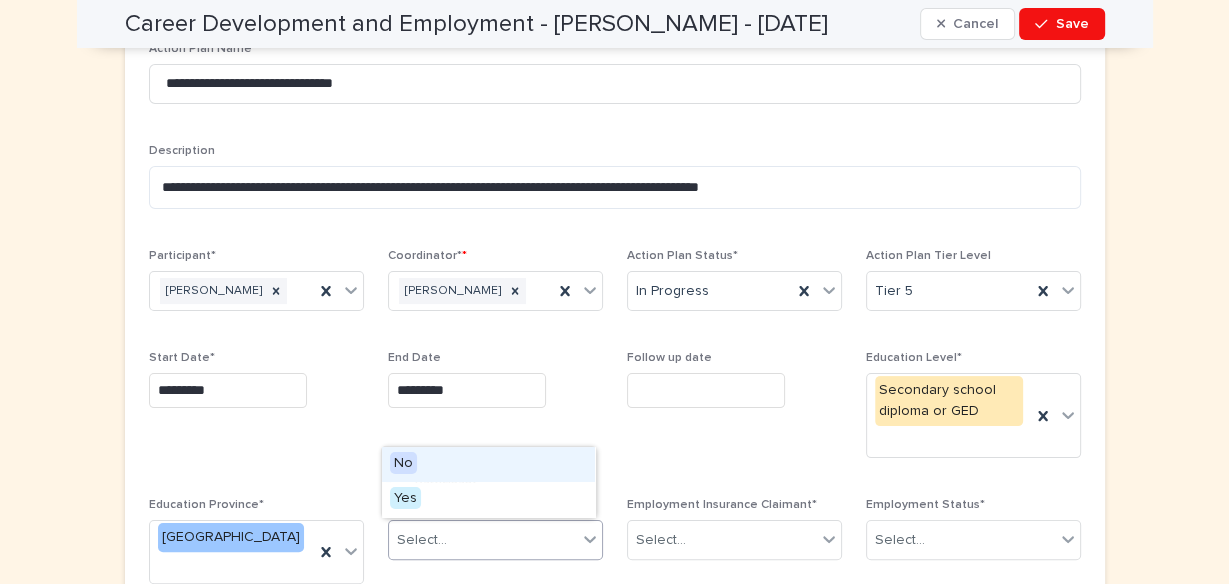 click 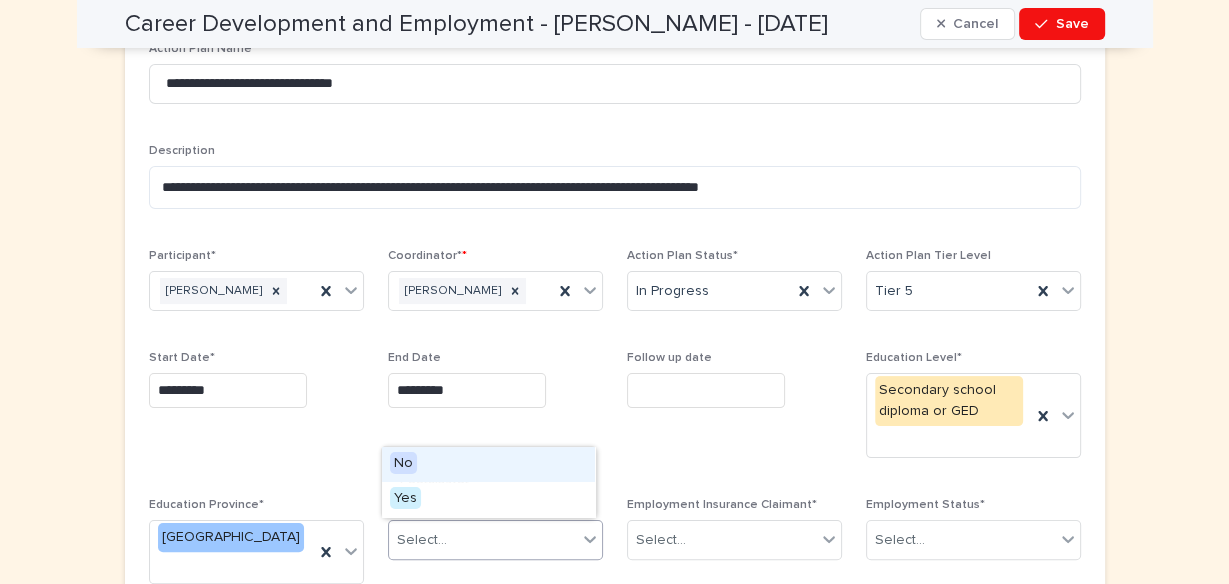 click on "No" at bounding box center (403, 463) 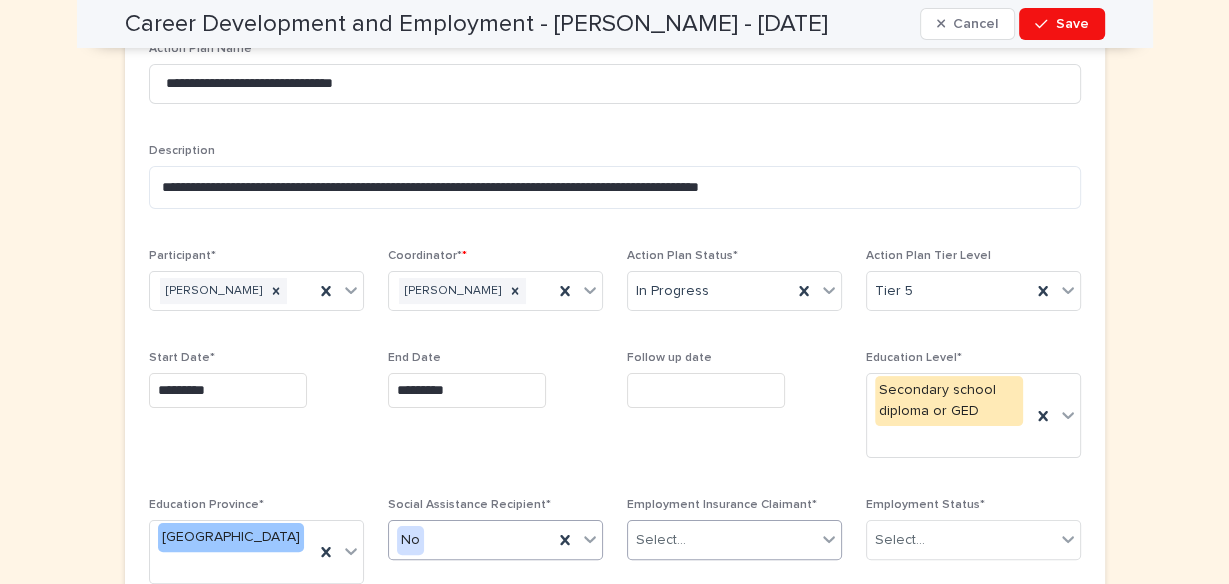 click 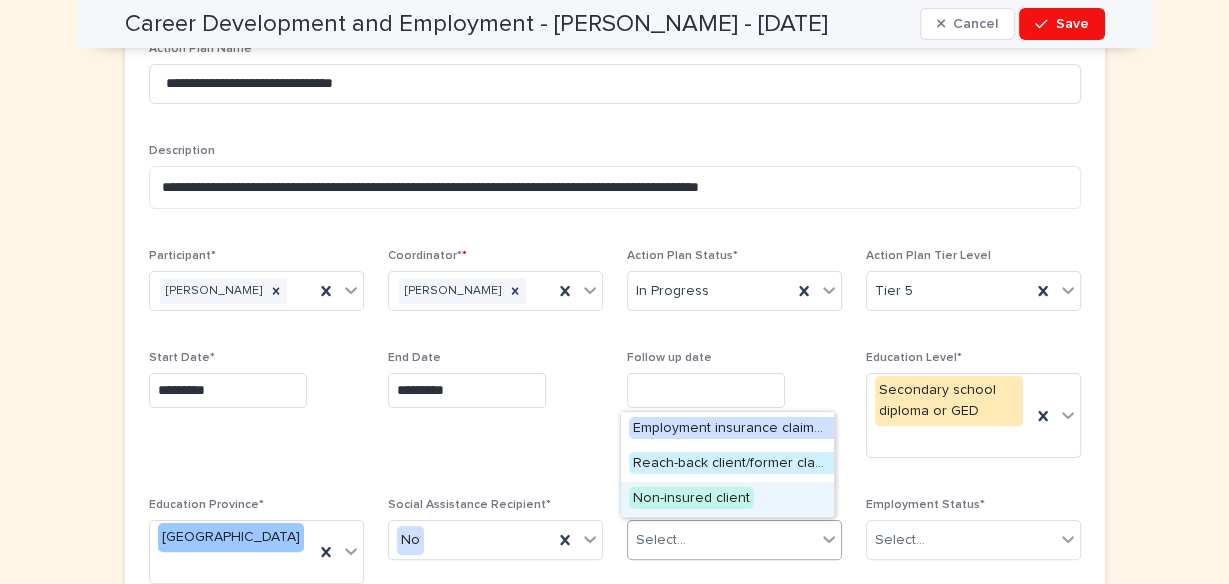 click on "Non-insured client" at bounding box center (691, 498) 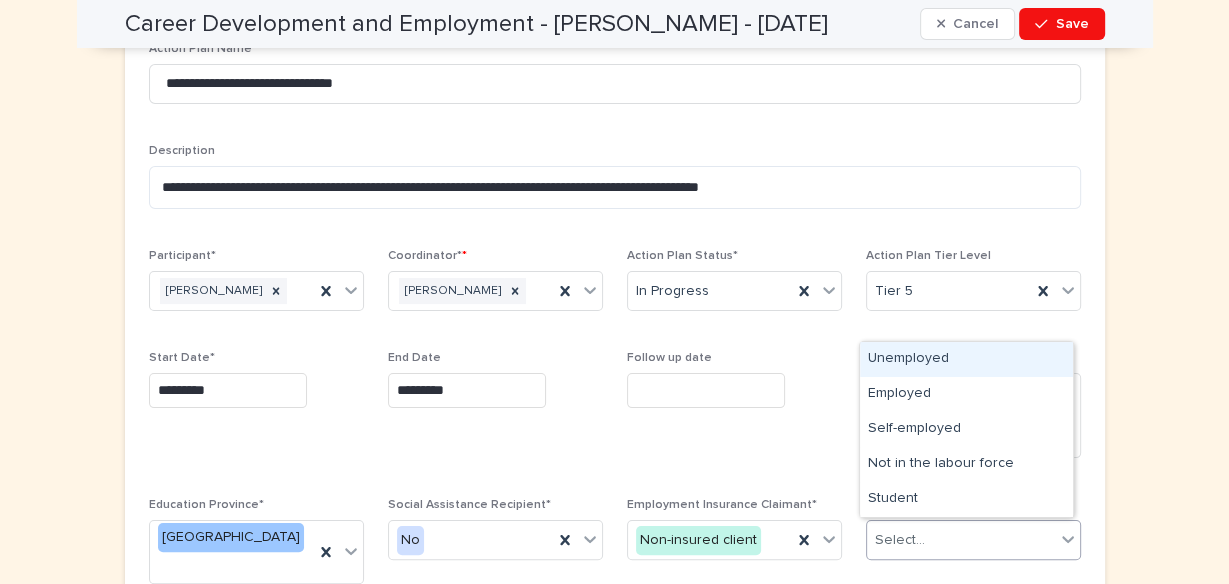 click 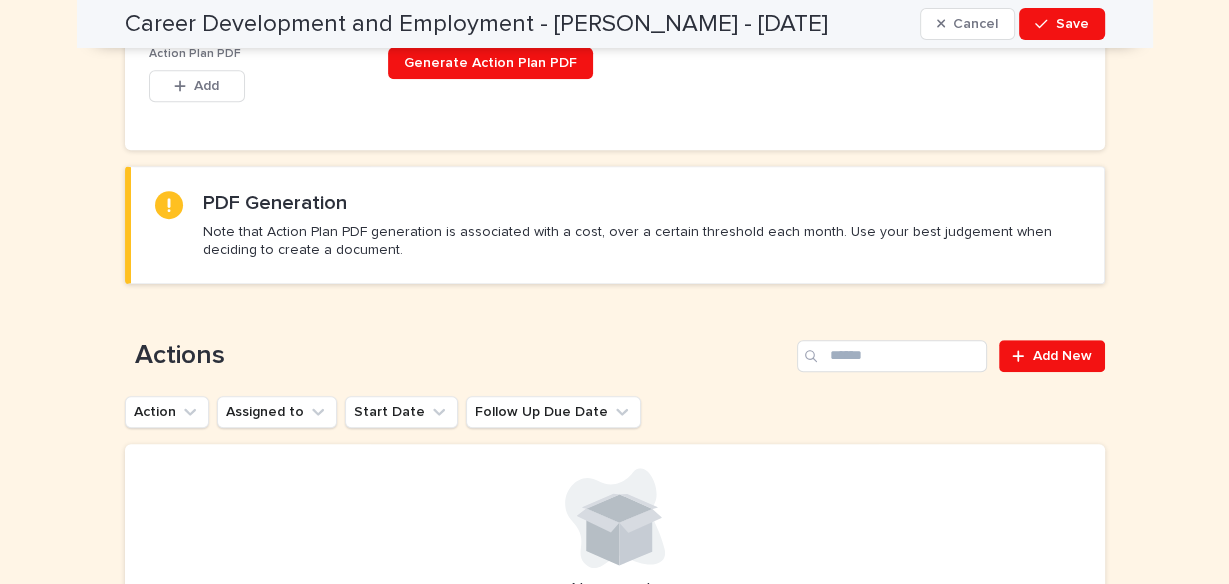 scroll, scrollTop: 919, scrollLeft: 0, axis: vertical 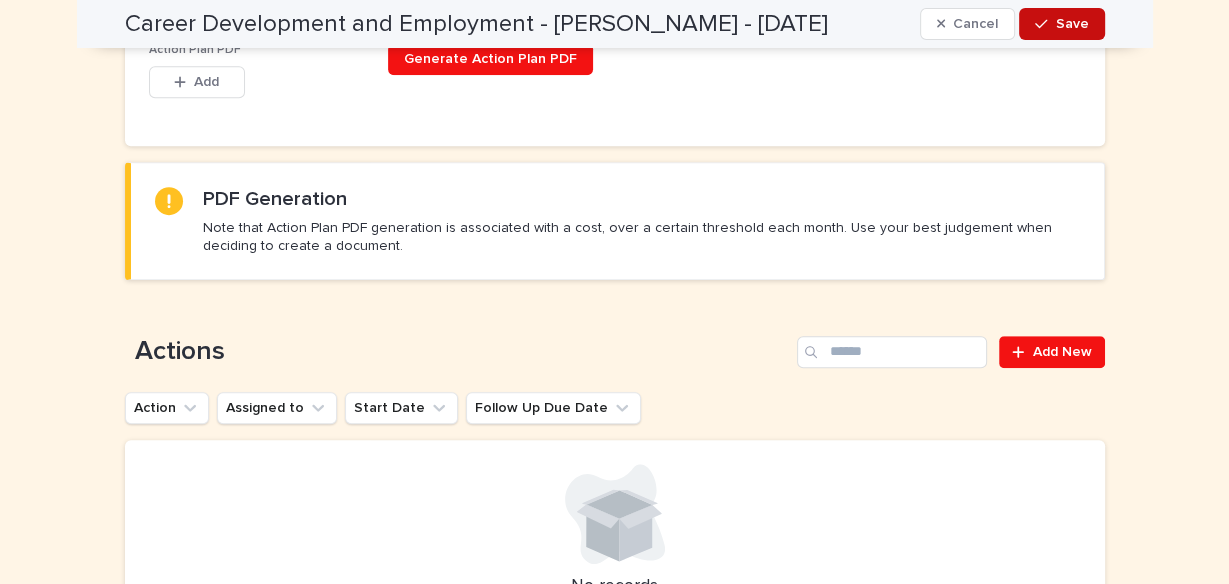 click on "Save" at bounding box center (1072, 24) 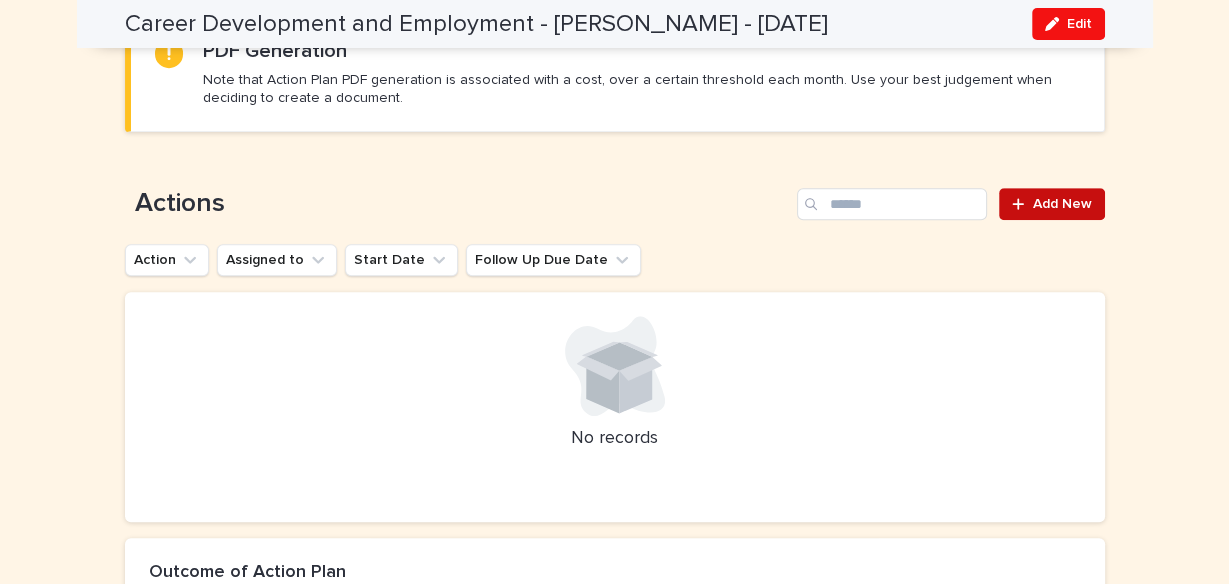 click on "Add New" at bounding box center [1062, 204] 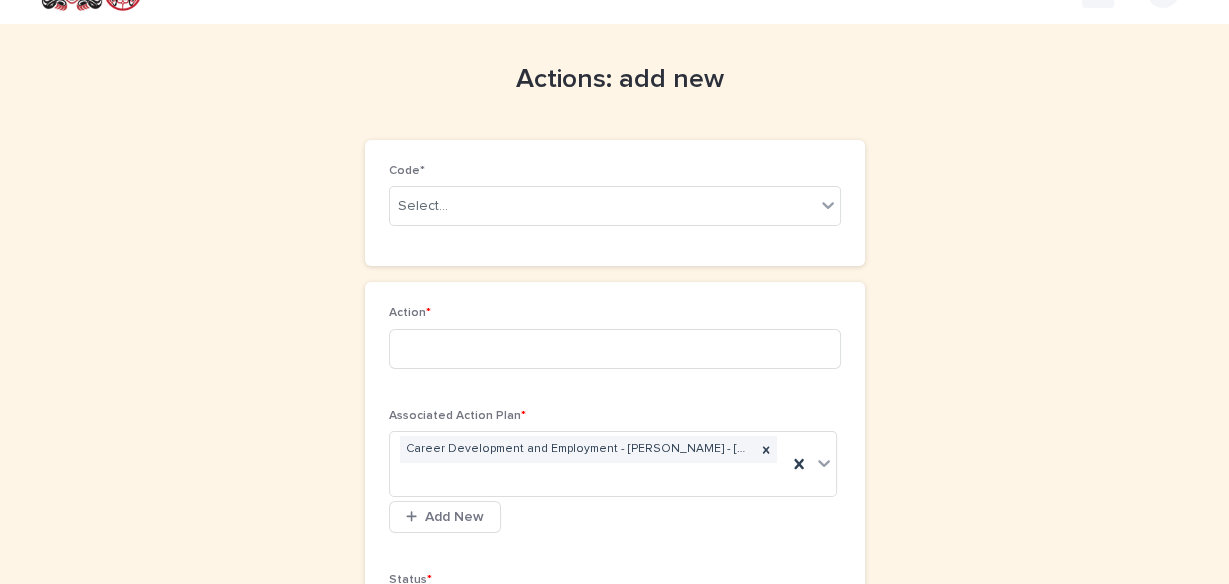 scroll, scrollTop: 0, scrollLeft: 0, axis: both 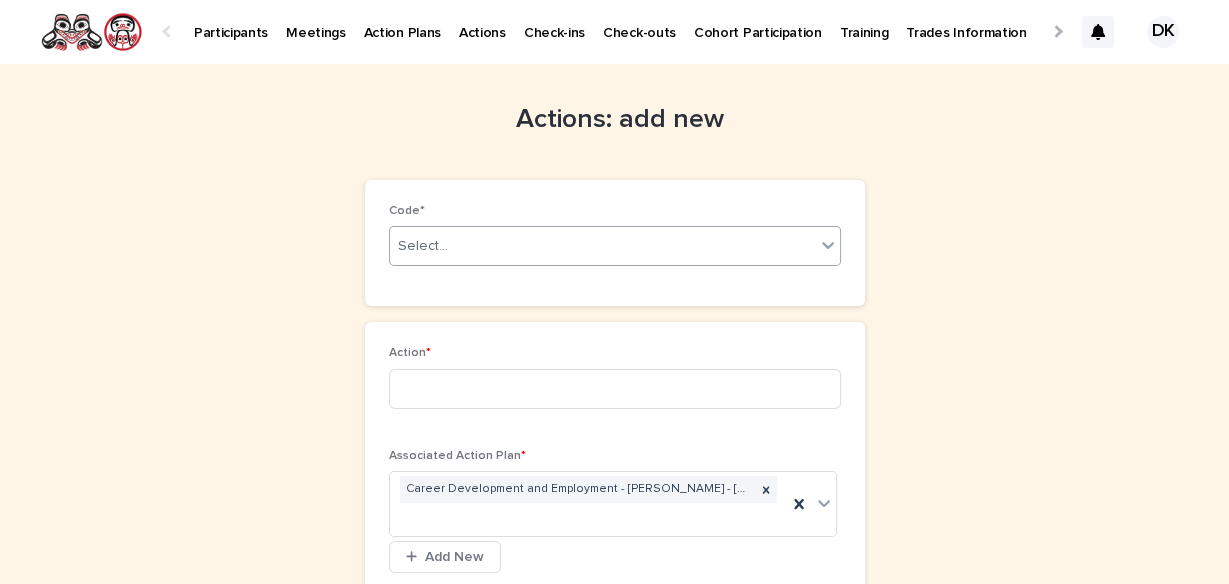 click 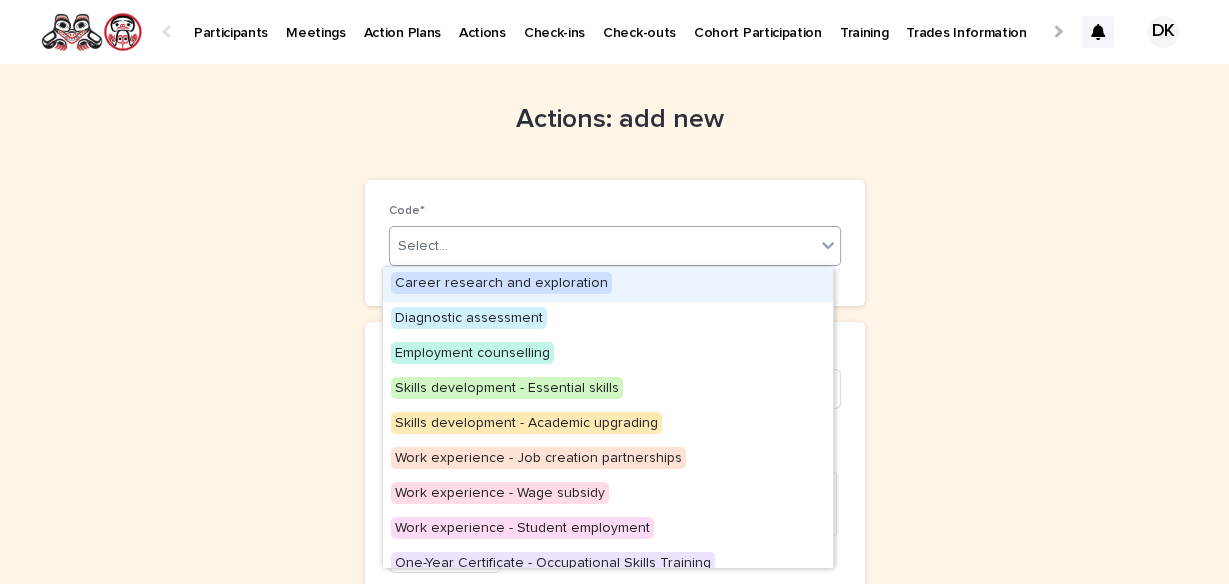 click on "Career research and exploration" at bounding box center (501, 283) 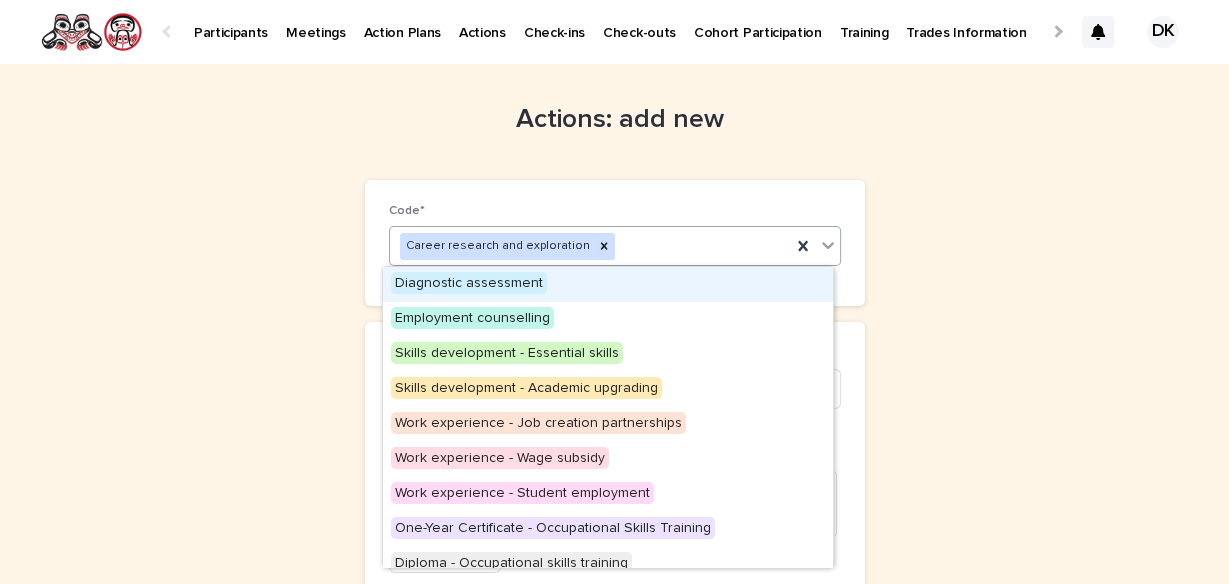 click 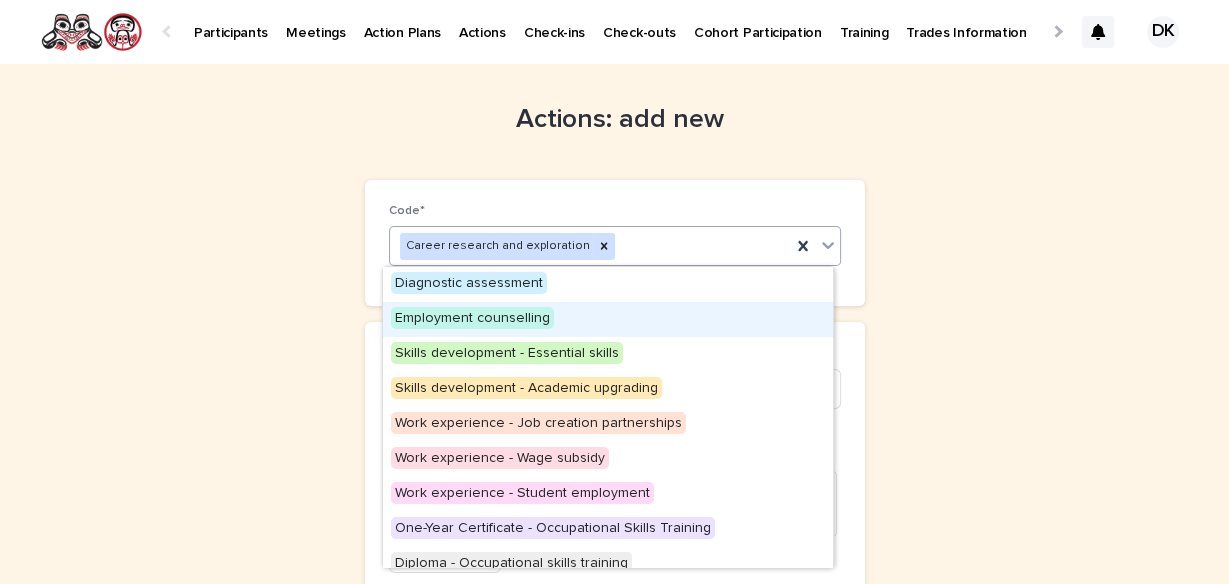 click on "Employment counselling" at bounding box center (472, 318) 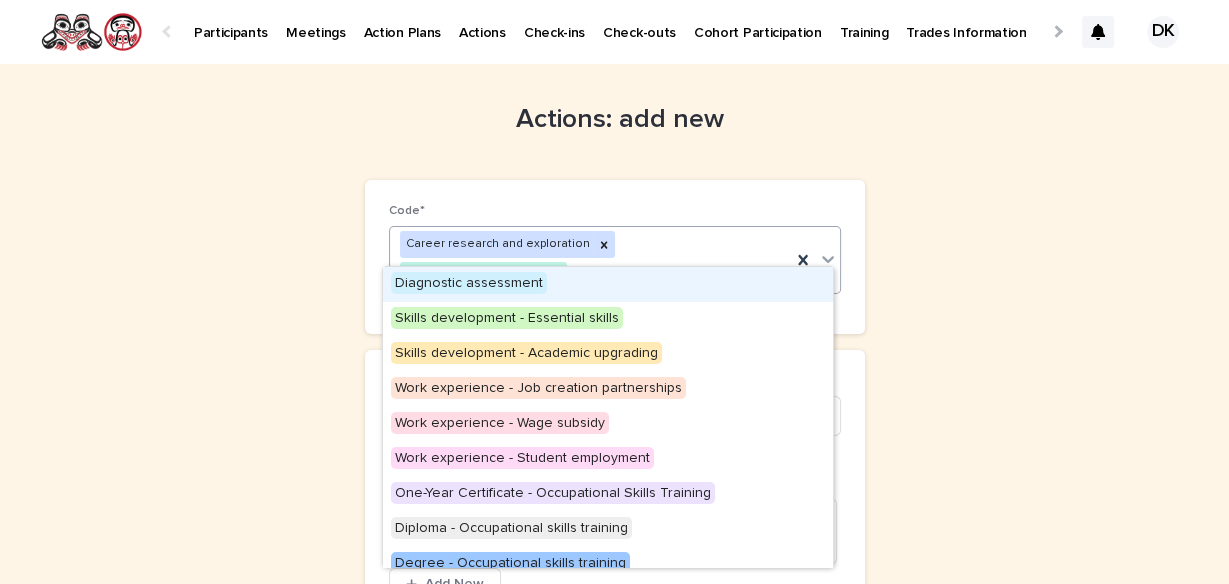 click 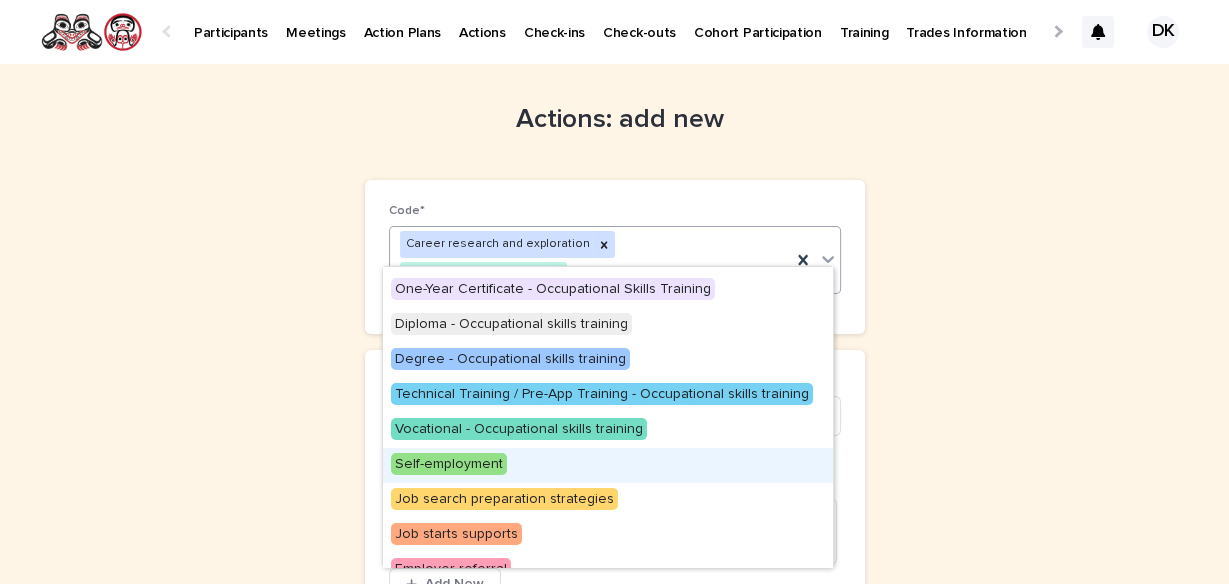 scroll, scrollTop: 329, scrollLeft: 0, axis: vertical 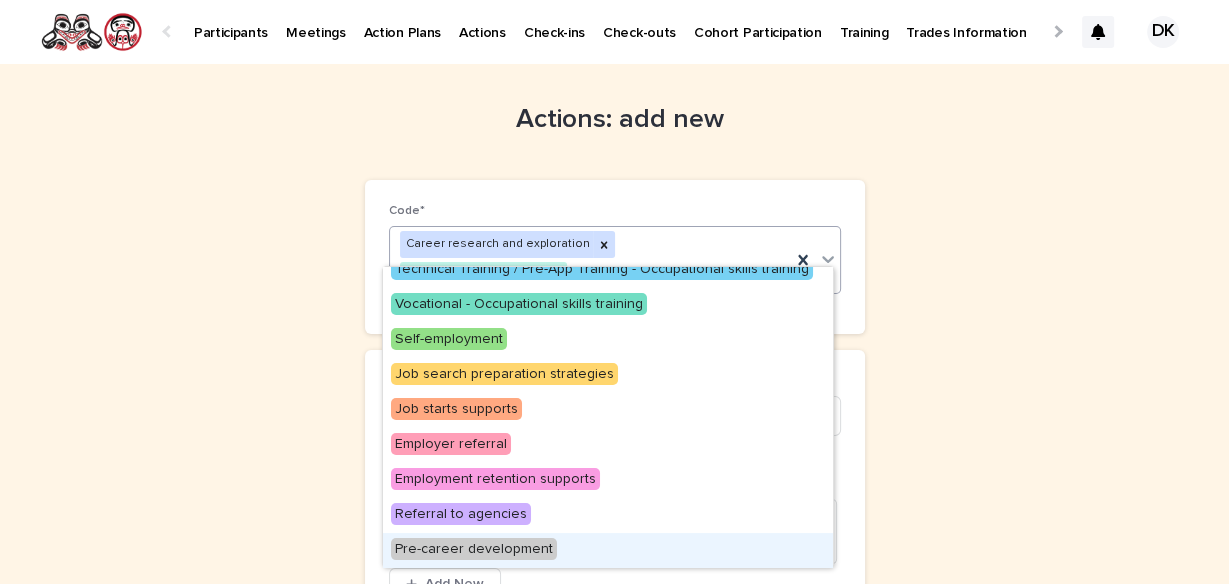 click on "Pre-career development" at bounding box center (474, 549) 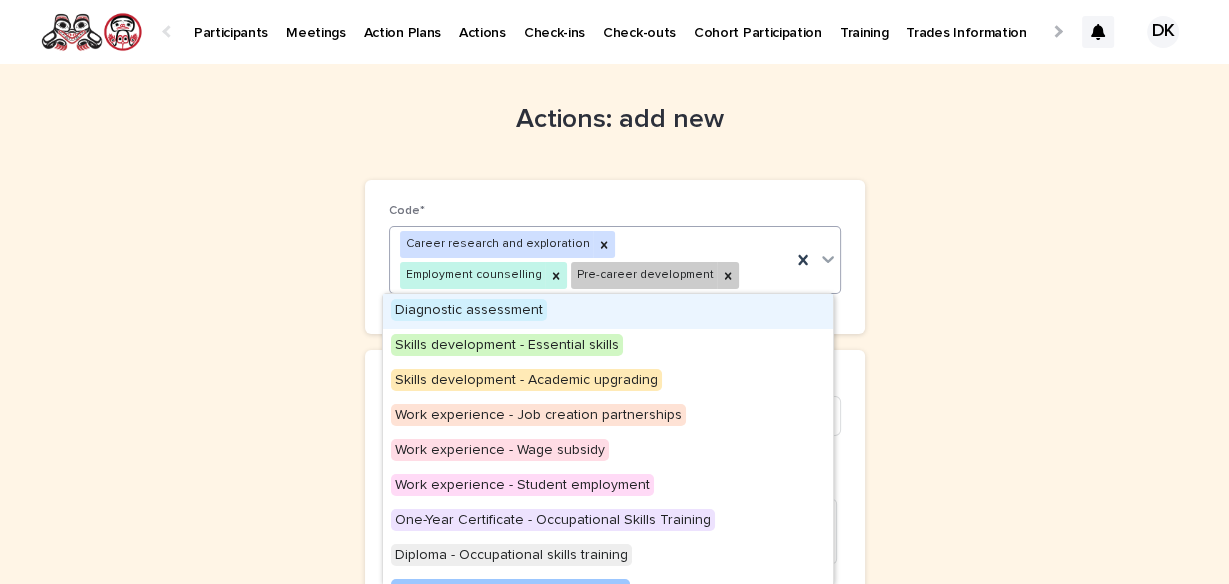 click 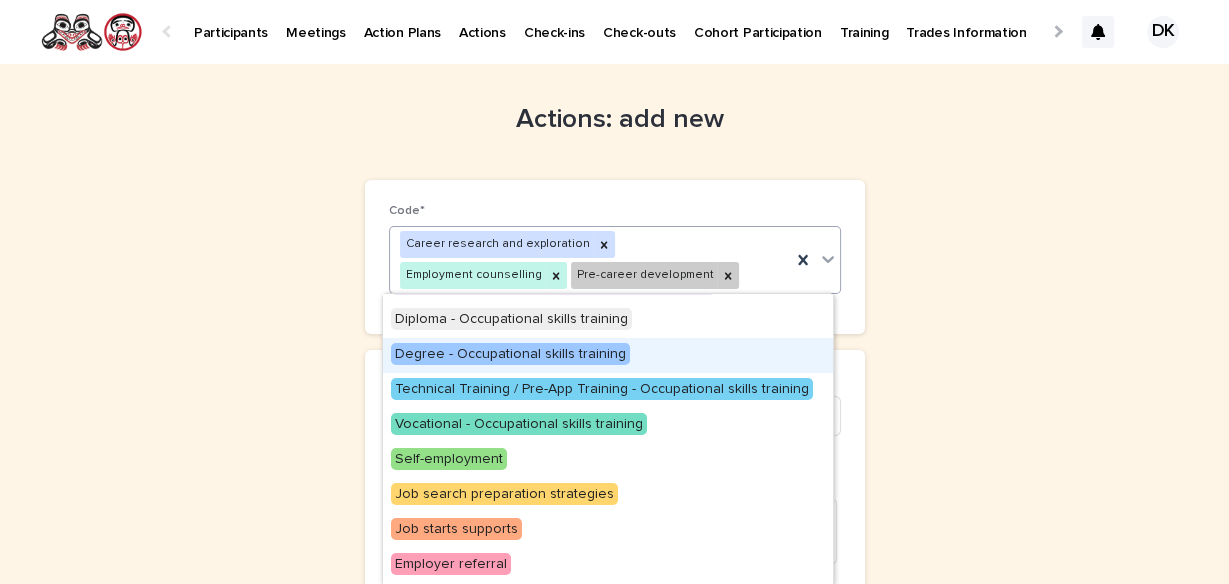 scroll, scrollTop: 238, scrollLeft: 0, axis: vertical 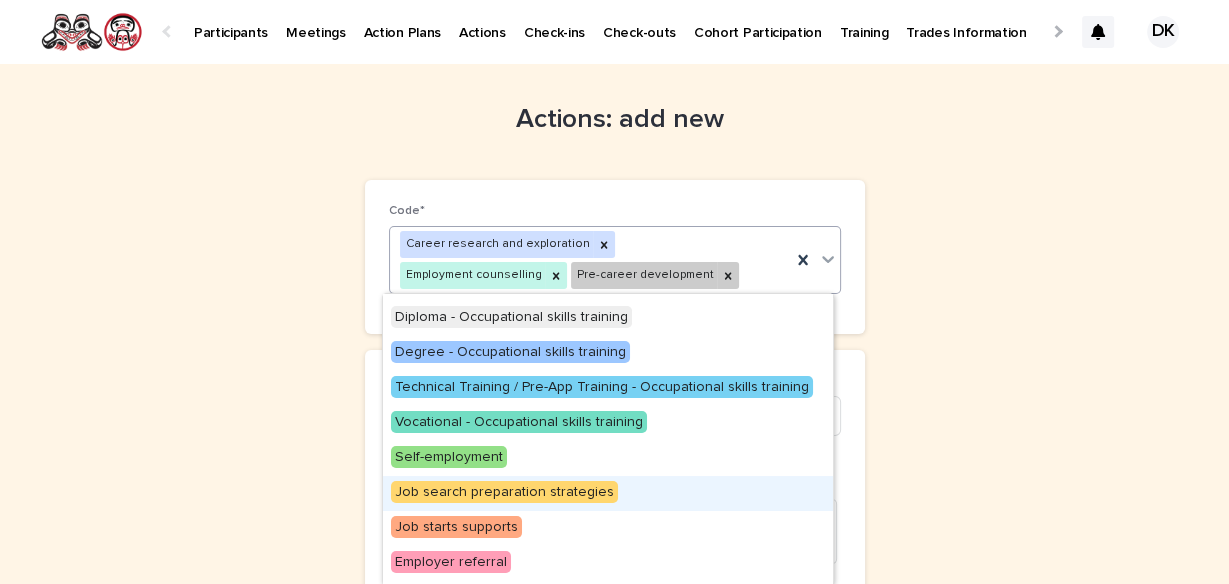 click on "Job search preparation strategies" at bounding box center [504, 492] 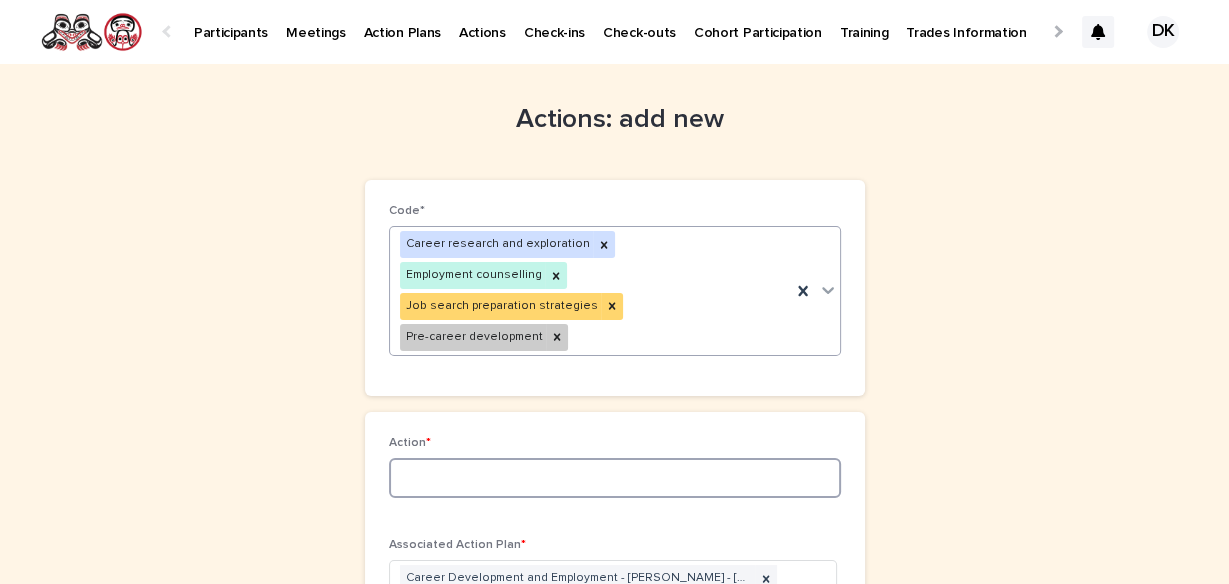click at bounding box center (615, 478) 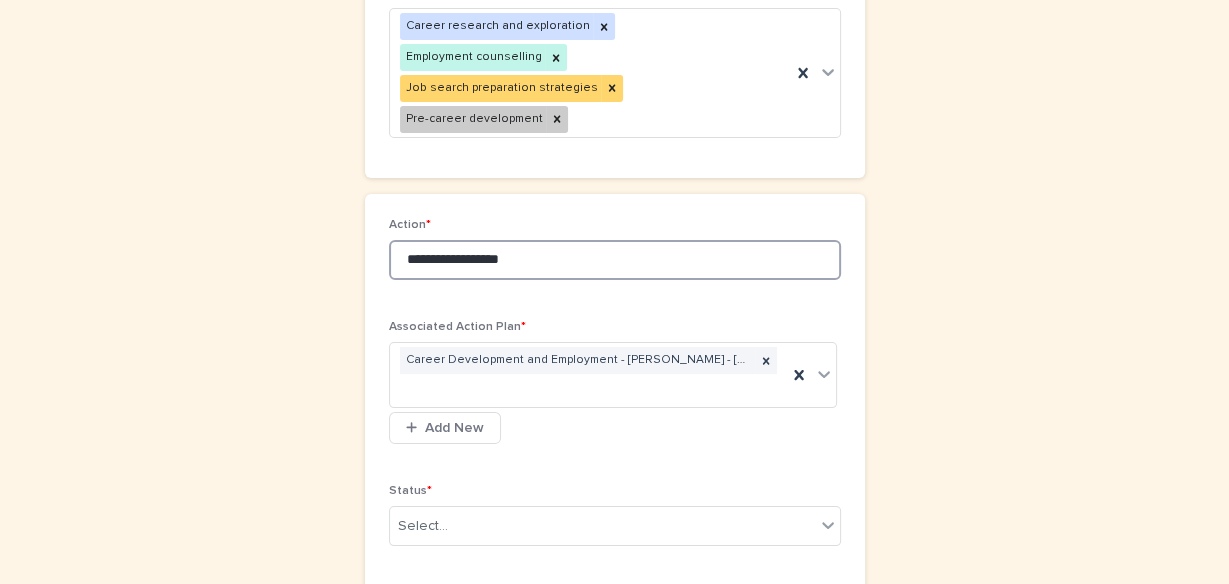 scroll, scrollTop: 219, scrollLeft: 0, axis: vertical 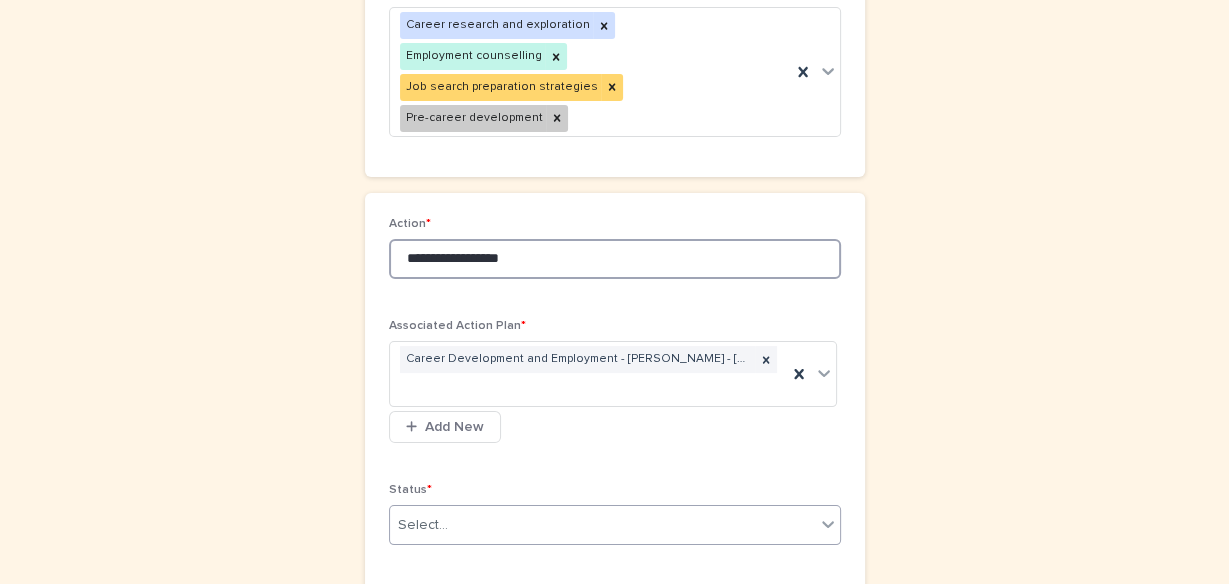 type on "**********" 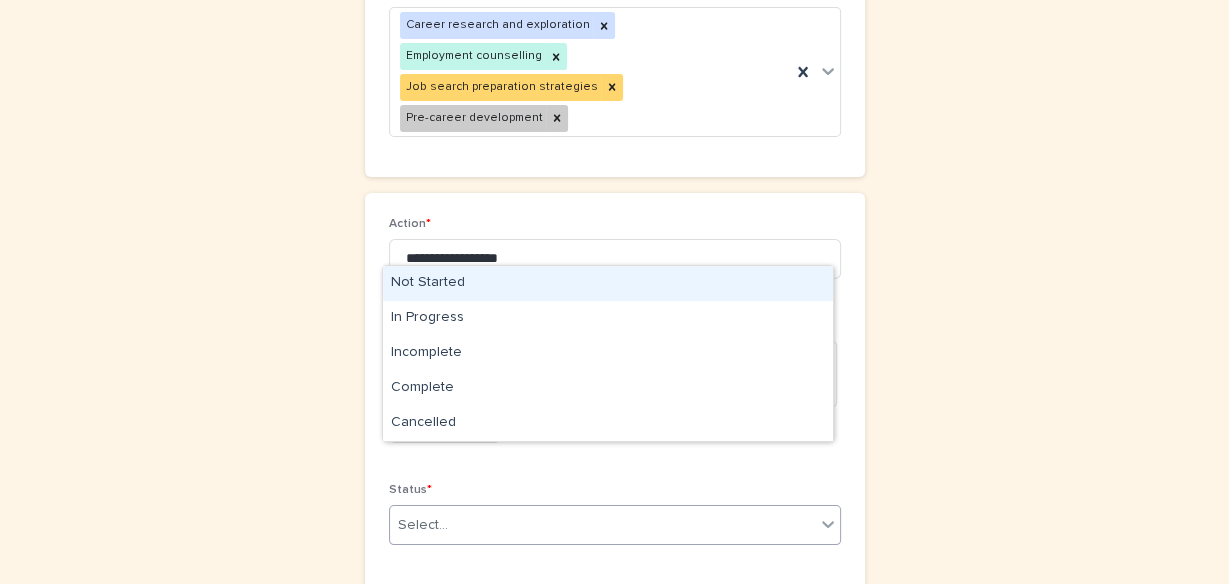 click 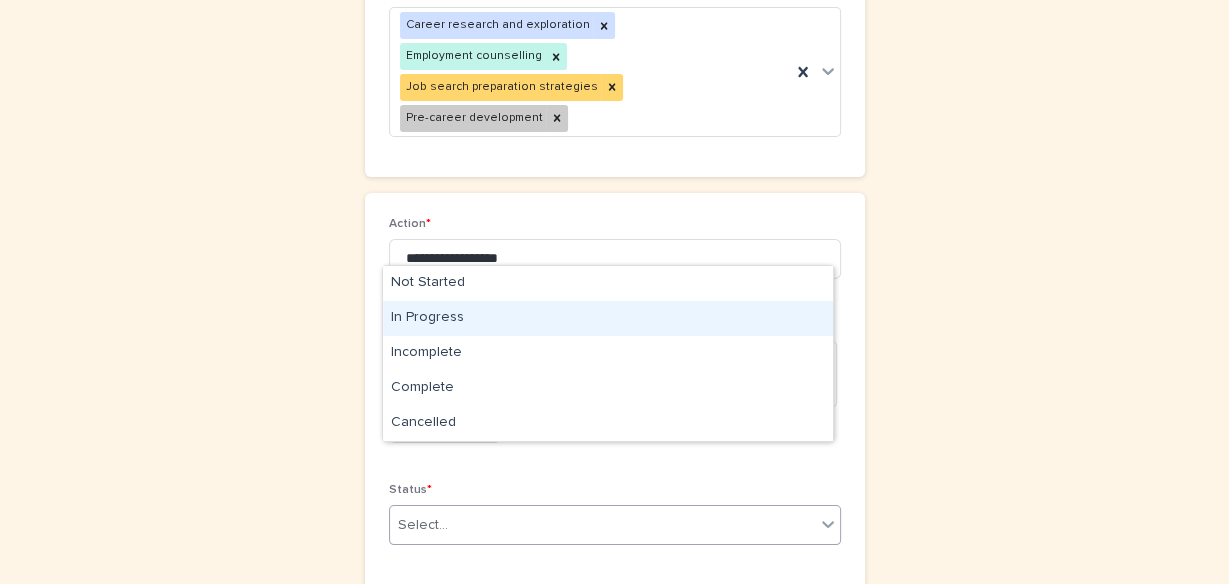 click on "In Progress" at bounding box center (608, 318) 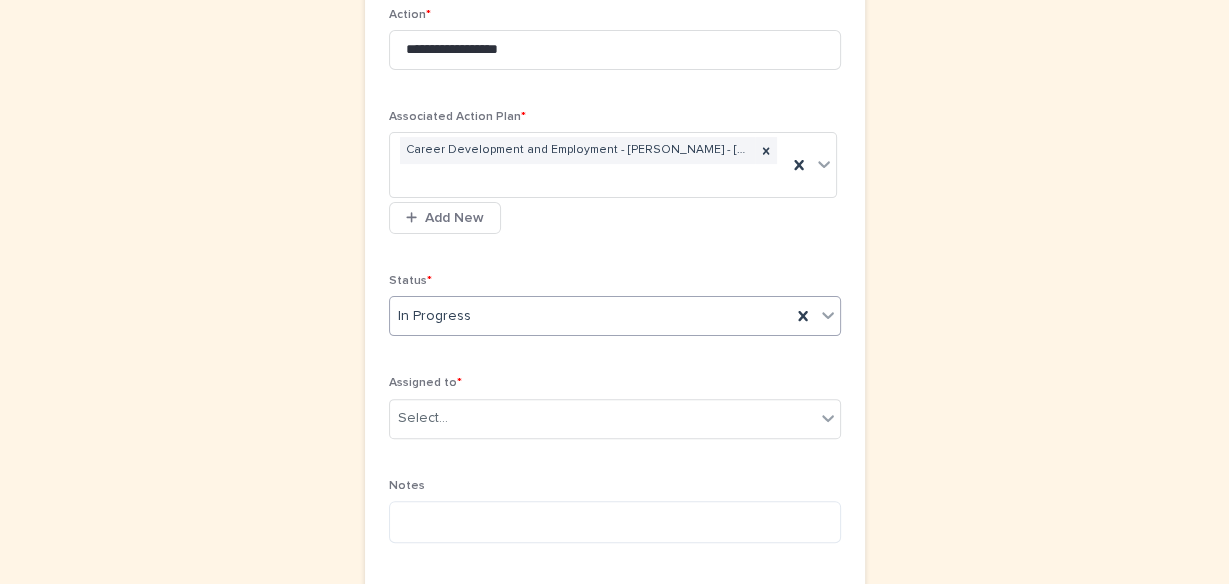 scroll, scrollTop: 430, scrollLeft: 0, axis: vertical 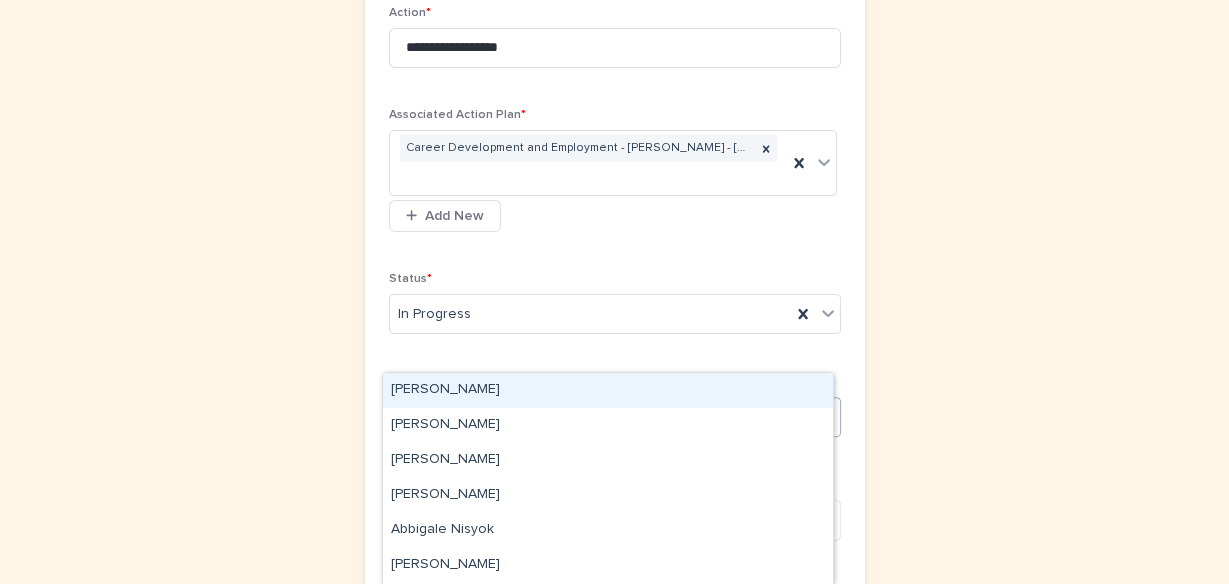 click 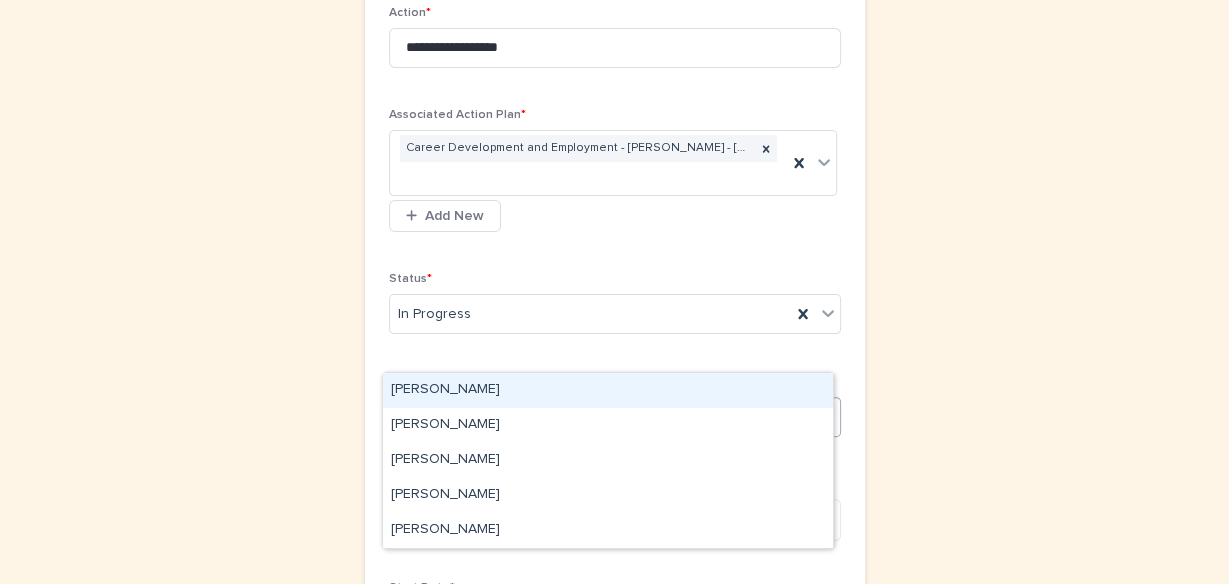 type on "*****" 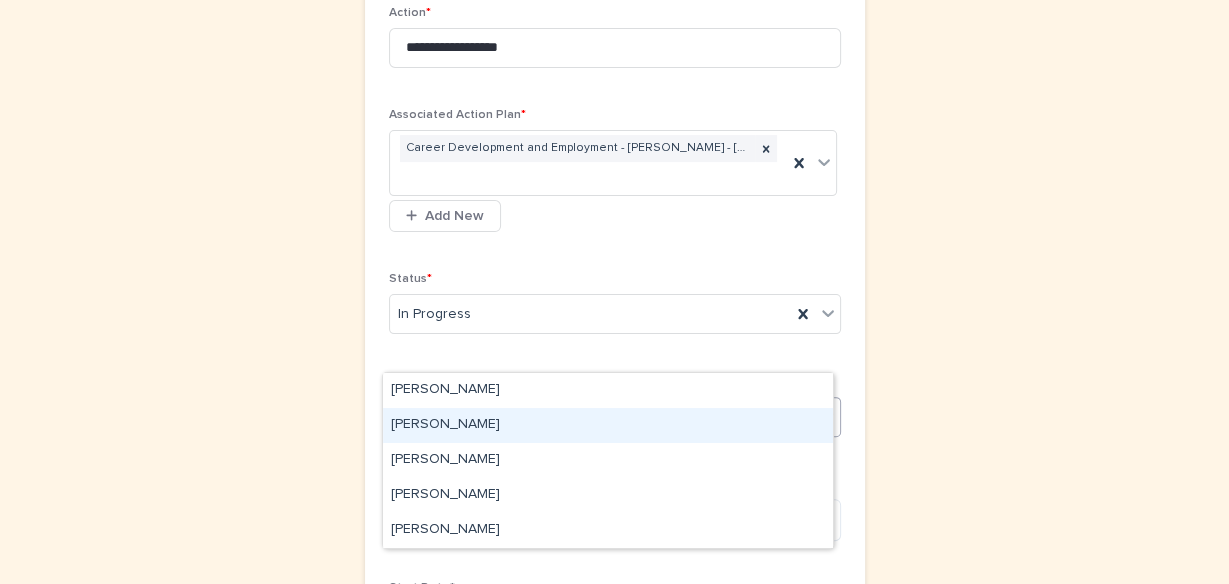 click on "Cameron Nyce" at bounding box center (608, 425) 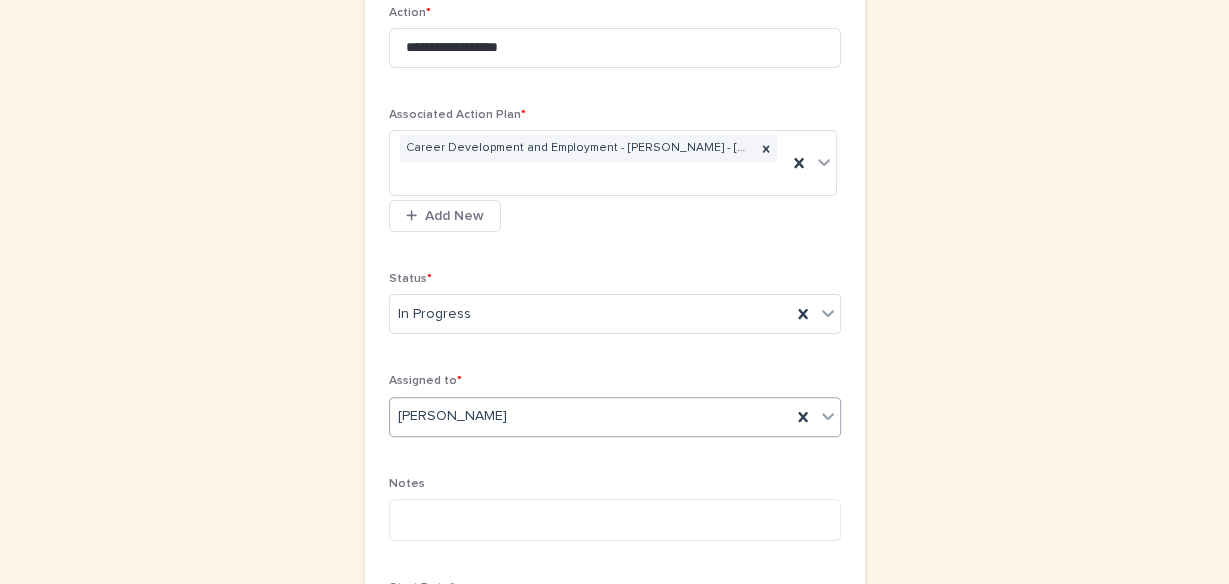 scroll, scrollTop: 547, scrollLeft: 0, axis: vertical 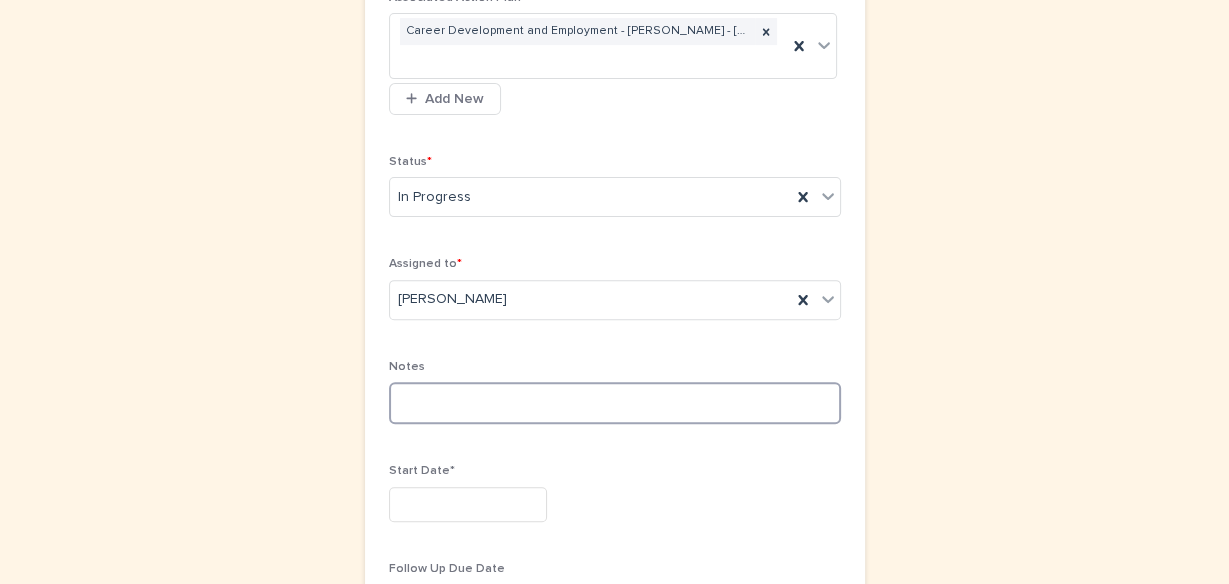 click at bounding box center (615, 403) 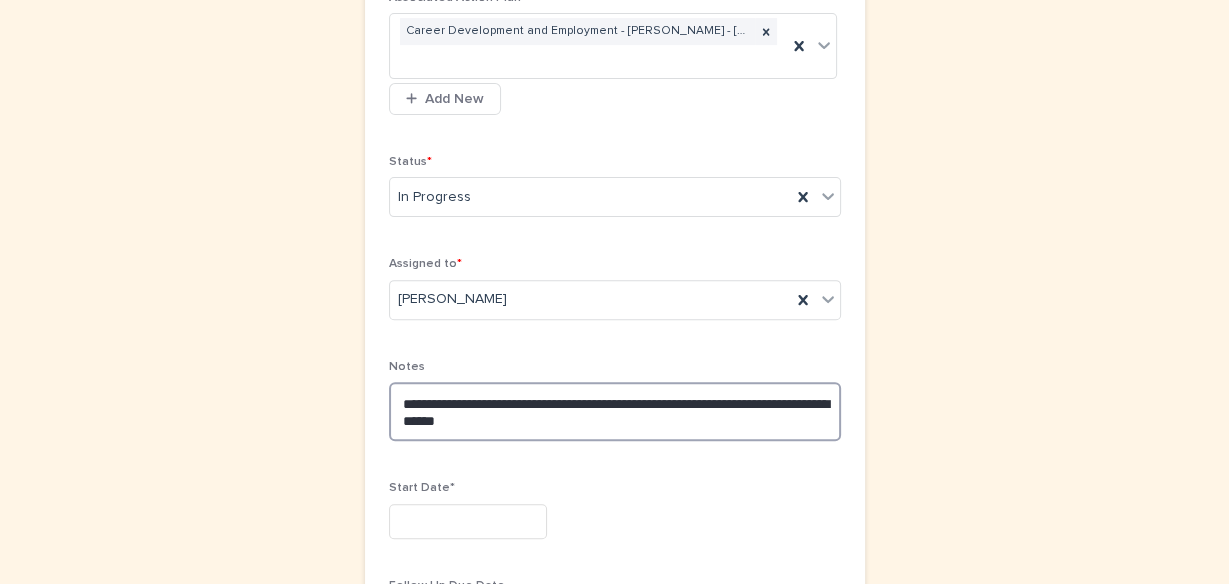 drag, startPoint x: 782, startPoint y: 344, endPoint x: 730, endPoint y: 320, distance: 57.271286 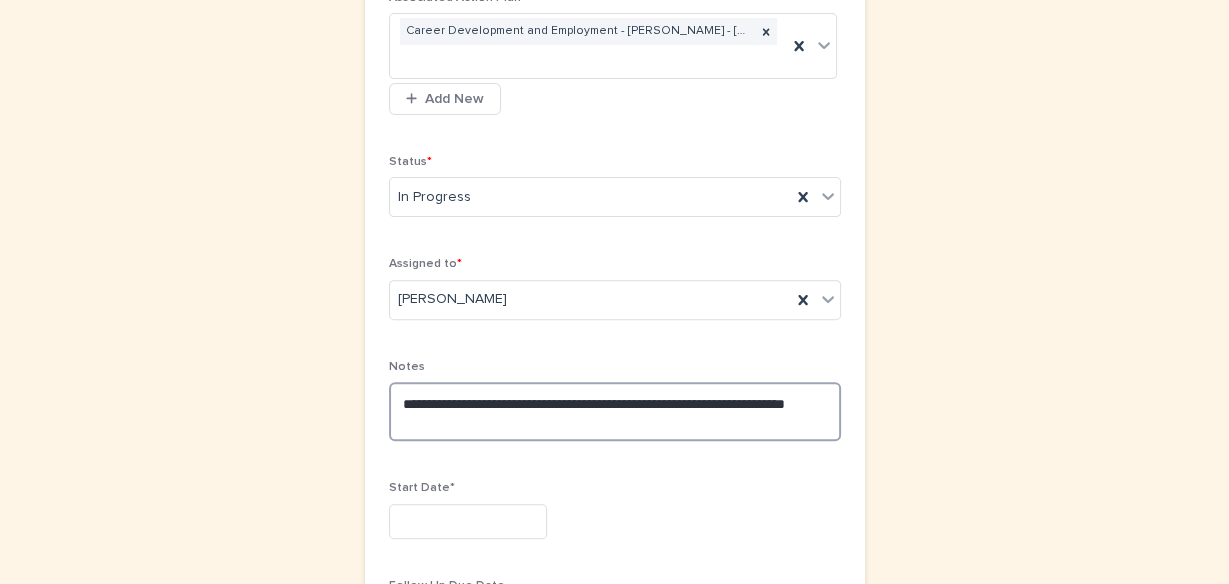 click on "**********" at bounding box center [615, 411] 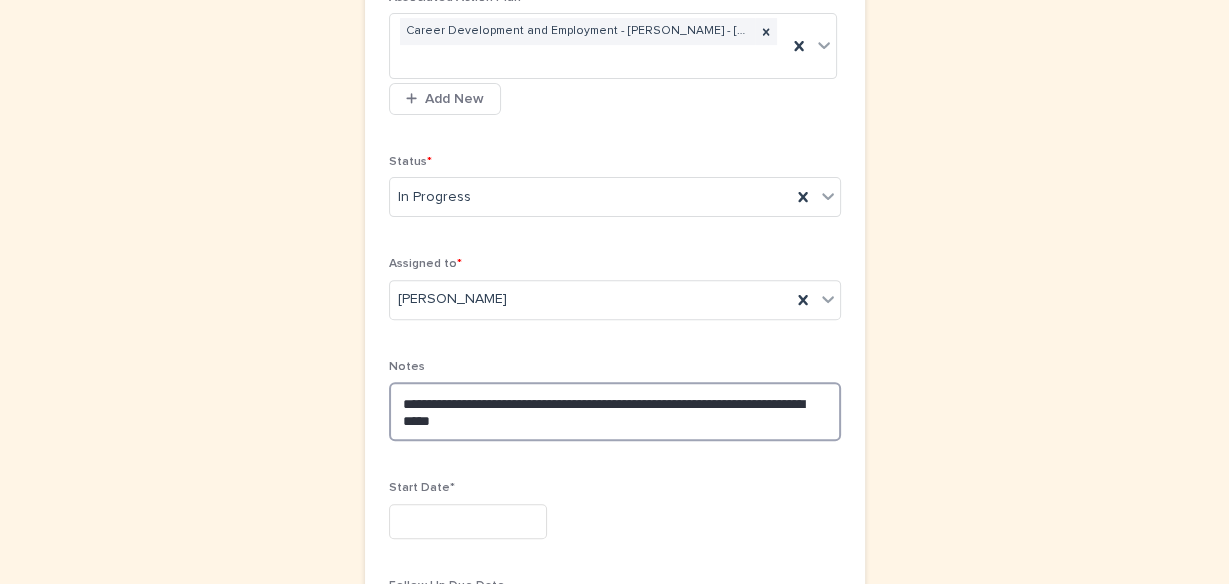 type on "**********" 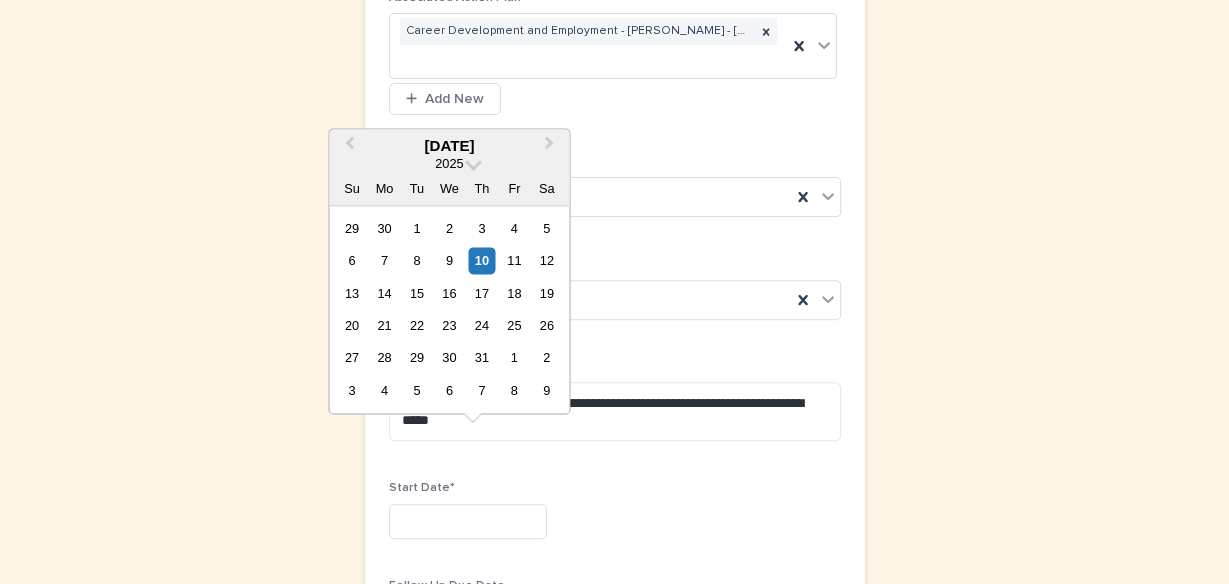 click at bounding box center [468, 521] 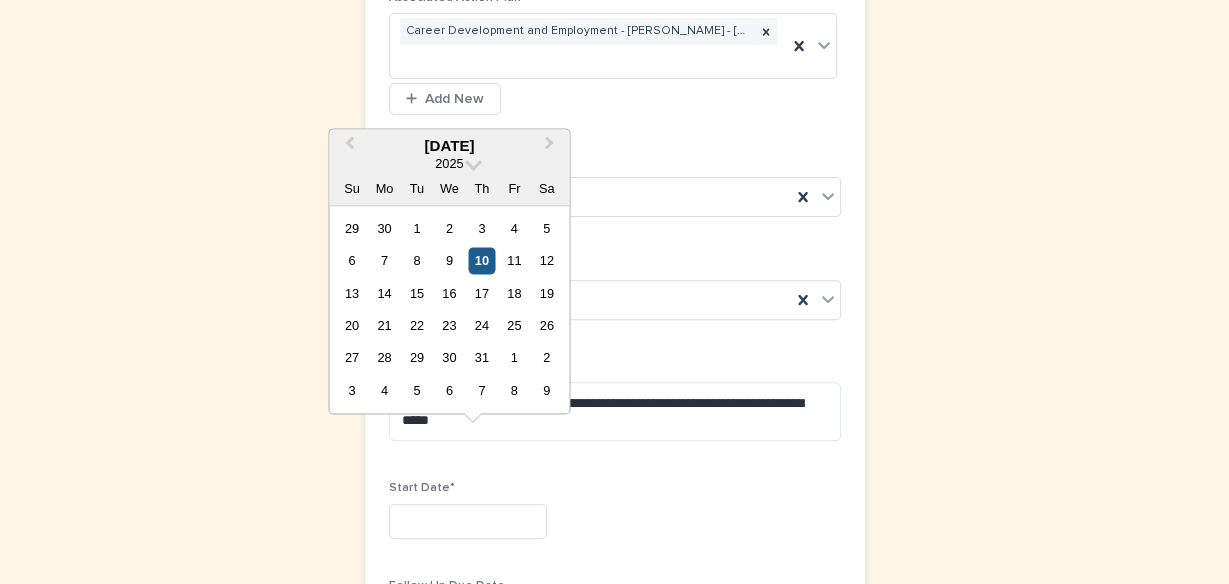 click on "10" at bounding box center [481, 260] 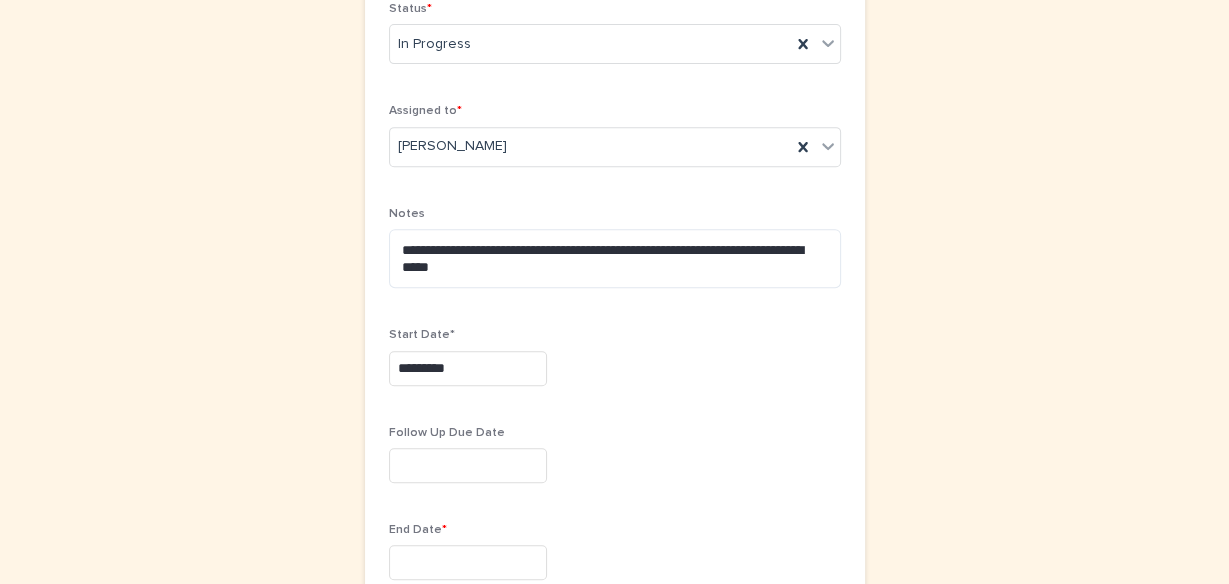 scroll, scrollTop: 707, scrollLeft: 0, axis: vertical 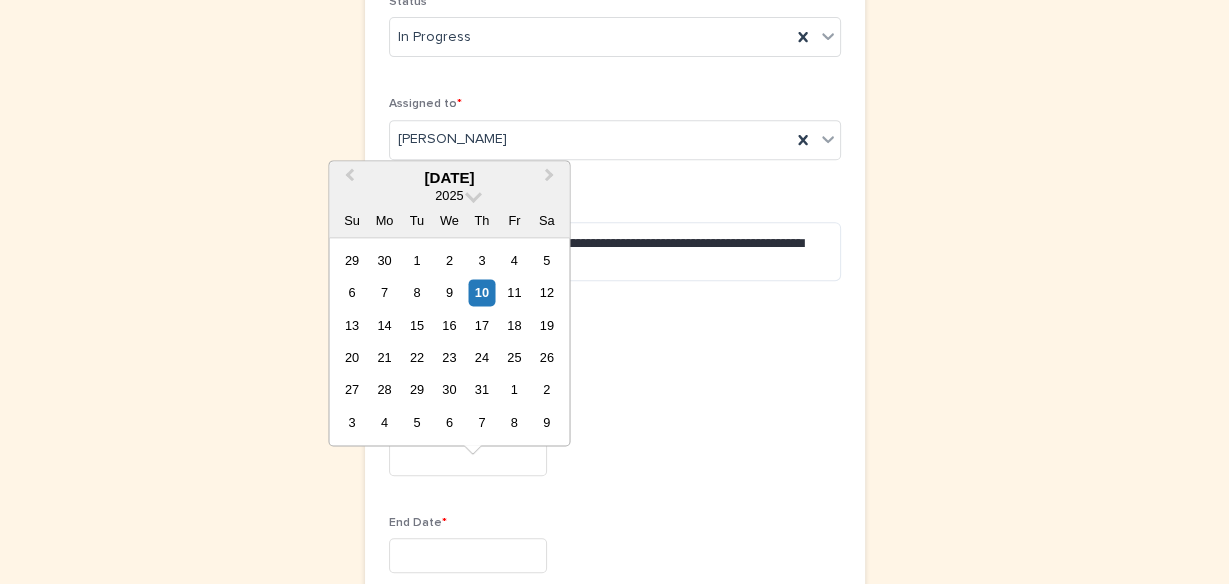click at bounding box center (468, 555) 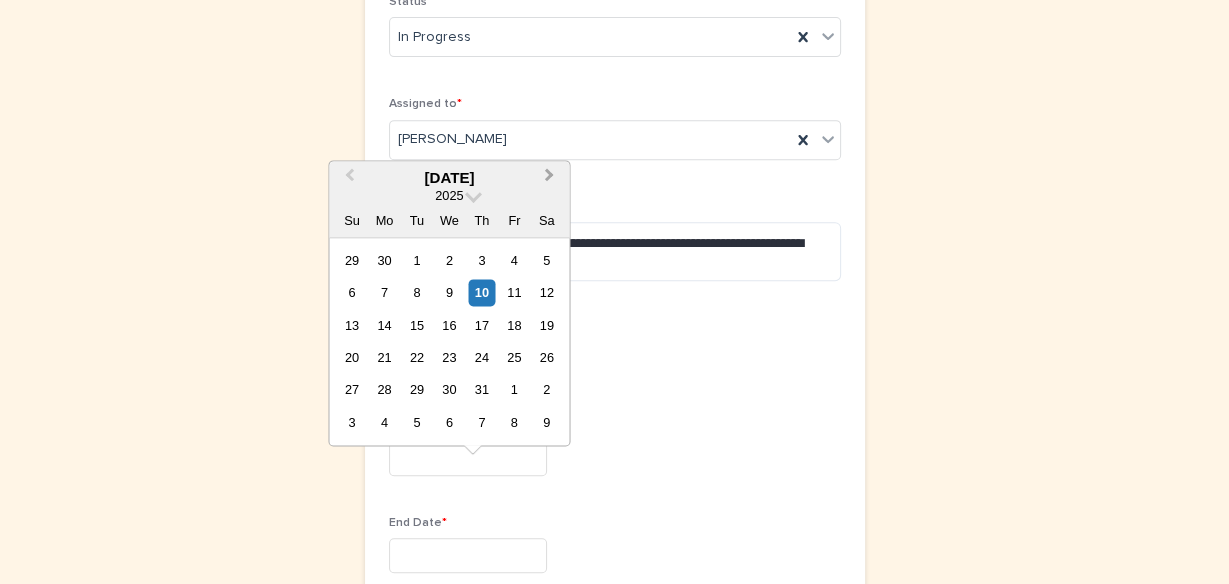 click on "Next Month" at bounding box center [549, 177] 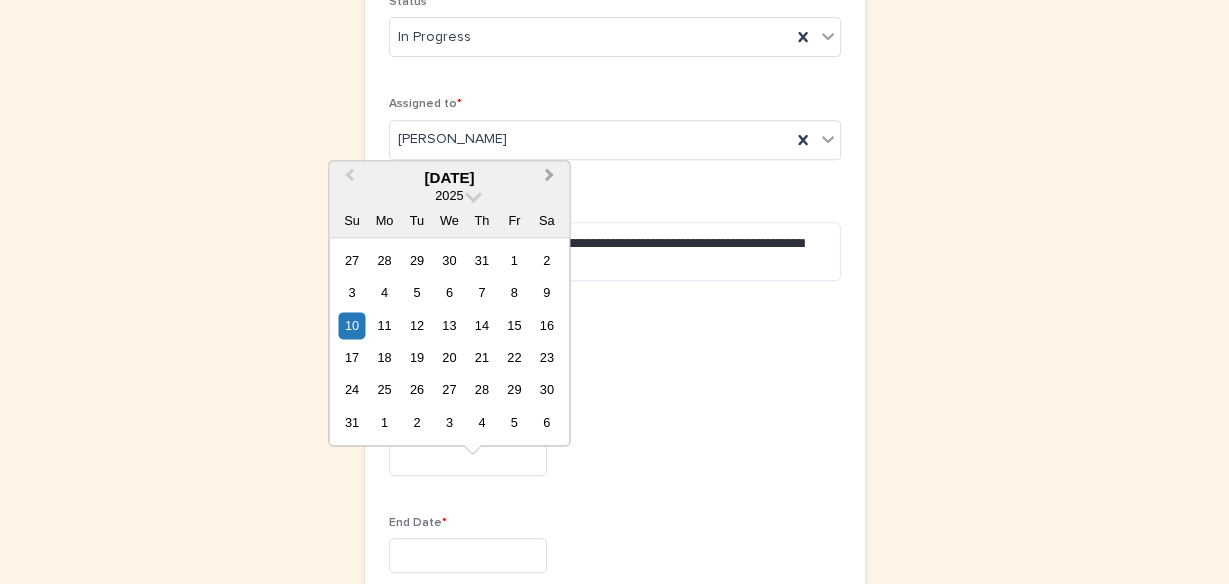 click on "Next Month" at bounding box center [549, 177] 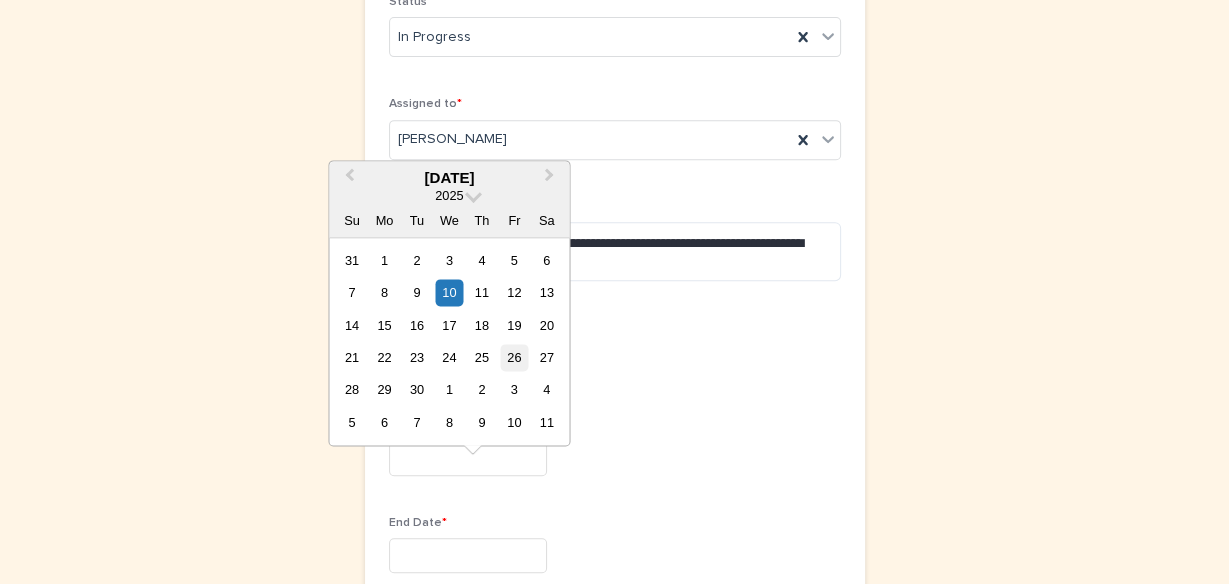 click on "26" at bounding box center (514, 357) 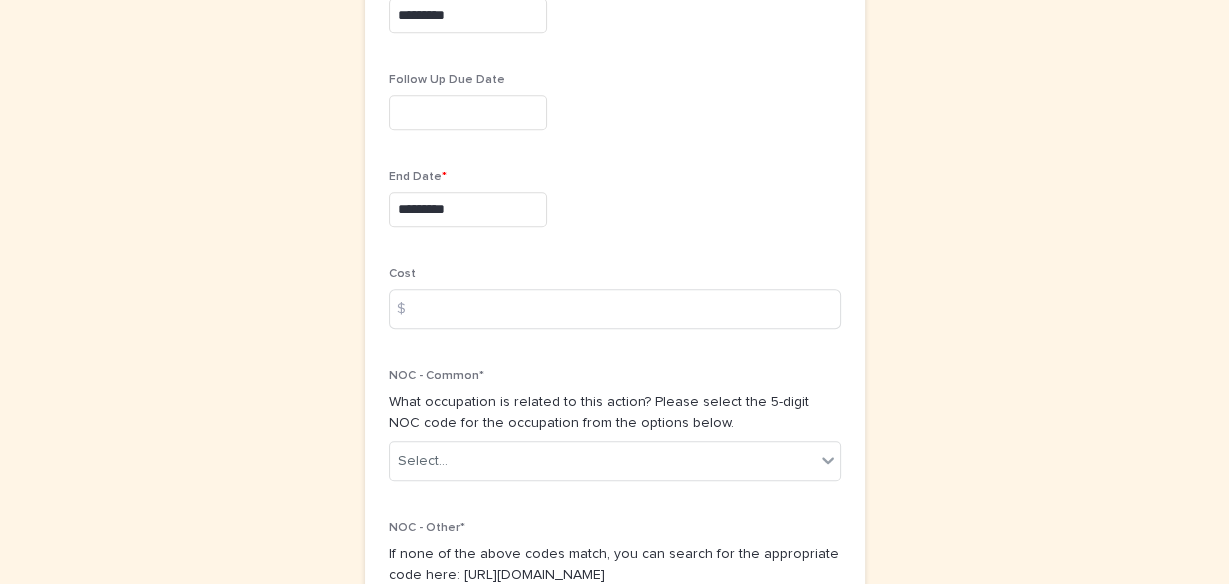 scroll, scrollTop: 1065, scrollLeft: 0, axis: vertical 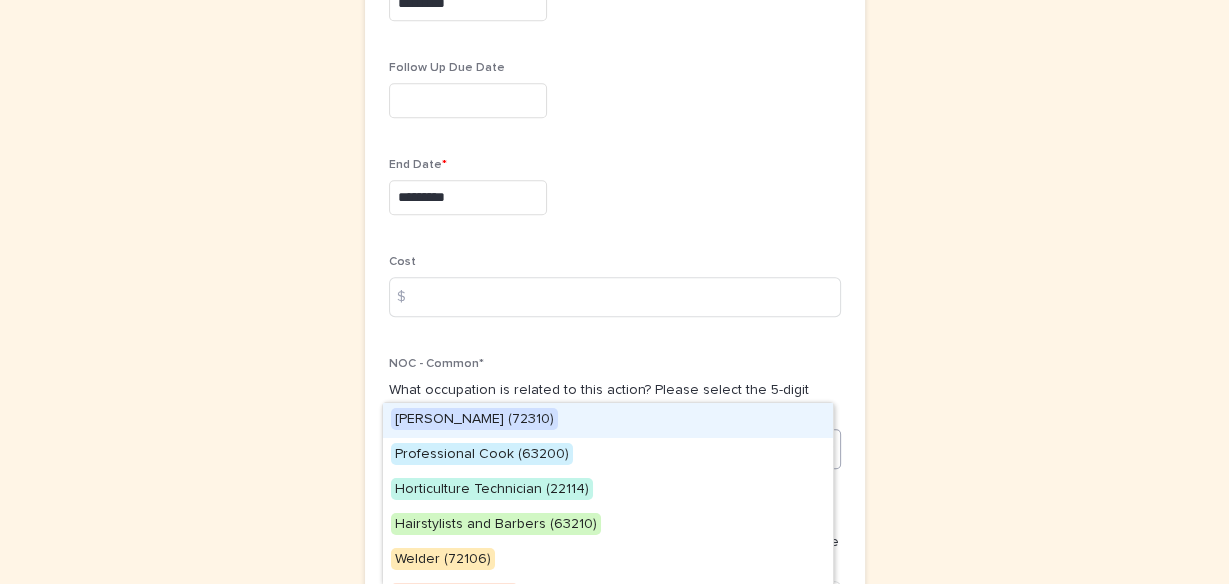 click 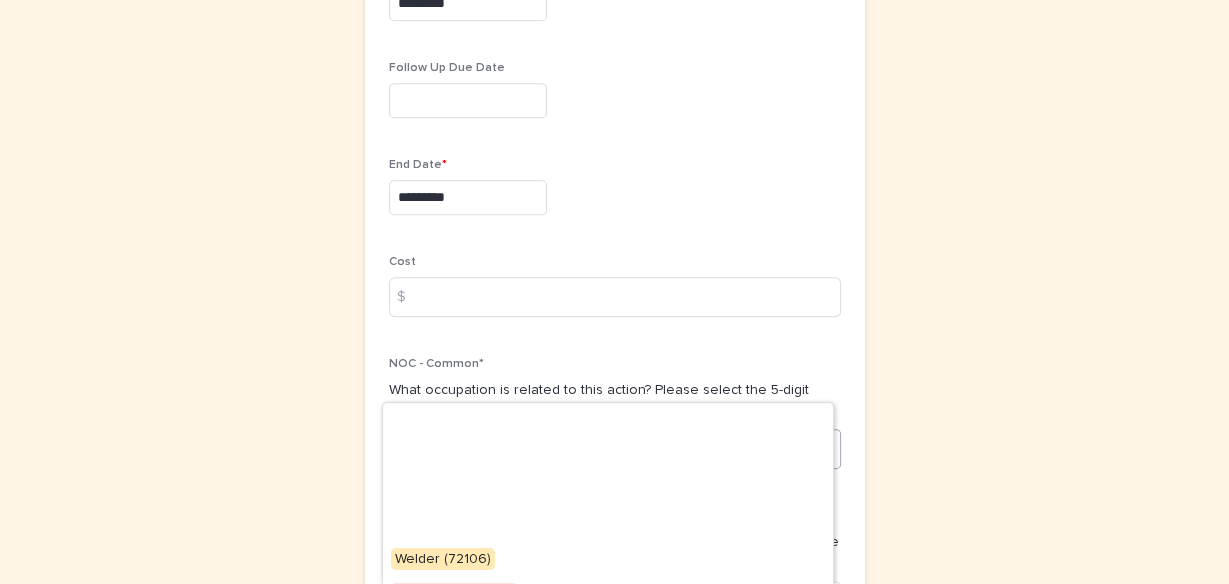scroll, scrollTop: 202, scrollLeft: 0, axis: vertical 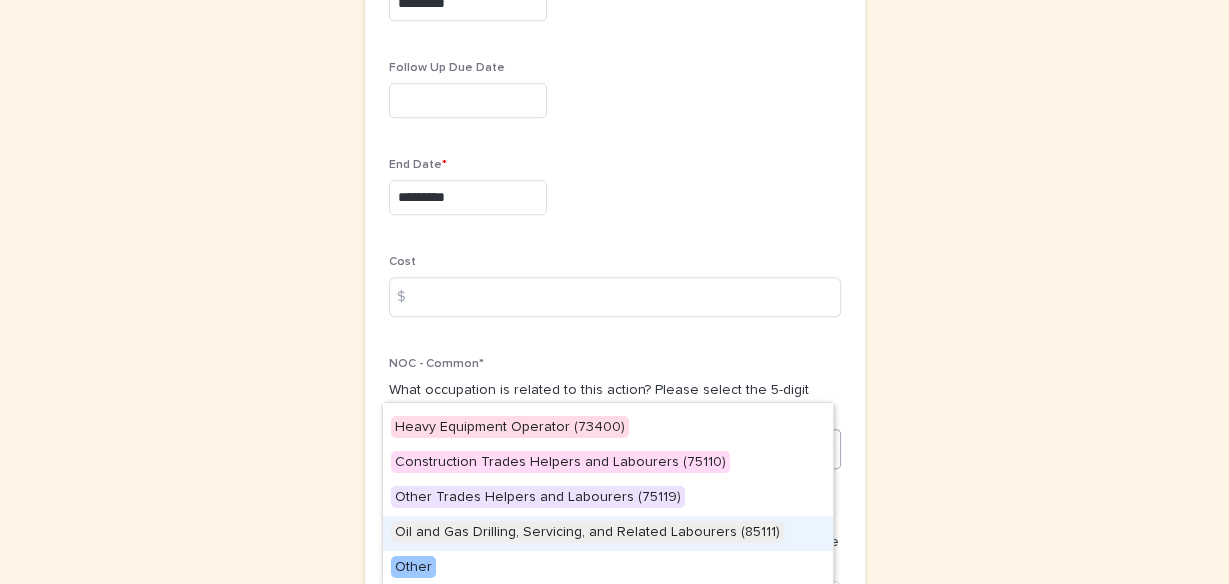 drag, startPoint x: 657, startPoint y: 427, endPoint x: 586, endPoint y: 522, distance: 118.60017 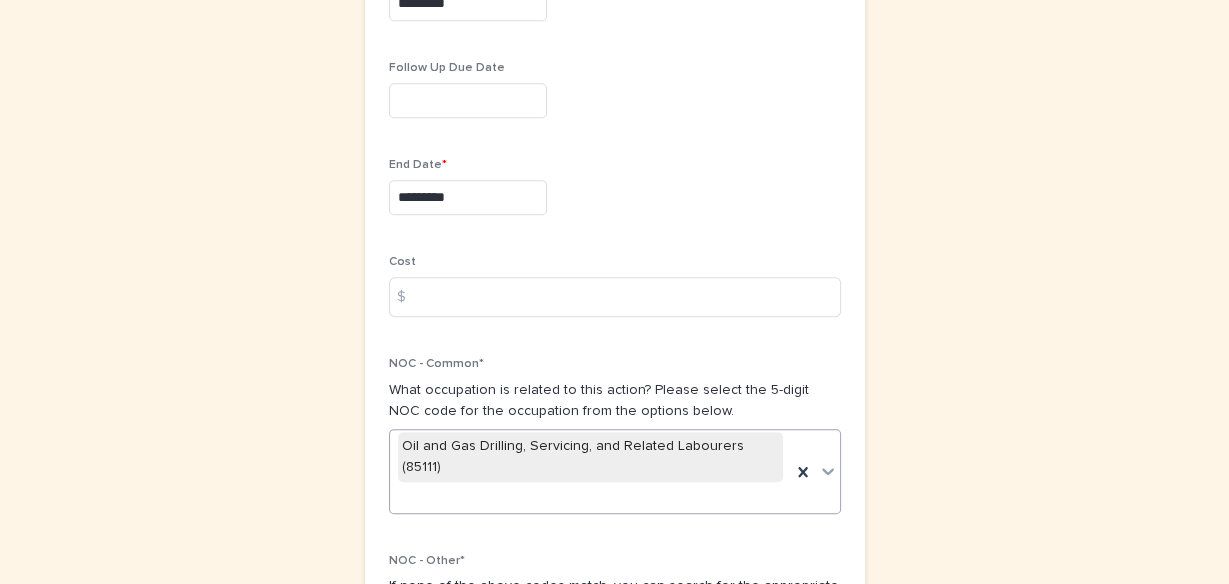 scroll, scrollTop: 1223, scrollLeft: 0, axis: vertical 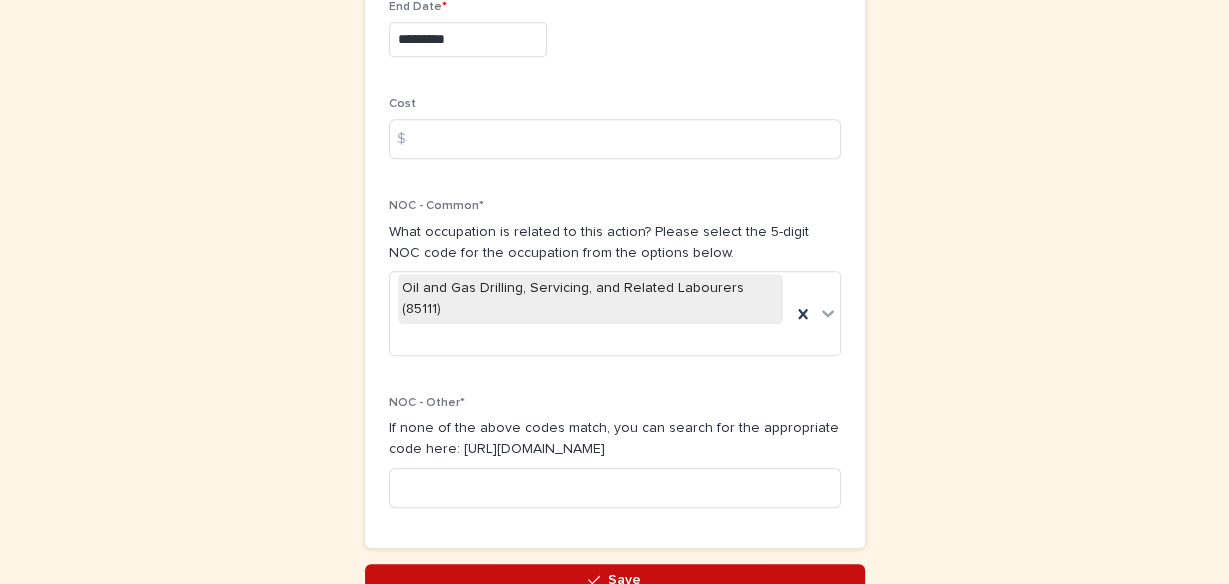 click on "Save" at bounding box center (624, 580) 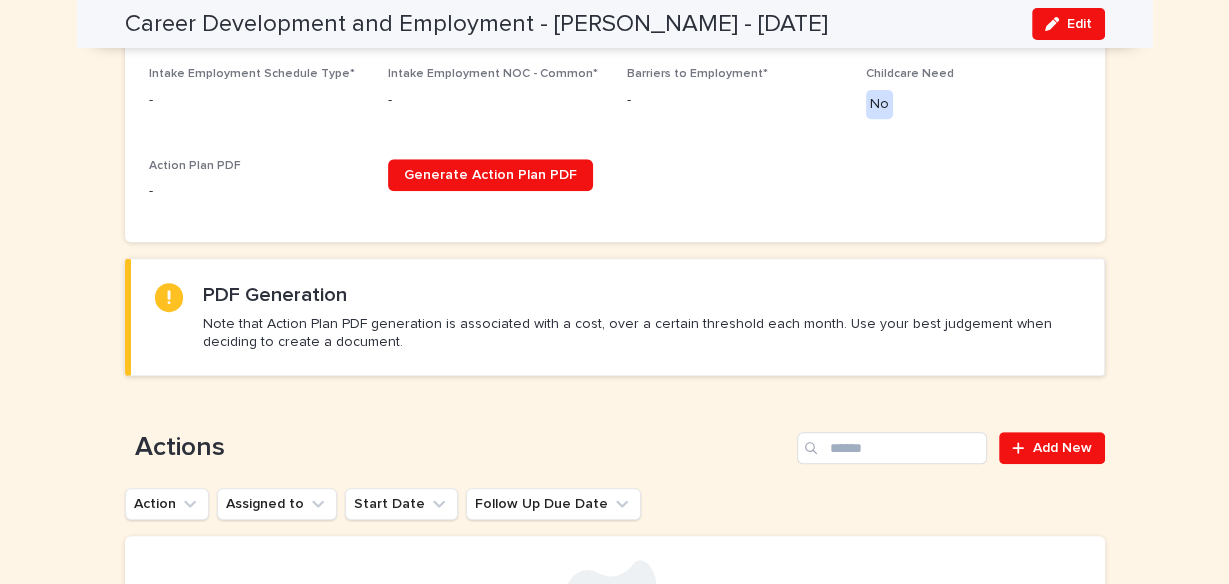 scroll, scrollTop: 680, scrollLeft: 0, axis: vertical 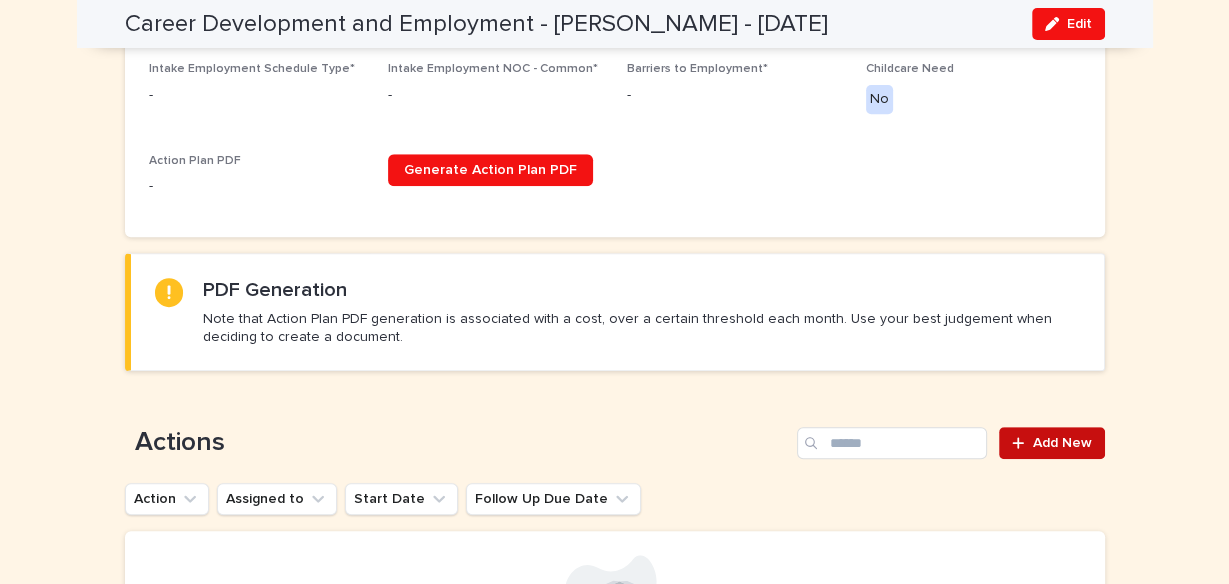 click on "Add New" at bounding box center [1062, 443] 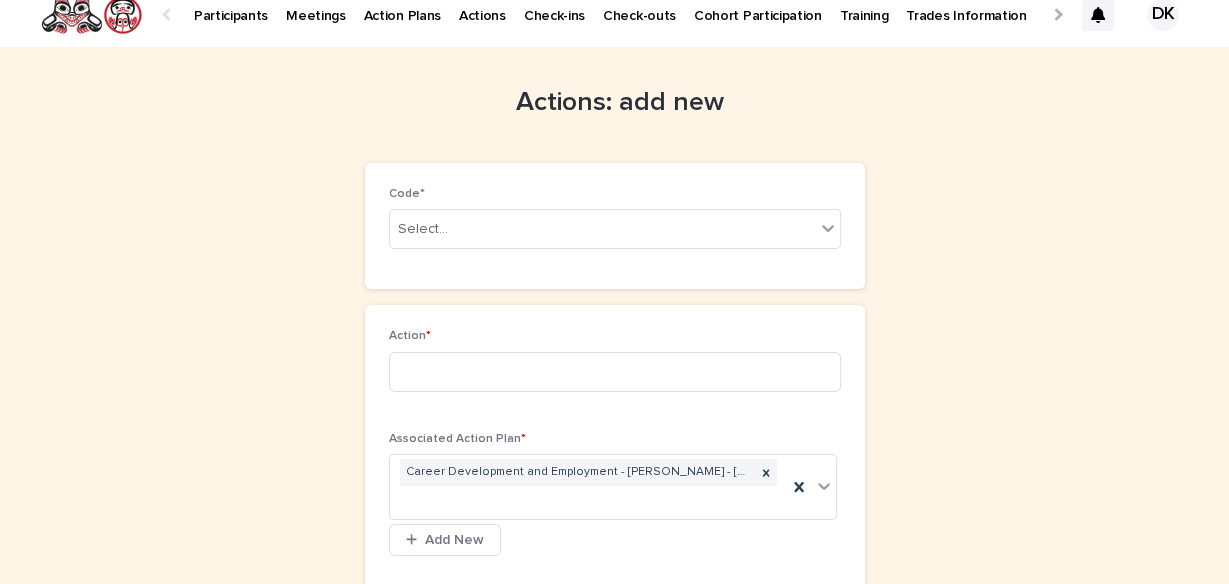 scroll, scrollTop: 0, scrollLeft: 0, axis: both 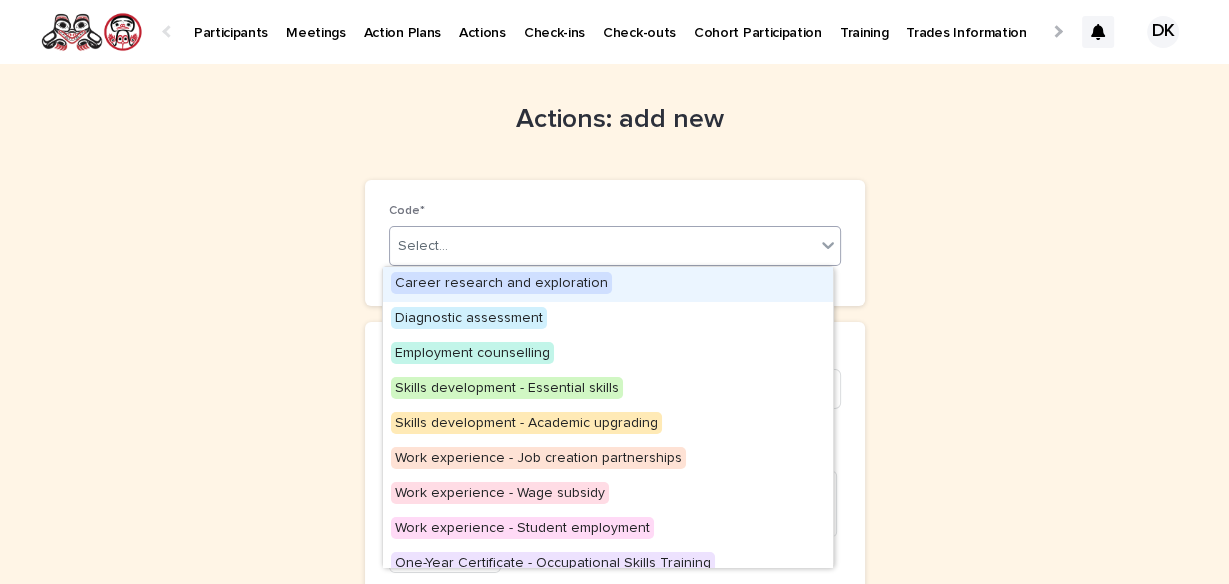 click 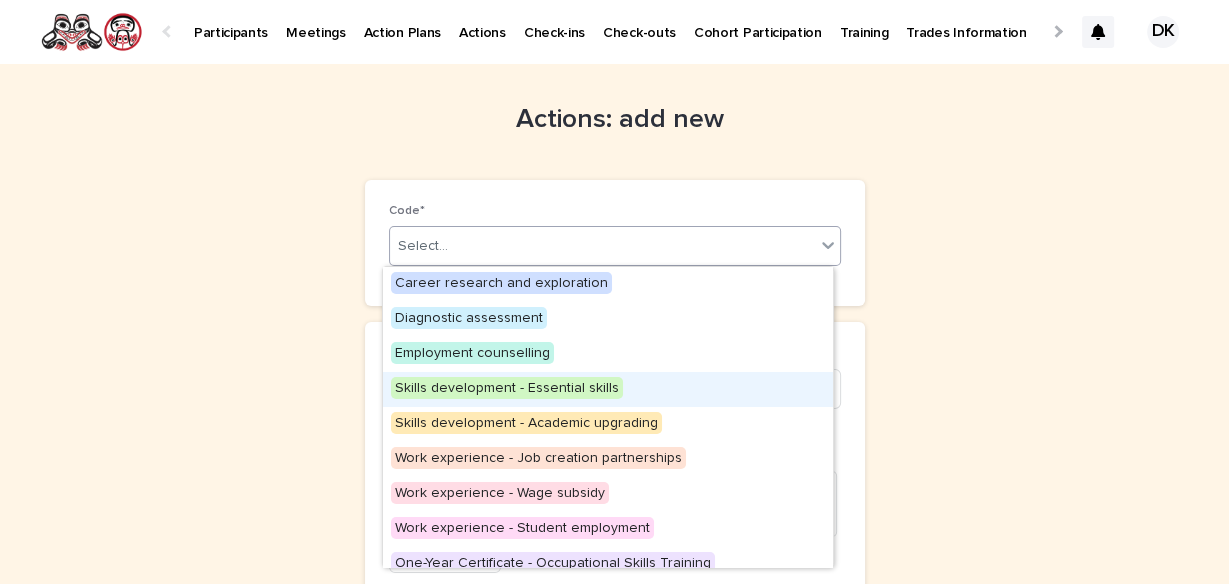 click on "Skills development - Essential skills" at bounding box center (507, 388) 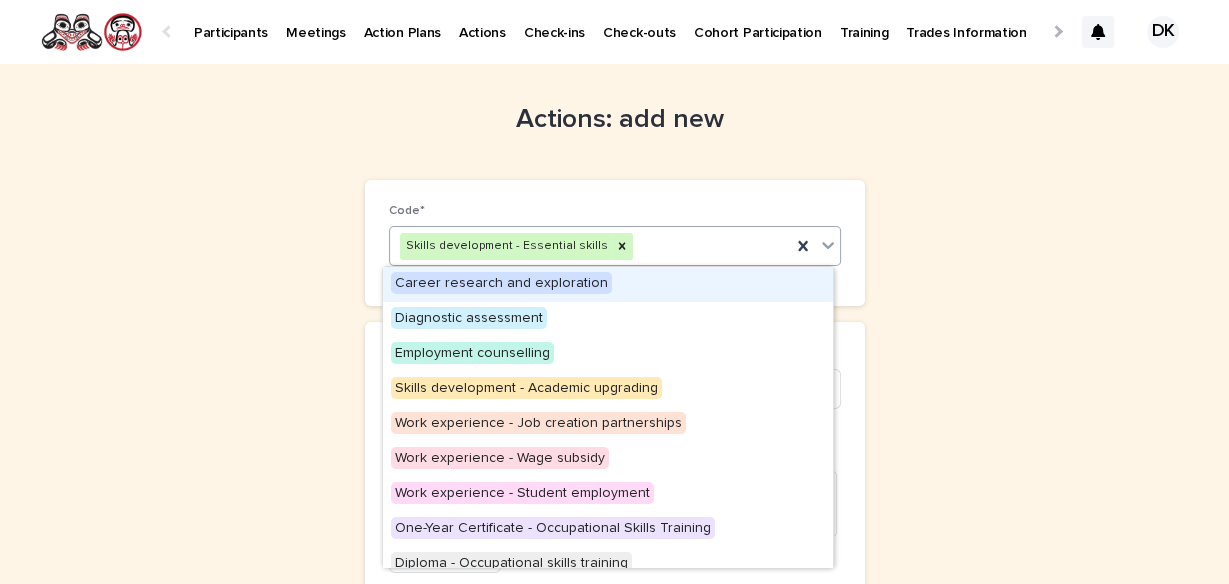 click 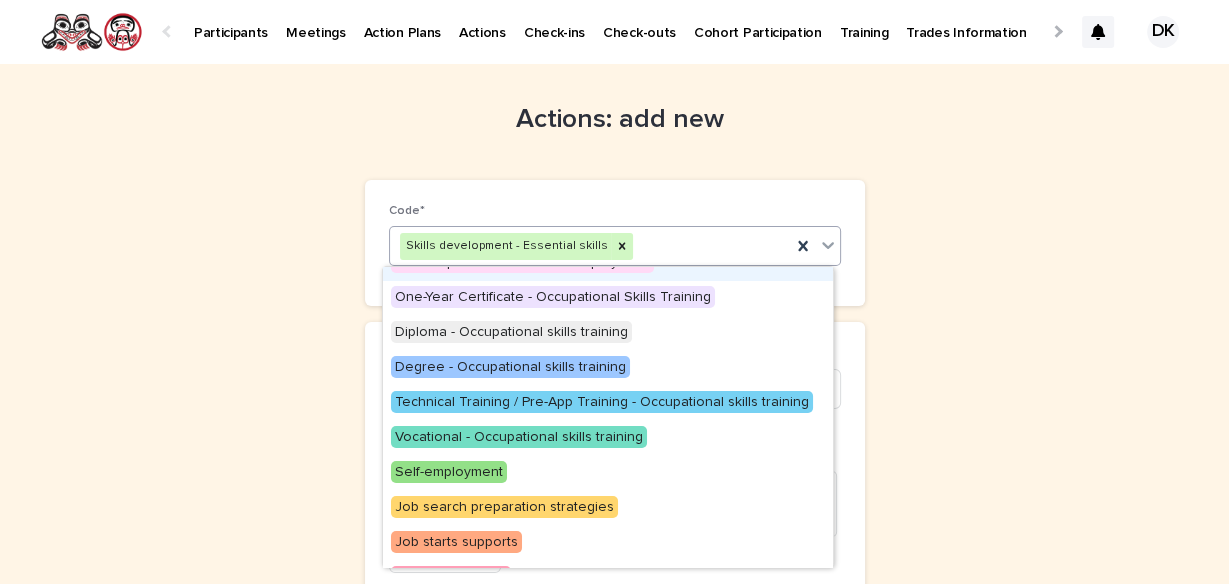 scroll, scrollTop: 232, scrollLeft: 0, axis: vertical 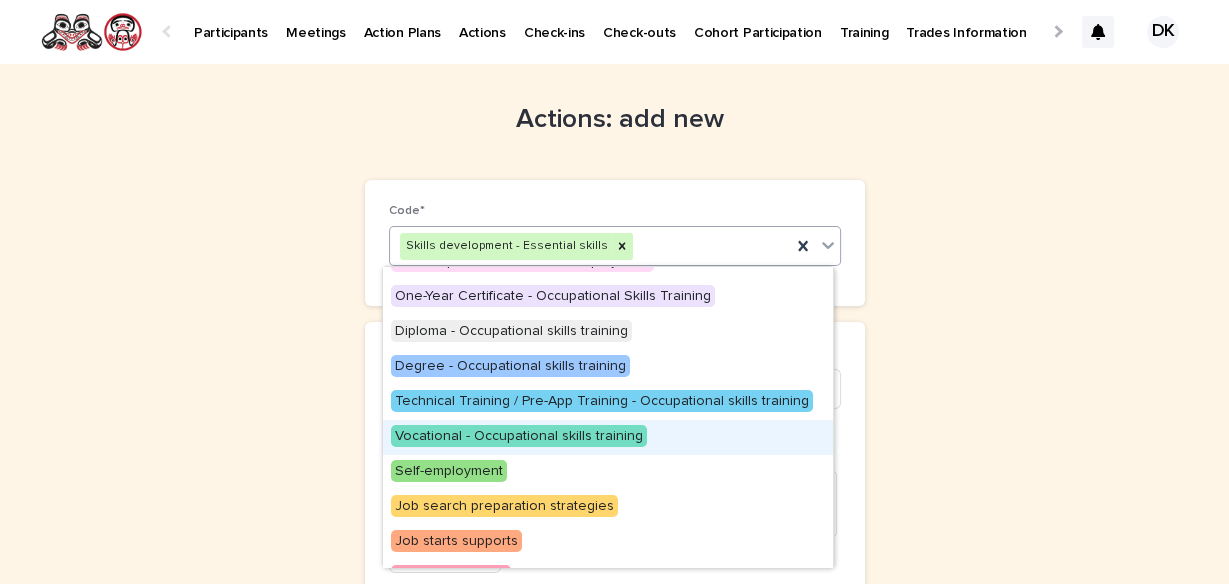 click on "Vocational - Occupational skills training" at bounding box center [519, 436] 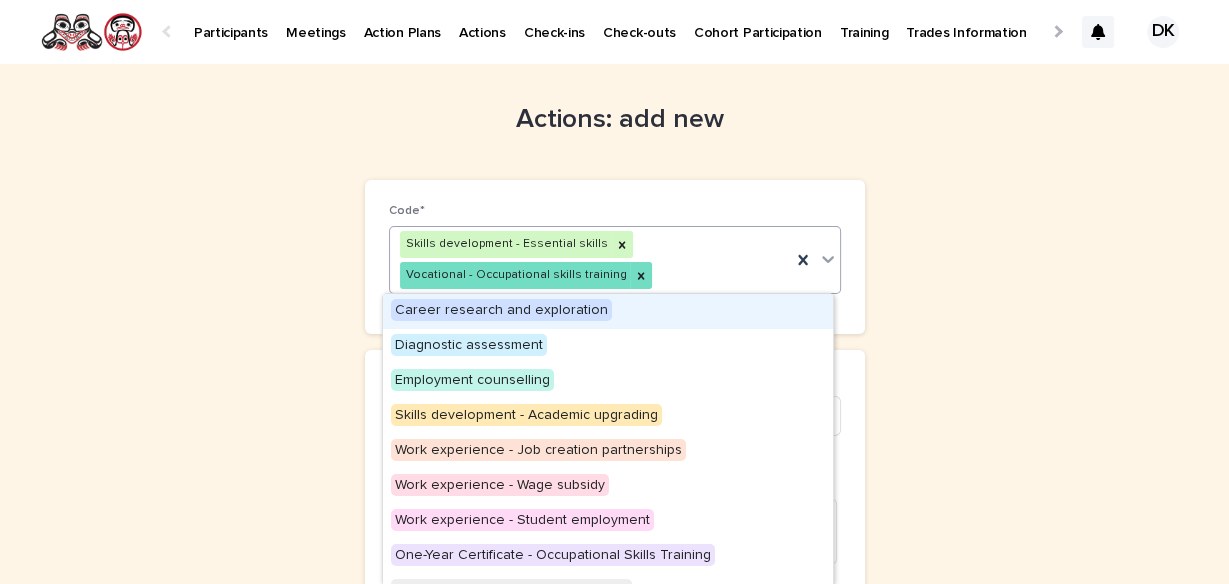 click 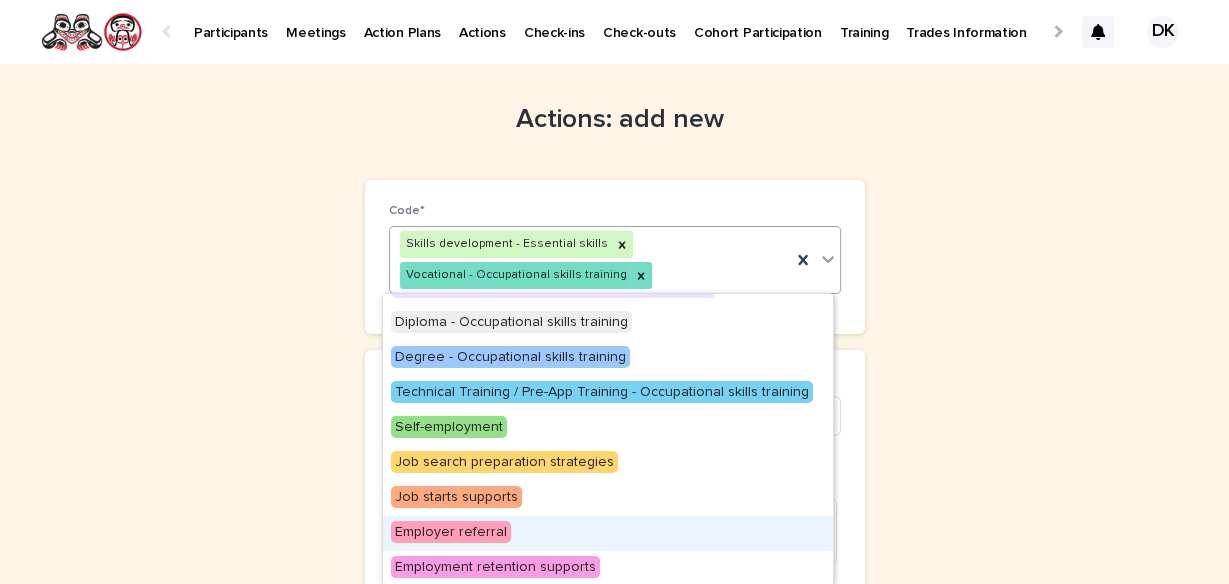 scroll, scrollTop: 339, scrollLeft: 0, axis: vertical 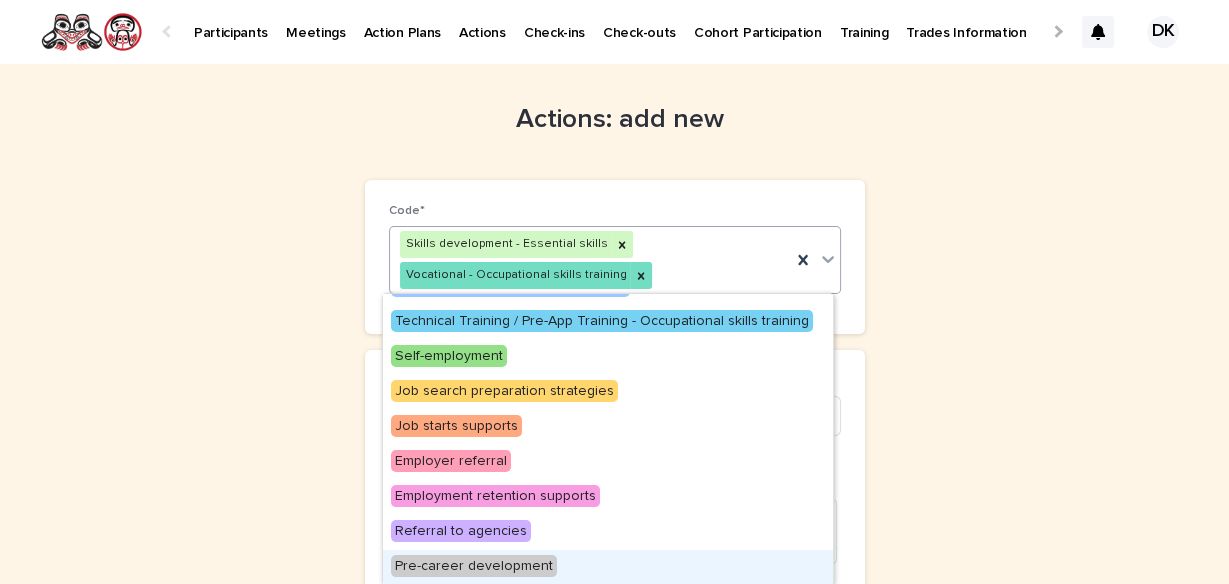 click on "Pre-career development" at bounding box center [474, 566] 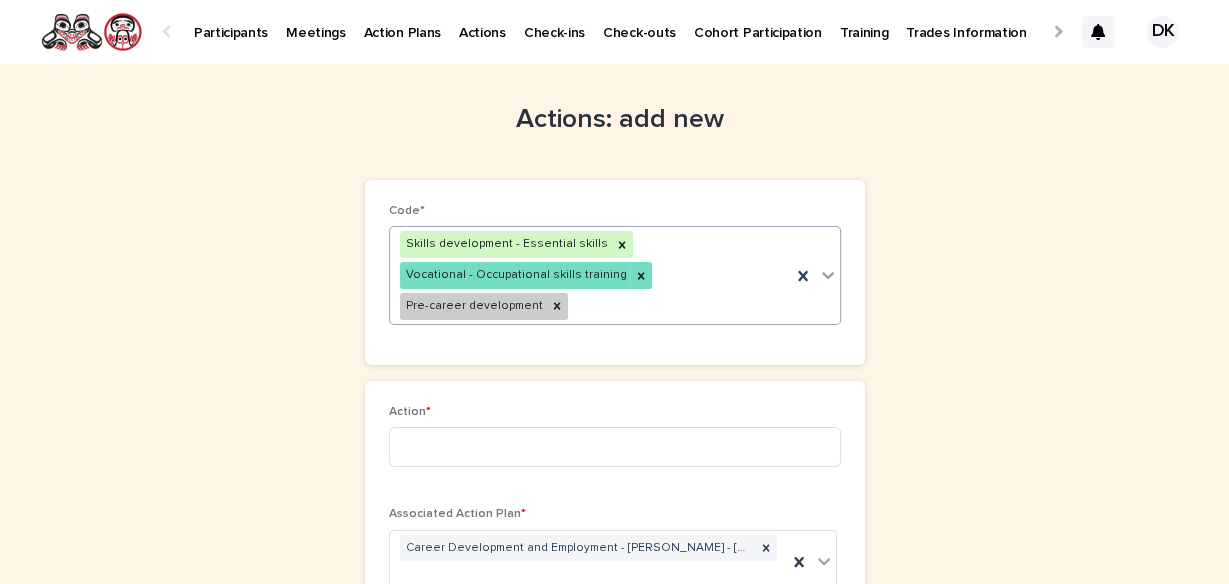 click 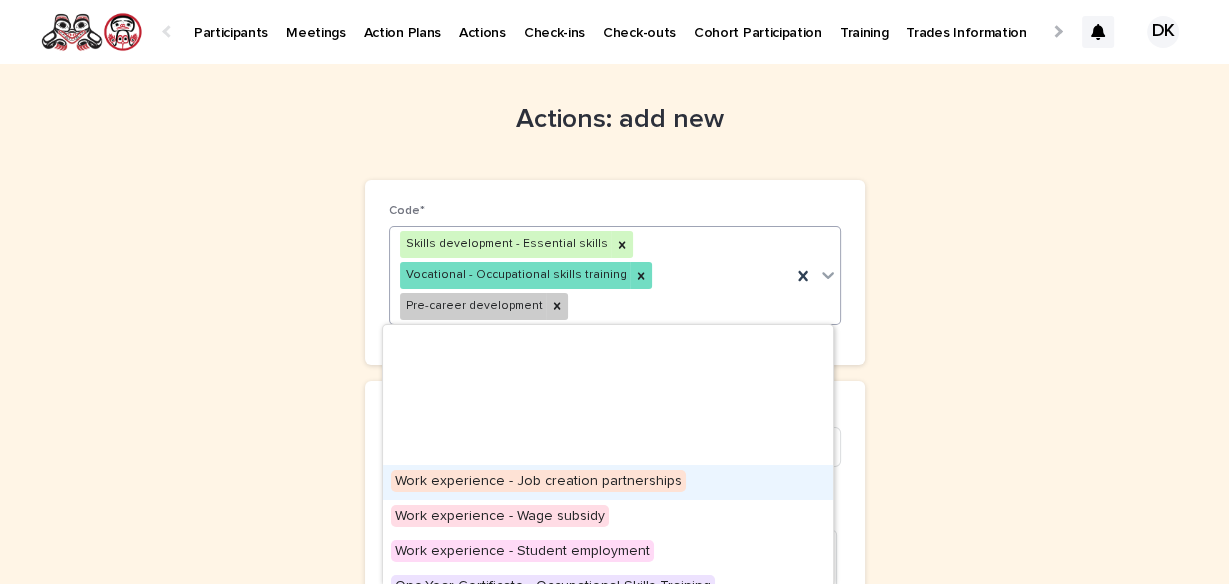 scroll, scrollTop: 335, scrollLeft: 0, axis: vertical 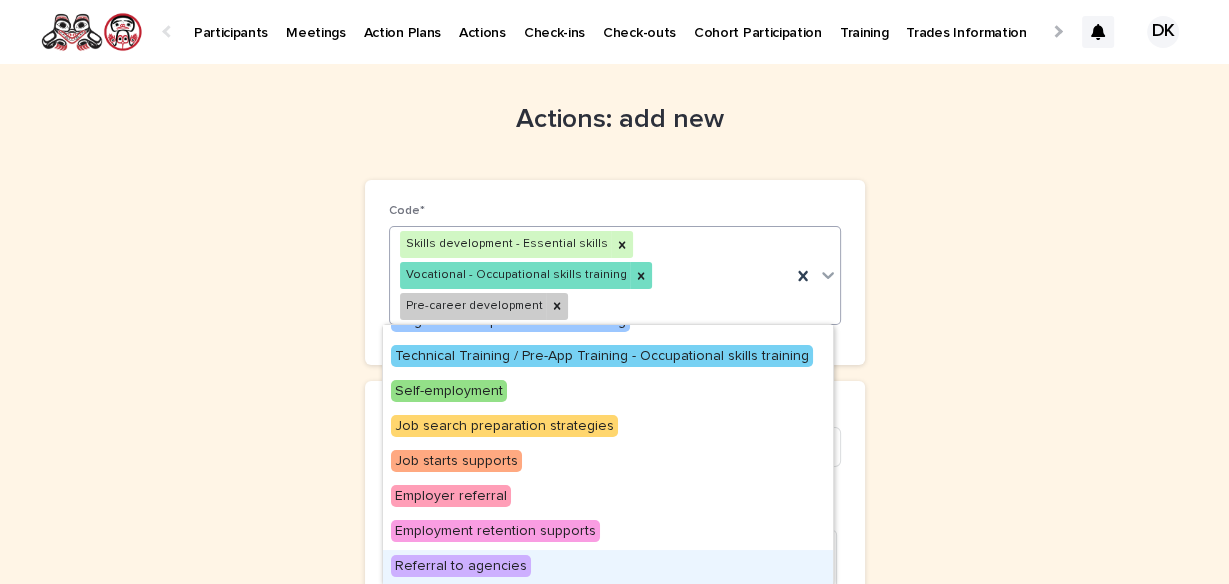 click on "Referral to agencies" at bounding box center (461, 566) 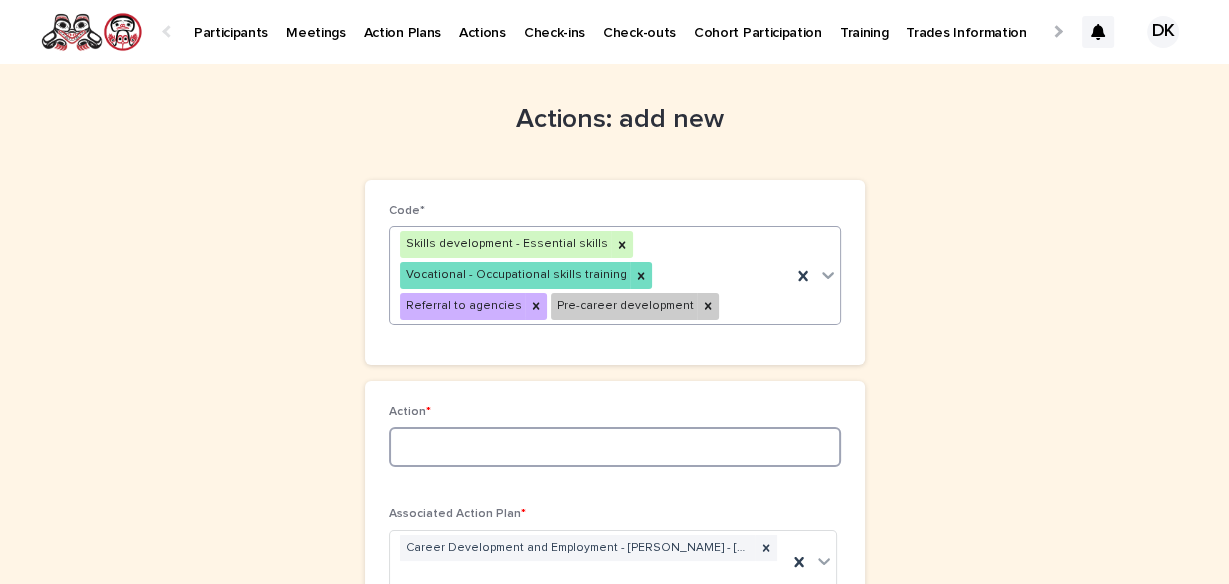 click at bounding box center [615, 447] 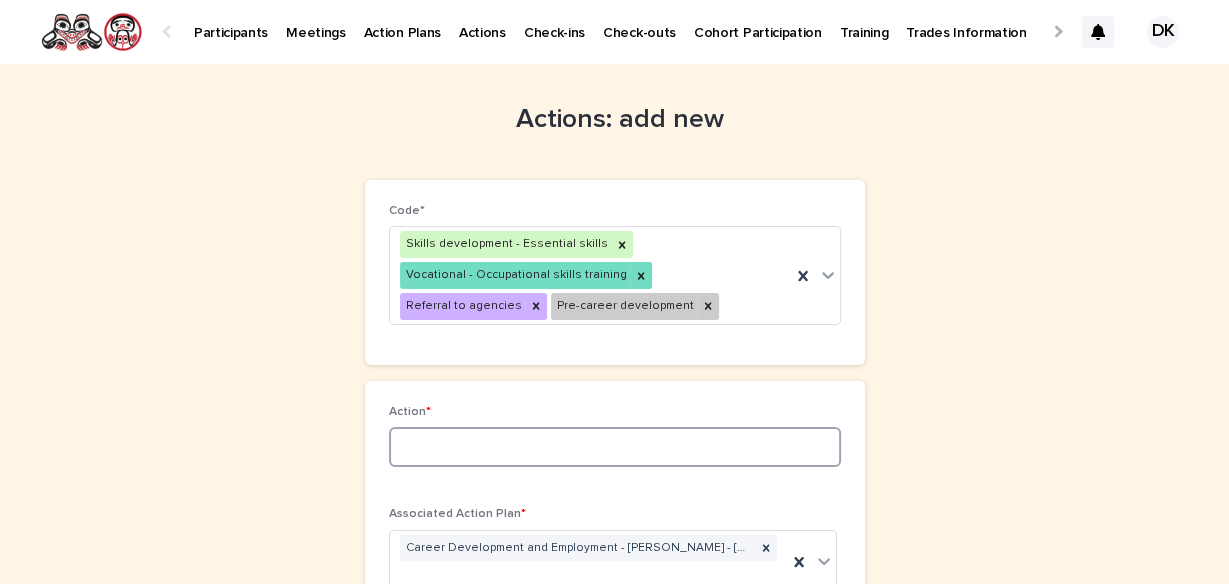click at bounding box center [615, 447] 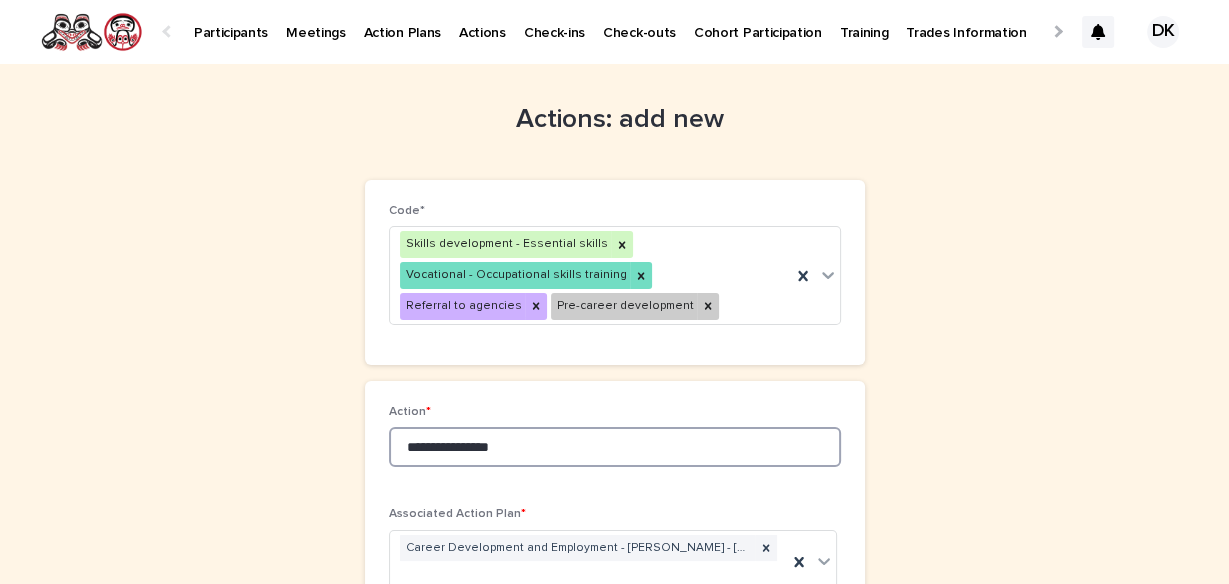 click on "**********" at bounding box center (615, 447) 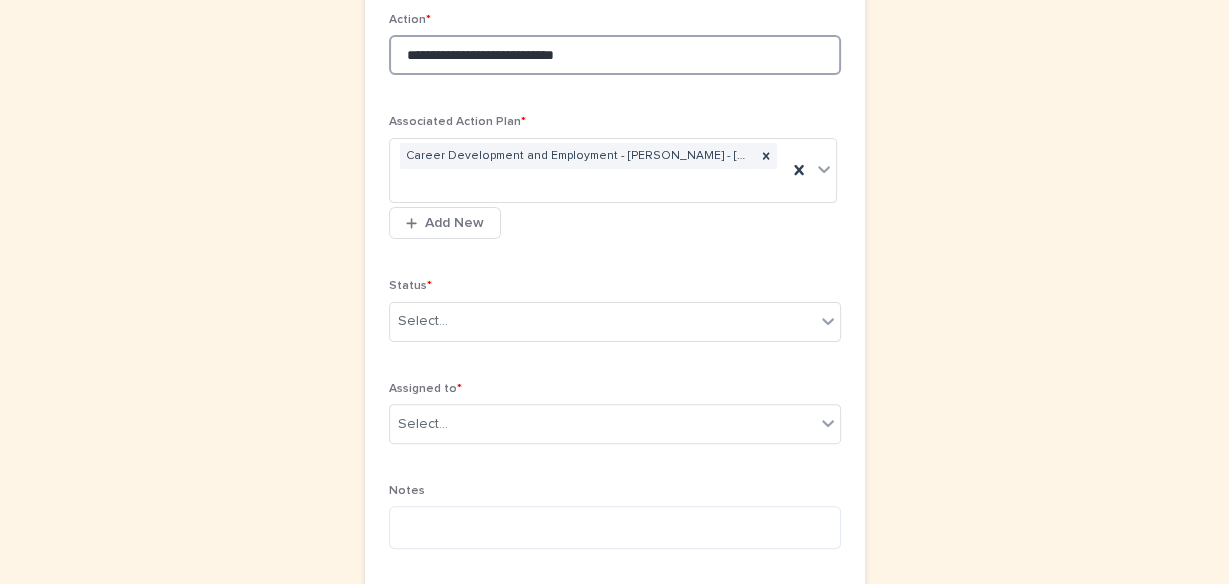 scroll, scrollTop: 393, scrollLeft: 0, axis: vertical 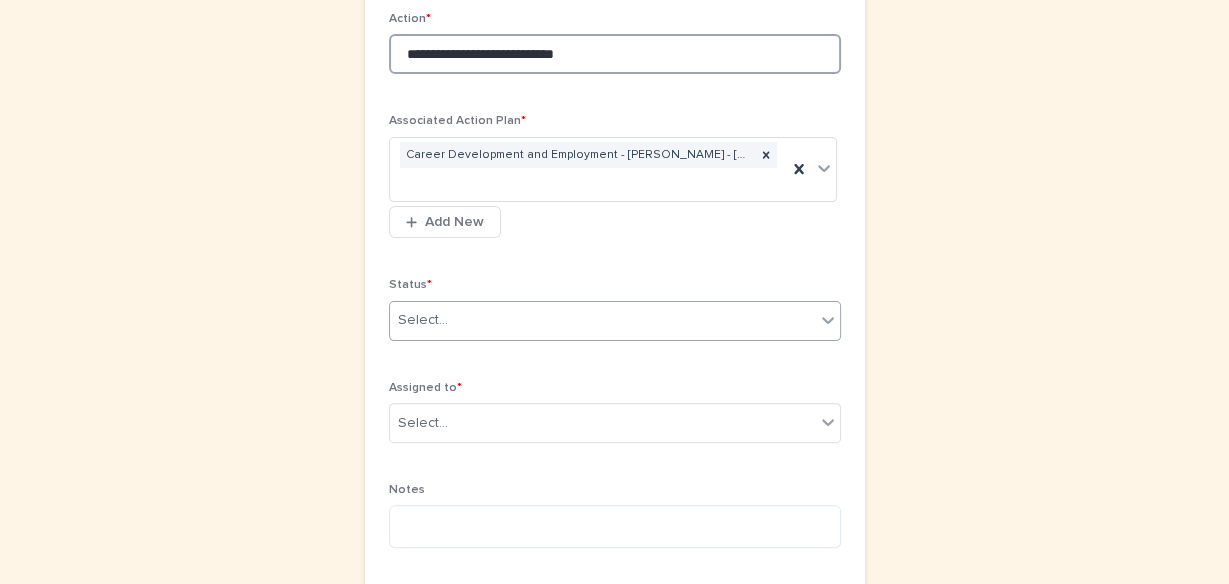 type on "**********" 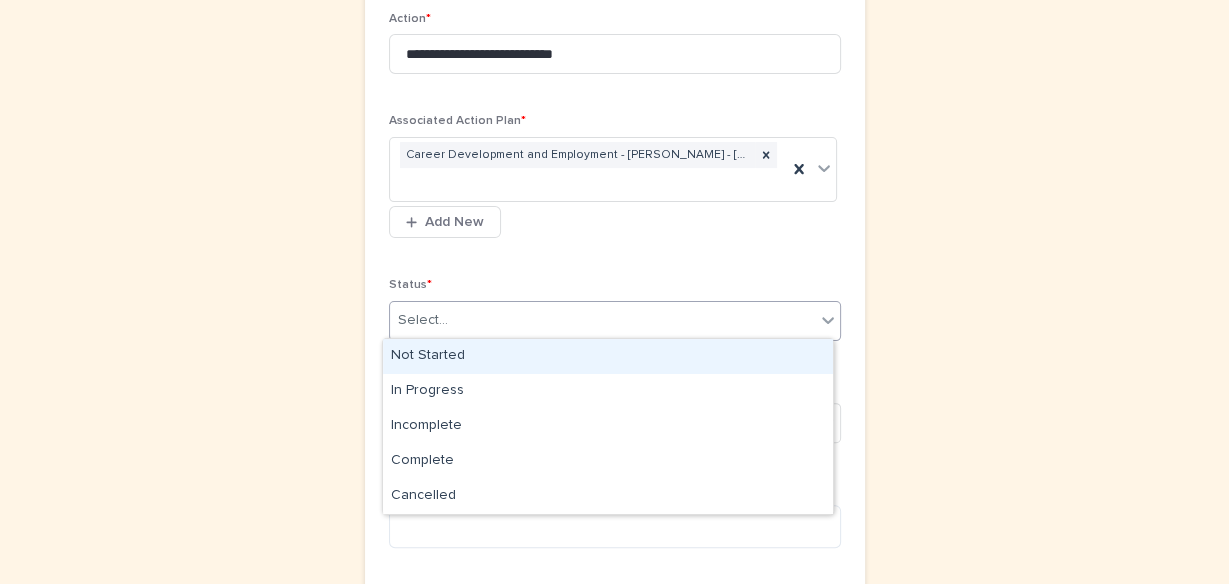 click 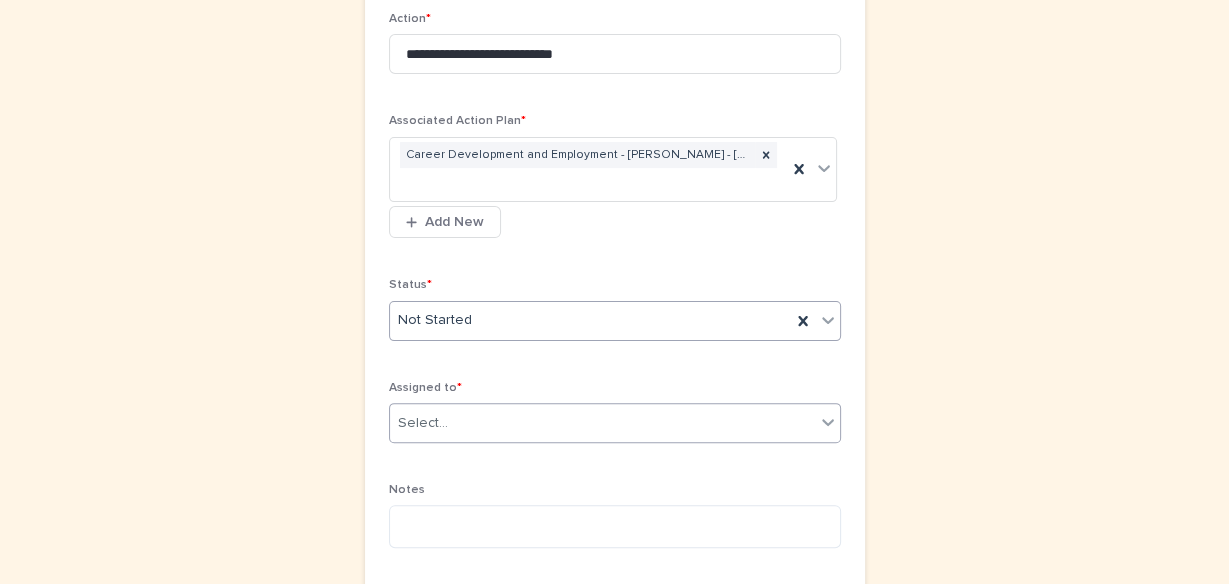 click on "Select..." at bounding box center [602, 423] 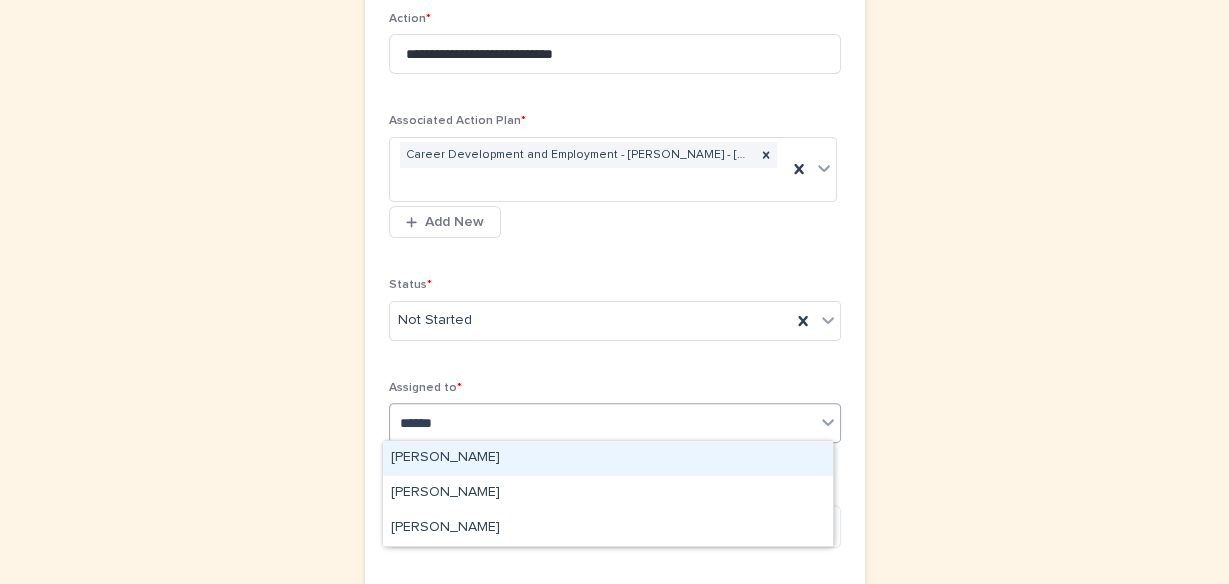type on "*******" 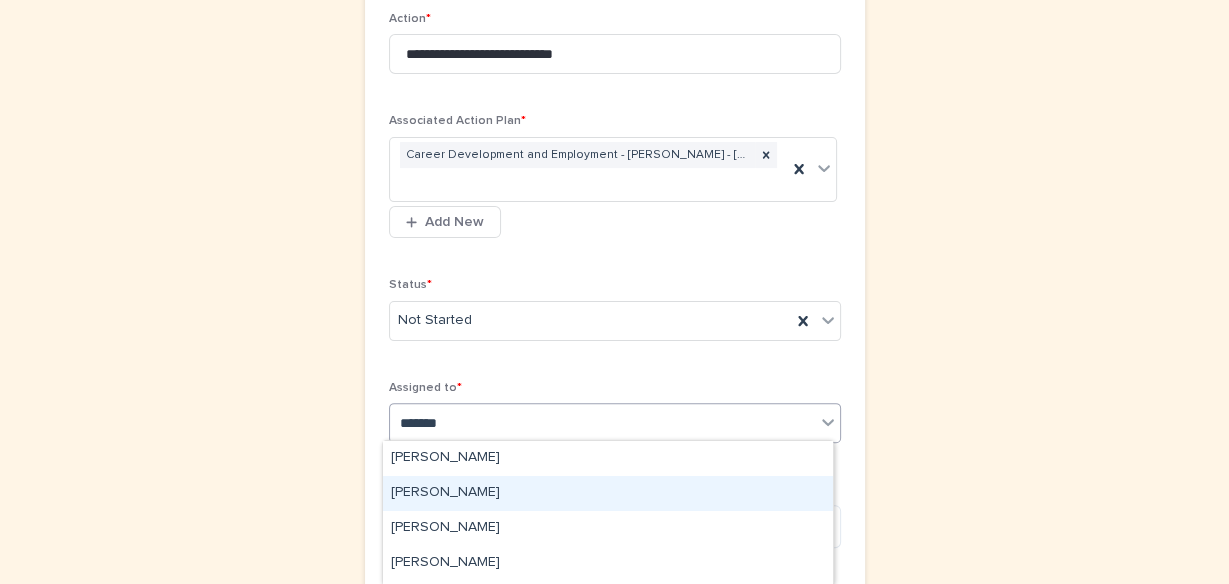 click on "Cameron Nyce" at bounding box center [608, 493] 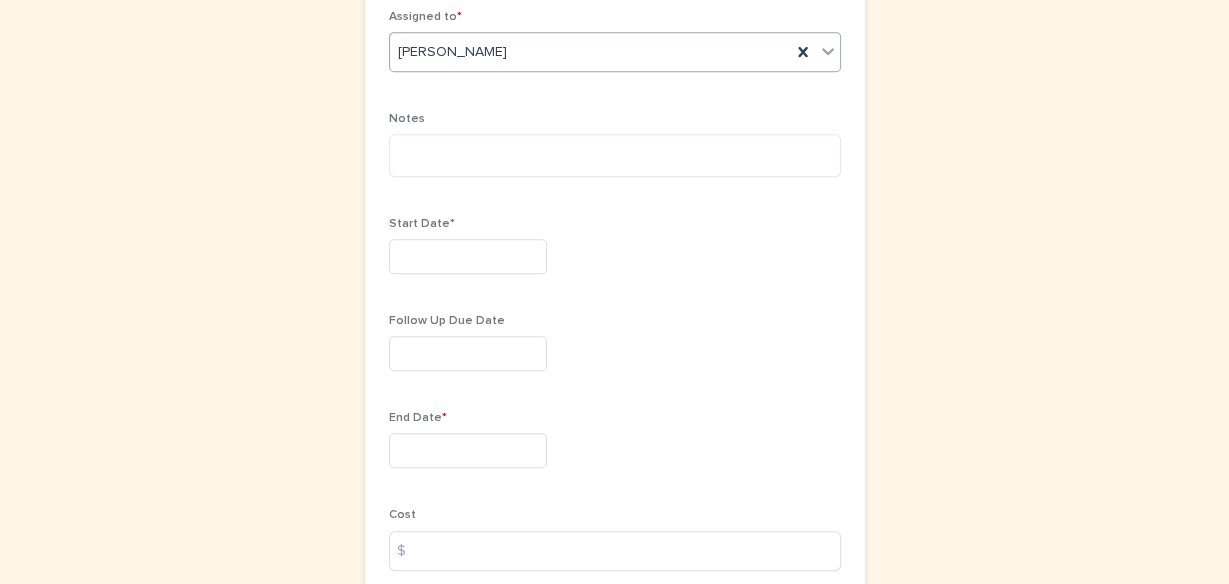 scroll, scrollTop: 764, scrollLeft: 0, axis: vertical 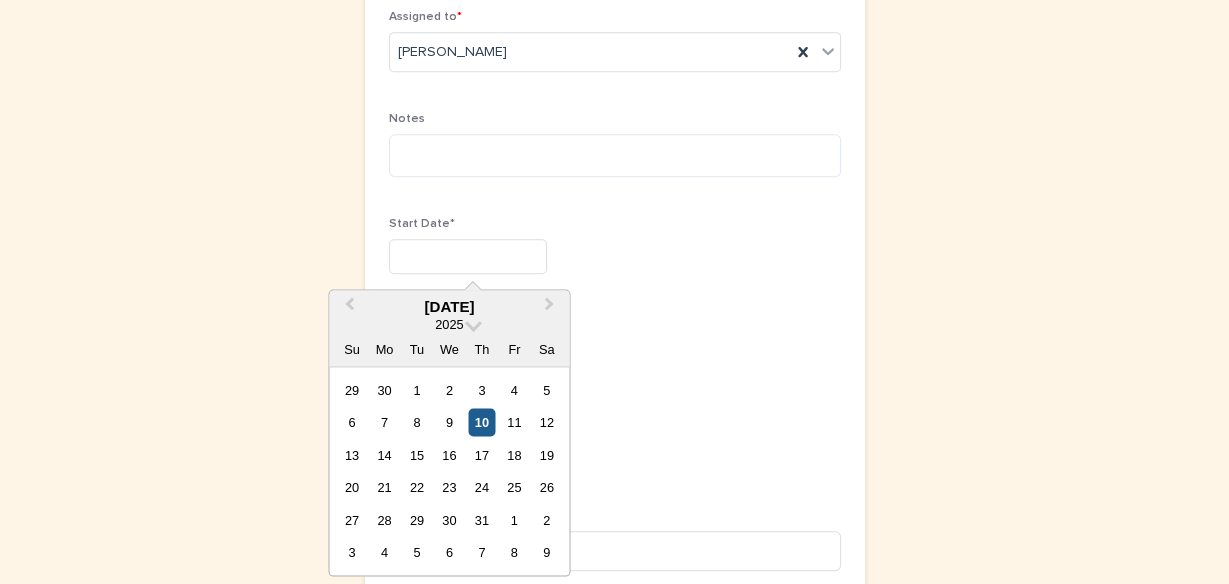 click on "10" at bounding box center (481, 422) 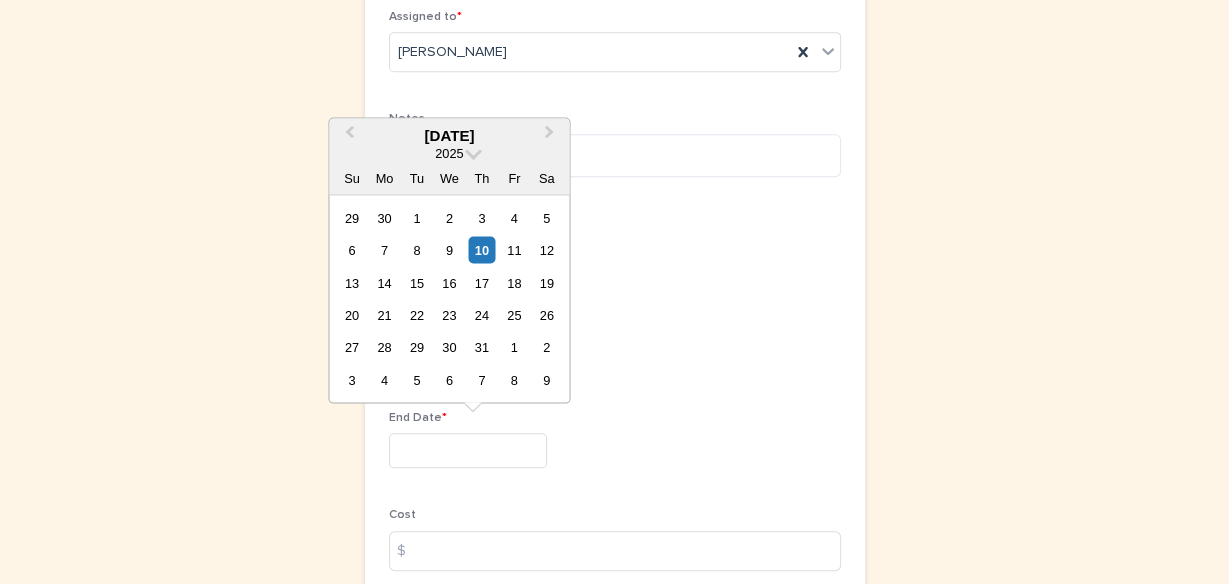 click at bounding box center (468, 450) 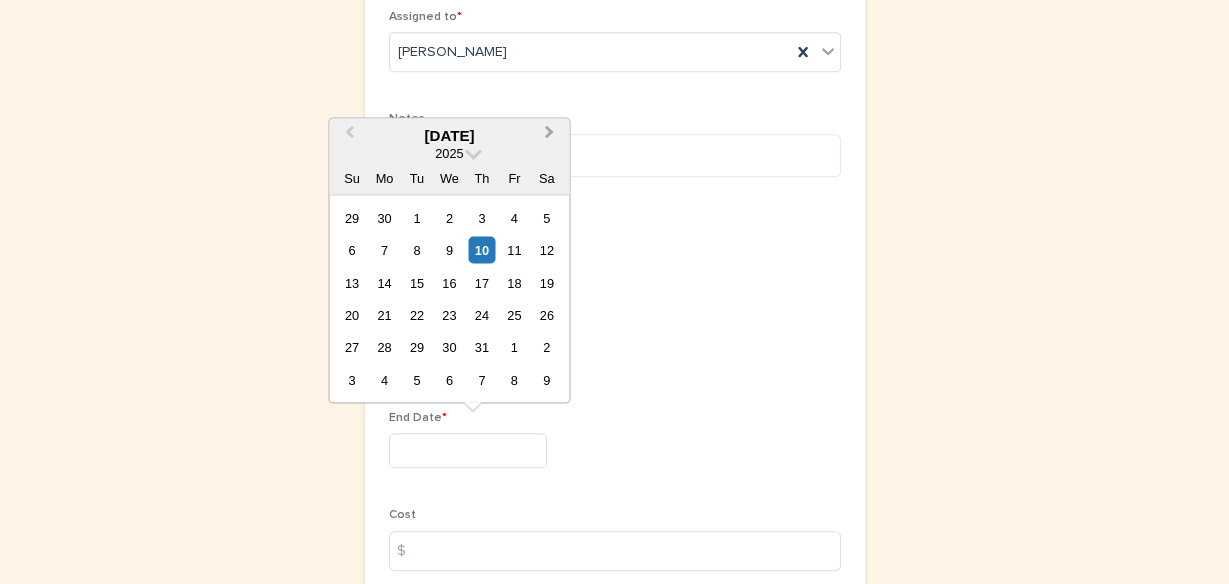 click on "Next Month" at bounding box center [549, 134] 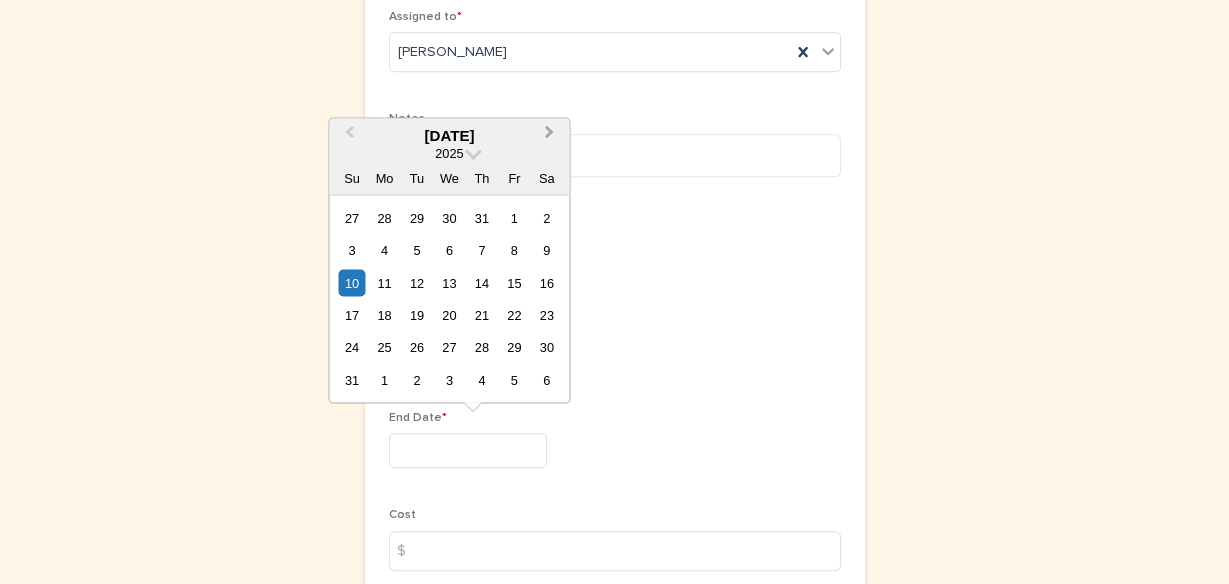 click on "Next Month" at bounding box center (549, 134) 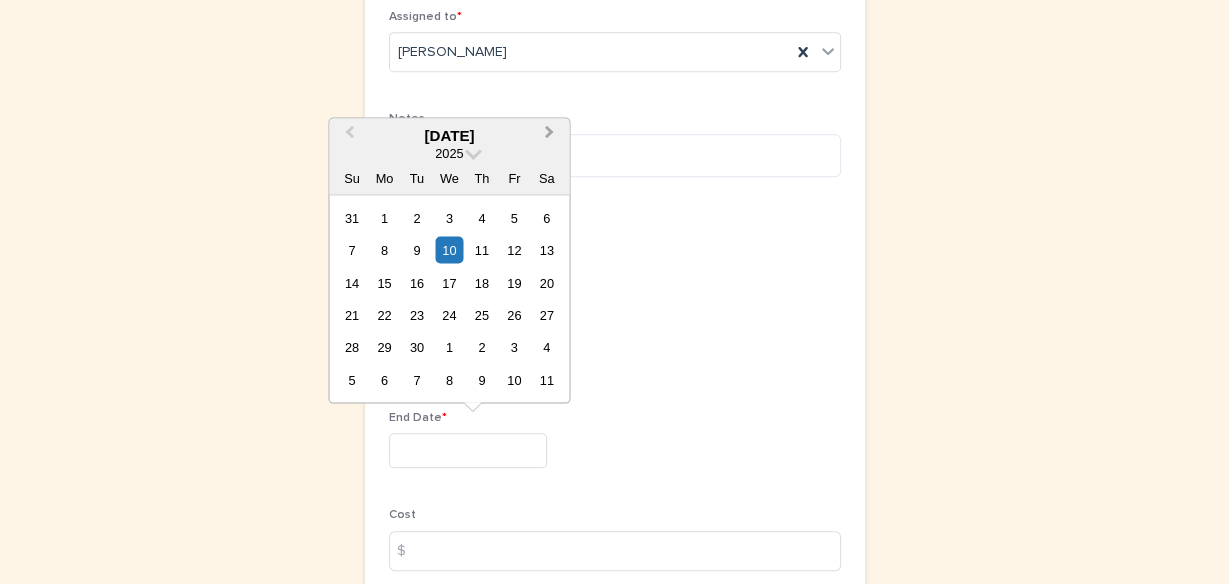 click on "Next Month" at bounding box center (549, 134) 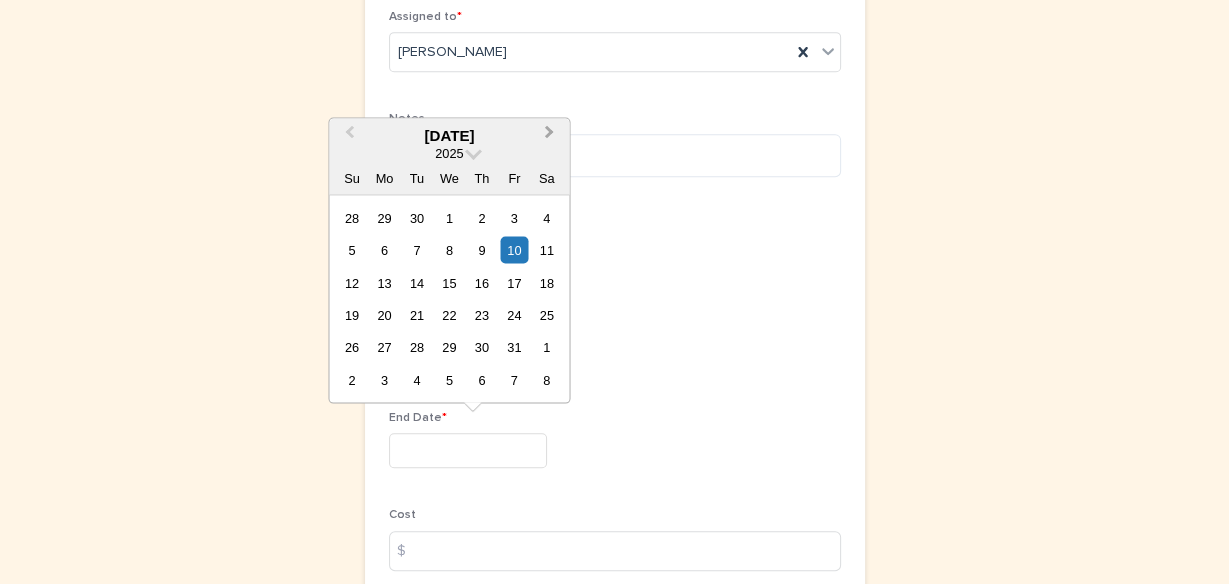 click on "Next Month" at bounding box center [549, 134] 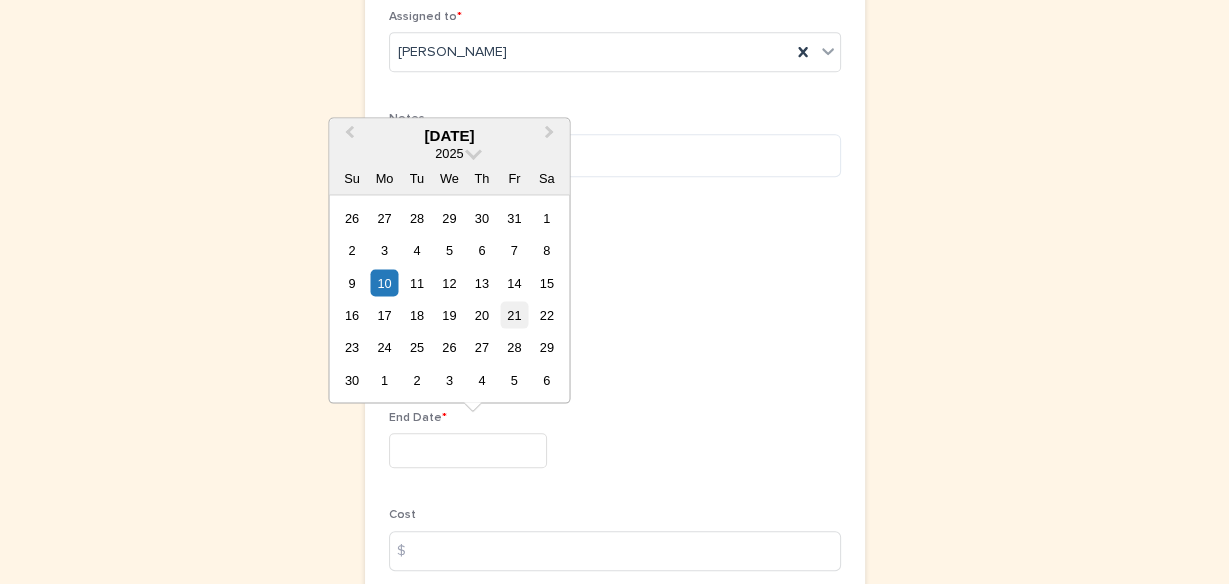 click on "21" at bounding box center [514, 314] 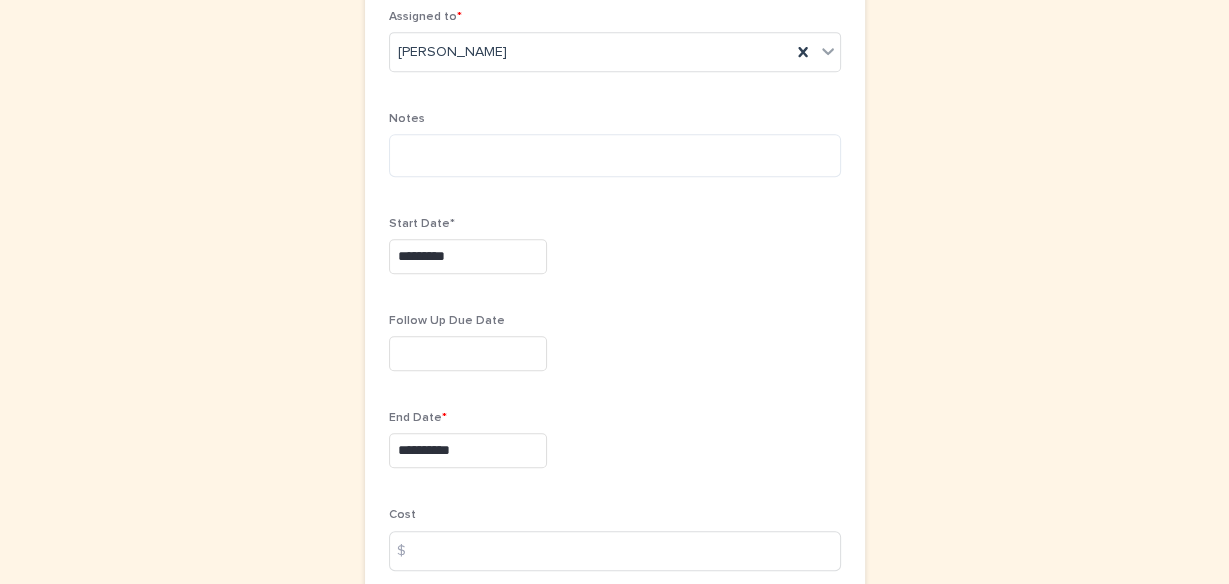scroll, scrollTop: 862, scrollLeft: 0, axis: vertical 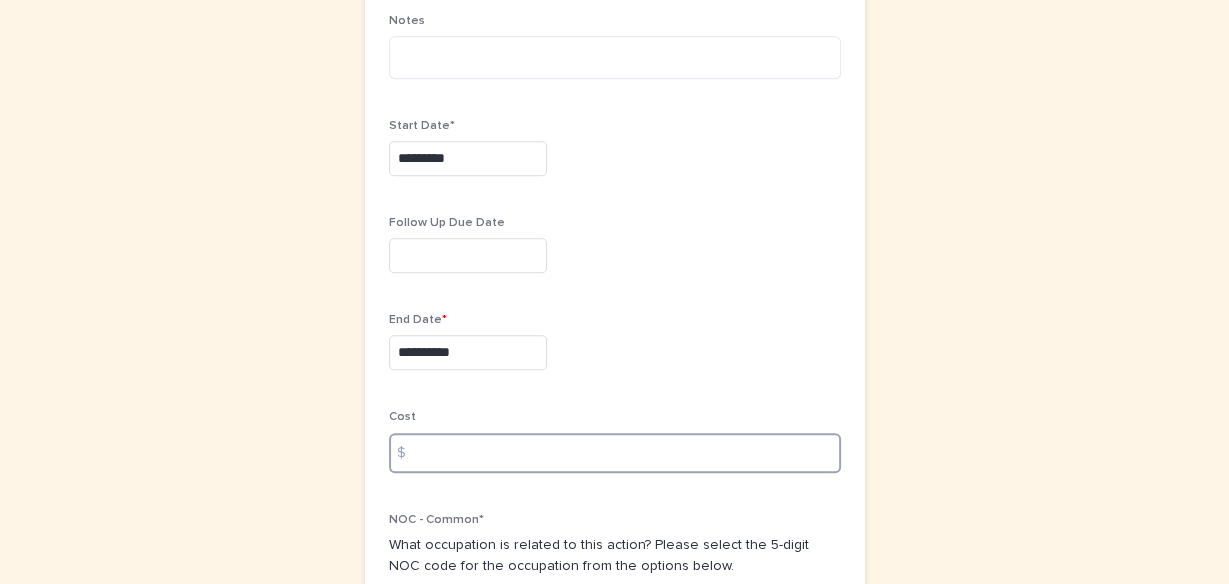 click at bounding box center [615, 453] 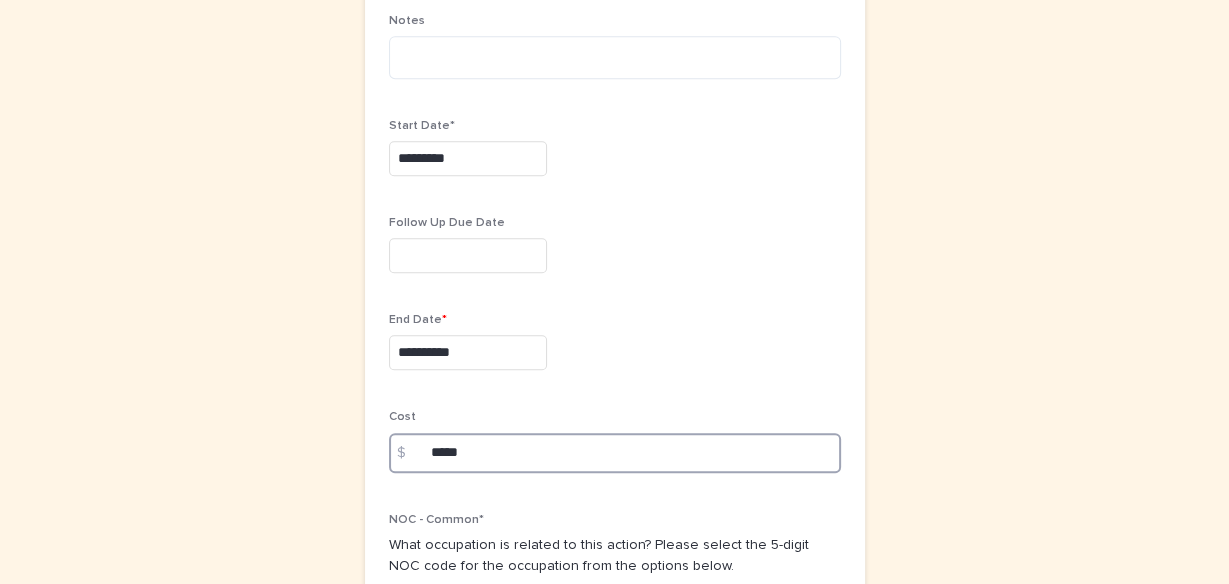type on "******" 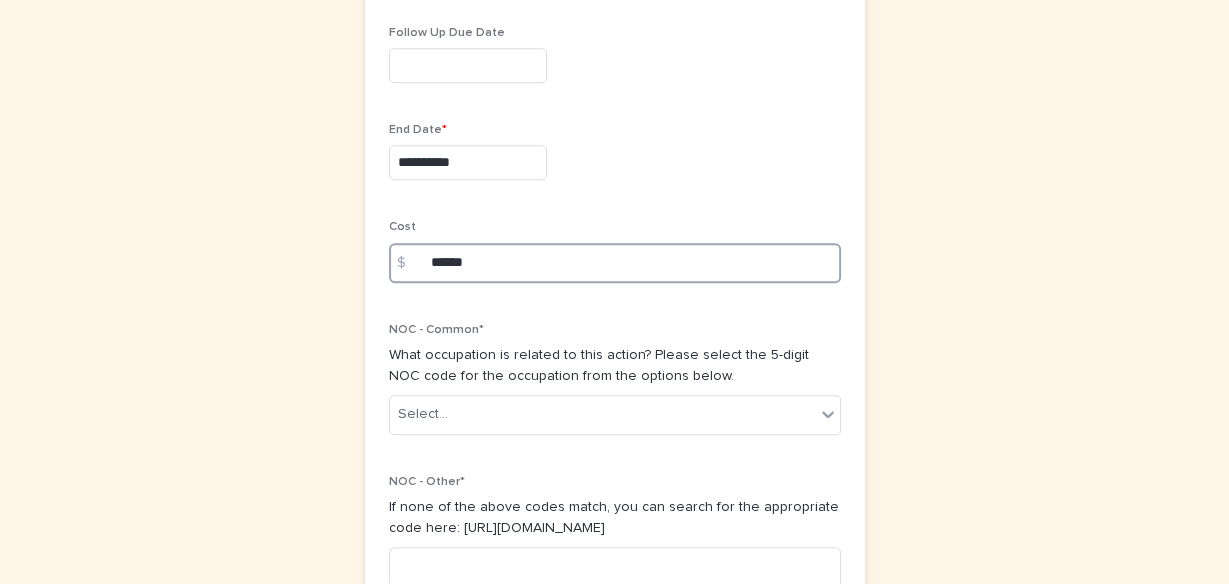 scroll, scrollTop: 1054, scrollLeft: 0, axis: vertical 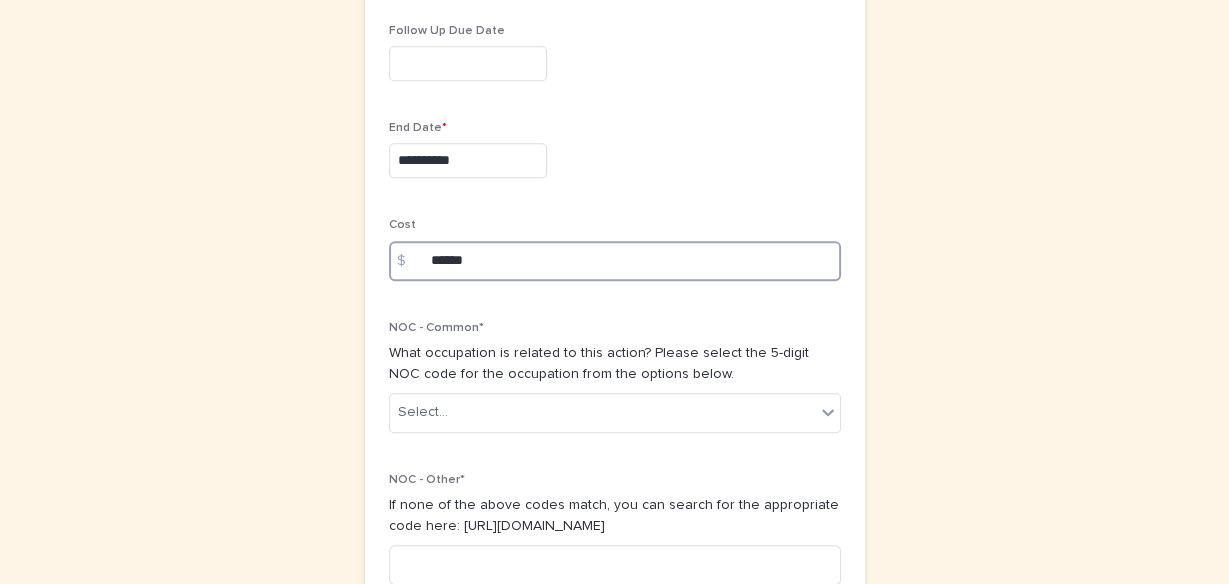 drag, startPoint x: 497, startPoint y: 260, endPoint x: 380, endPoint y: 245, distance: 117.95762 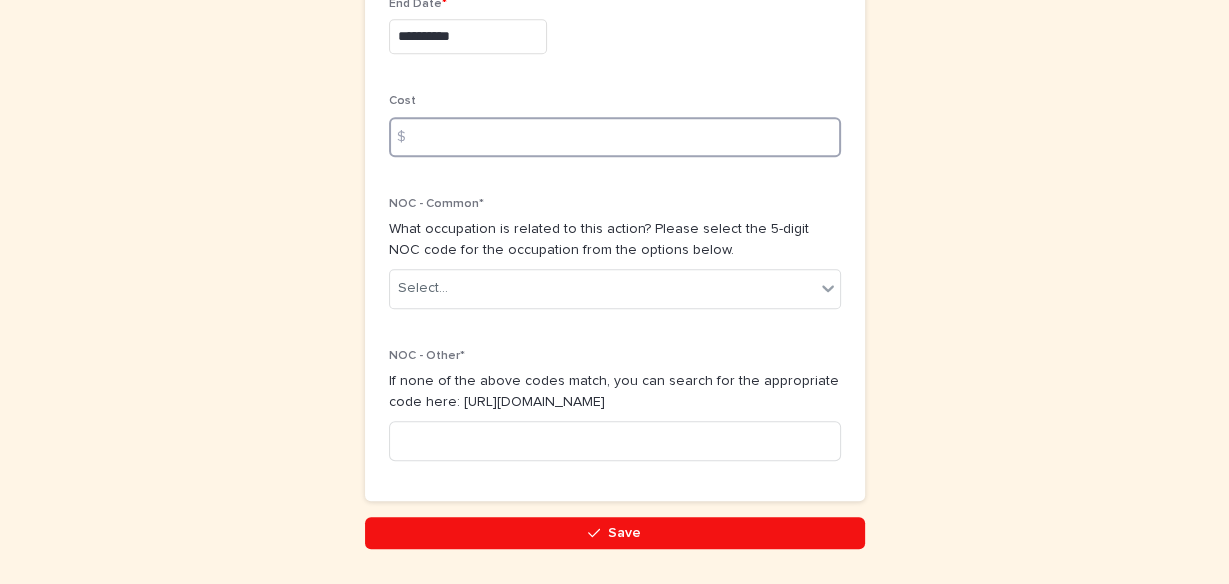 scroll, scrollTop: 1179, scrollLeft: 0, axis: vertical 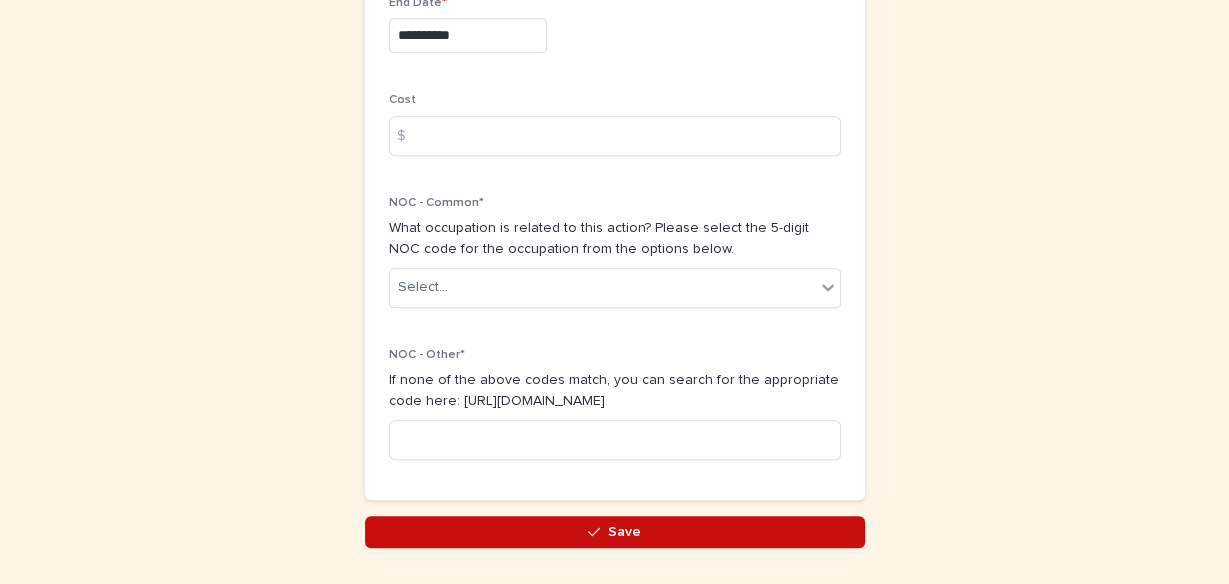 click on "Save" at bounding box center (615, 532) 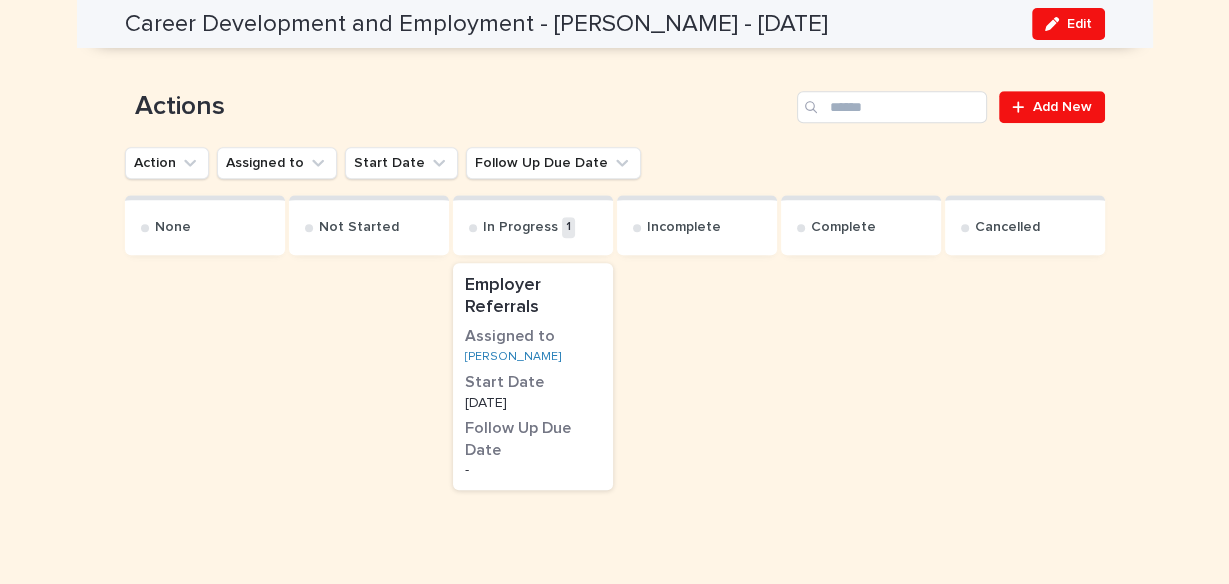 scroll, scrollTop: 1016, scrollLeft: 0, axis: vertical 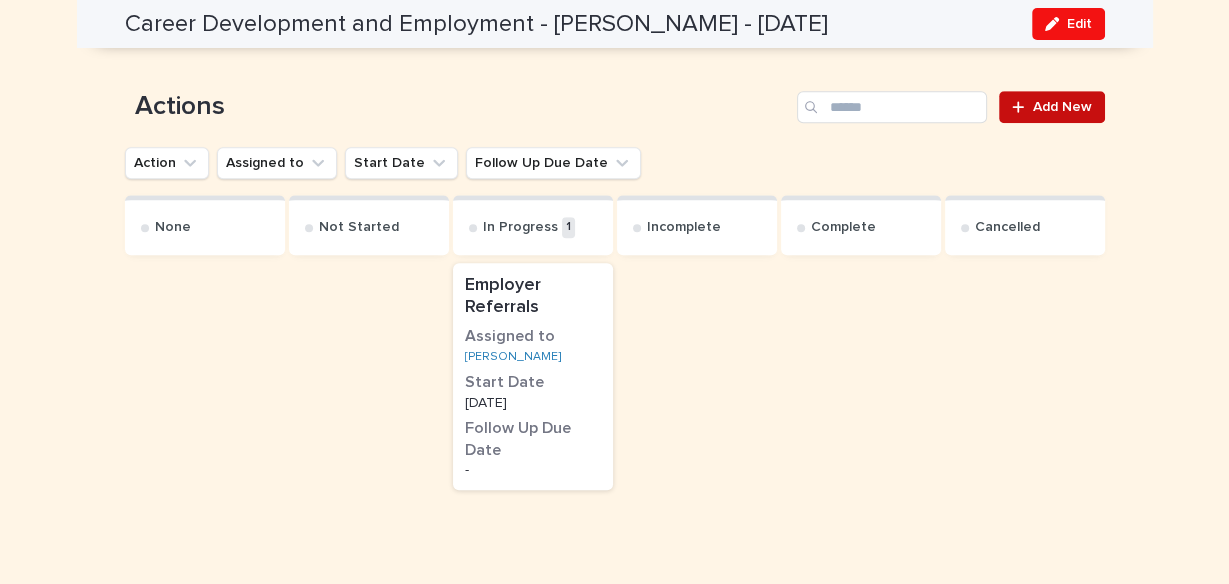 click on "Add New" at bounding box center [1062, 107] 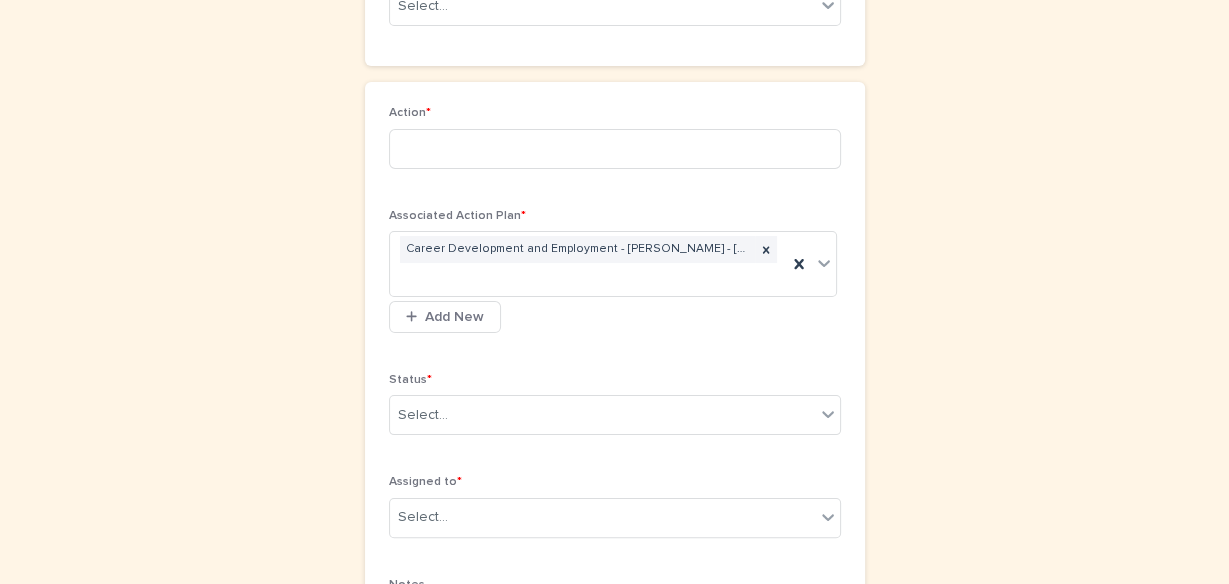 scroll, scrollTop: 0, scrollLeft: 0, axis: both 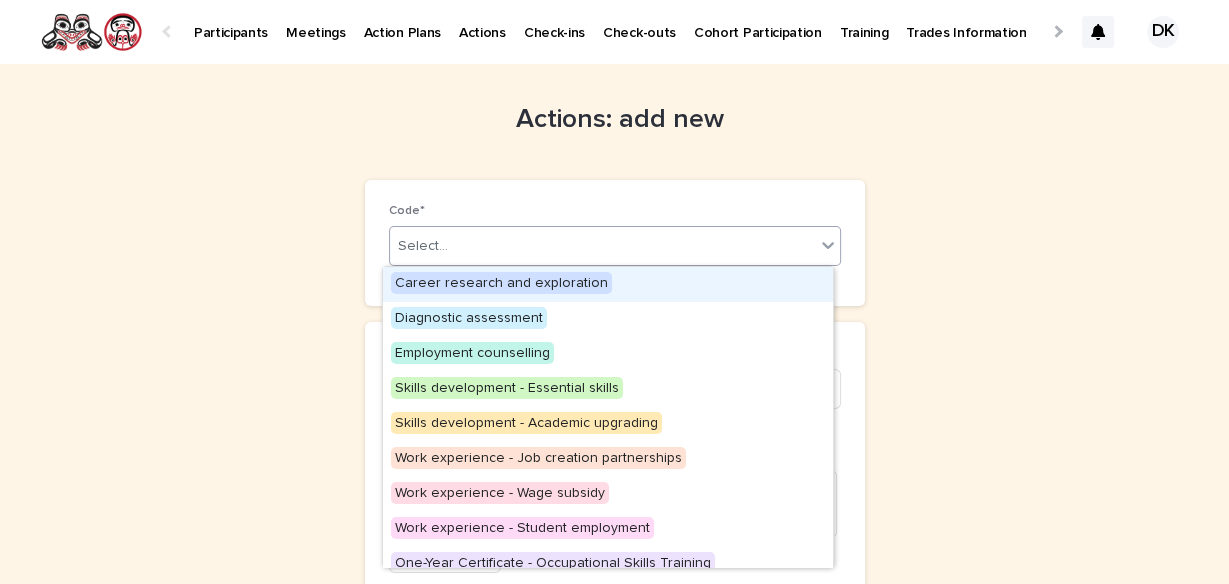 click 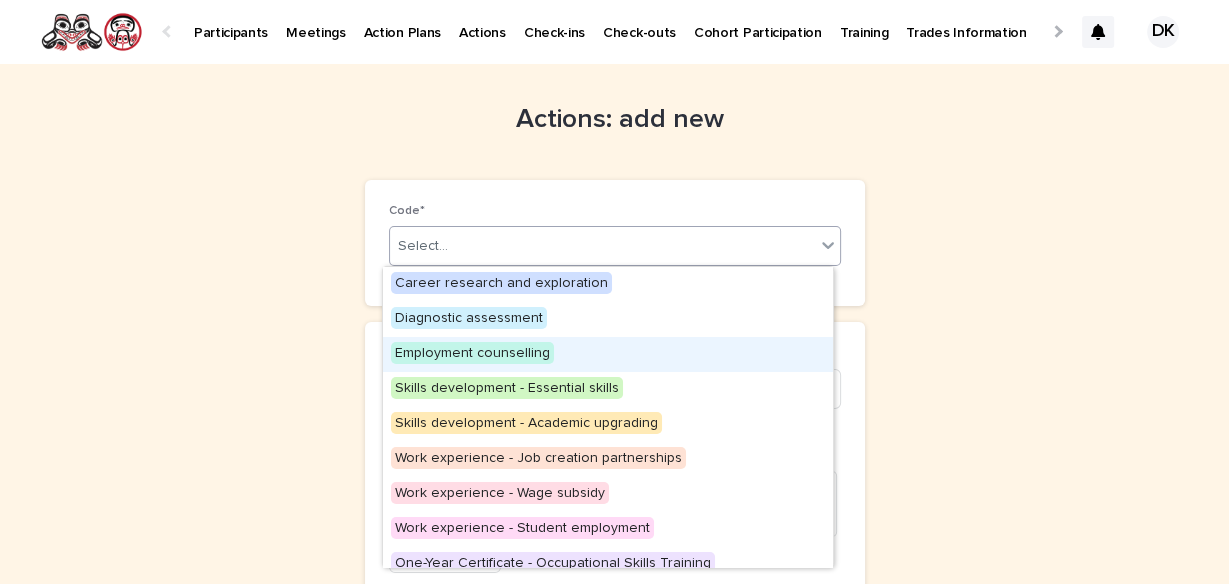 click on "Employment counselling" at bounding box center (472, 353) 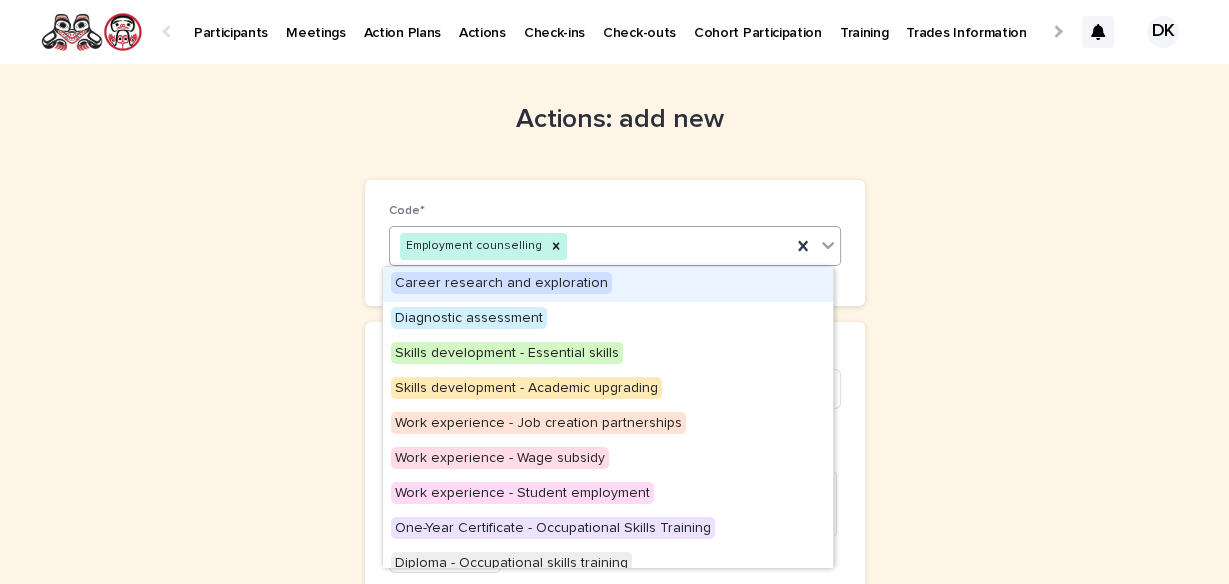 click 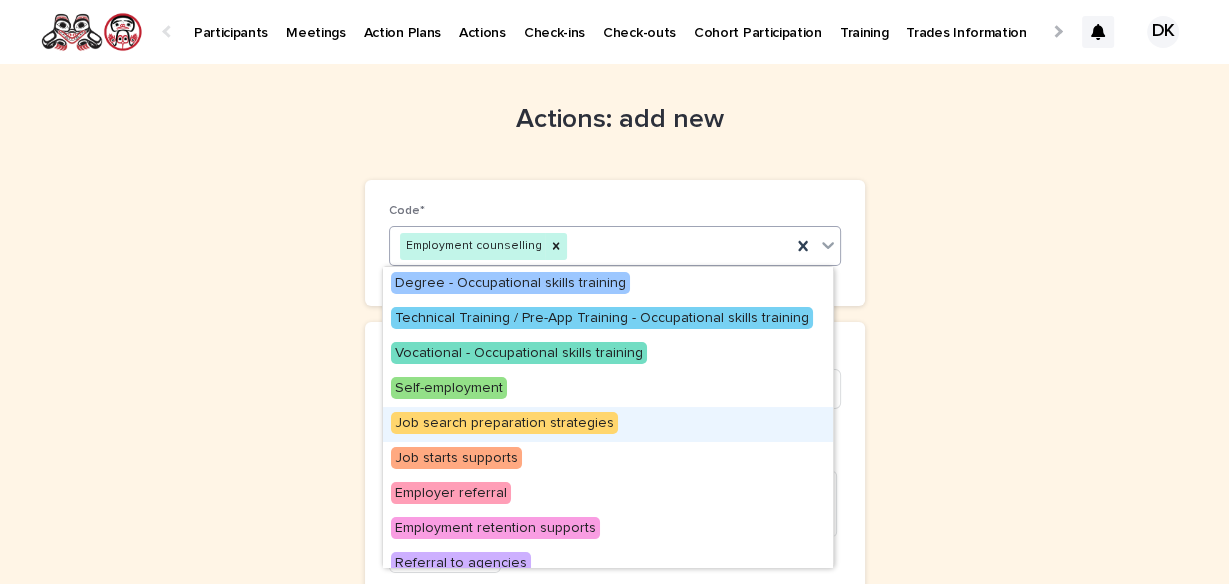 scroll, scrollTop: 316, scrollLeft: 0, axis: vertical 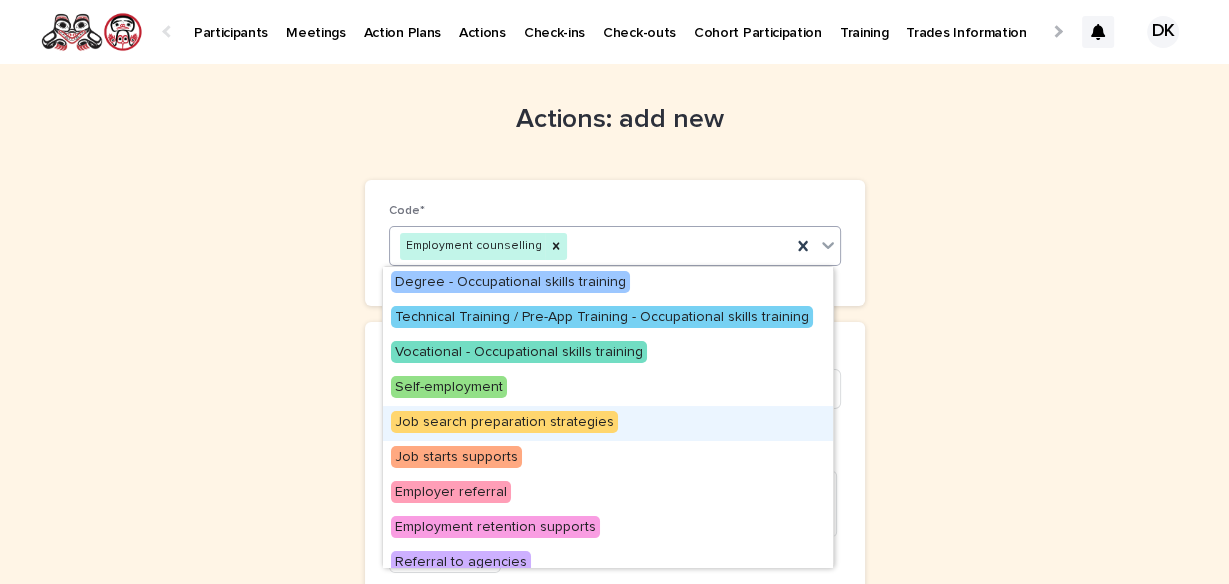 click on "Job search preparation strategies" at bounding box center [504, 422] 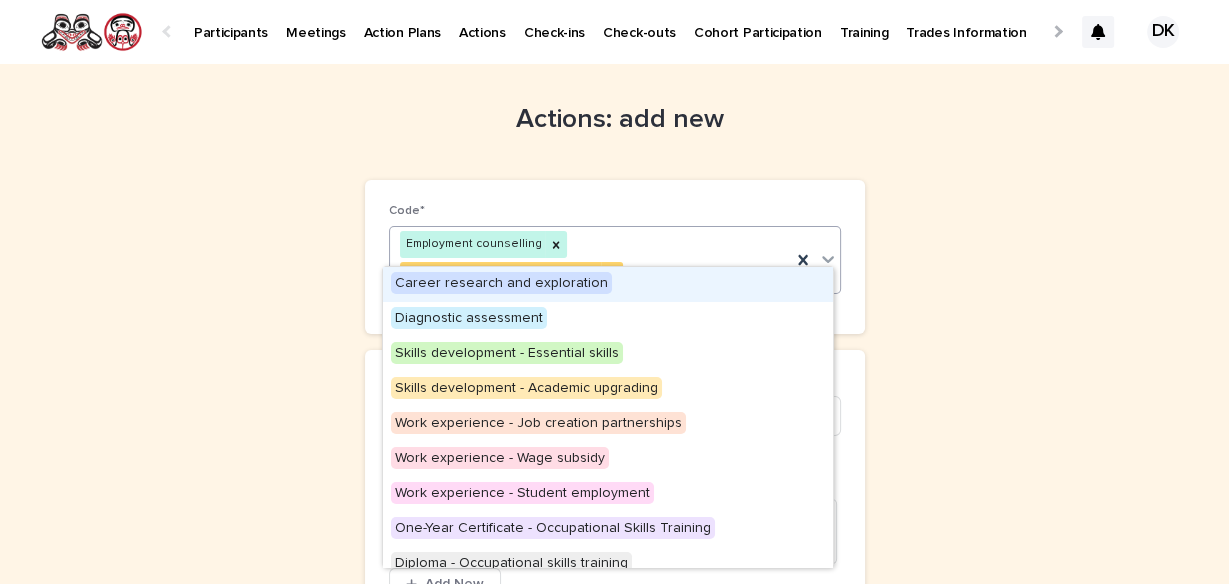 click 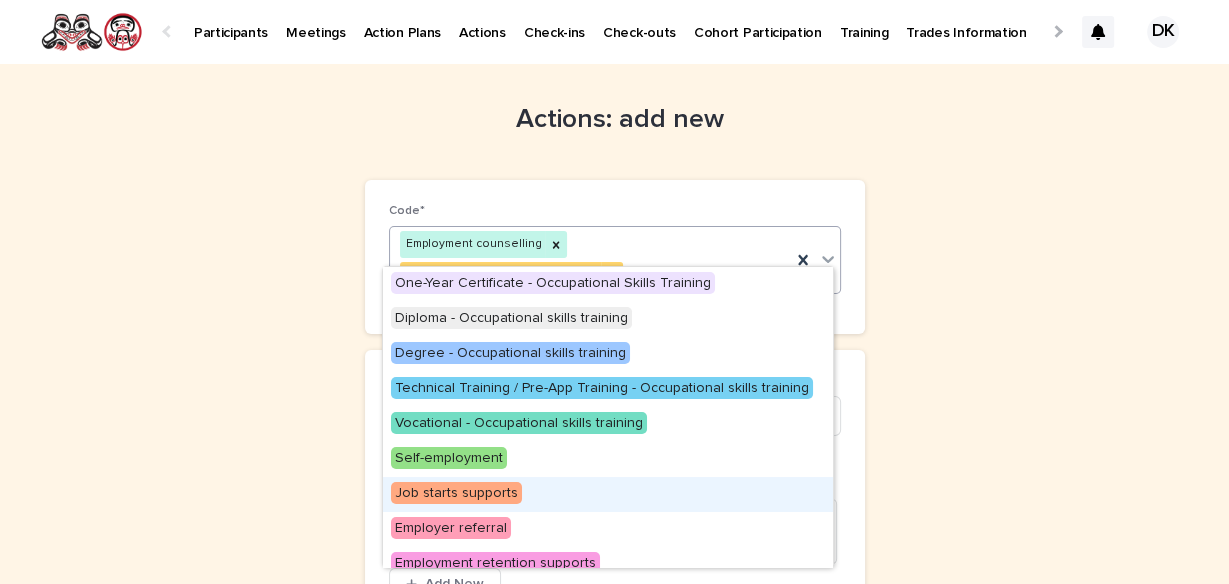 scroll, scrollTop: 329, scrollLeft: 0, axis: vertical 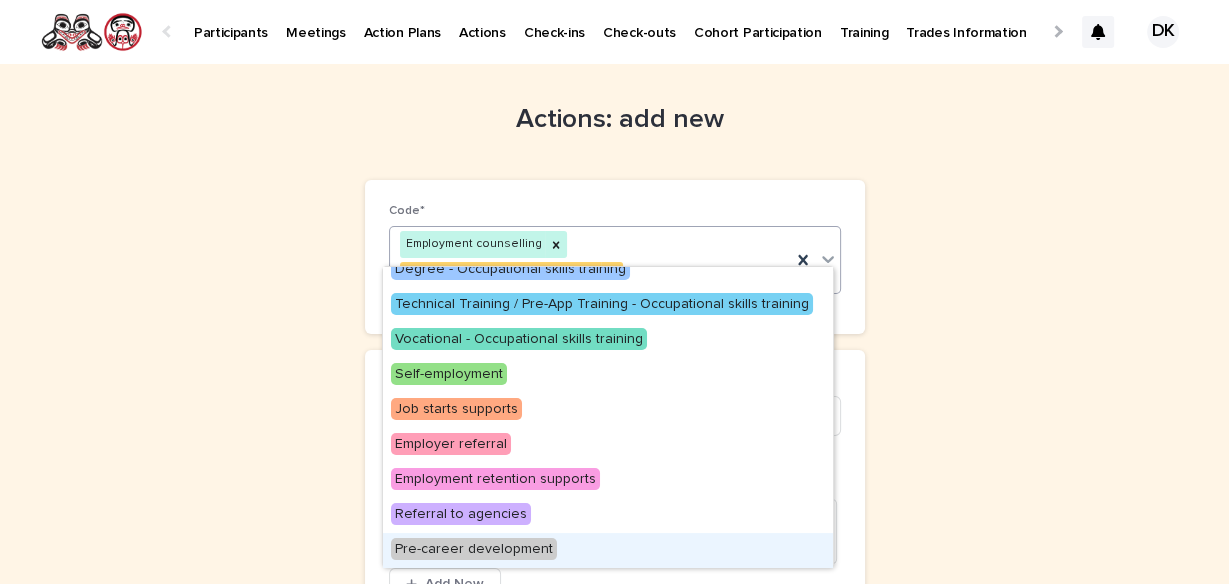 click on "Pre-career development" at bounding box center (474, 549) 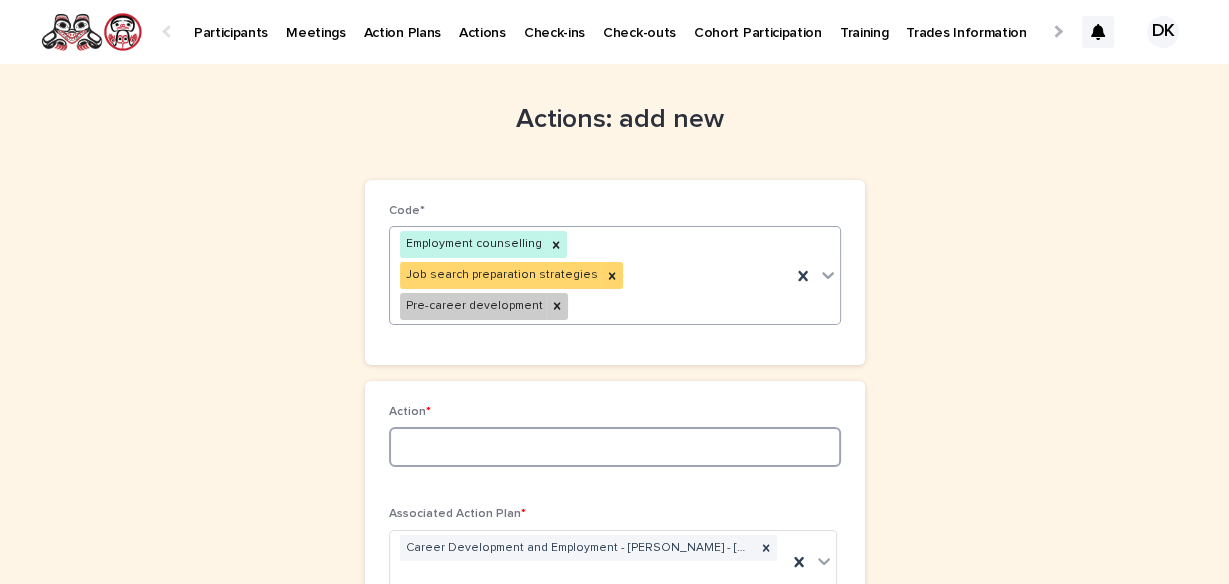 click at bounding box center (615, 447) 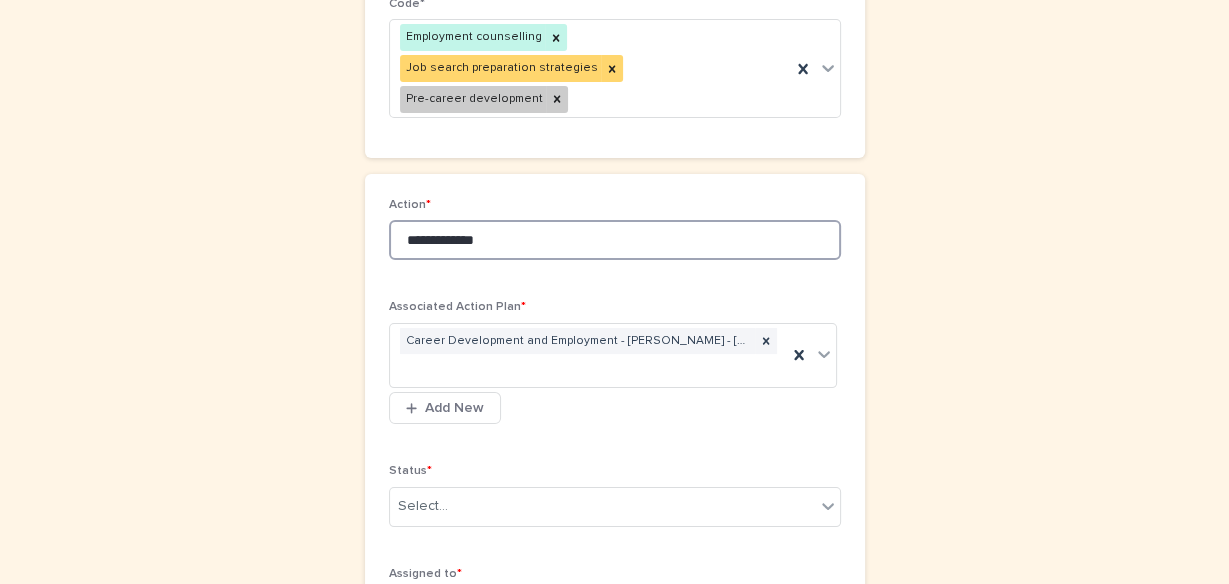 scroll, scrollTop: 208, scrollLeft: 0, axis: vertical 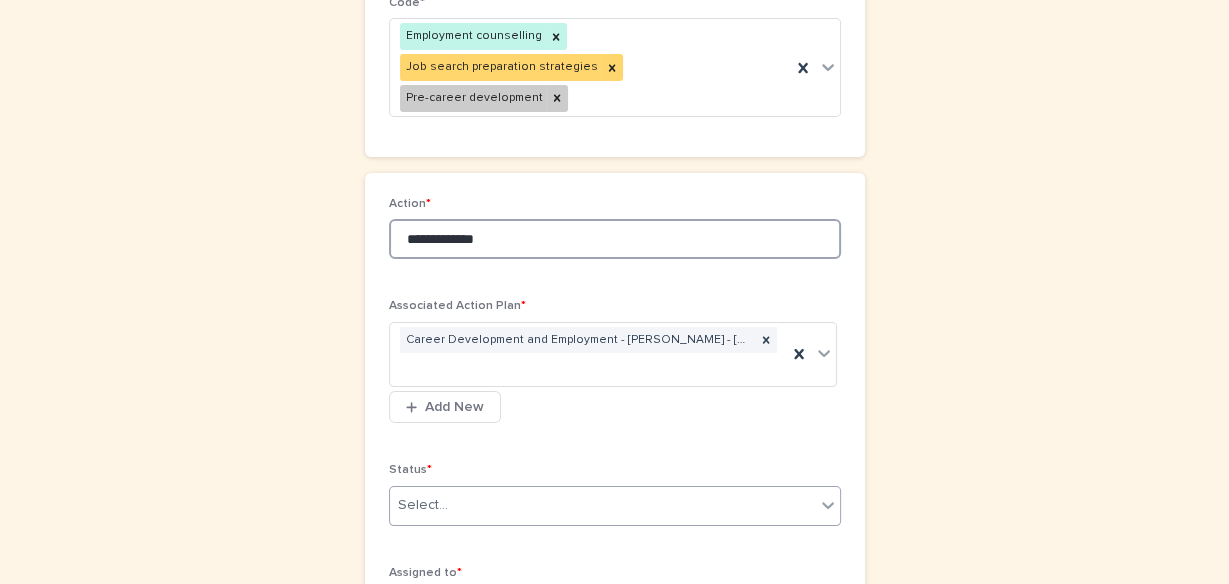 type on "**********" 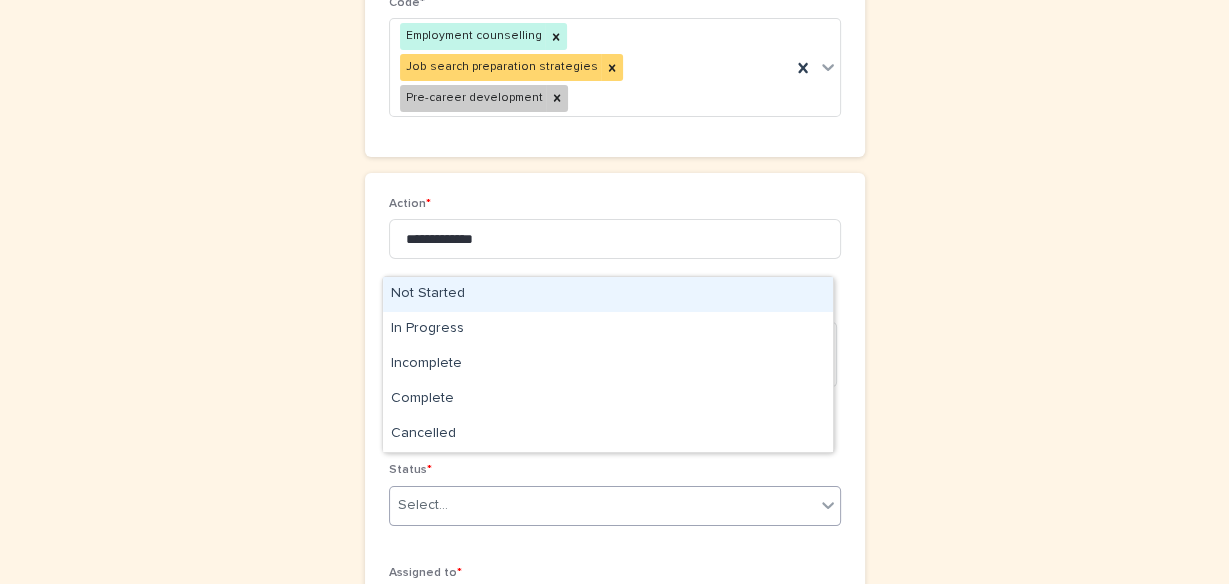 click 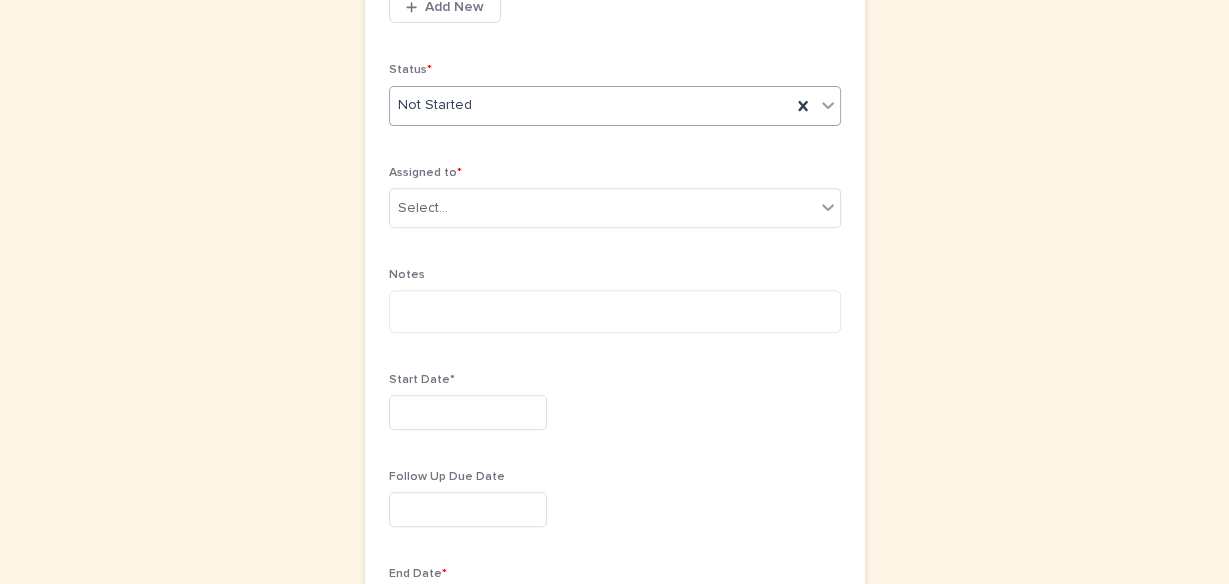 scroll, scrollTop: 608, scrollLeft: 0, axis: vertical 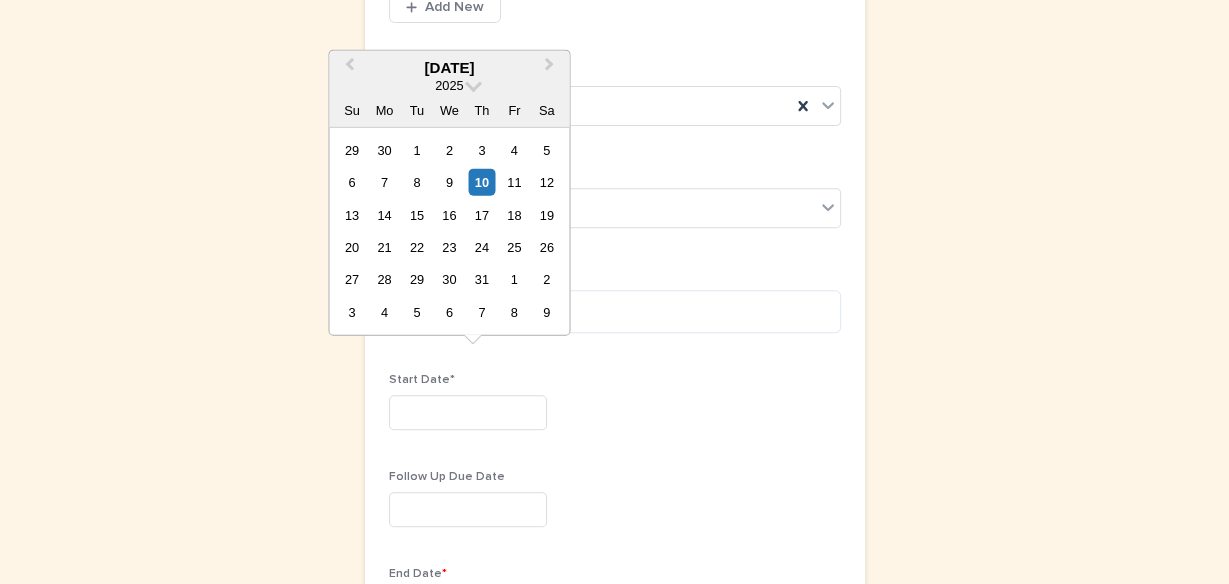 click at bounding box center (468, 412) 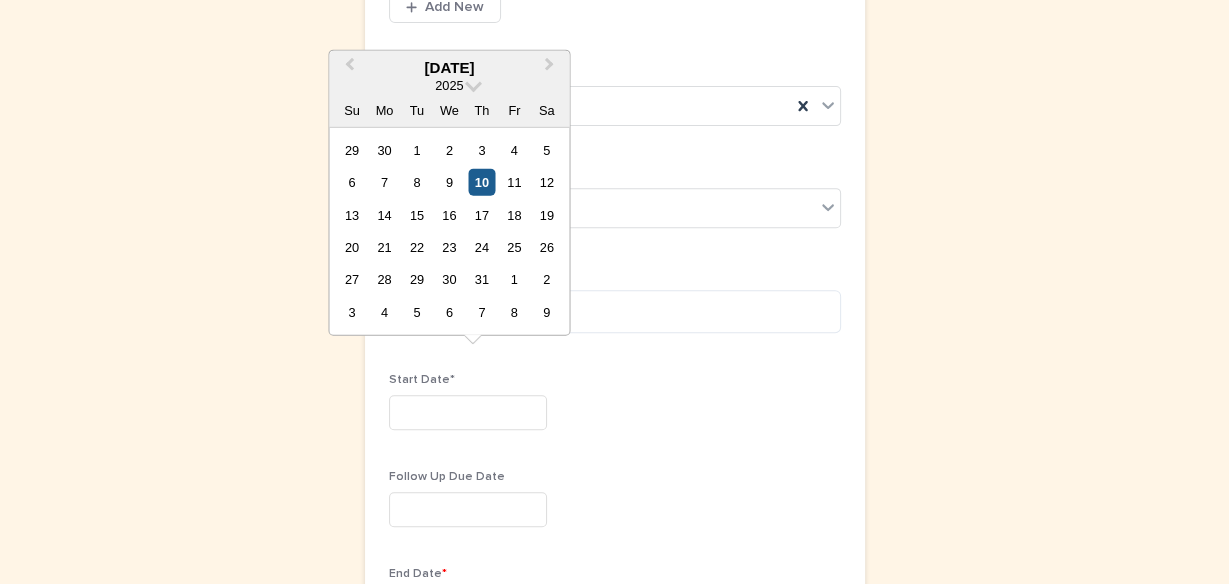 click on "10" at bounding box center [481, 182] 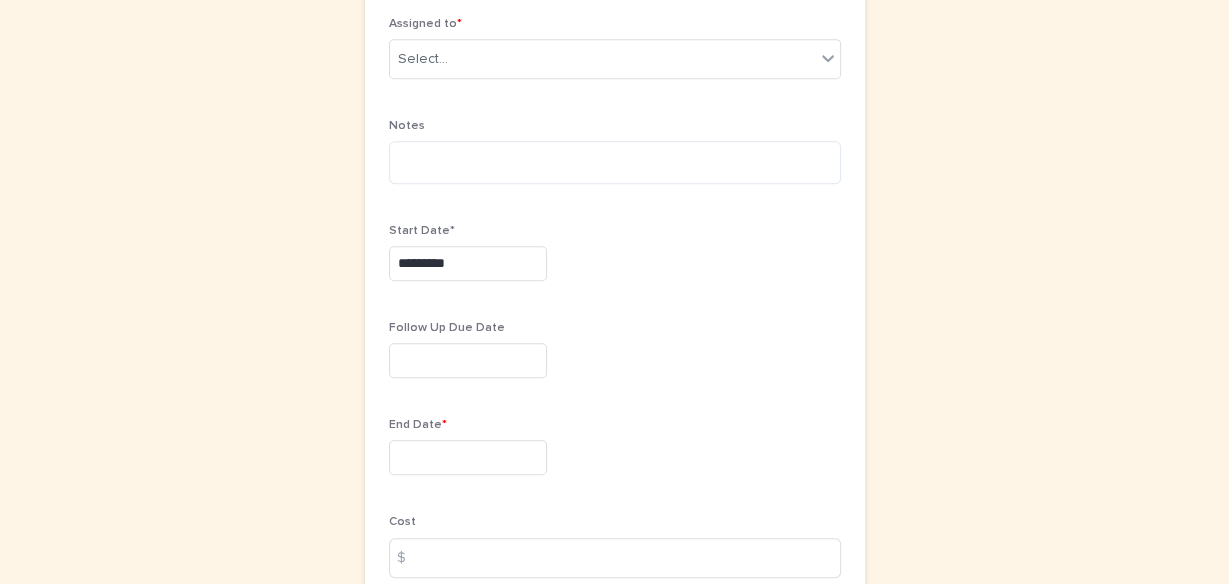 scroll, scrollTop: 758, scrollLeft: 0, axis: vertical 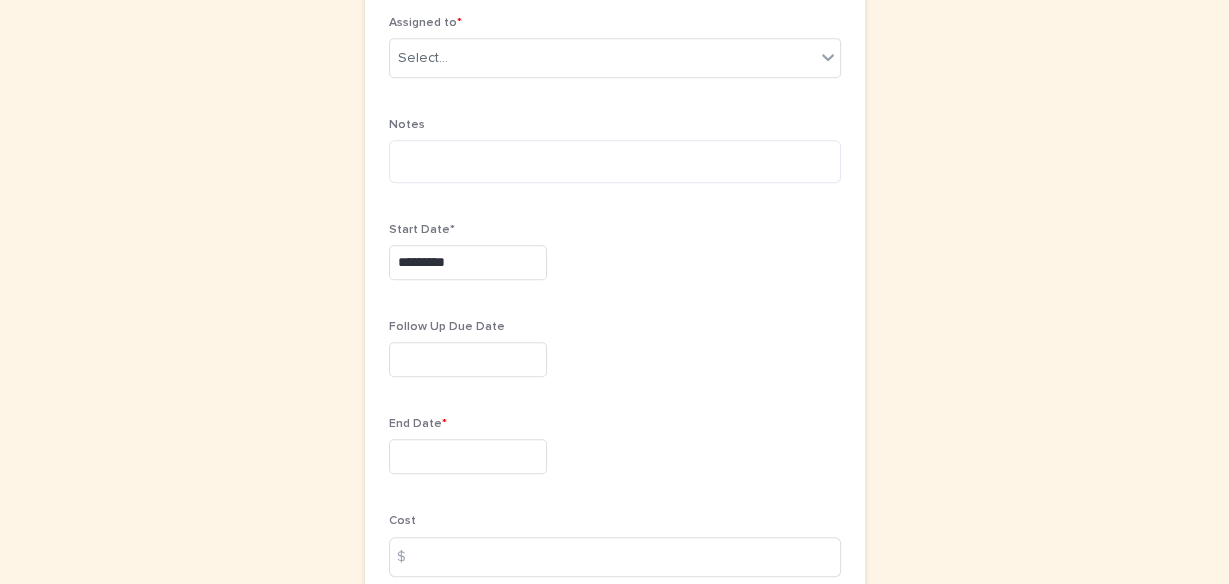 click at bounding box center [468, 456] 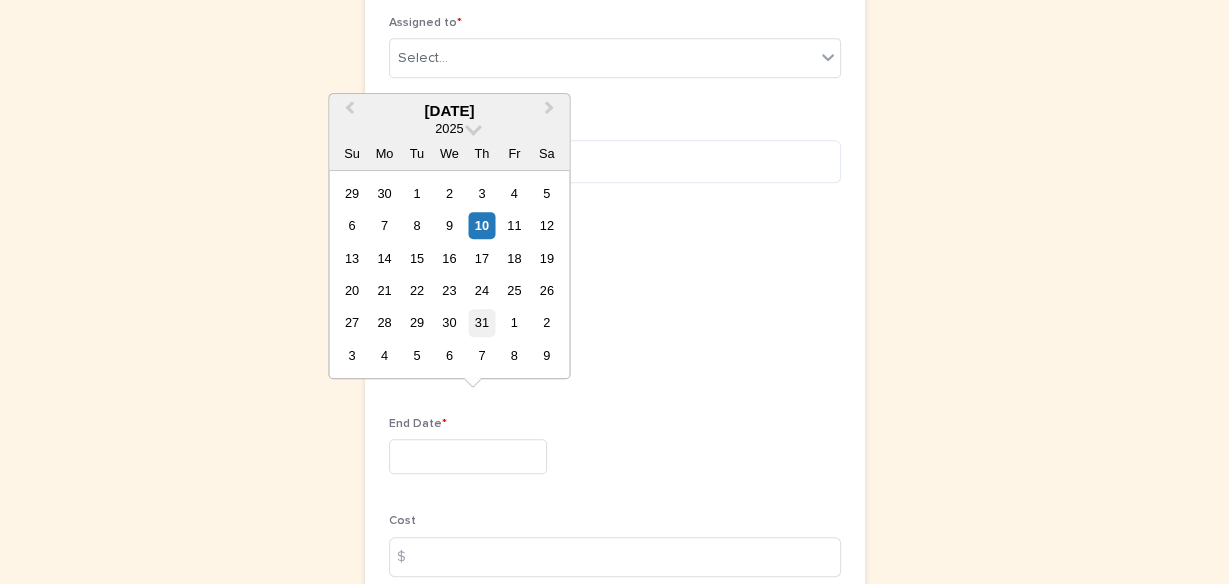click on "31" at bounding box center [481, 323] 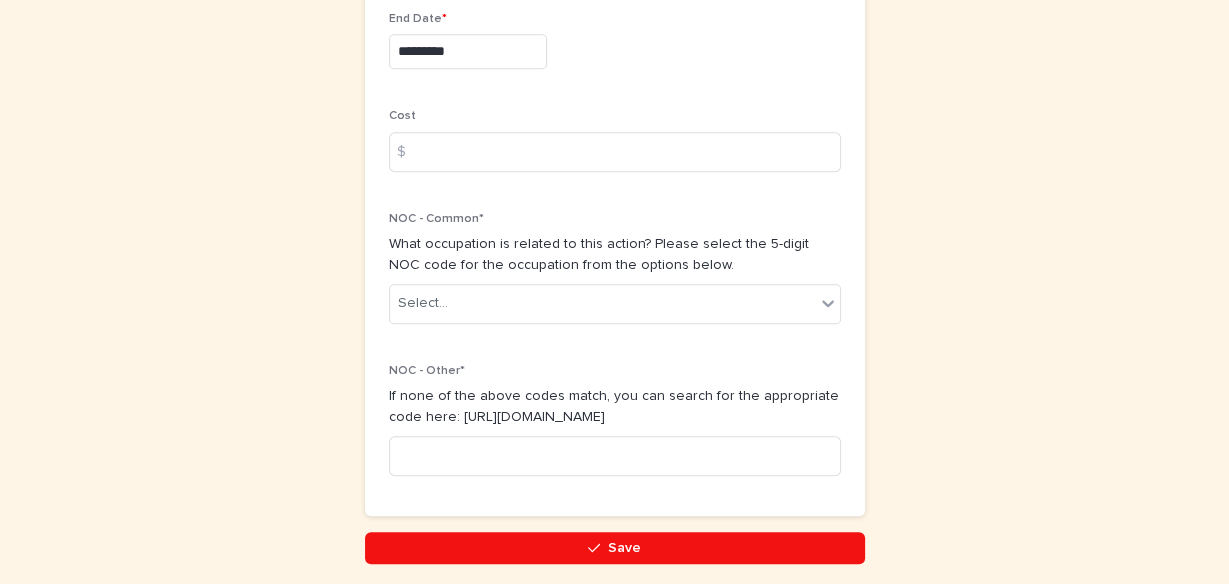 scroll, scrollTop: 1206, scrollLeft: 0, axis: vertical 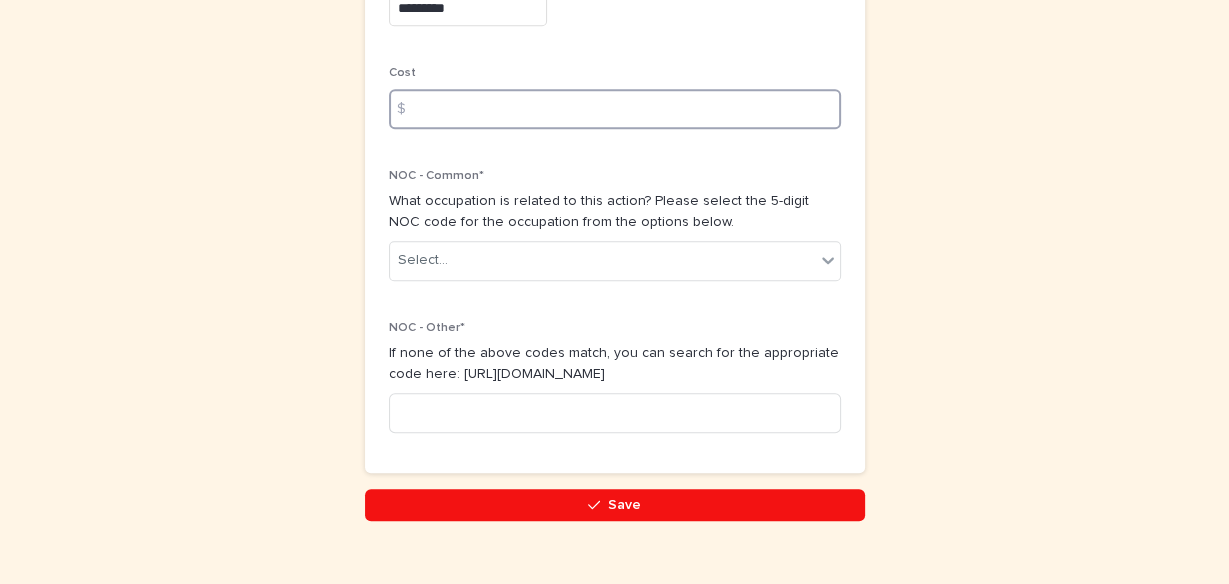 click at bounding box center (615, 109) 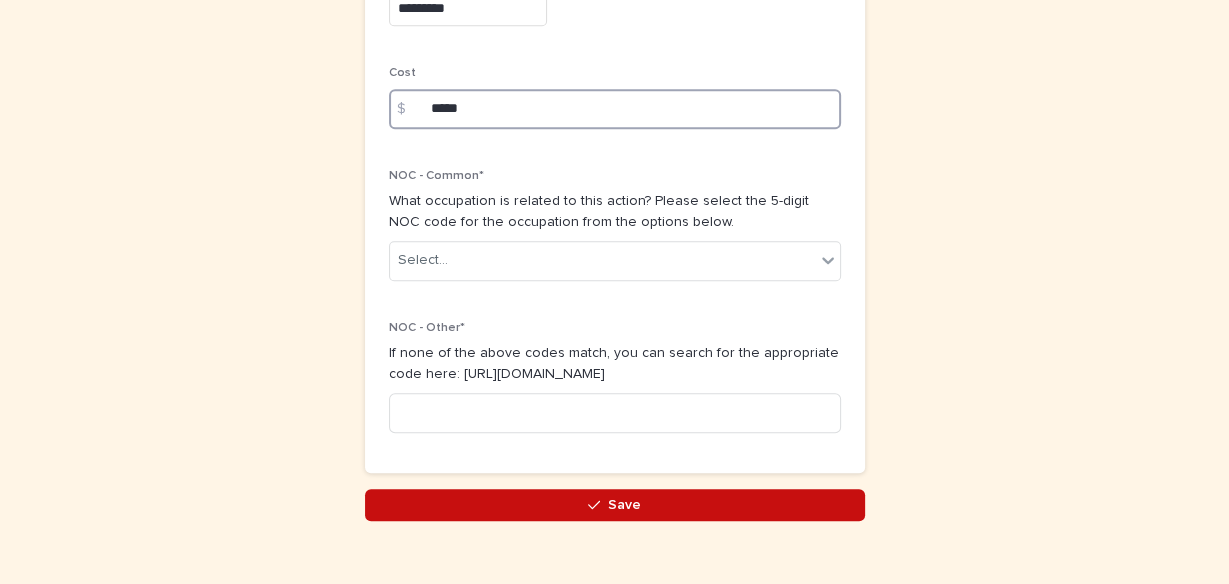 type on "*****" 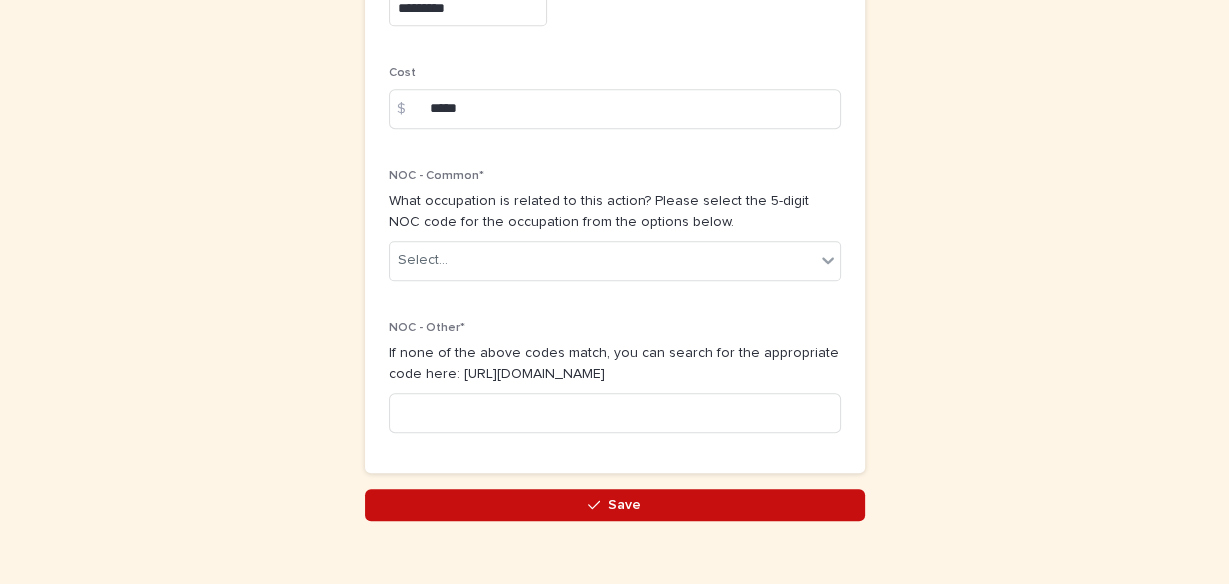 click on "Save" at bounding box center (624, 505) 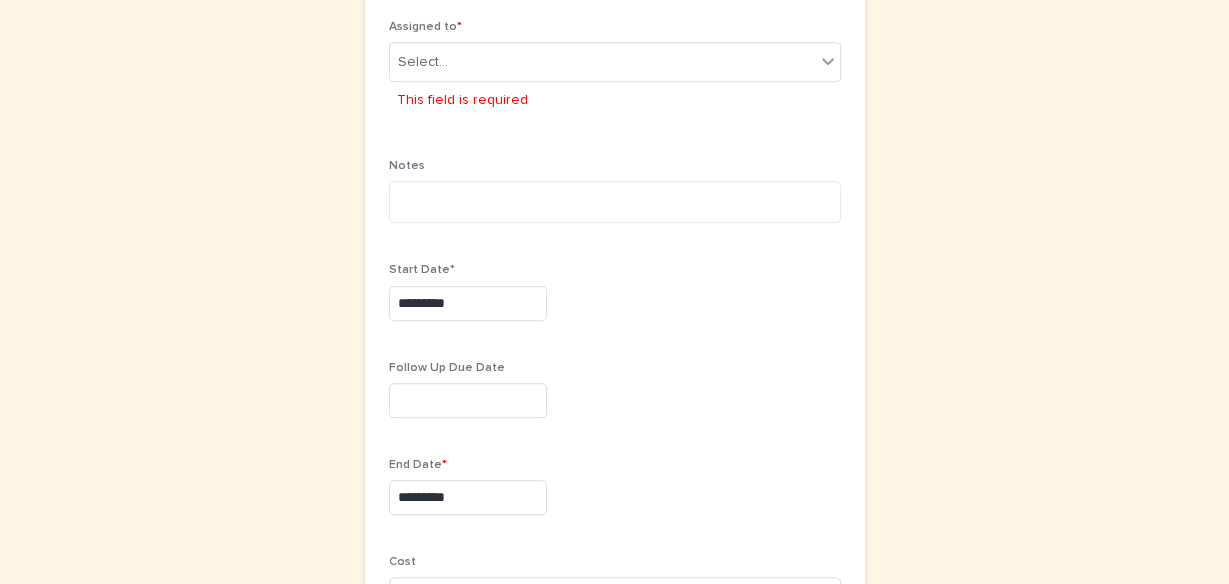 scroll, scrollTop: 647, scrollLeft: 0, axis: vertical 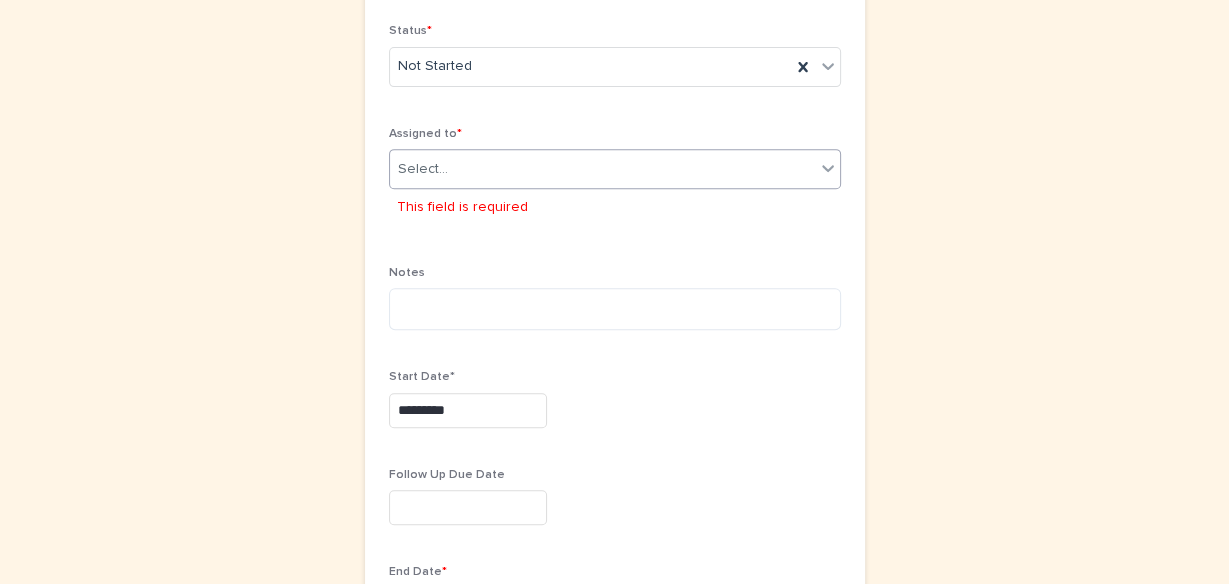 click 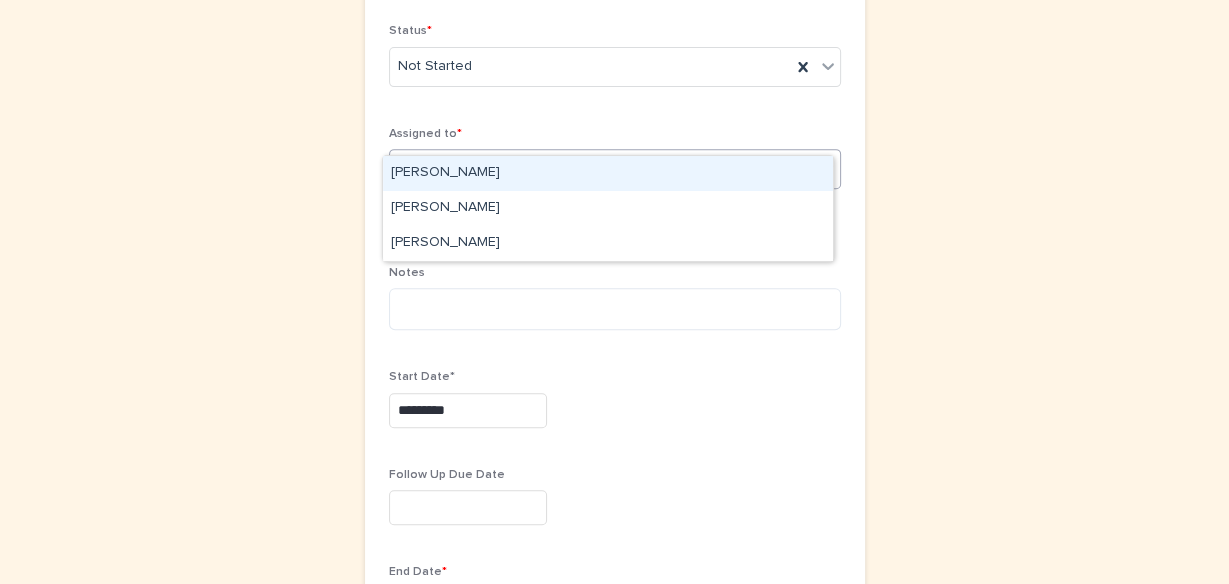 type on "*******" 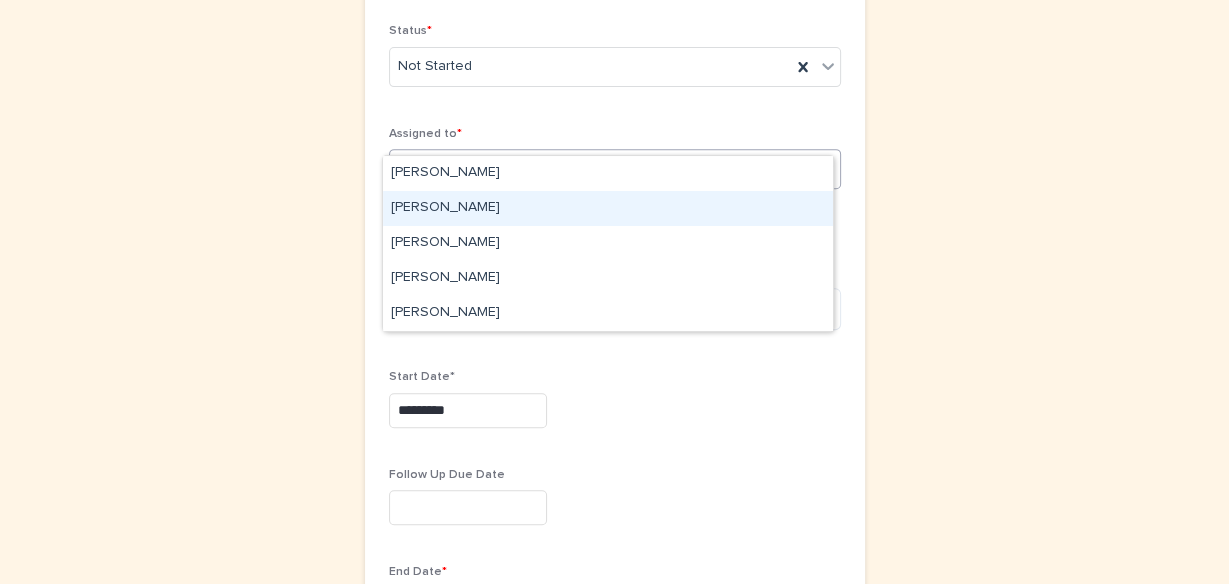 click on "Cameron Nyce" at bounding box center [608, 208] 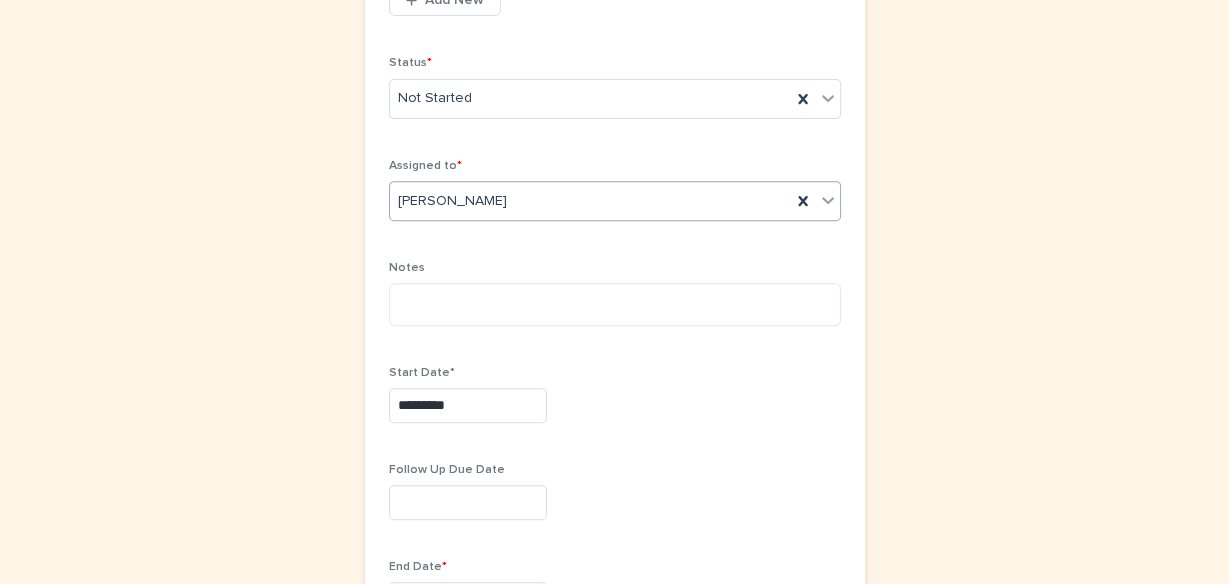 scroll, scrollTop: 615, scrollLeft: 0, axis: vertical 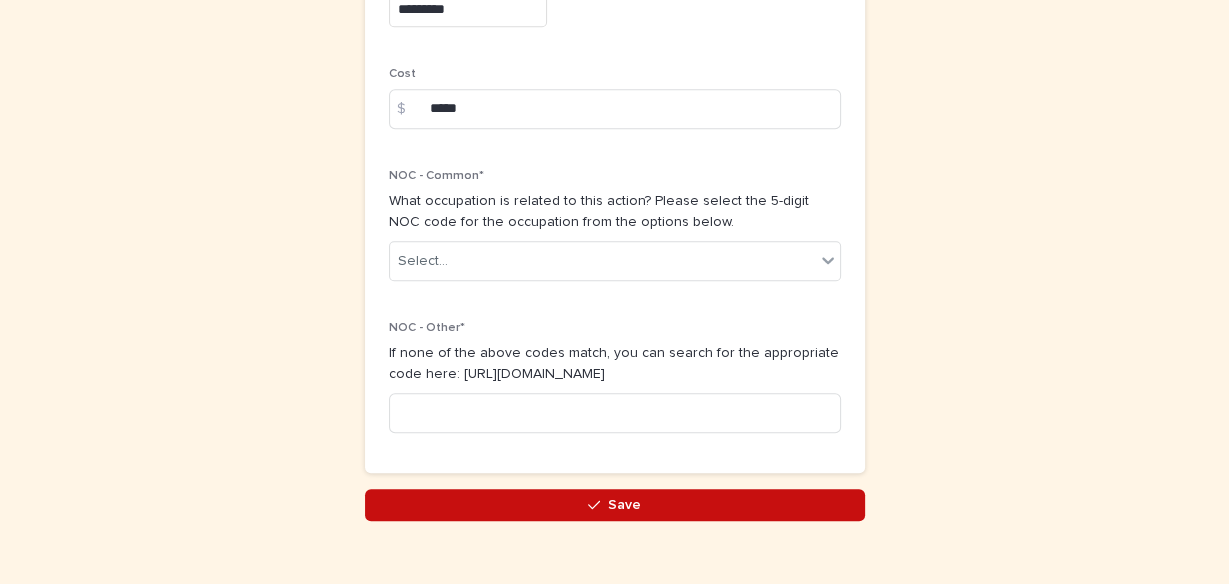 click on "Save" at bounding box center (624, 505) 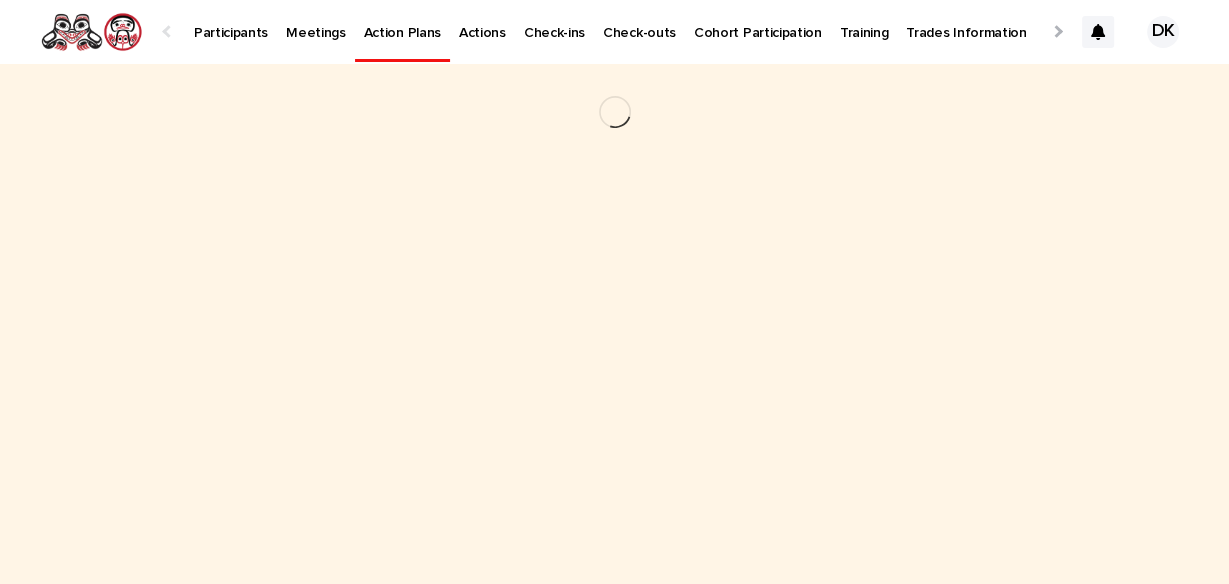 scroll, scrollTop: 0, scrollLeft: 0, axis: both 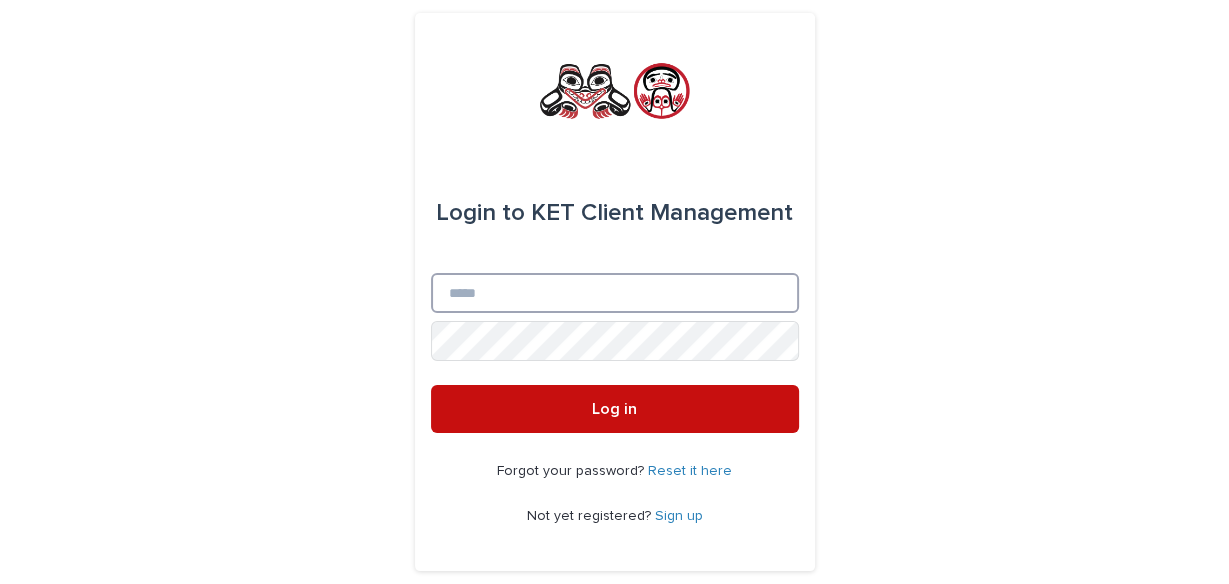 type on "**********" 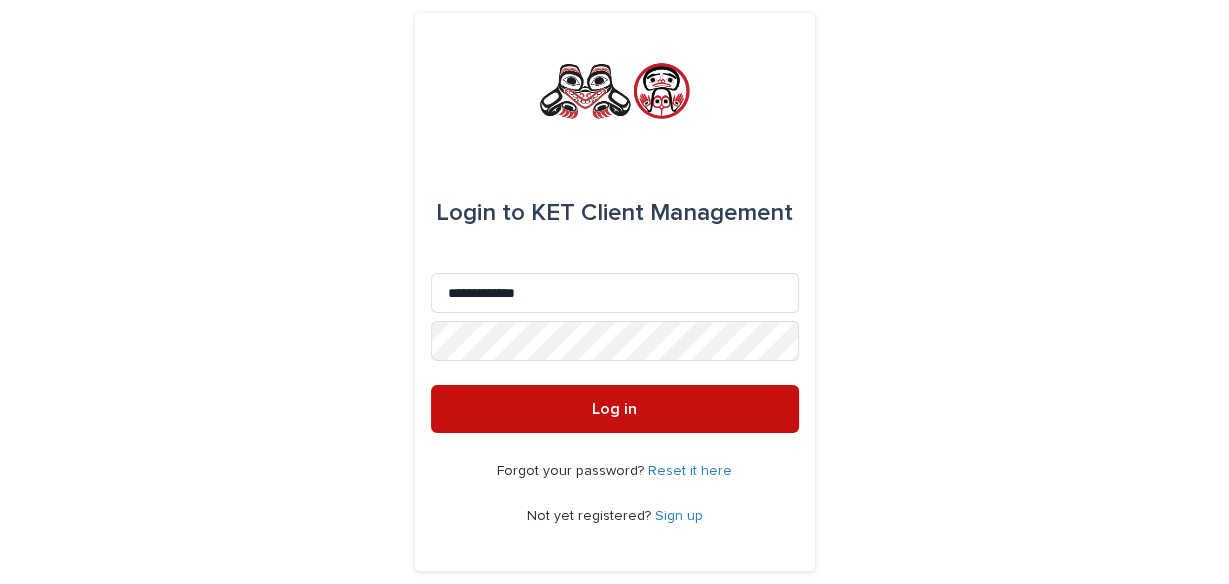 click on "Log in" at bounding box center (615, 409) 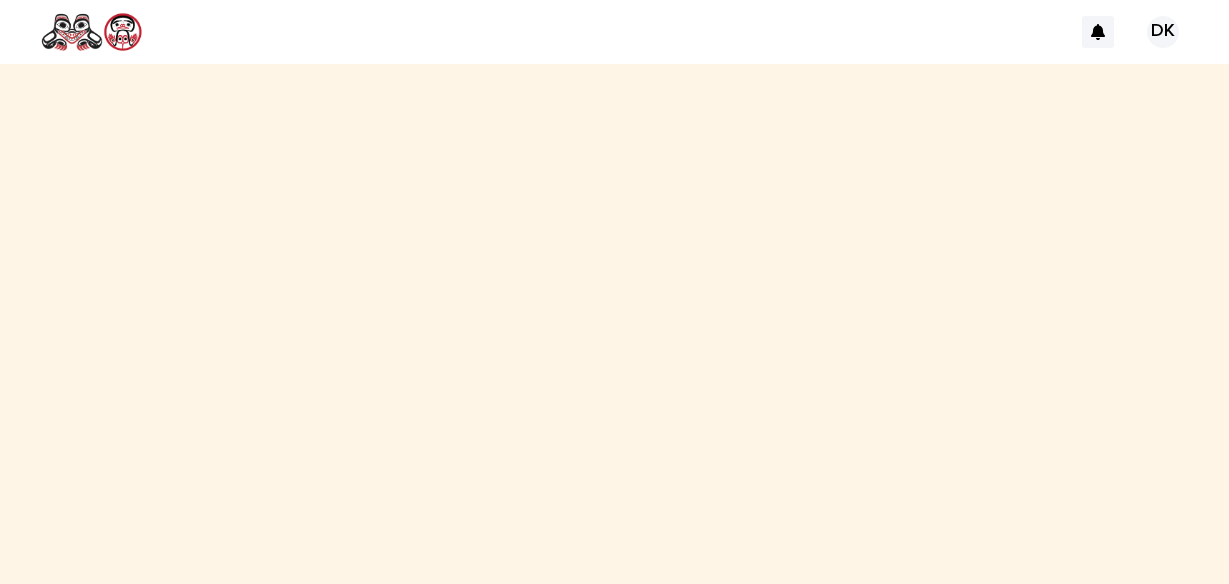 scroll, scrollTop: 0, scrollLeft: 0, axis: both 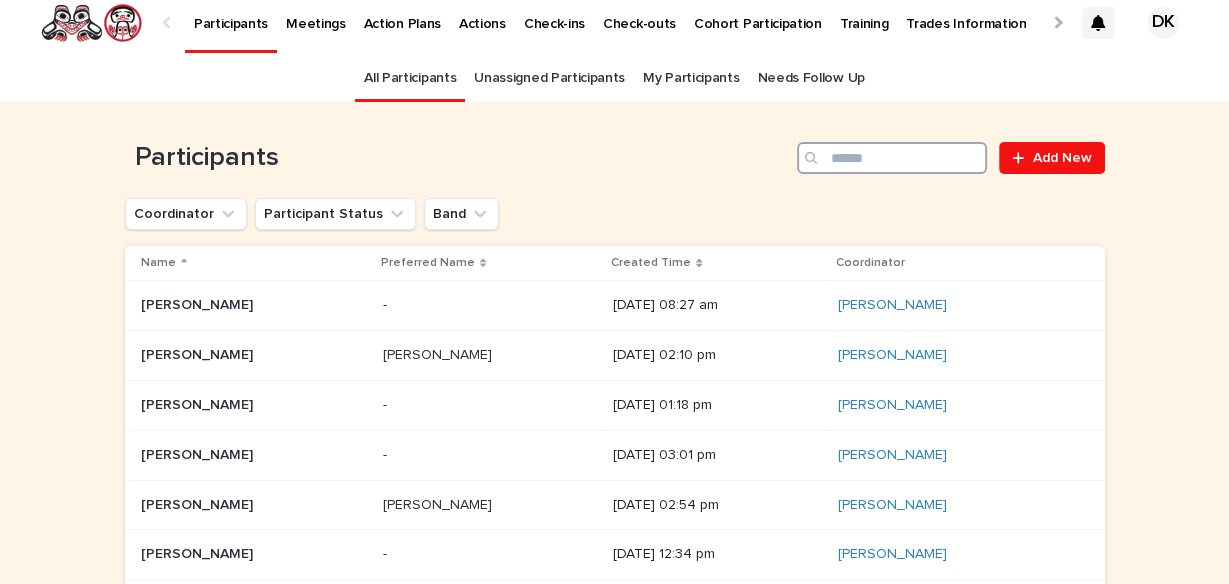 click at bounding box center [892, 158] 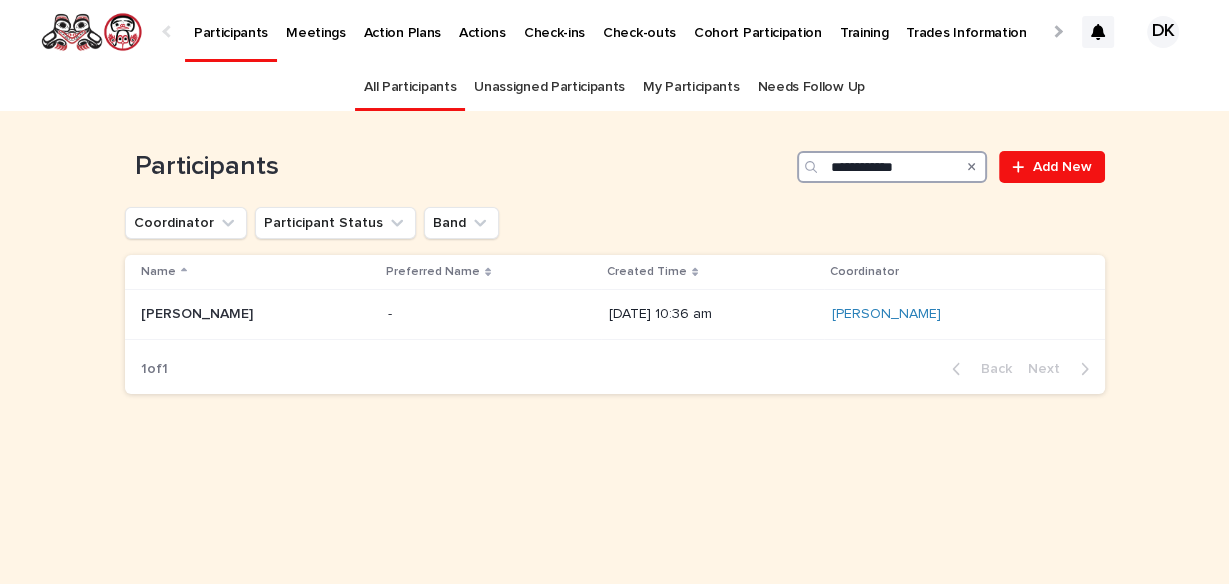scroll, scrollTop: 0, scrollLeft: 0, axis: both 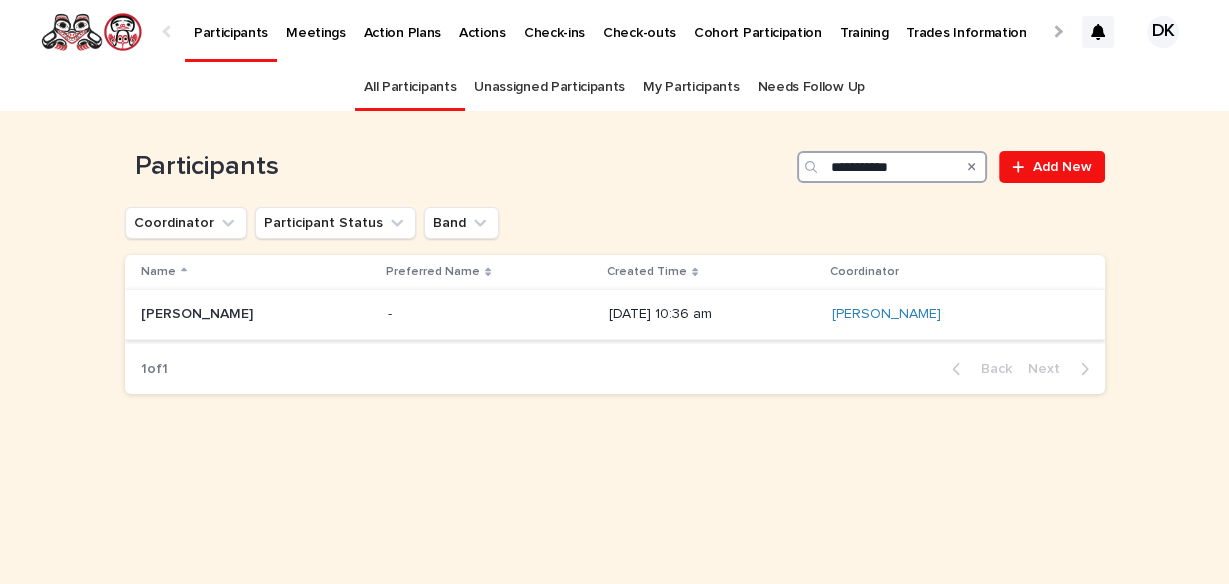 type on "**********" 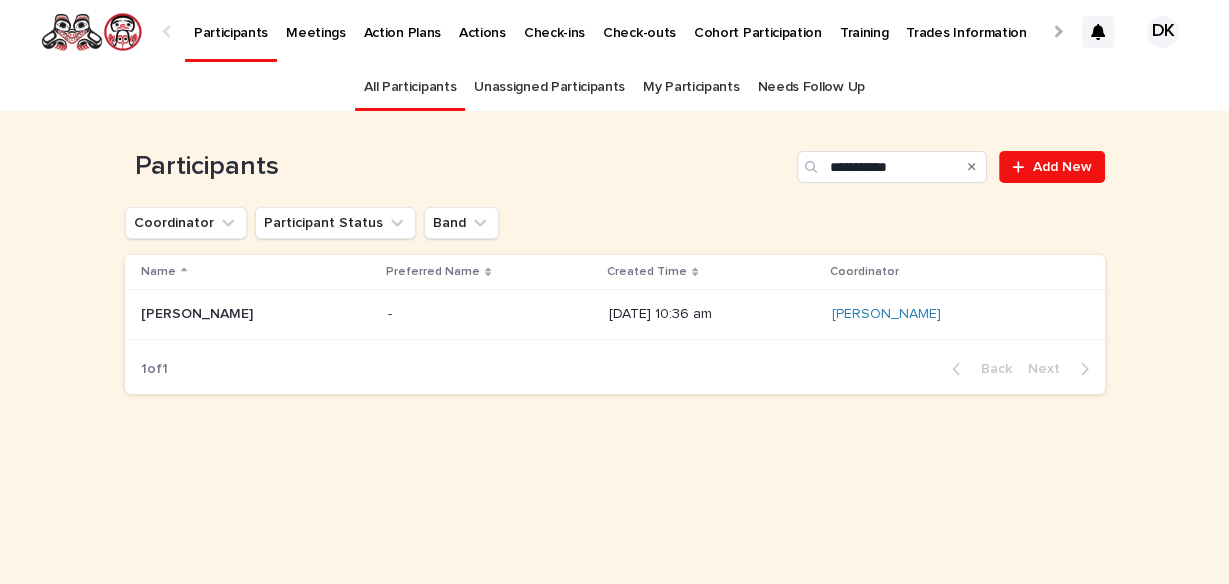 click on "[PERSON_NAME]" at bounding box center (199, 312) 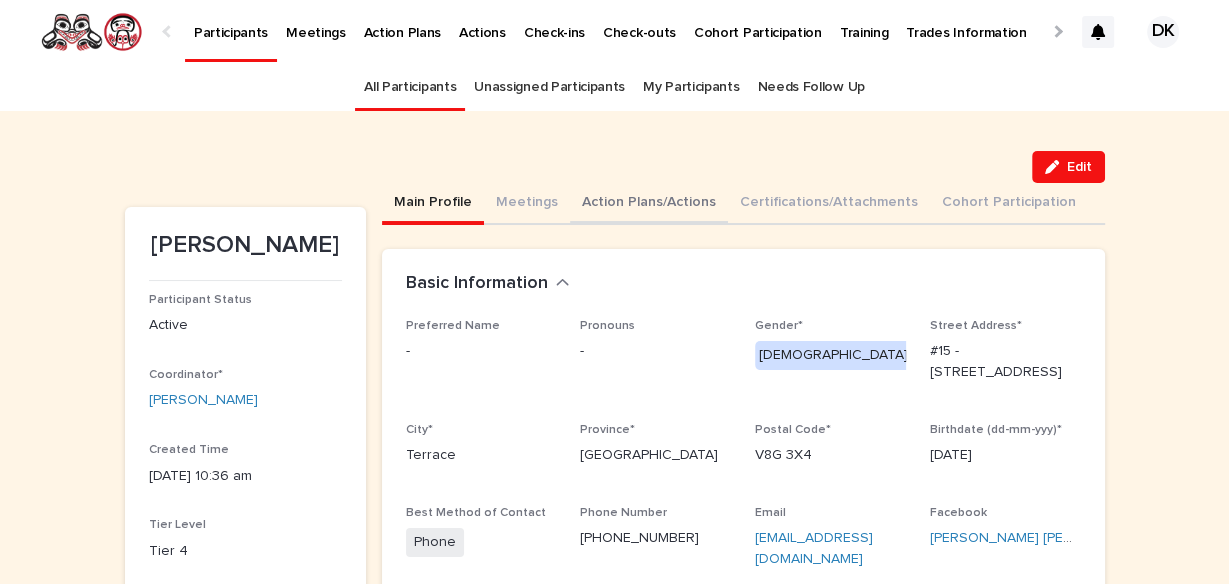 click on "Action Plans/Actions" at bounding box center [649, 204] 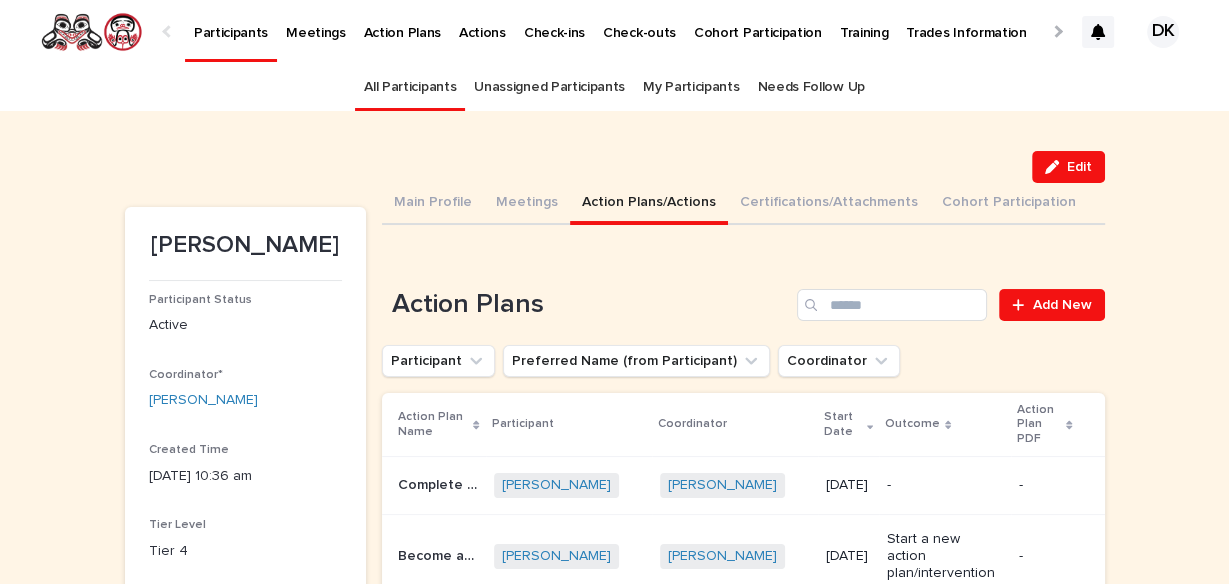 click on "Complete PC 1 Nisga'a Nation Culinary Arts Pilot Program" at bounding box center (440, 483) 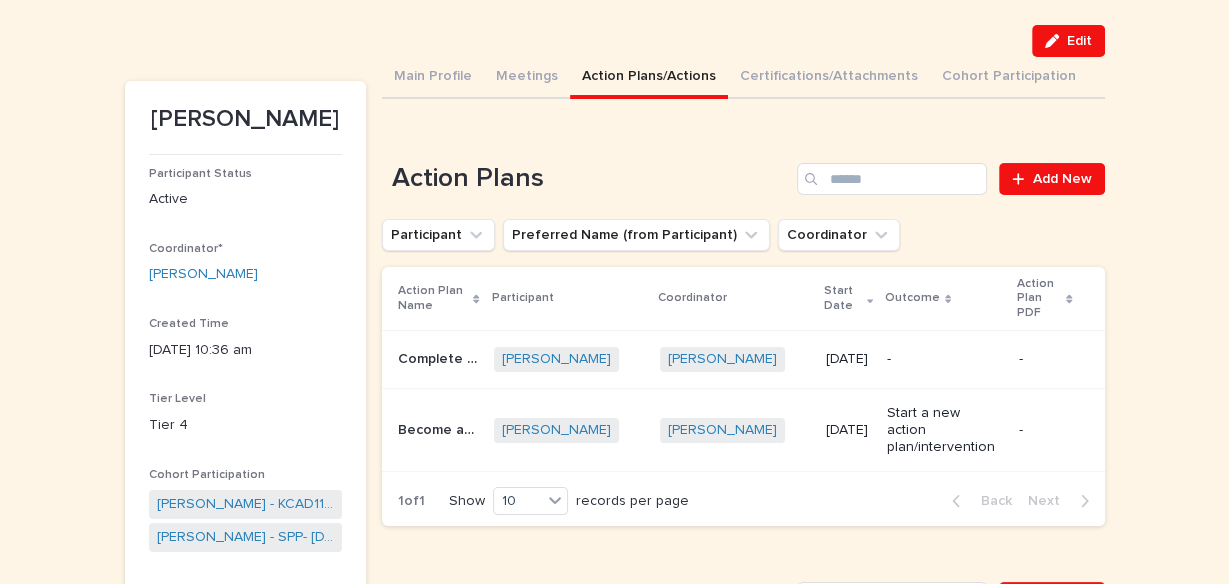 scroll, scrollTop: 124, scrollLeft: 0, axis: vertical 